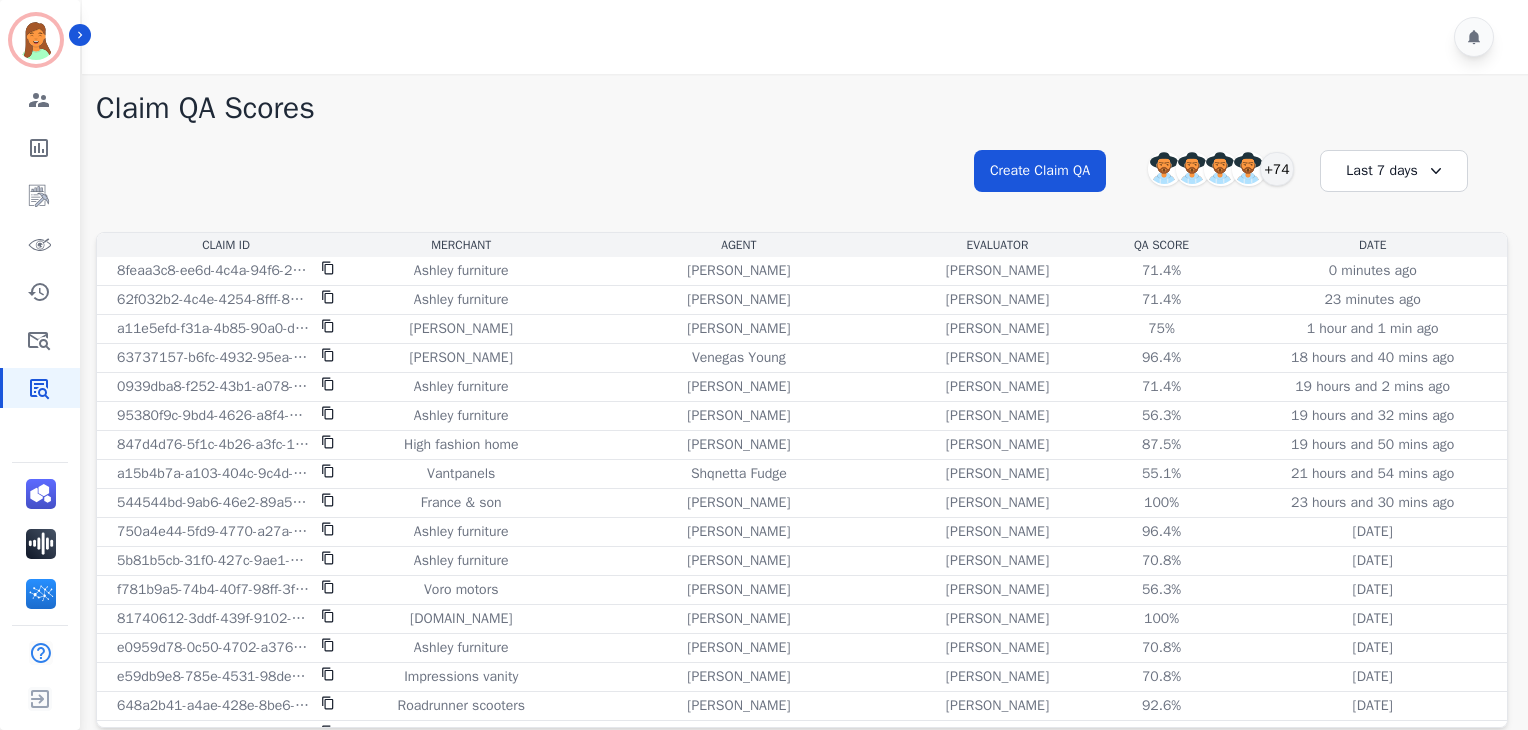 scroll, scrollTop: 0, scrollLeft: 0, axis: both 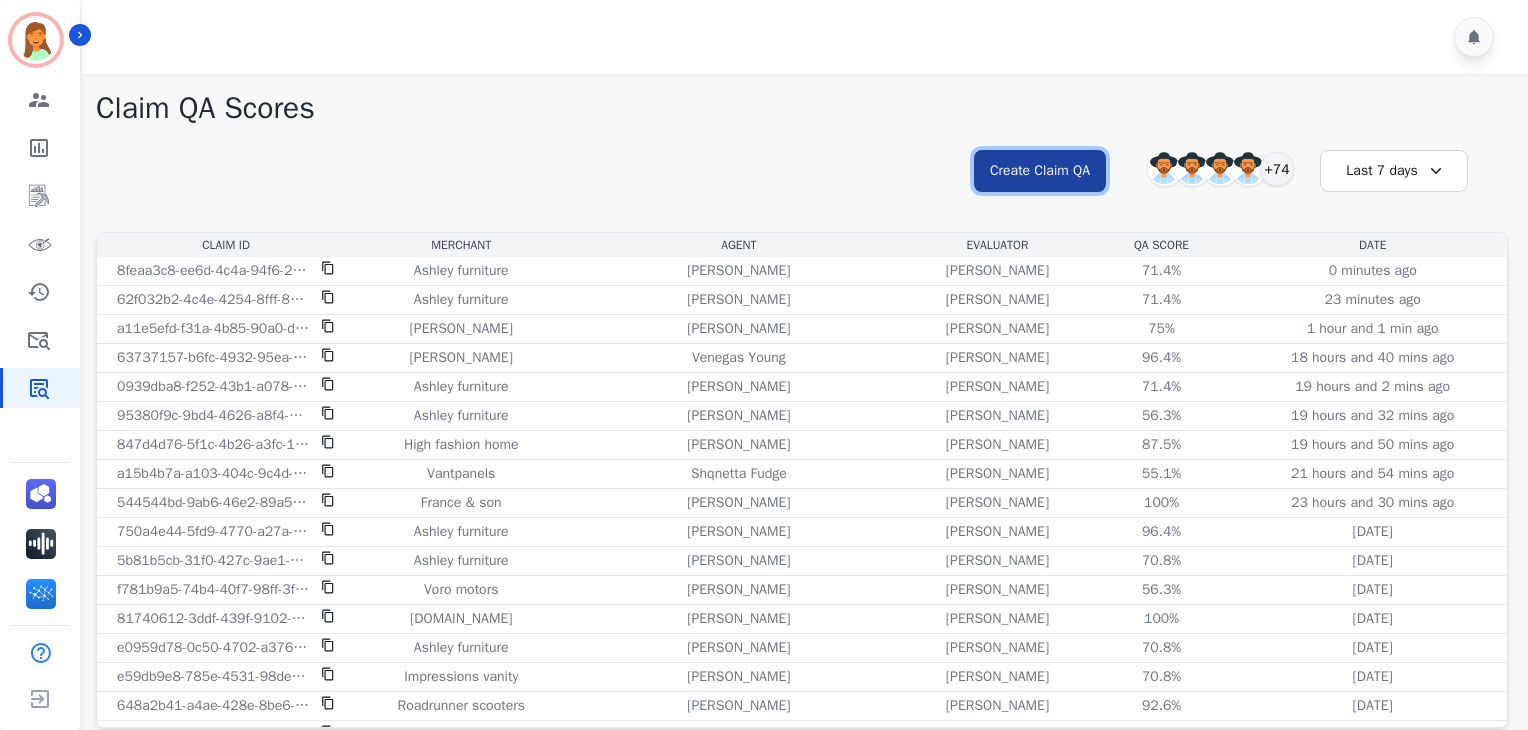 click on "Create Claim QA" at bounding box center (1040, 171) 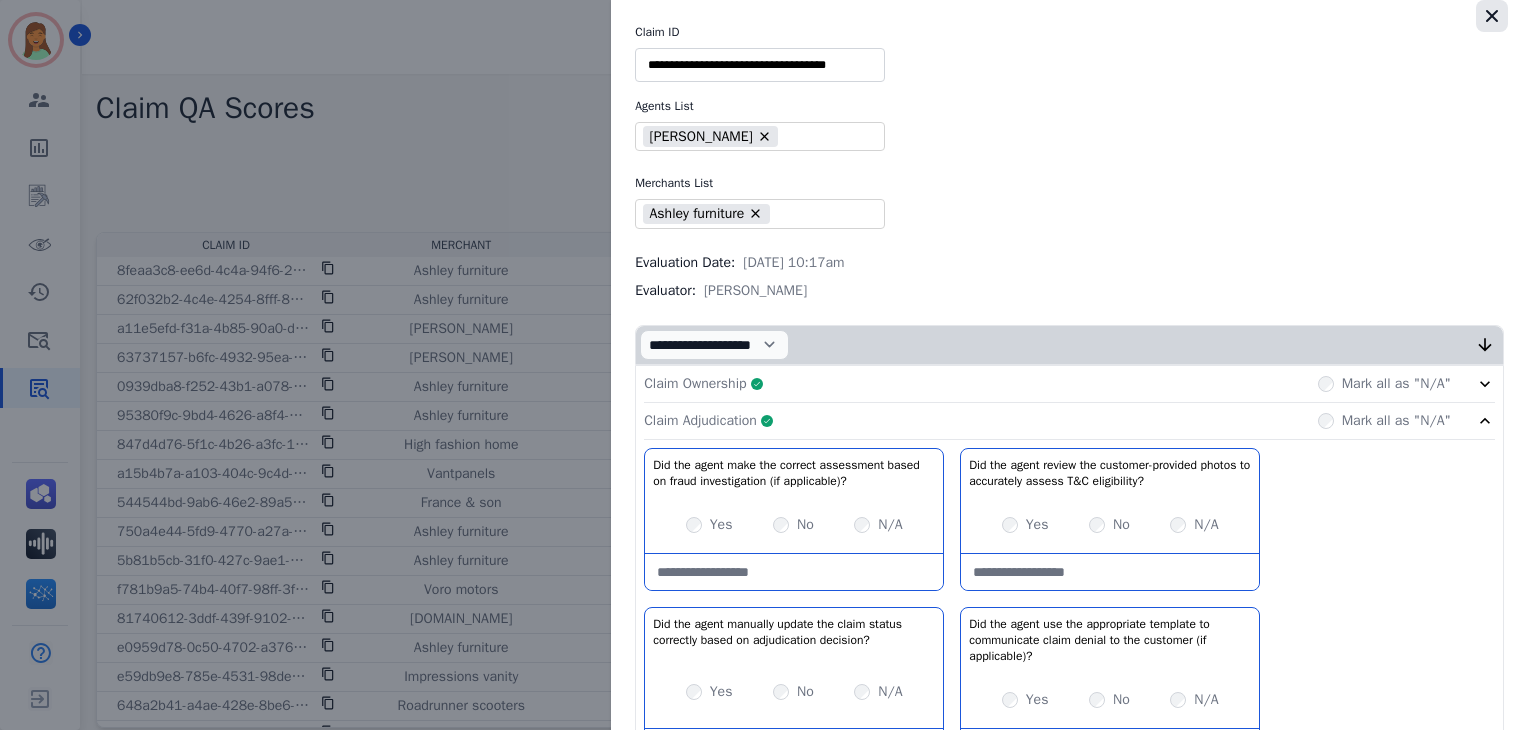 drag, startPoint x: 1491, startPoint y: 13, endPoint x: 1244, endPoint y: 140, distance: 277.73727 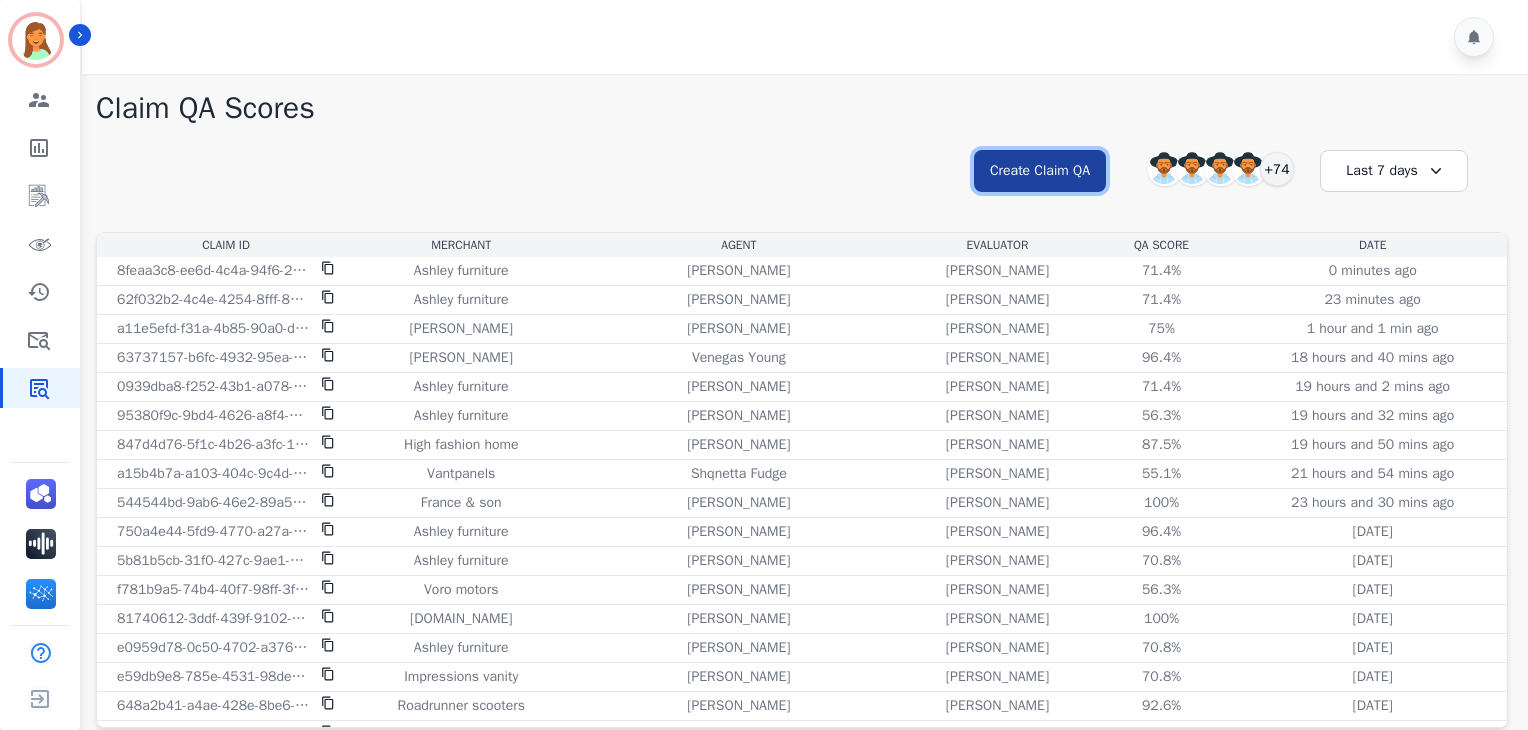 click on "Create Claim QA" at bounding box center (1040, 171) 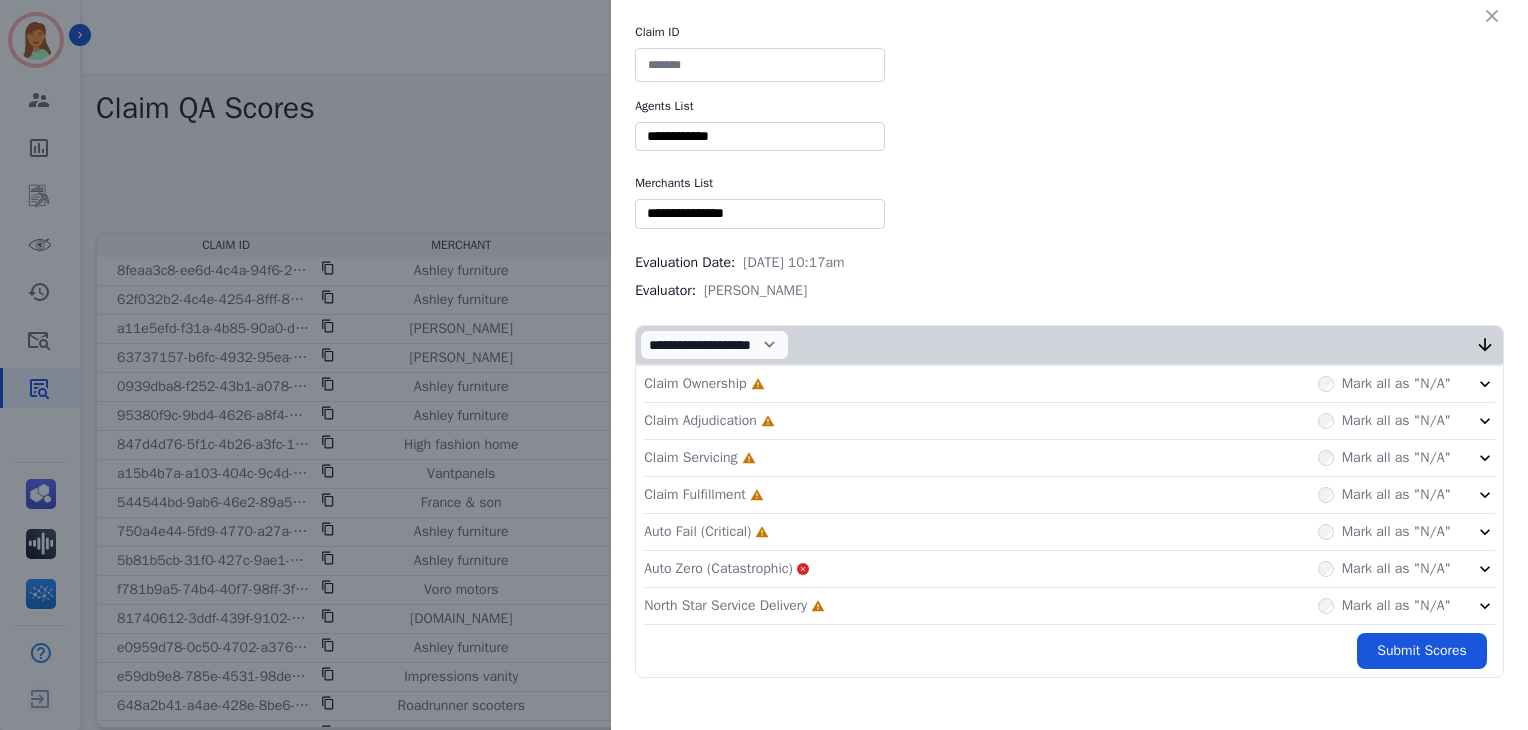 click at bounding box center (760, 65) 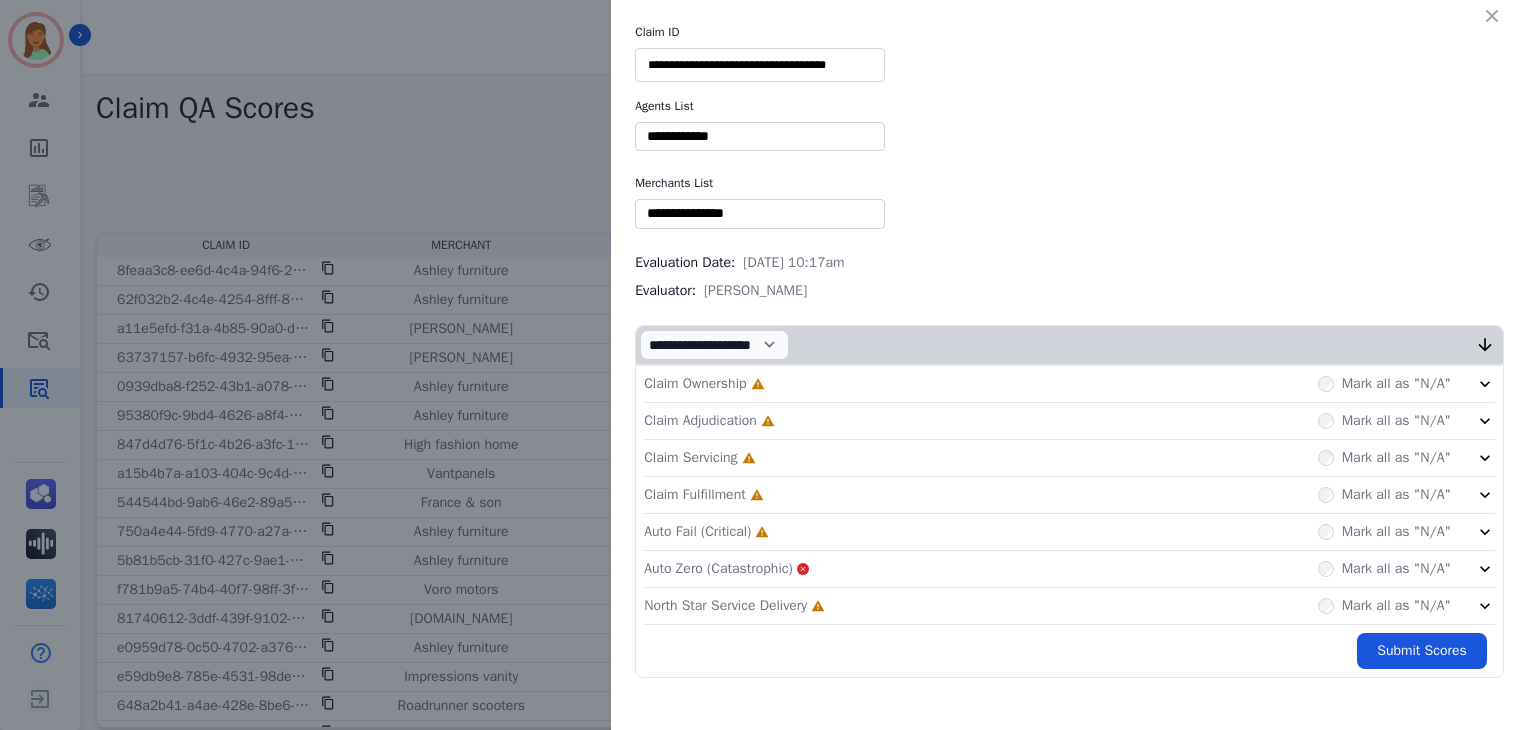 scroll, scrollTop: 0, scrollLeft: 2, axis: horizontal 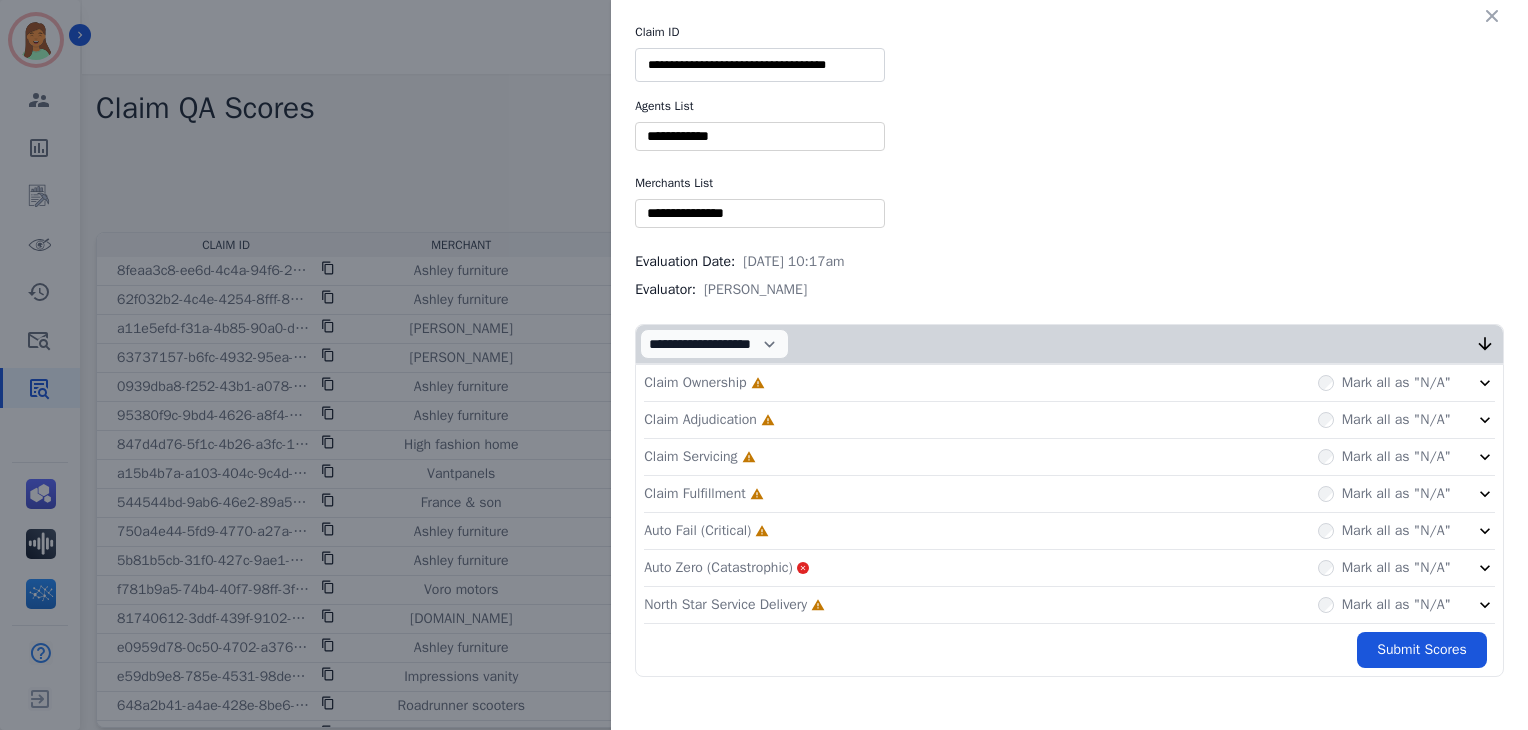type on "**********" 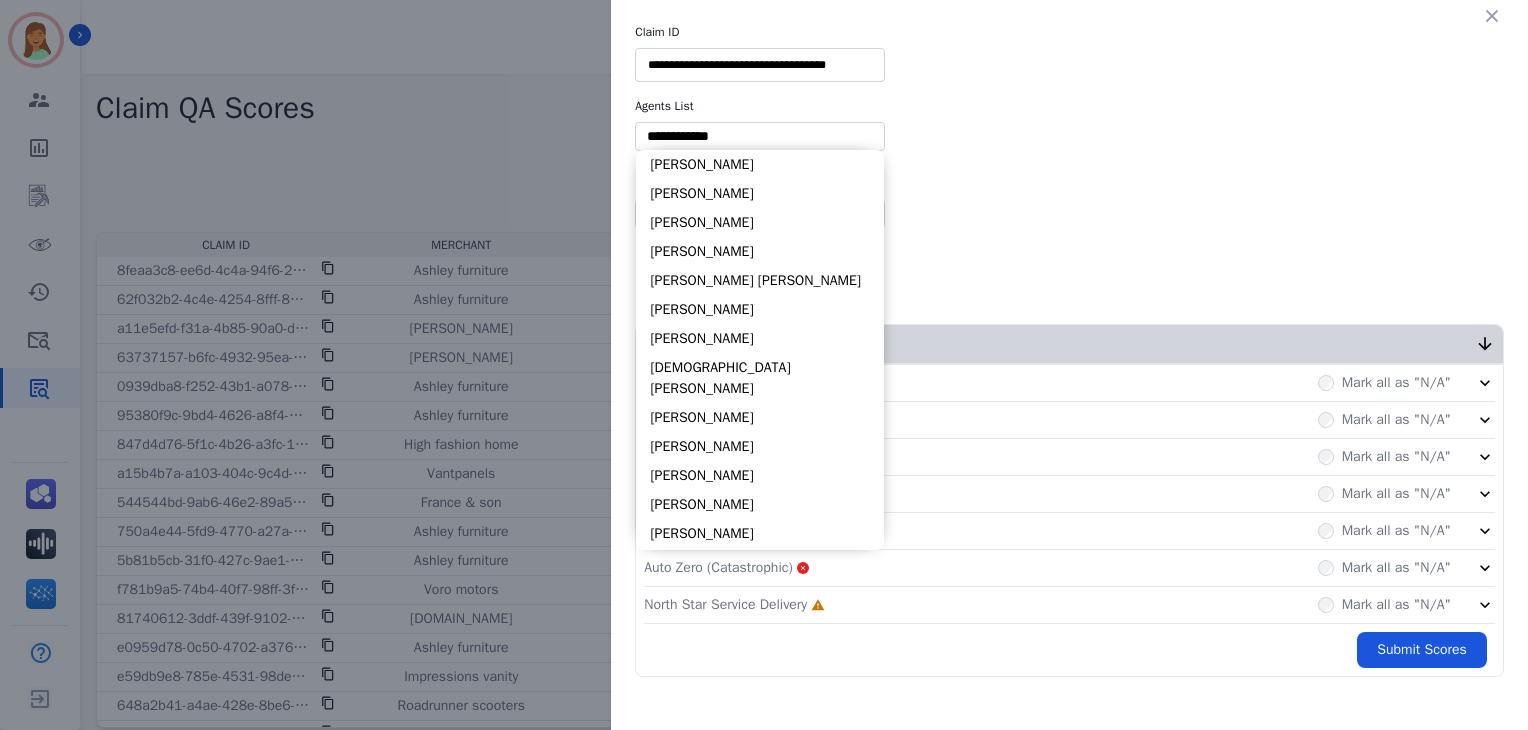 click at bounding box center [760, 136] 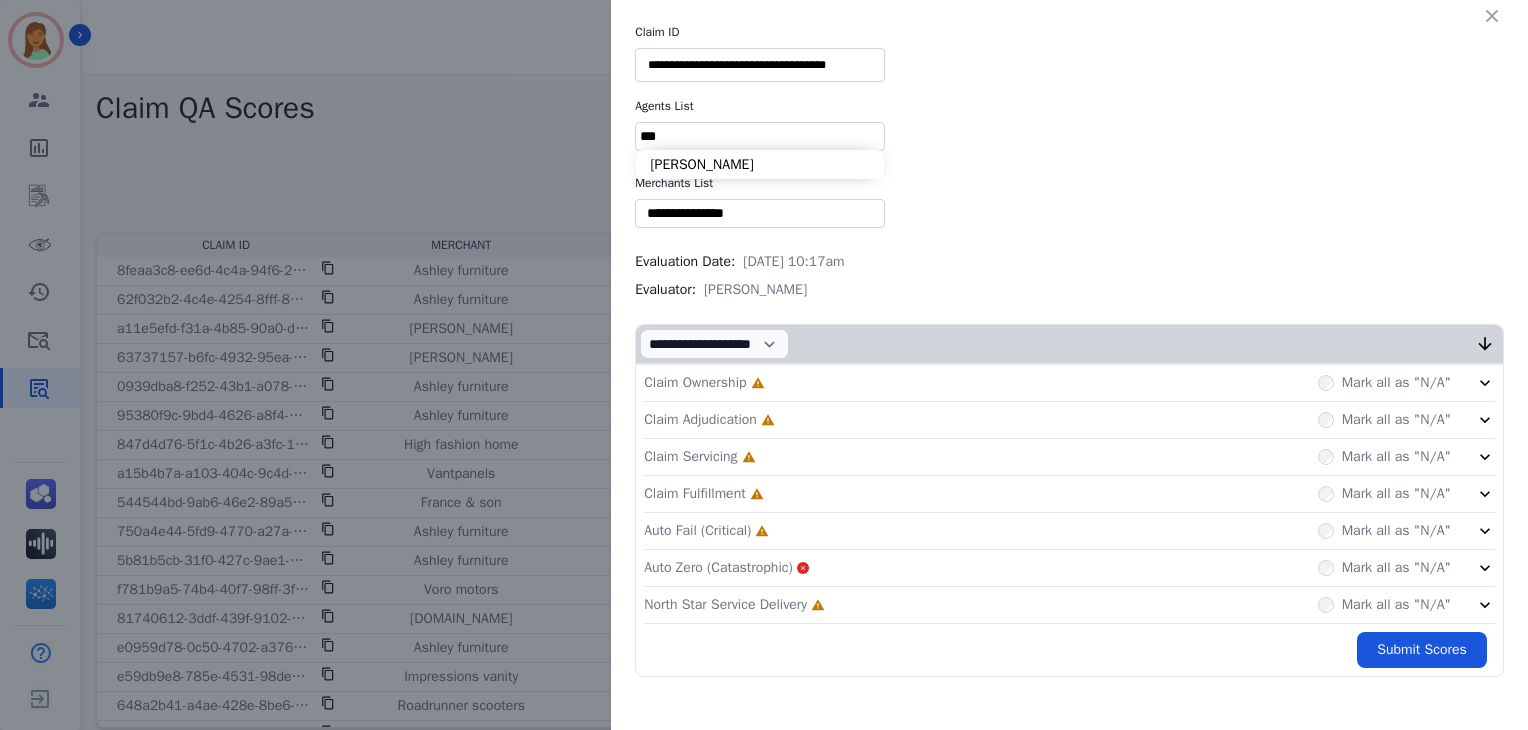 type on "***" 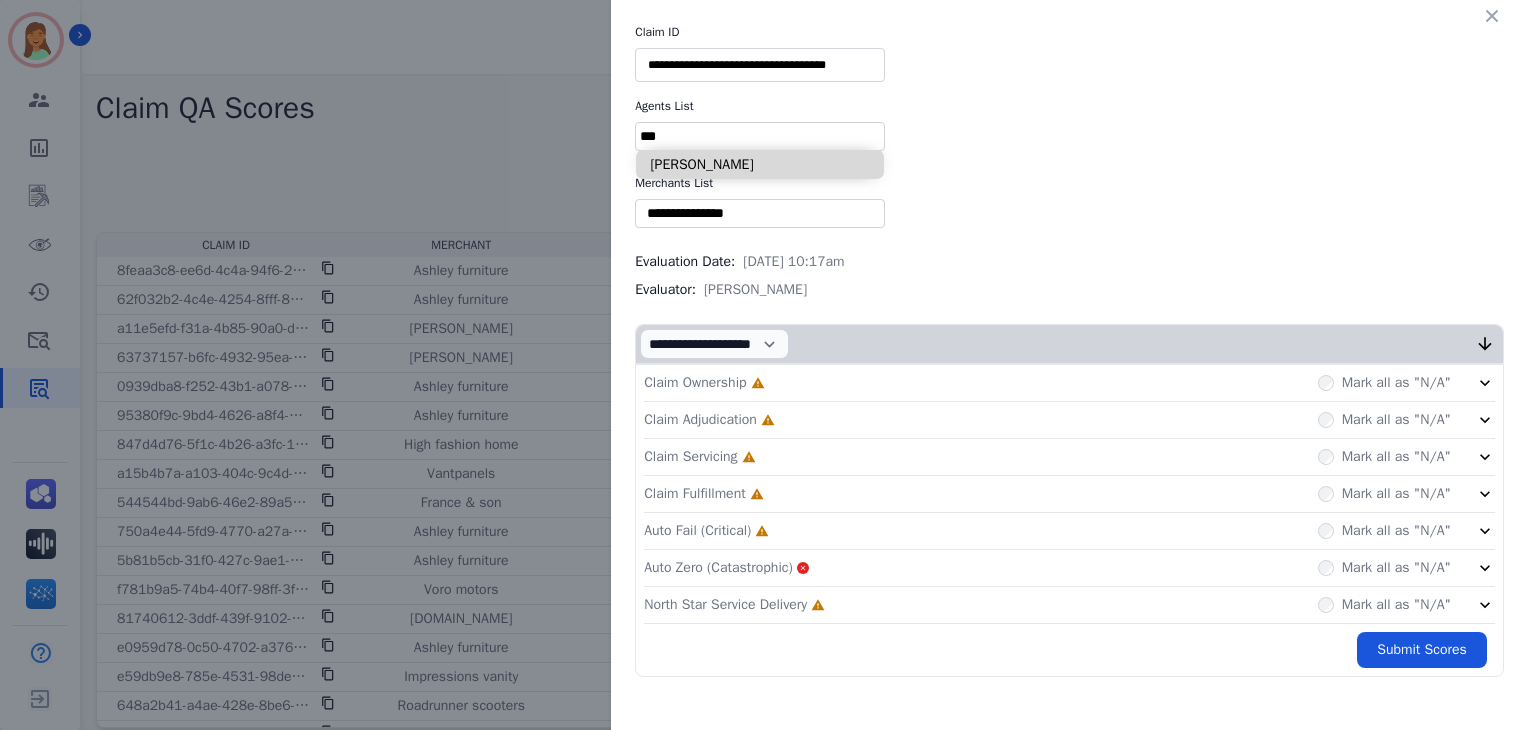 click on "[PERSON_NAME]" at bounding box center (760, 164) 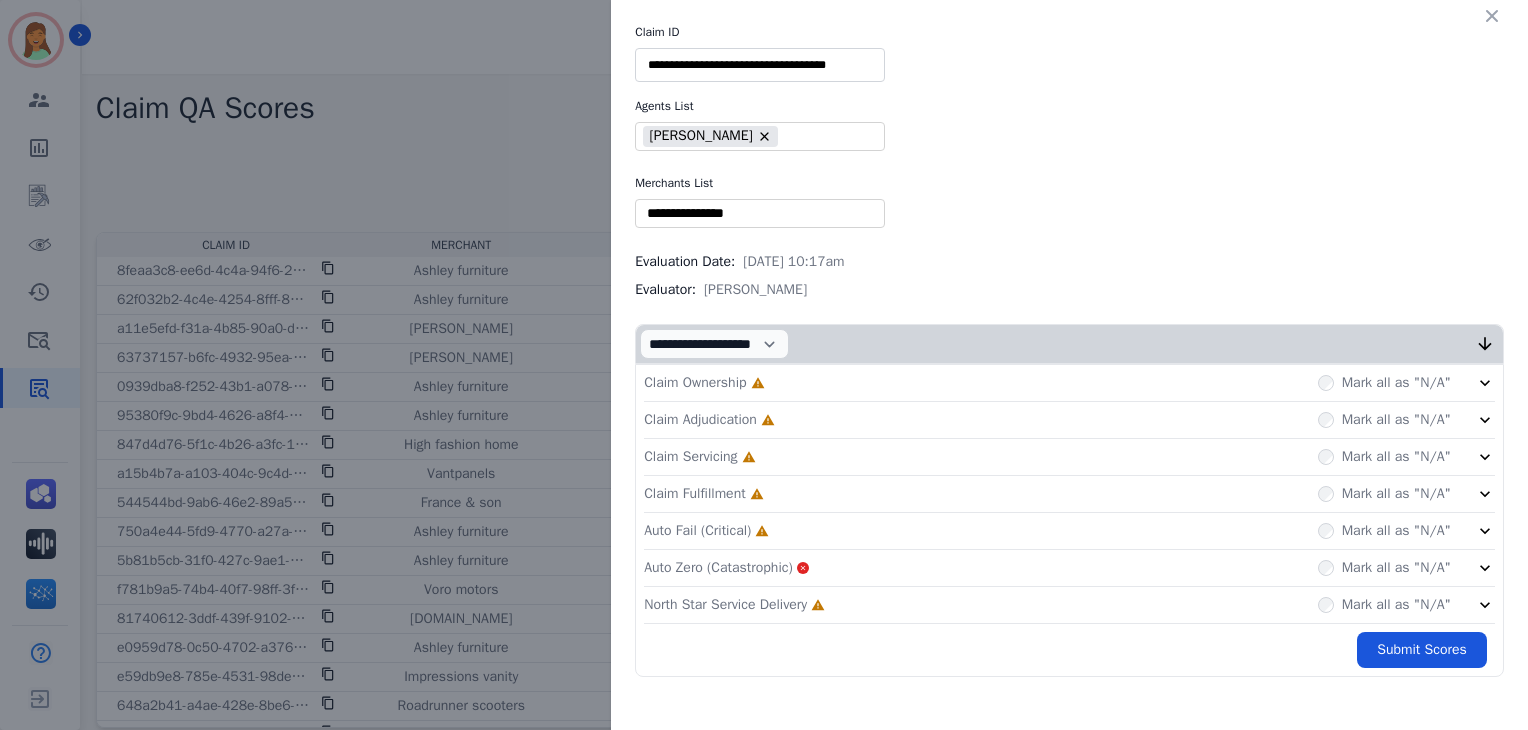 click at bounding box center (760, 213) 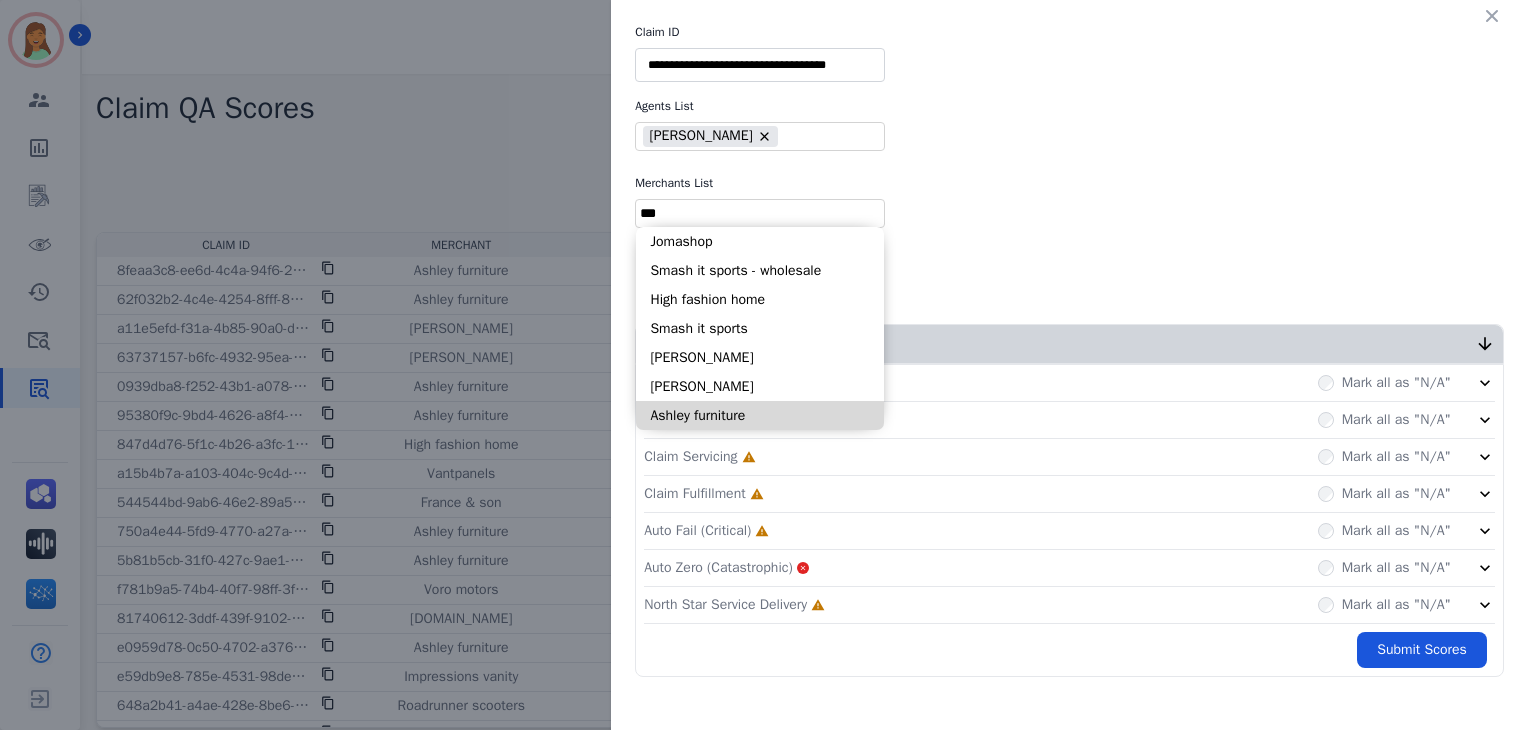 type on "***" 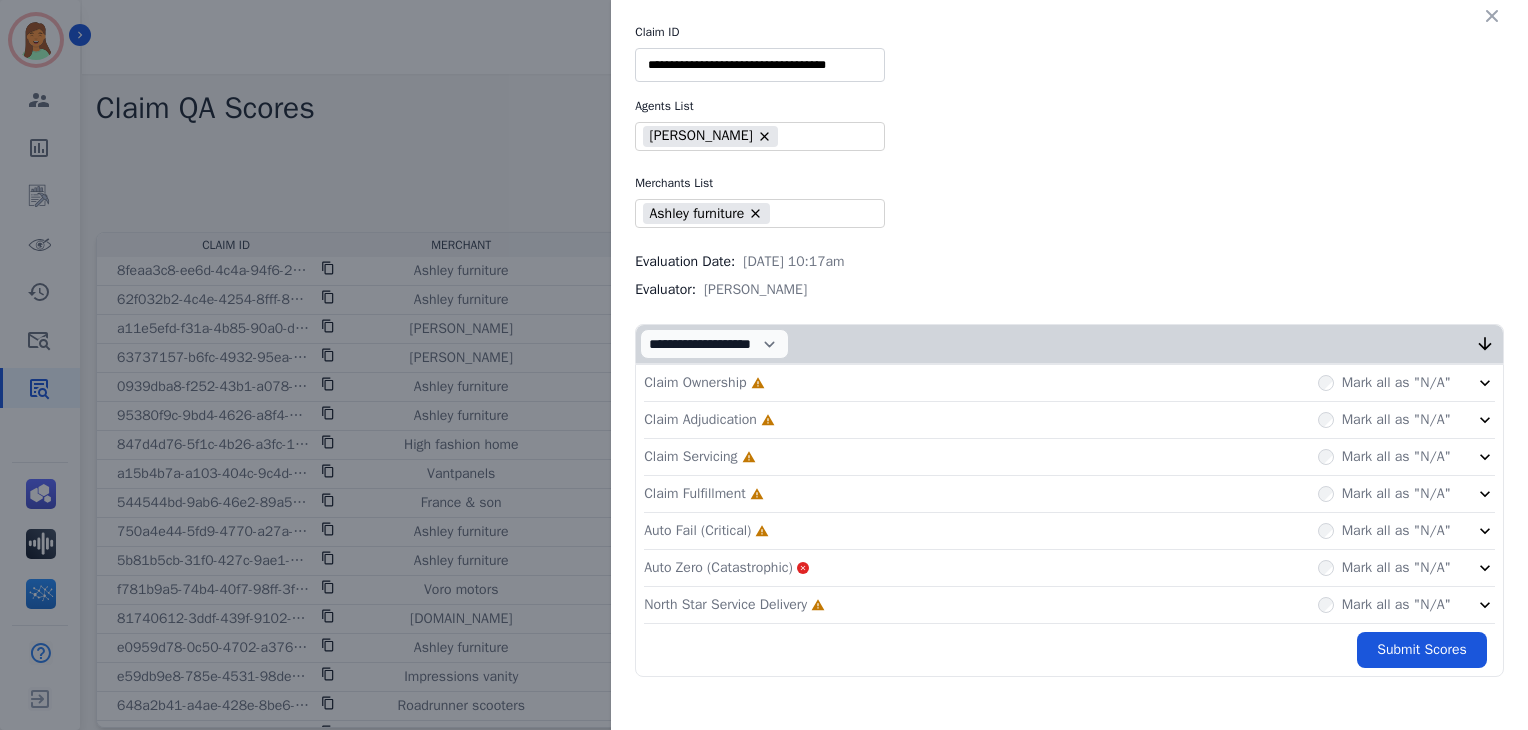 click on "Auto Zero (Catastrophic)       Mark all as "N/A"" 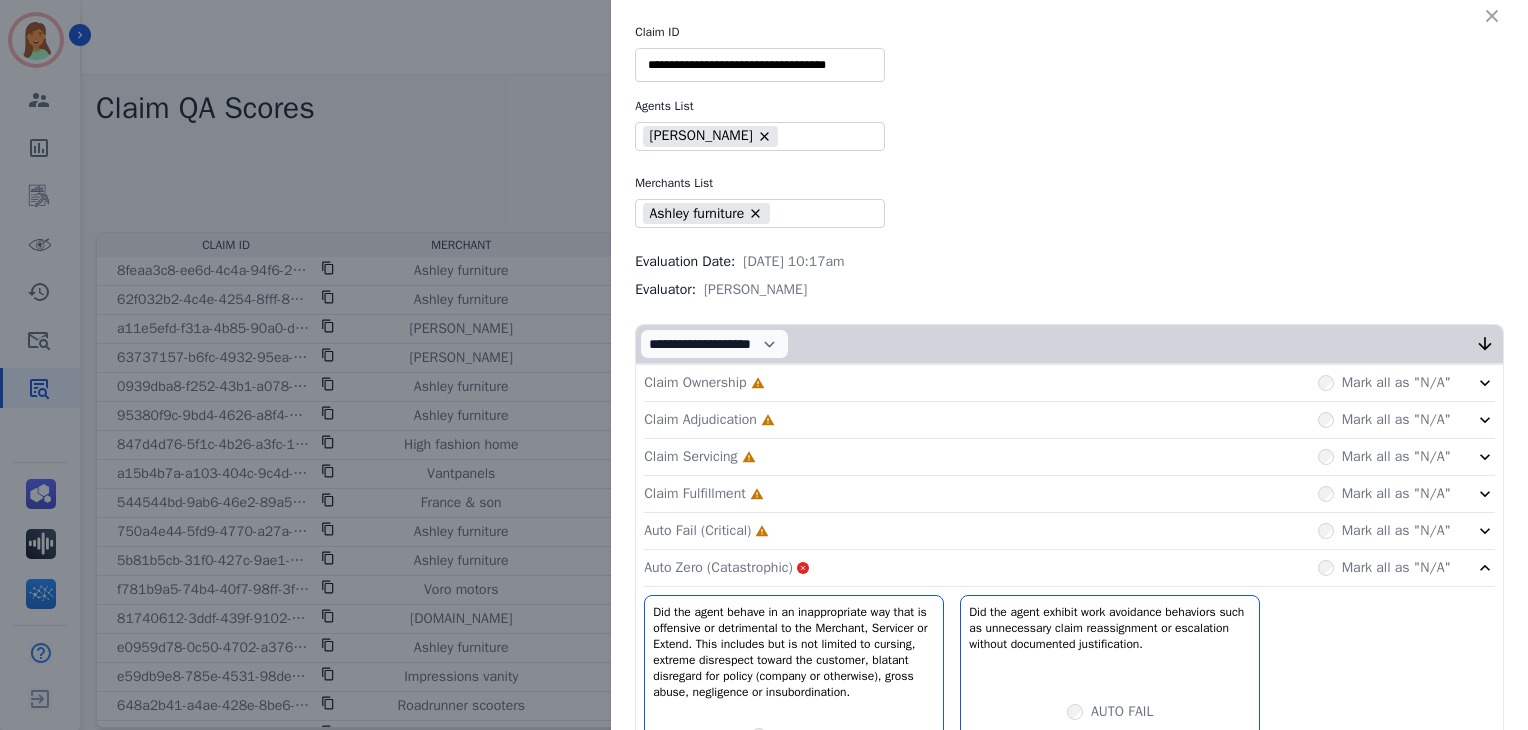 click on "Auto Zero (Catastrophic)       Mark all as "N/A"" 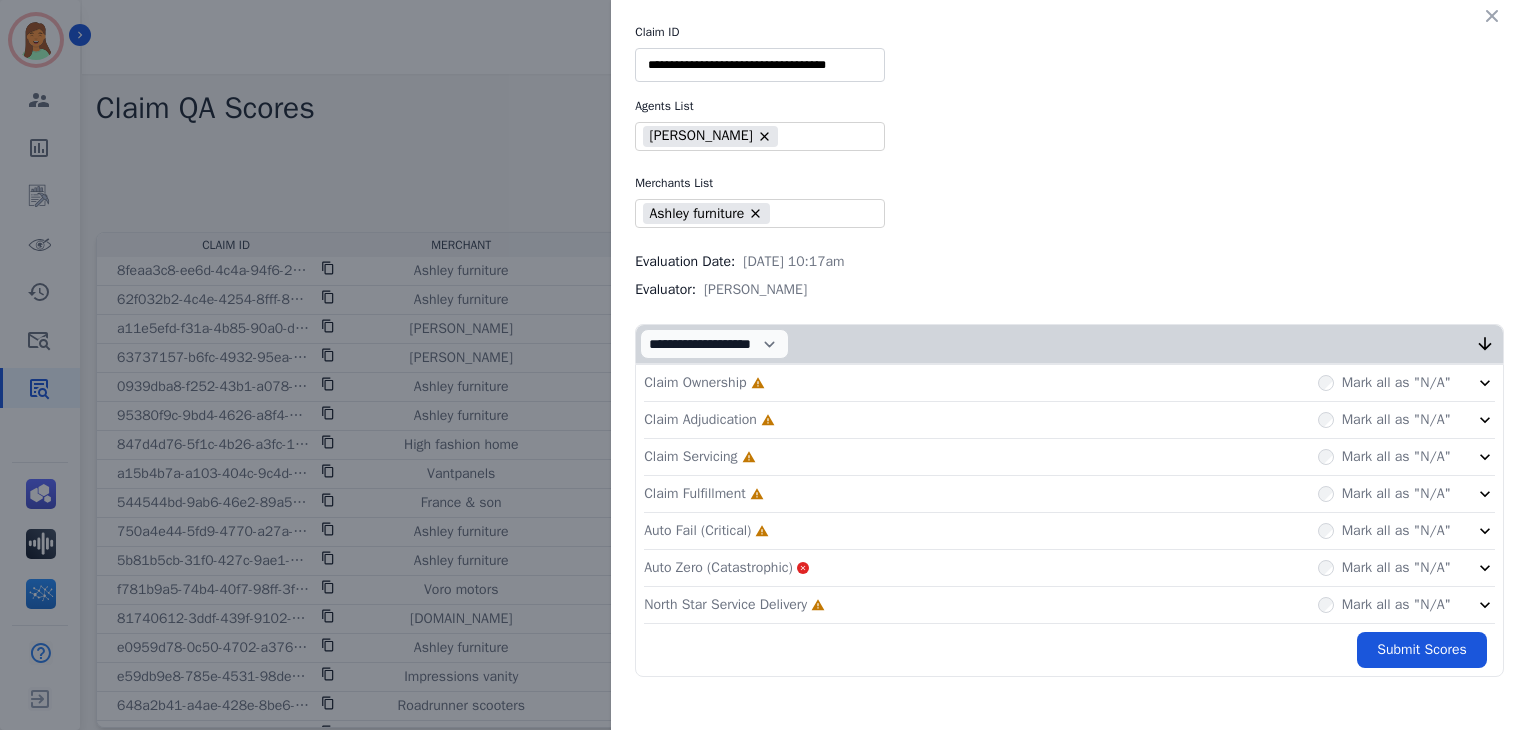 click on "North Star Service Delivery     Incomplete         Mark all as "N/A"" 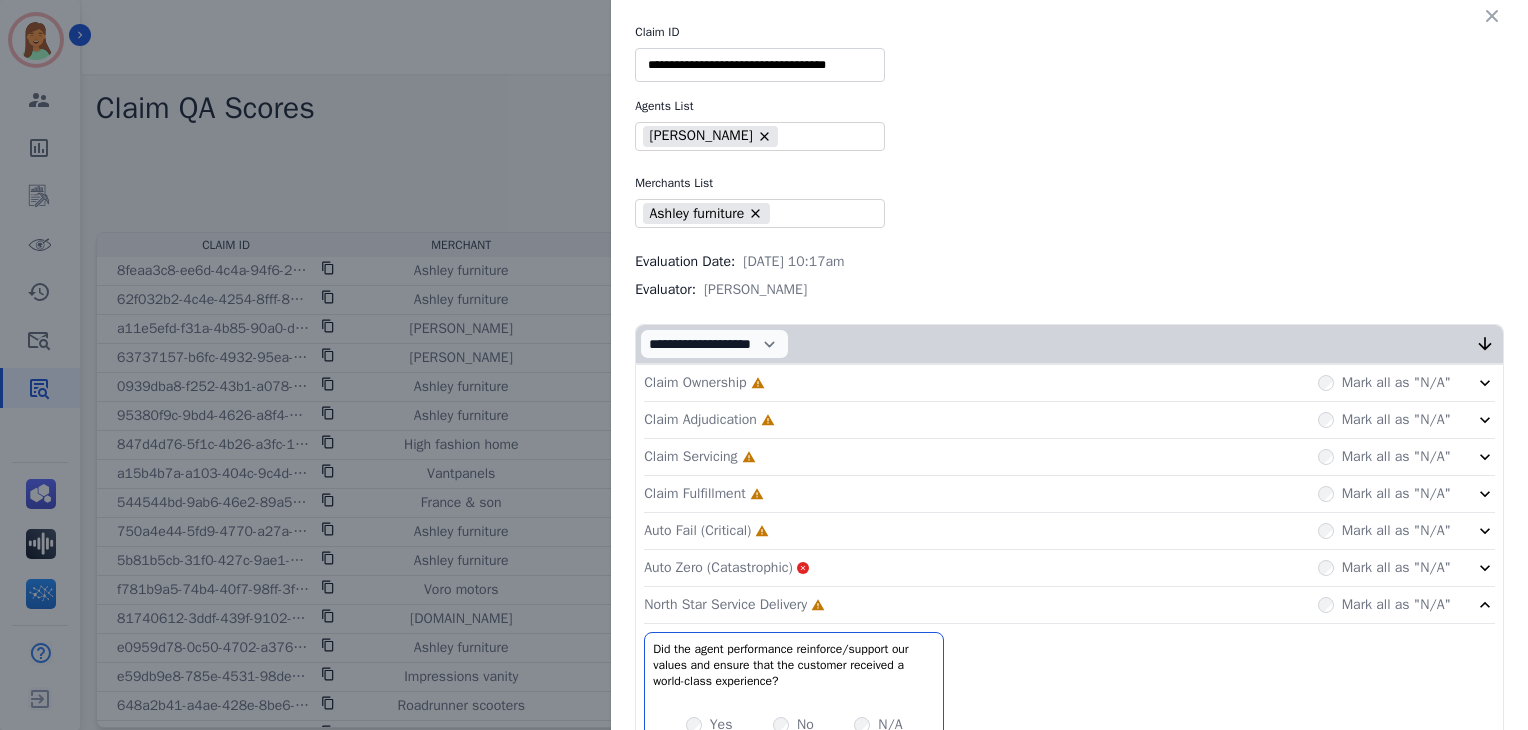 click on "Auto Fail (Critical)     Incomplete         Mark all as "N/A"" 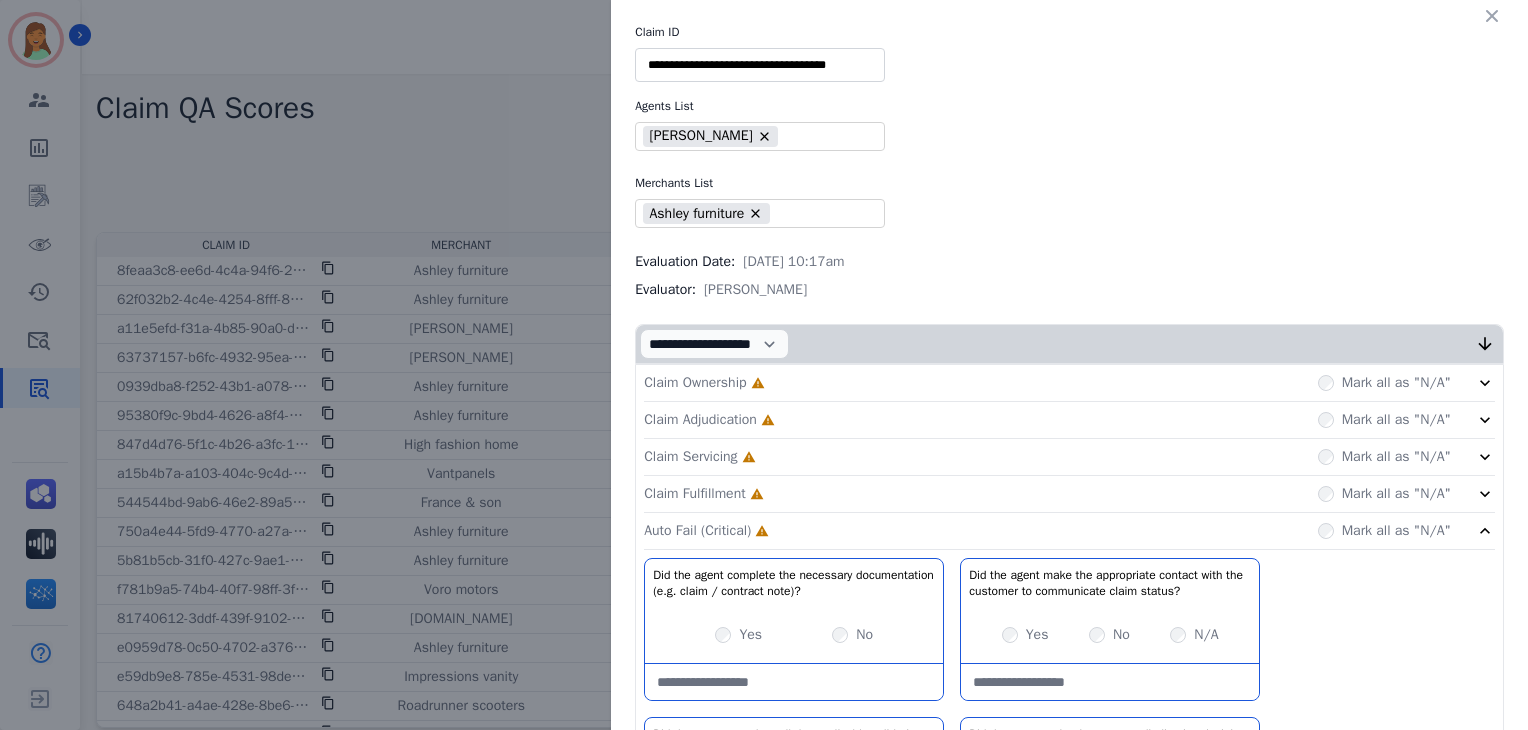 click on "Claim Fulfillment     Incomplete         Mark all as "N/A"" 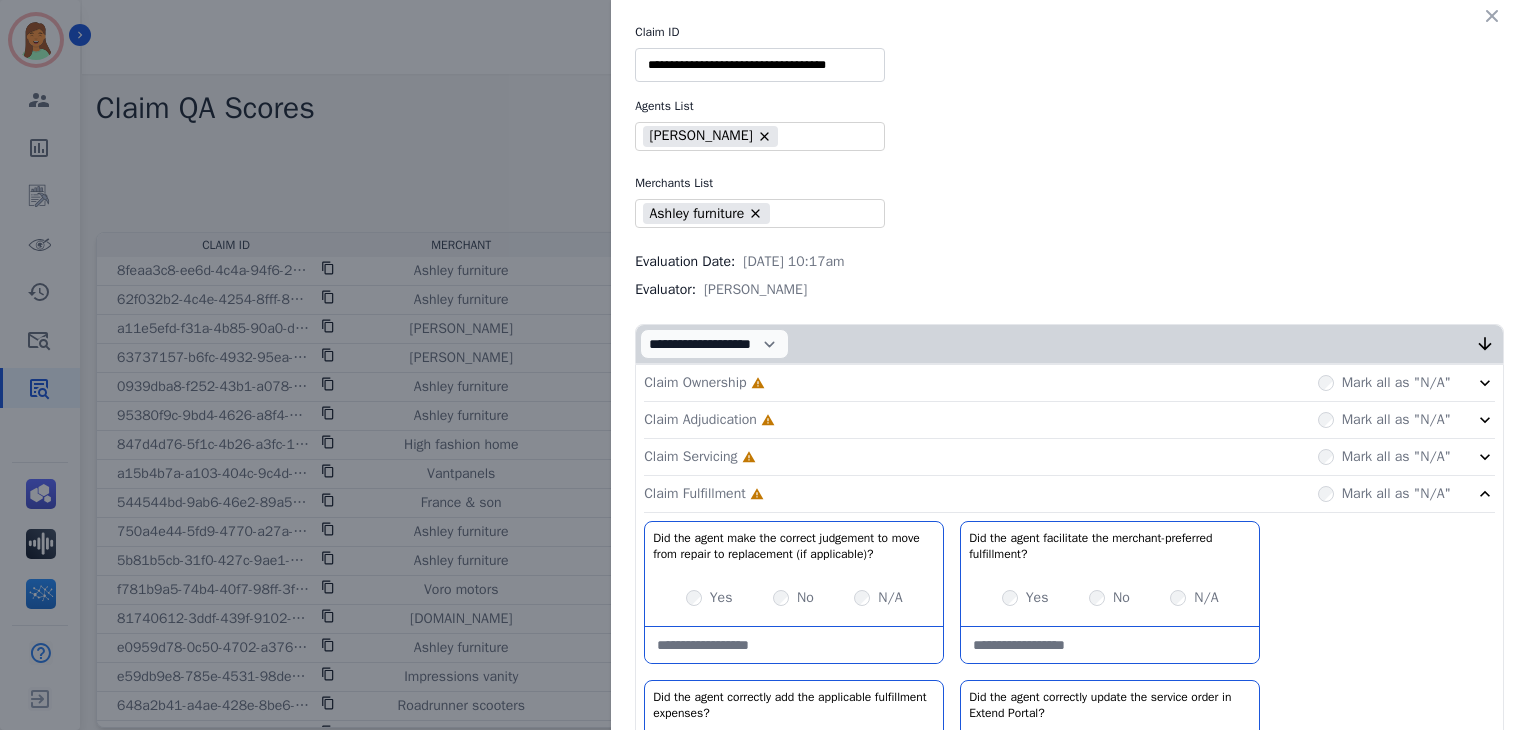 drag, startPoint x: 790, startPoint y: 462, endPoint x: 804, endPoint y: 440, distance: 26.076809 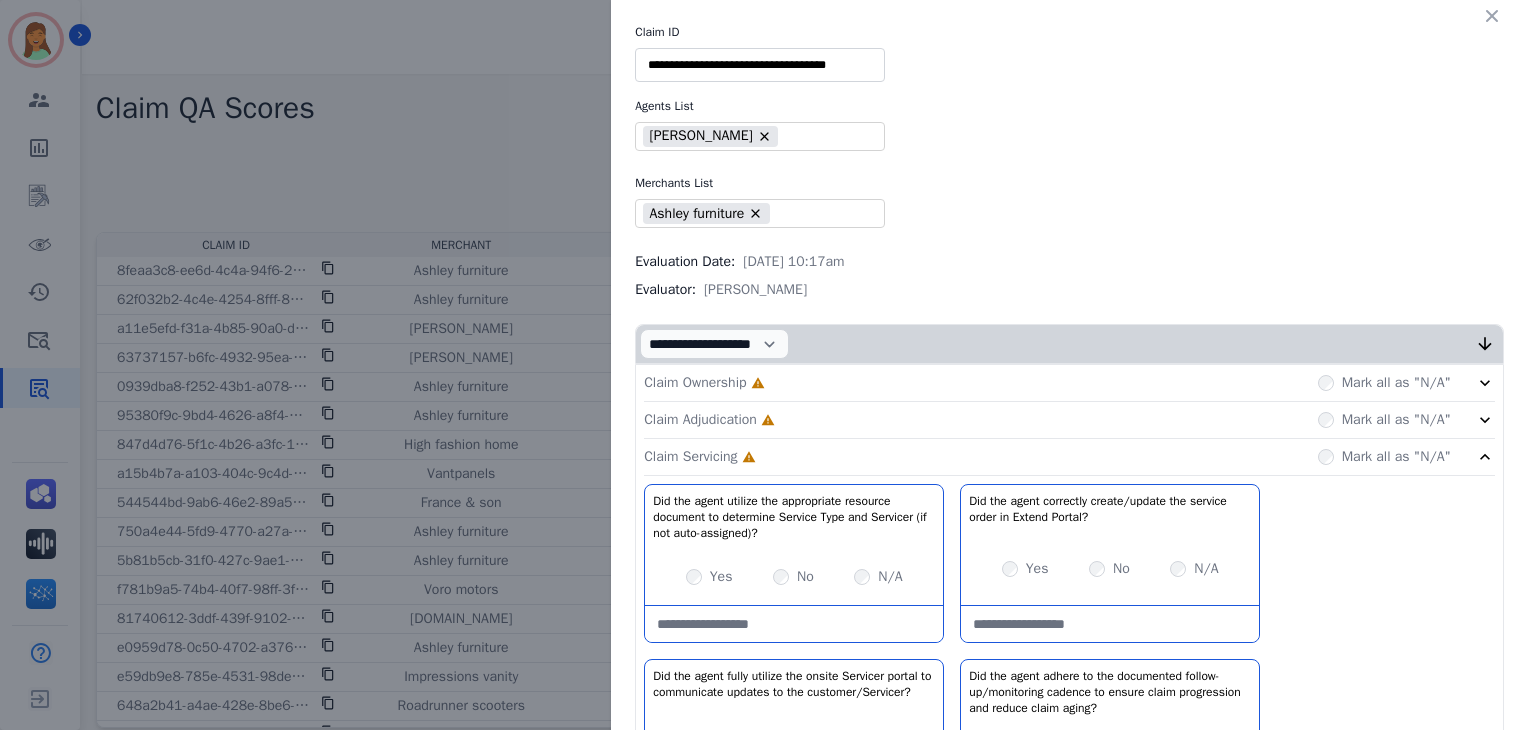 click on "Claim Adjudication     Incomplete         Mark all as "N/A"" 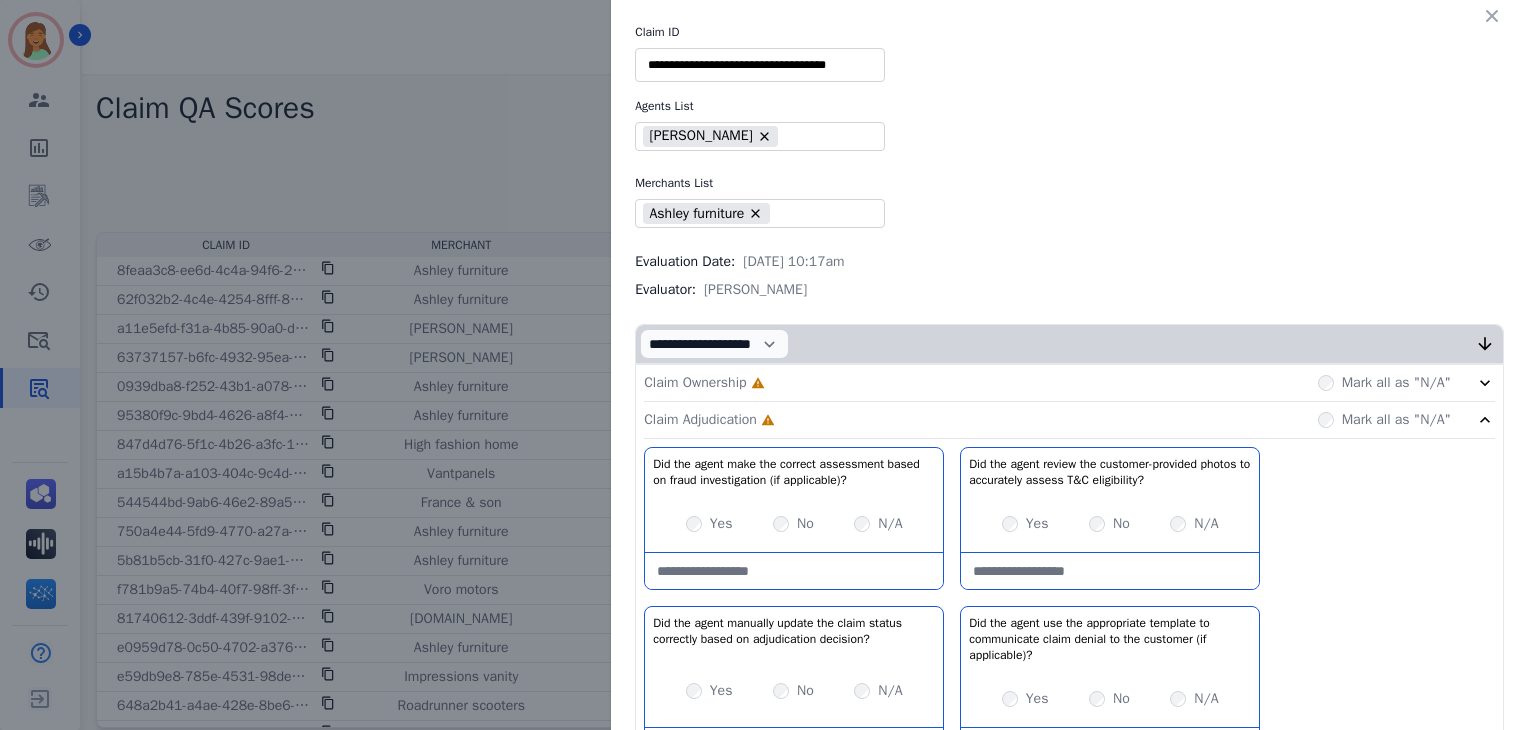click on "**********" at bounding box center [736, 344] 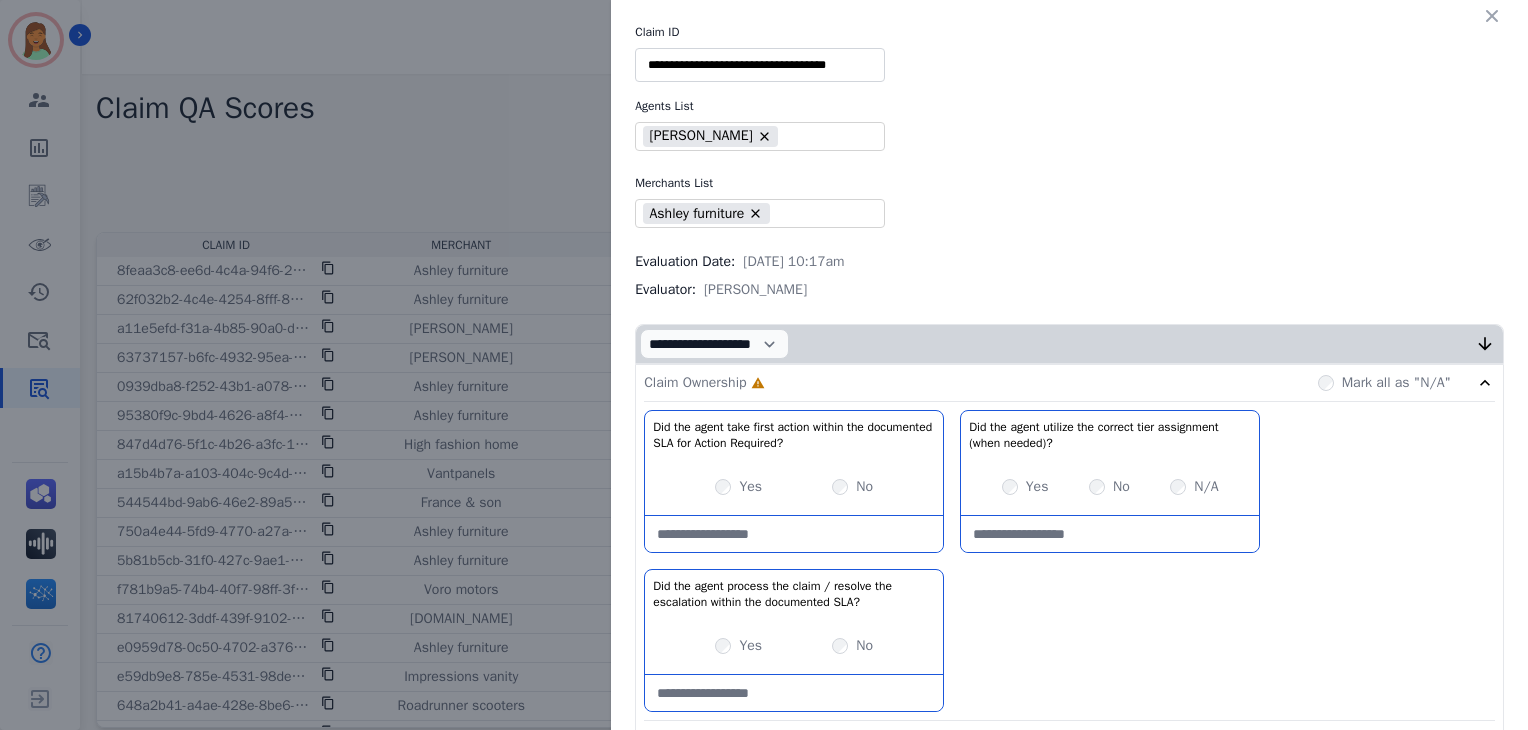 click on "Yes" at bounding box center (738, 487) 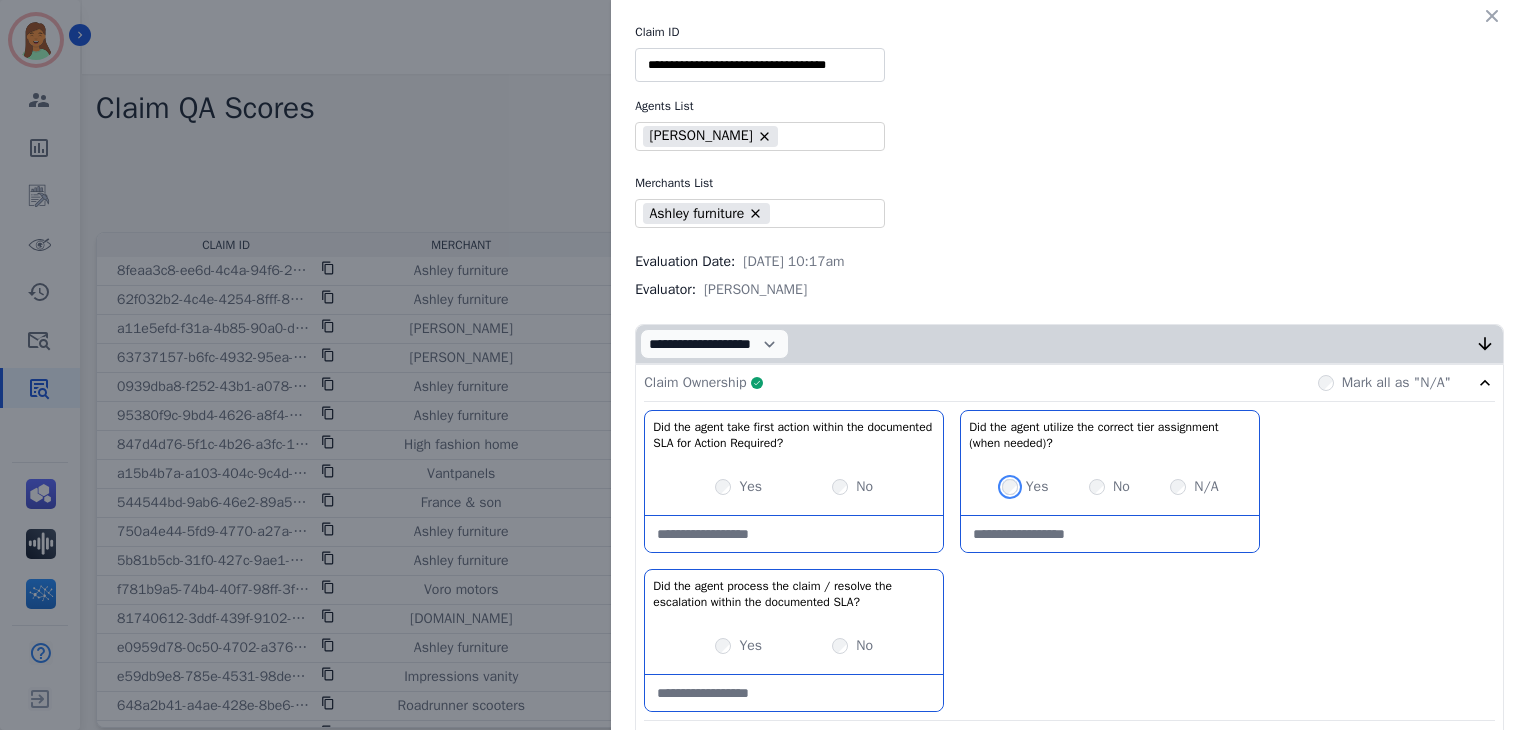 scroll, scrollTop: 133, scrollLeft: 0, axis: vertical 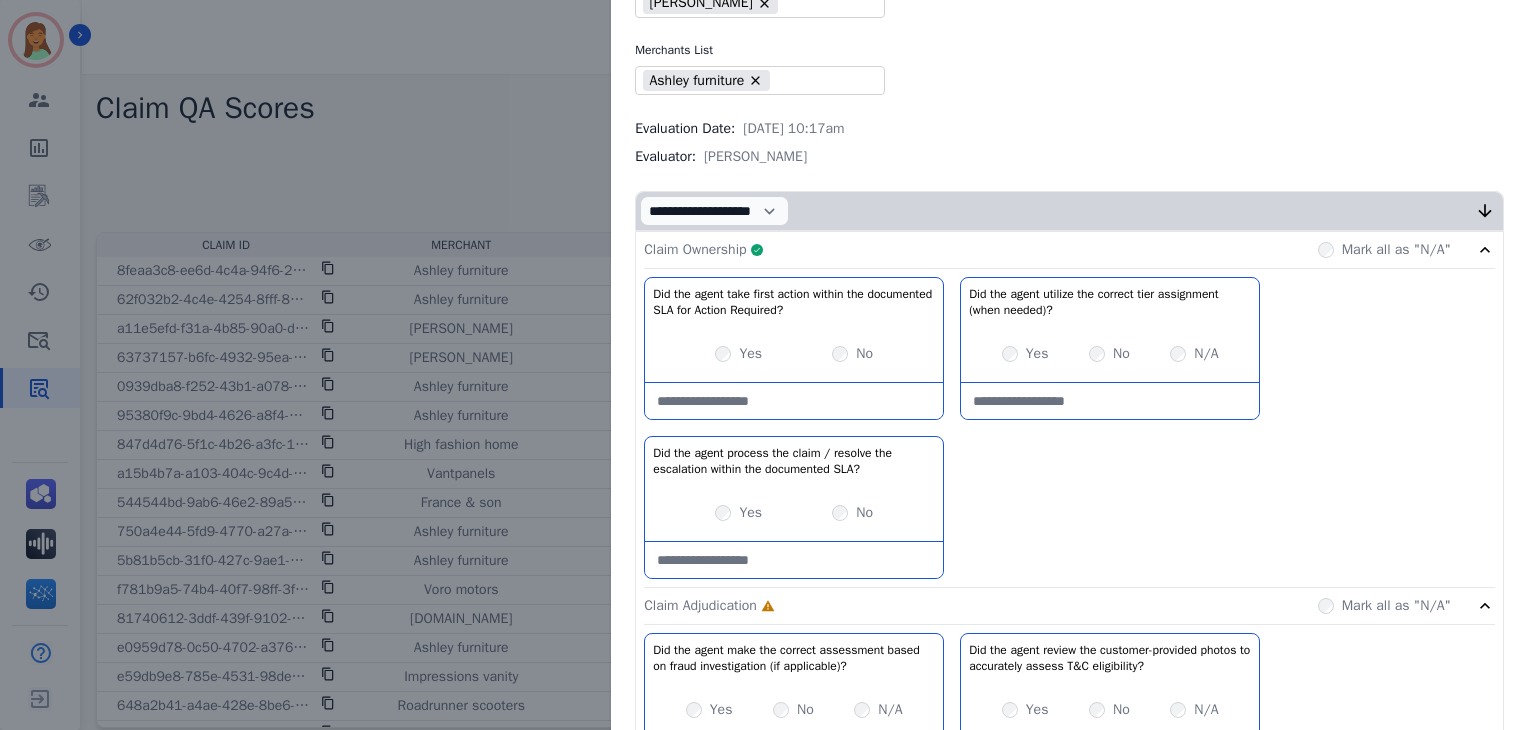 click on "Claim Ownership     Complete         Mark all as "N/A"" at bounding box center [1069, 250] 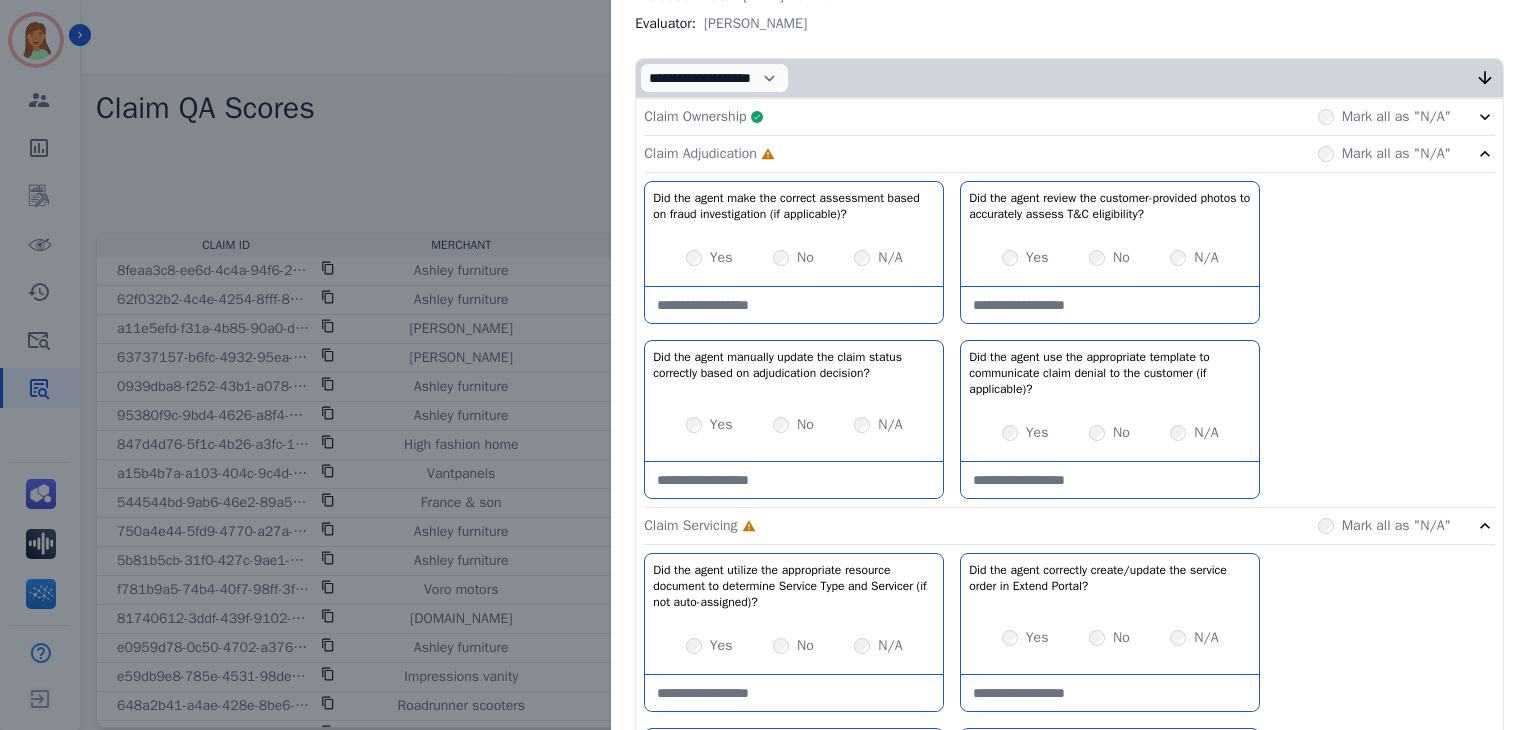 scroll, scrollTop: 400, scrollLeft: 0, axis: vertical 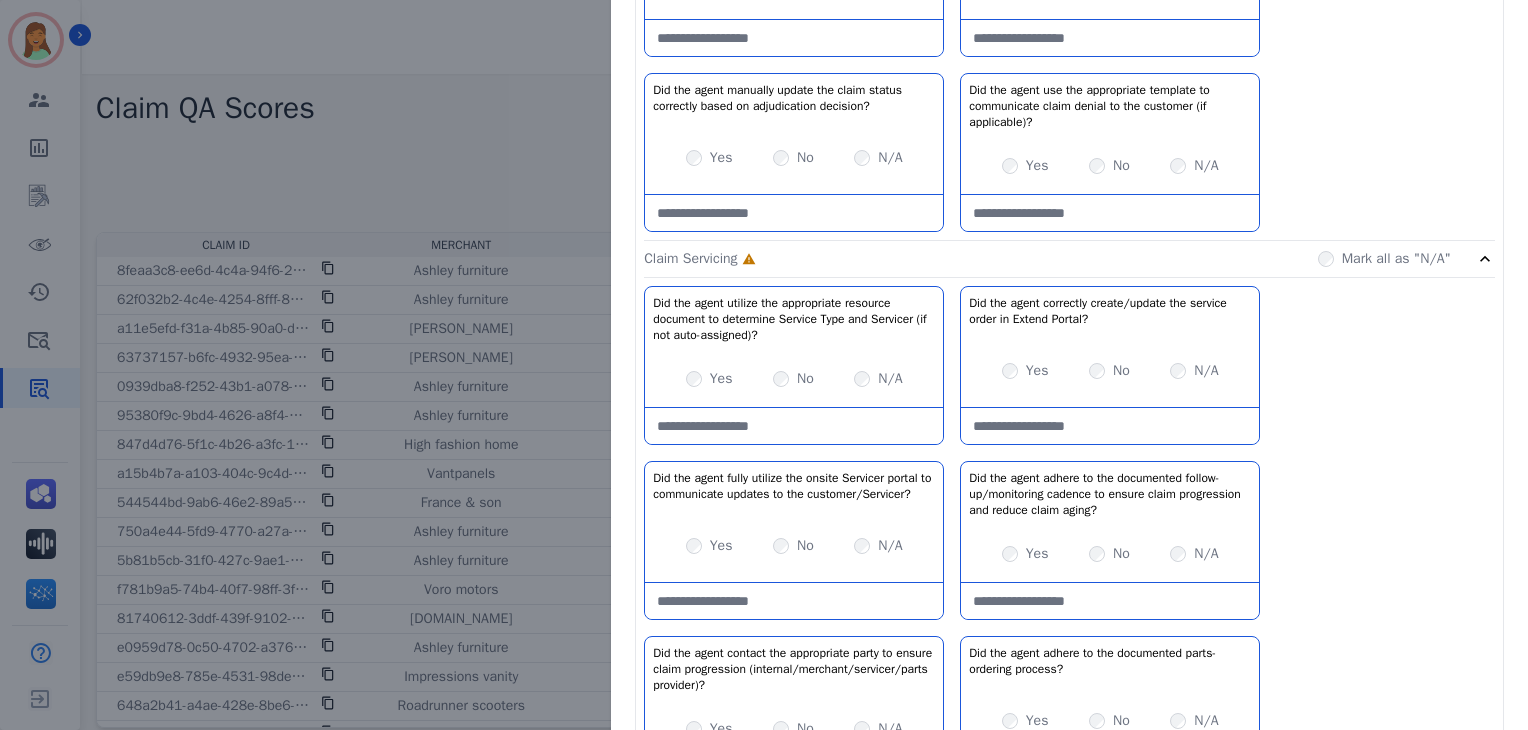 click on "N/A" at bounding box center (1194, 166) 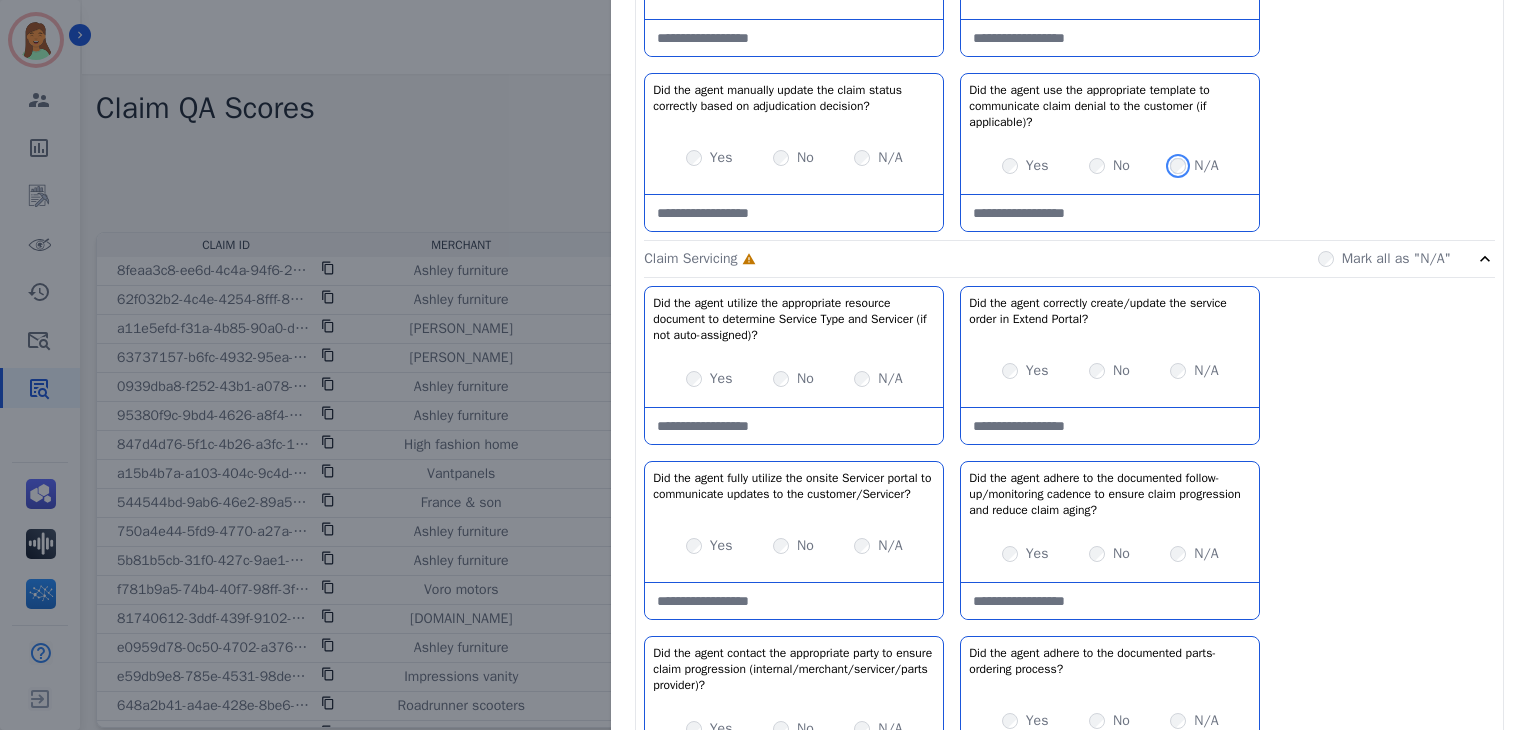 scroll, scrollTop: 666, scrollLeft: 0, axis: vertical 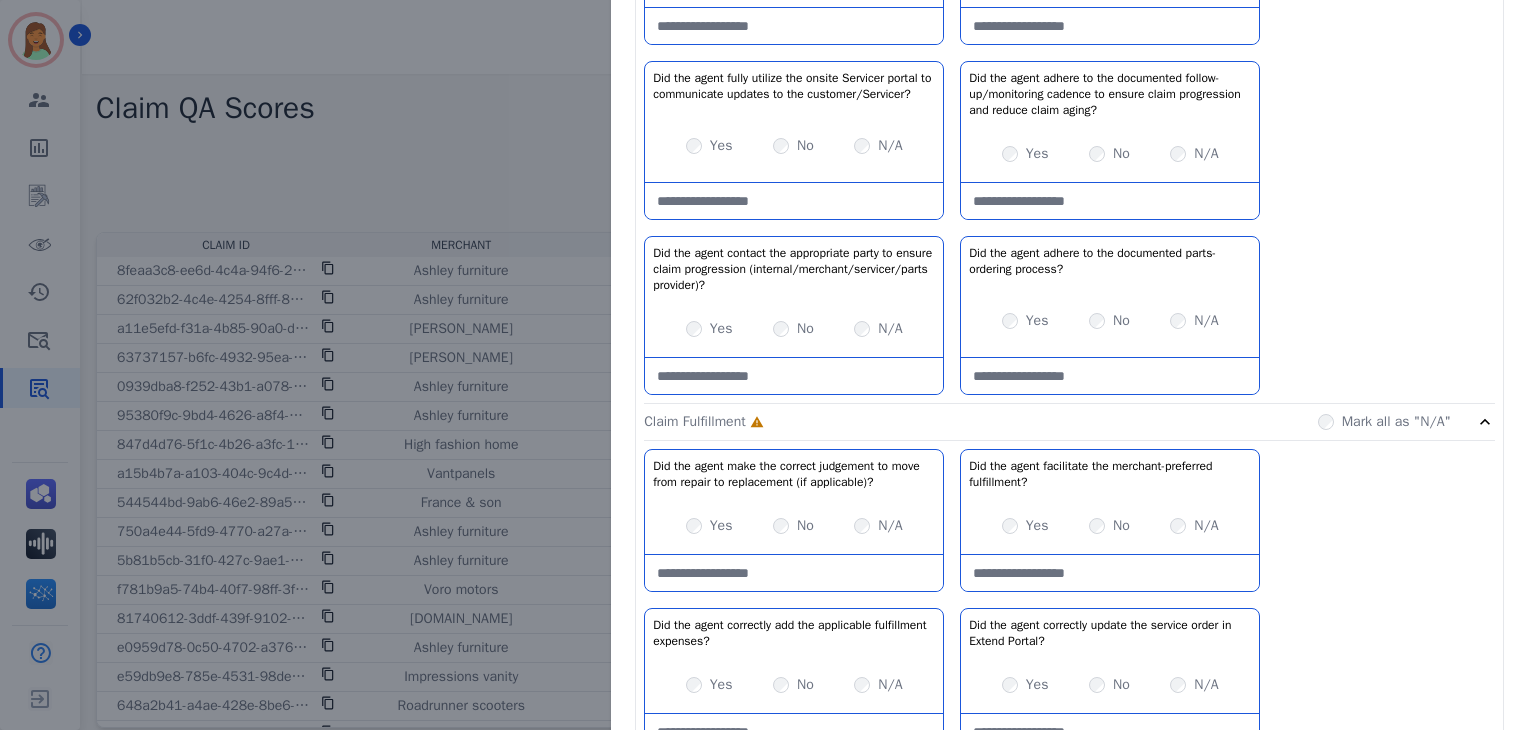 click at bounding box center [794, 201] 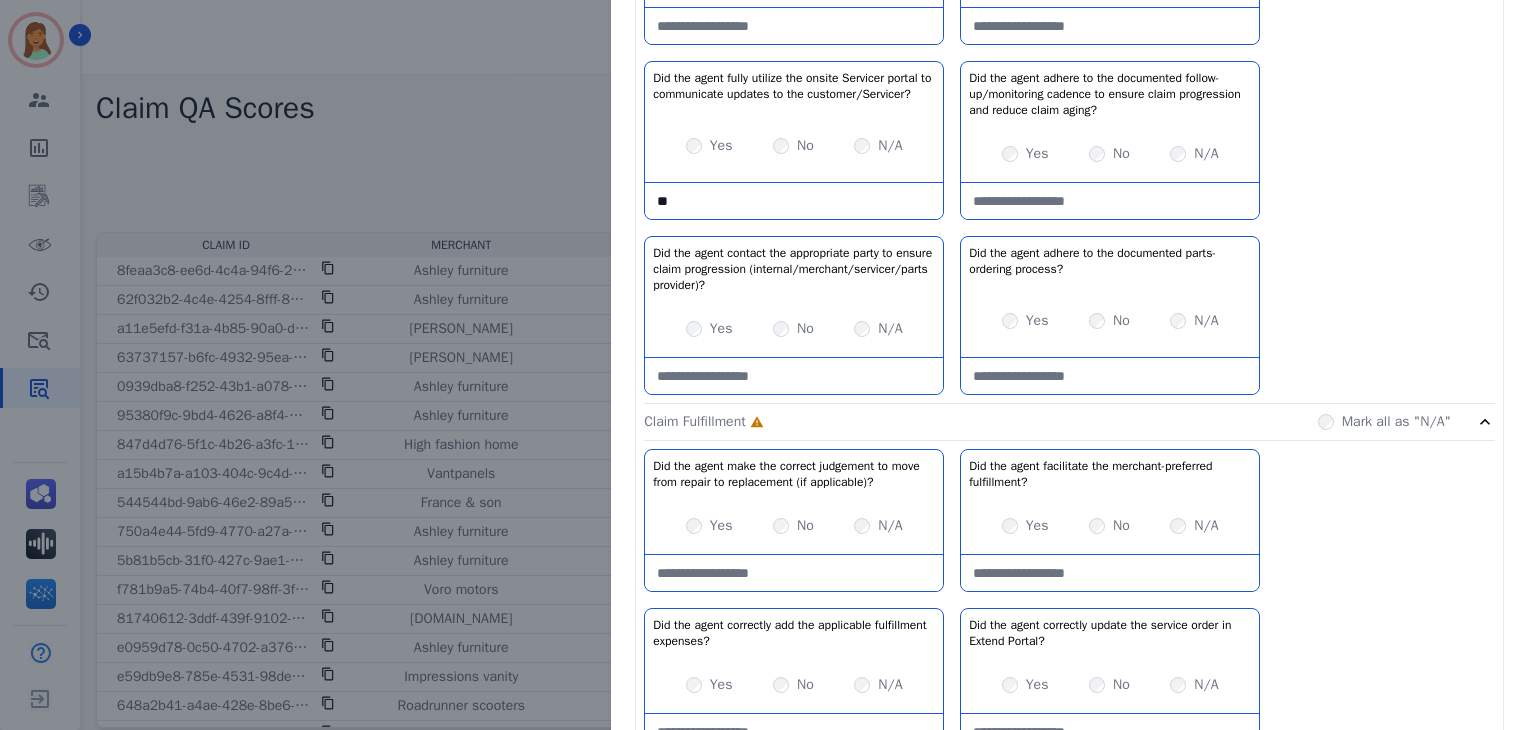 type on "*" 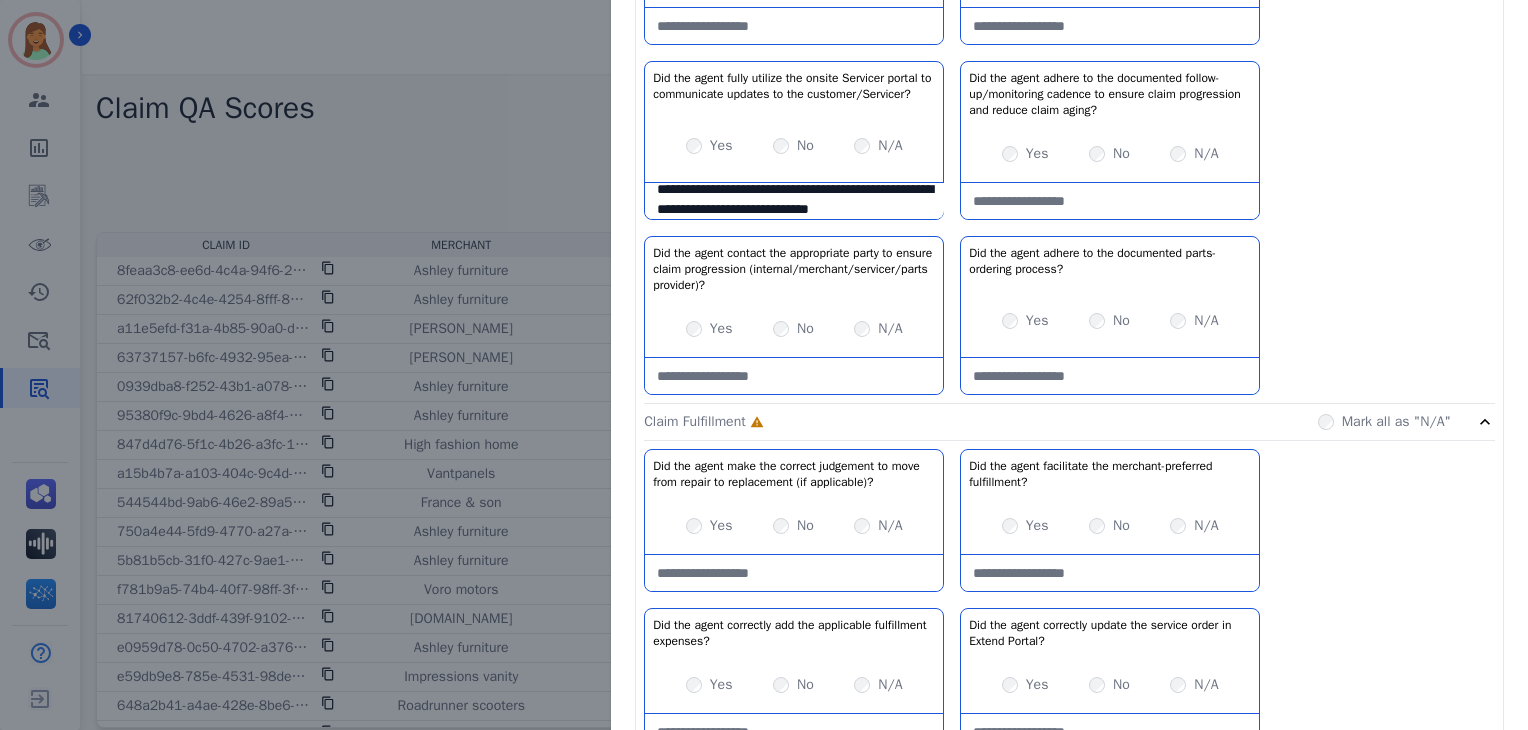 scroll, scrollTop: 32, scrollLeft: 0, axis: vertical 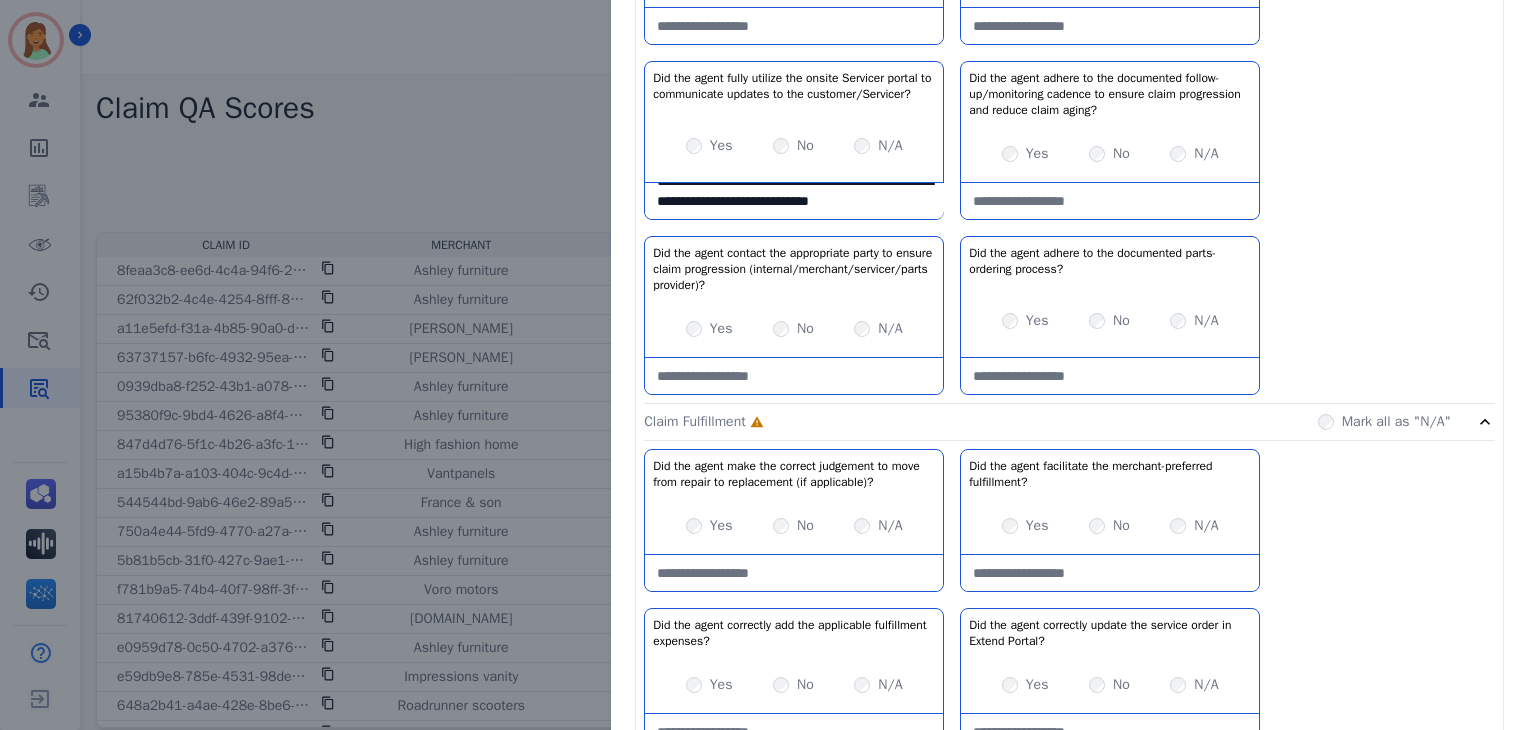type on "**********" 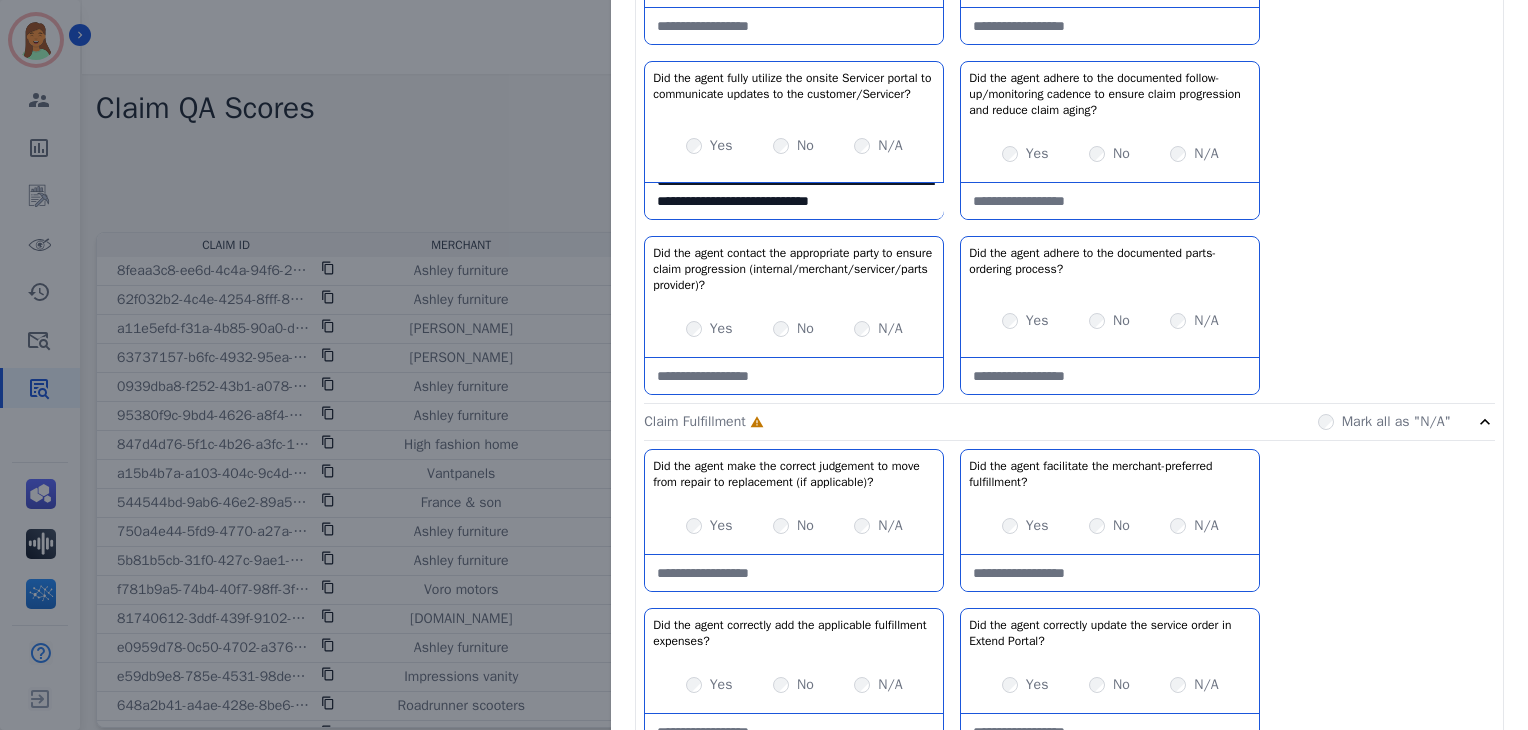 click at bounding box center [1110, 201] 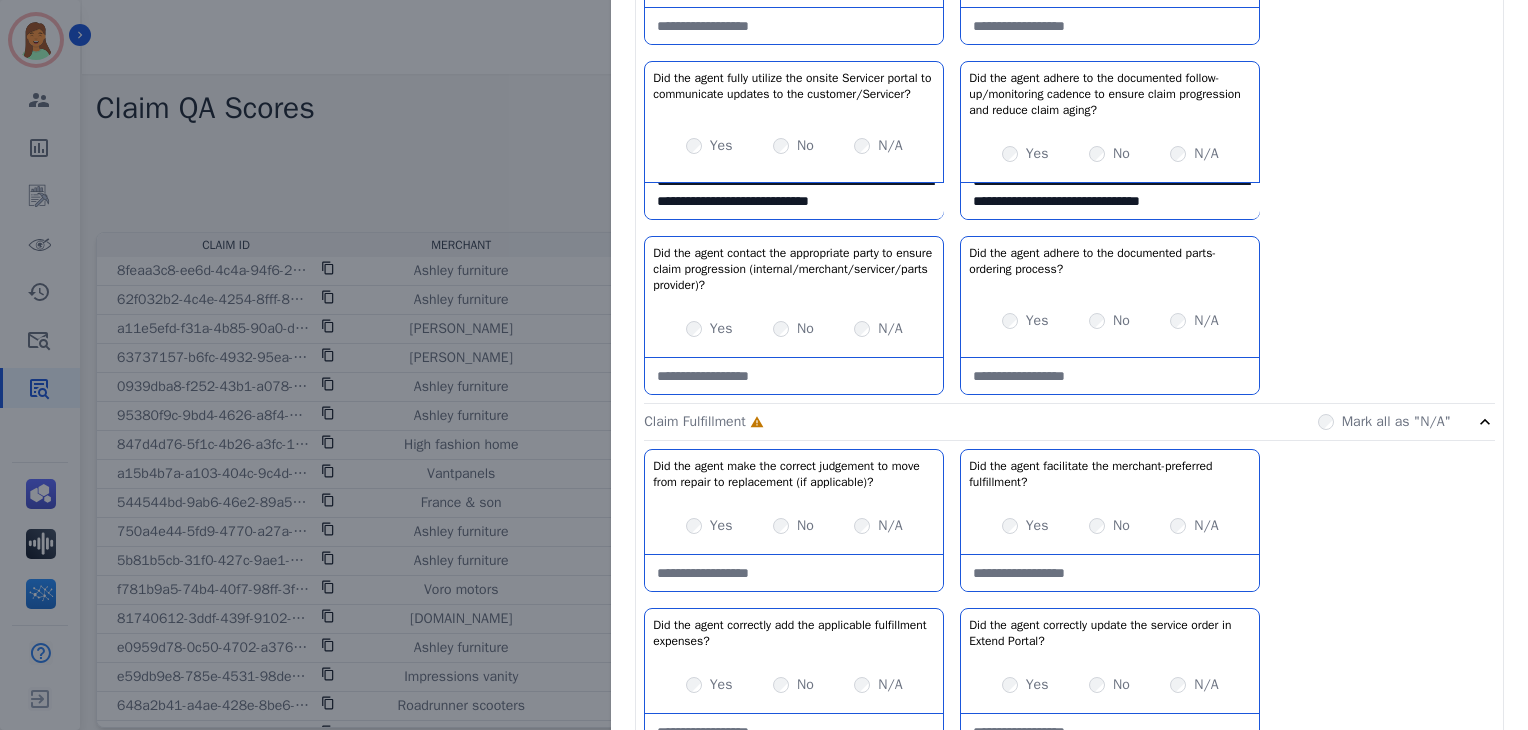 scroll, scrollTop: 32, scrollLeft: 0, axis: vertical 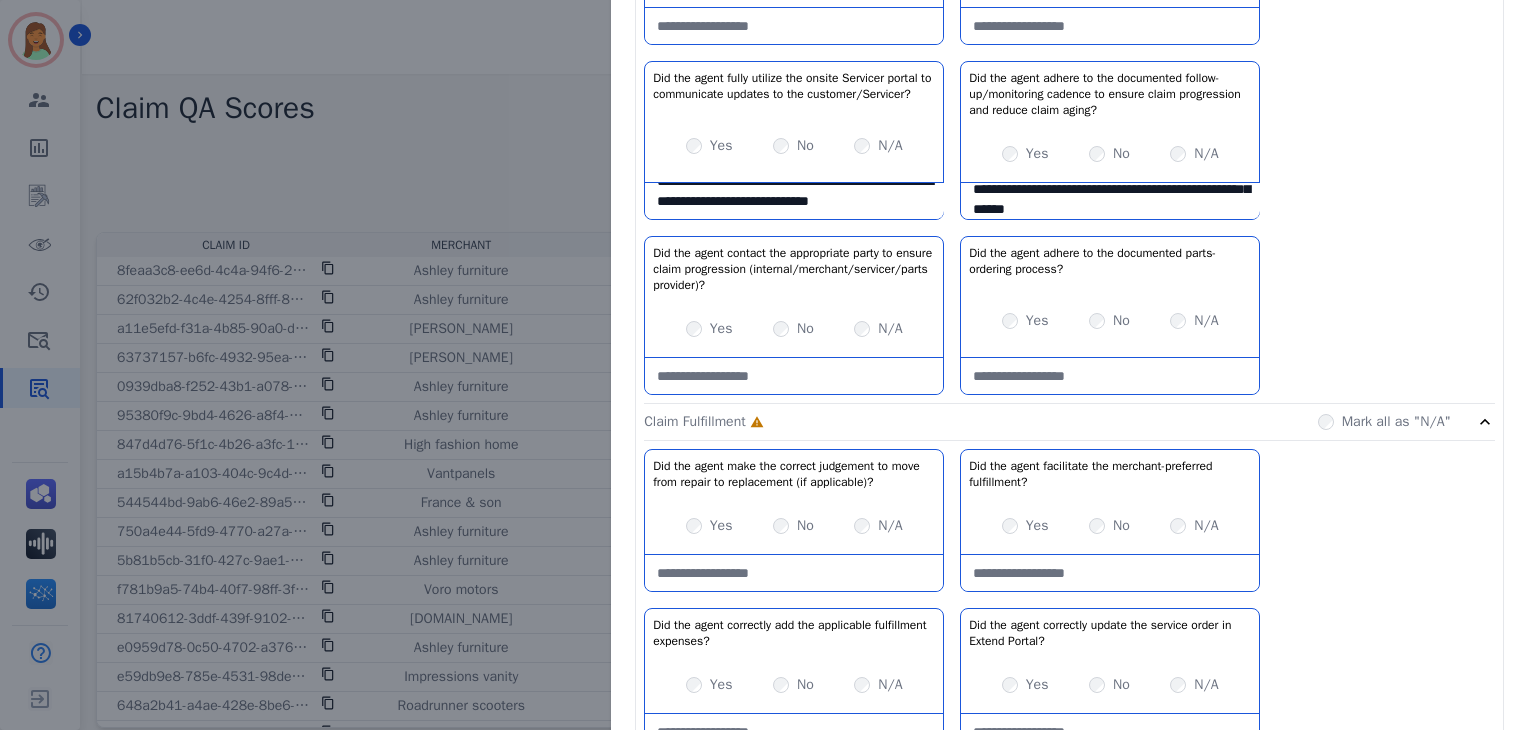 type on "**********" 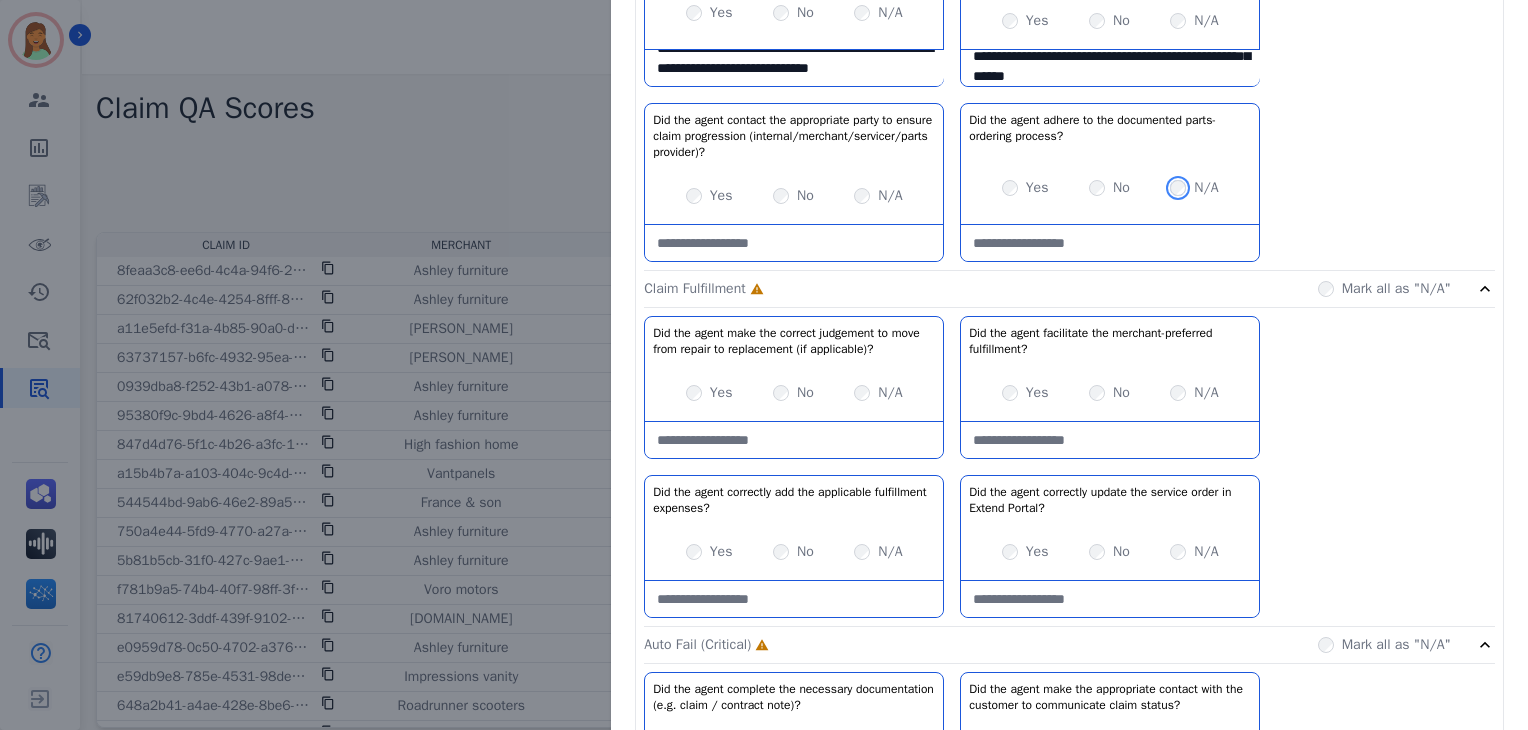 scroll, scrollTop: 1200, scrollLeft: 0, axis: vertical 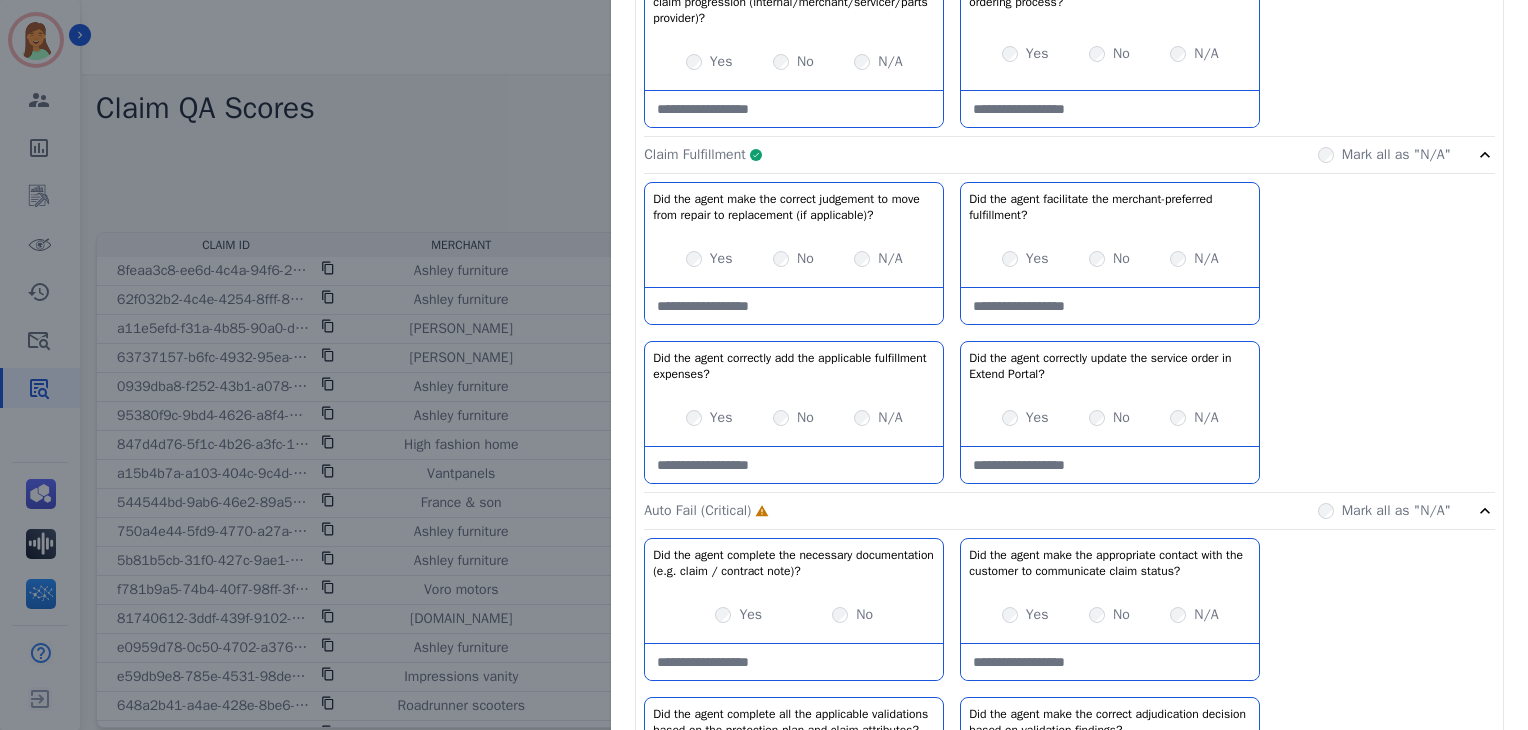 click on "Claim Fulfillment     Complete         Mark all as "N/A"" 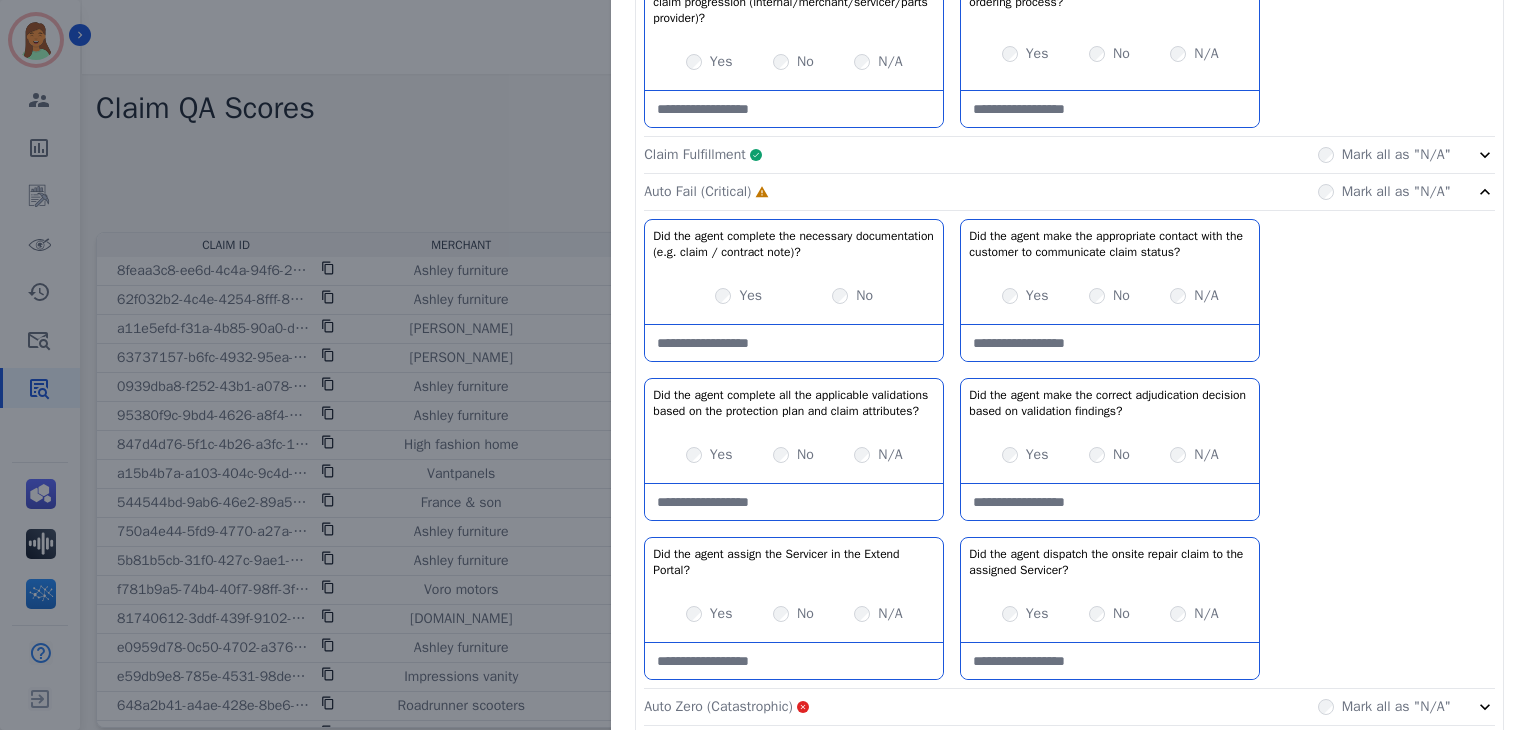 scroll, scrollTop: 1333, scrollLeft: 0, axis: vertical 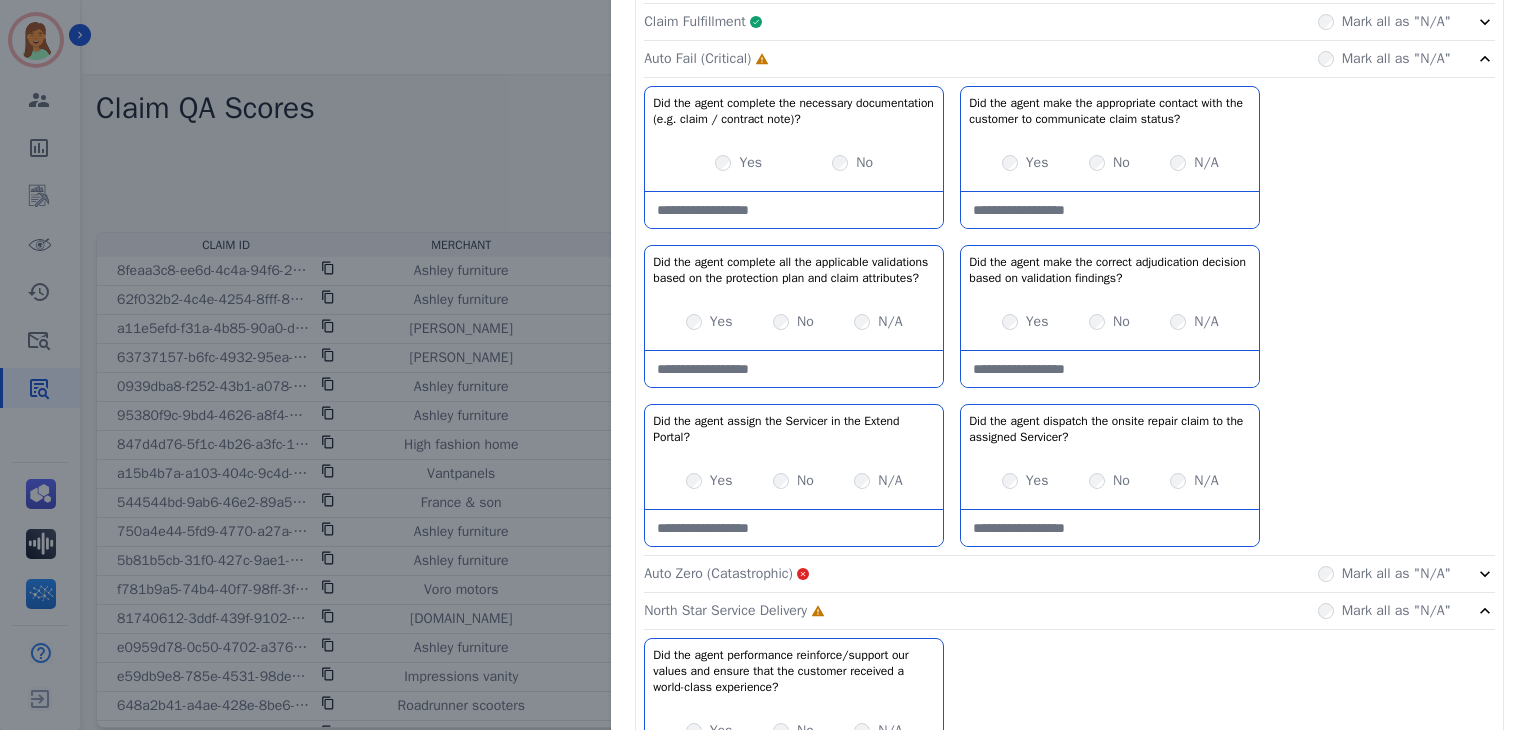 click at bounding box center (794, 210) 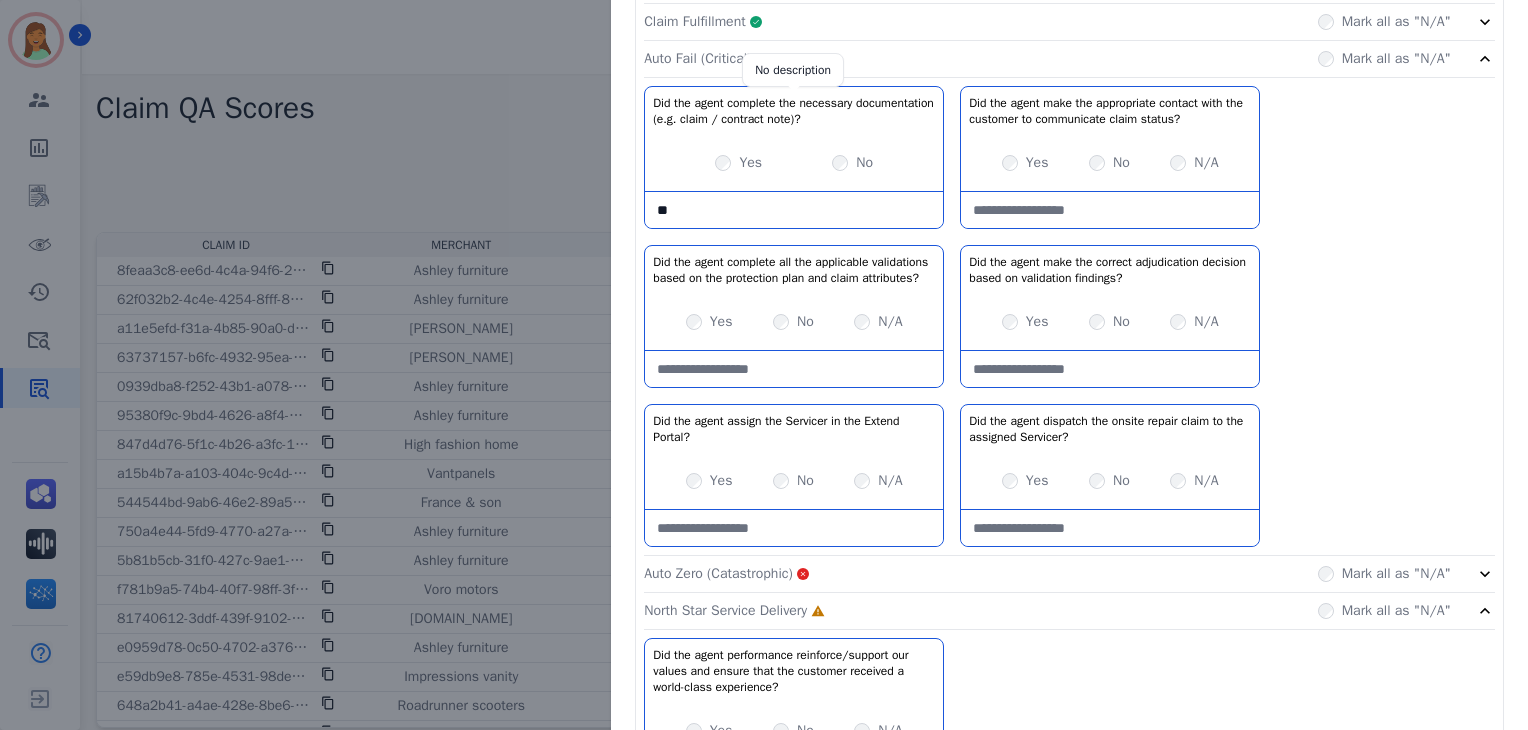type on "*" 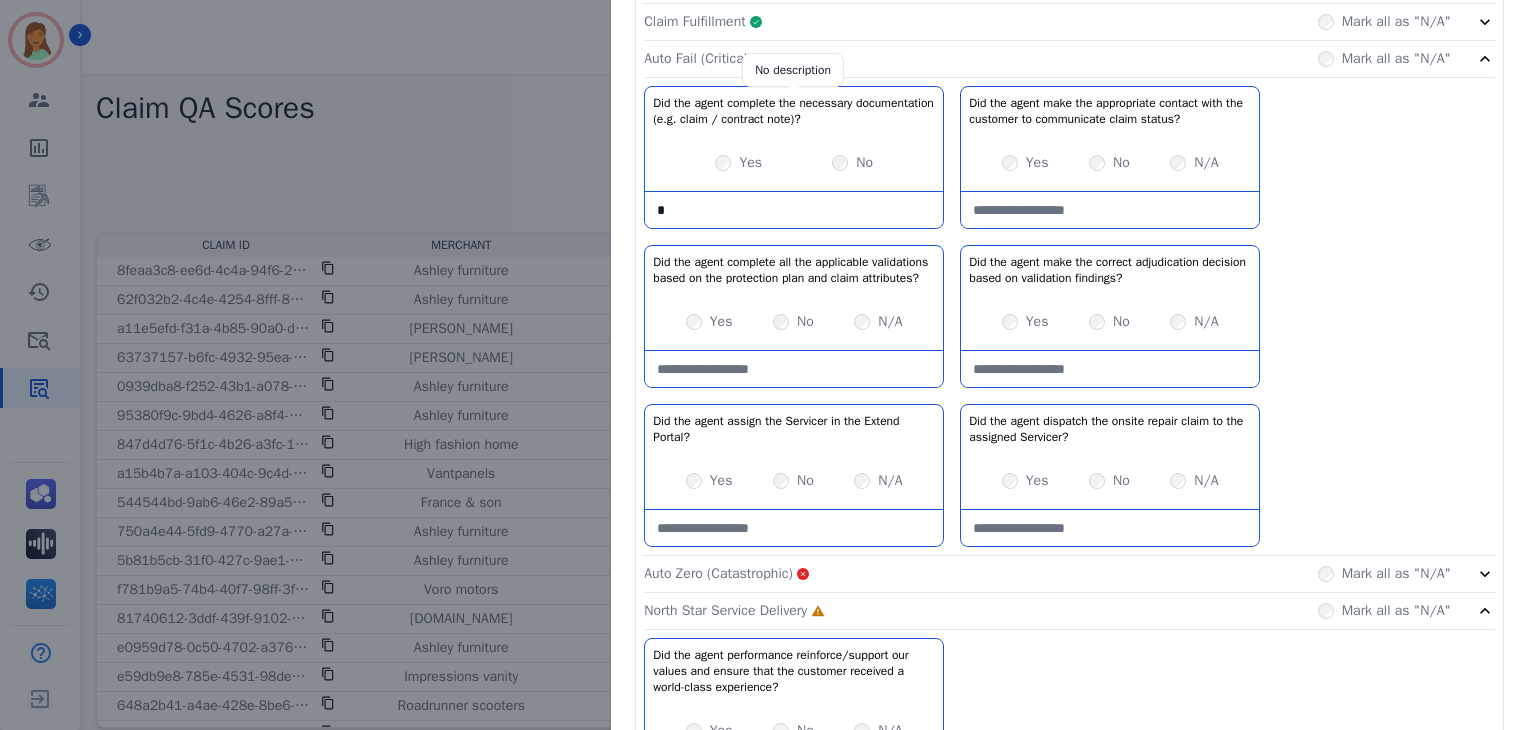type 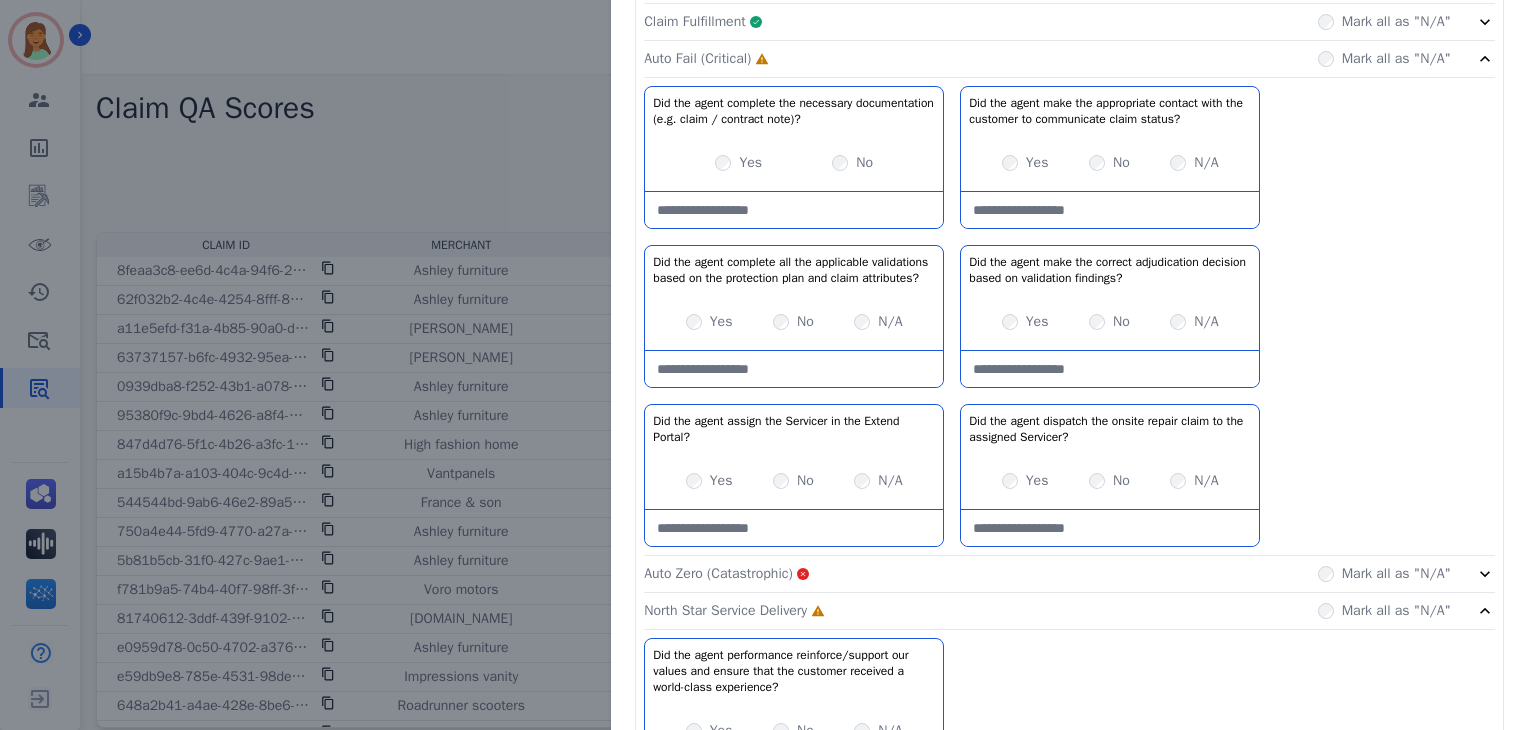 click at bounding box center [794, 369] 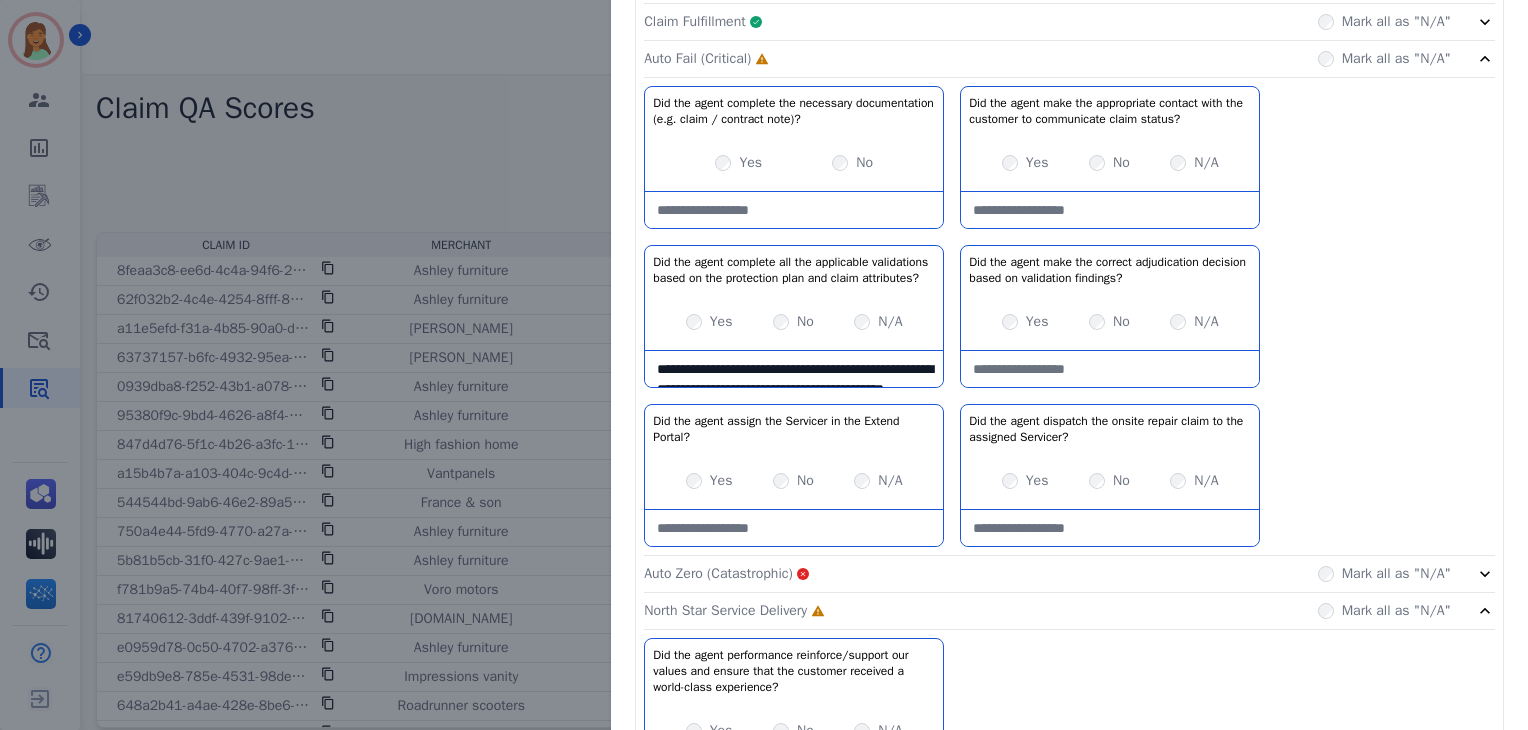 scroll, scrollTop: 31, scrollLeft: 0, axis: vertical 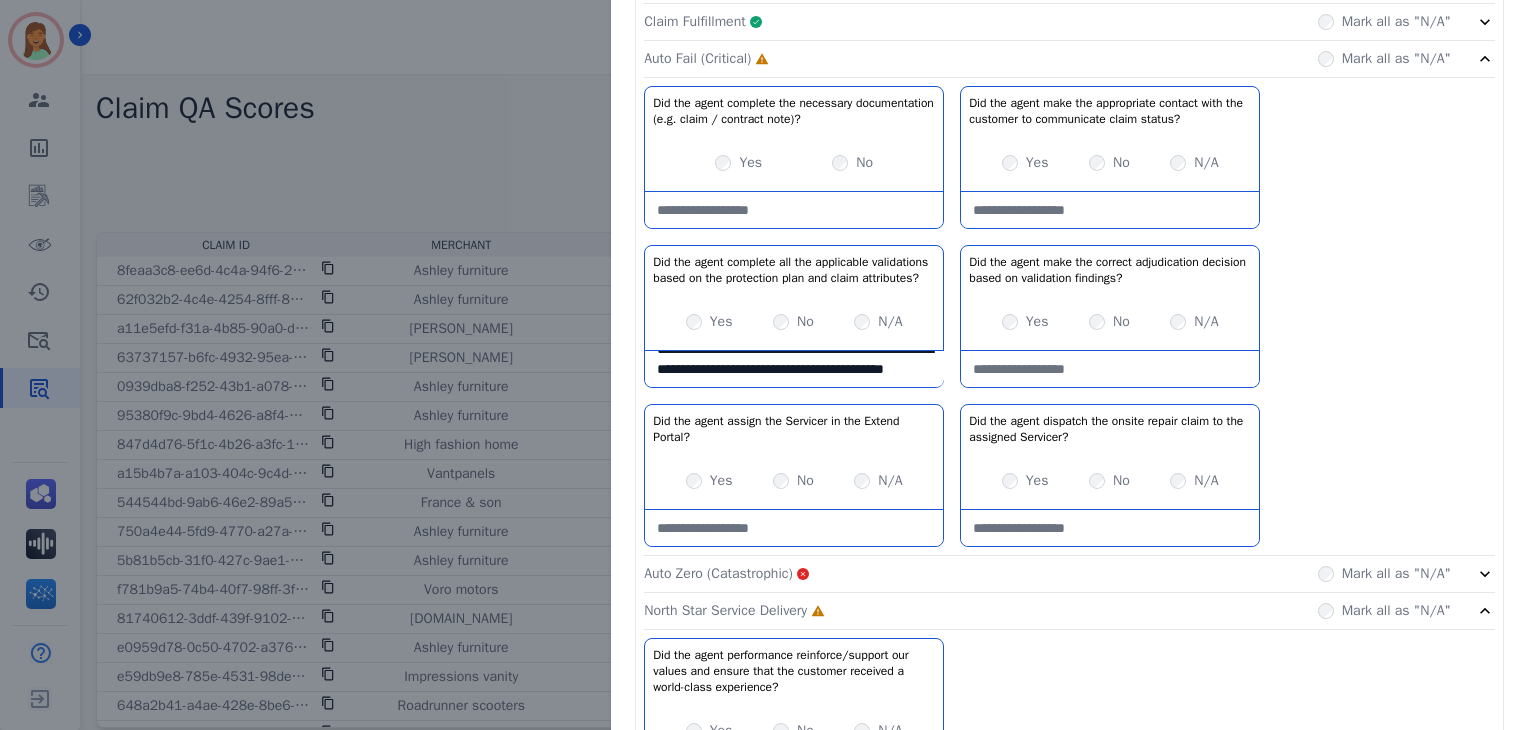 type 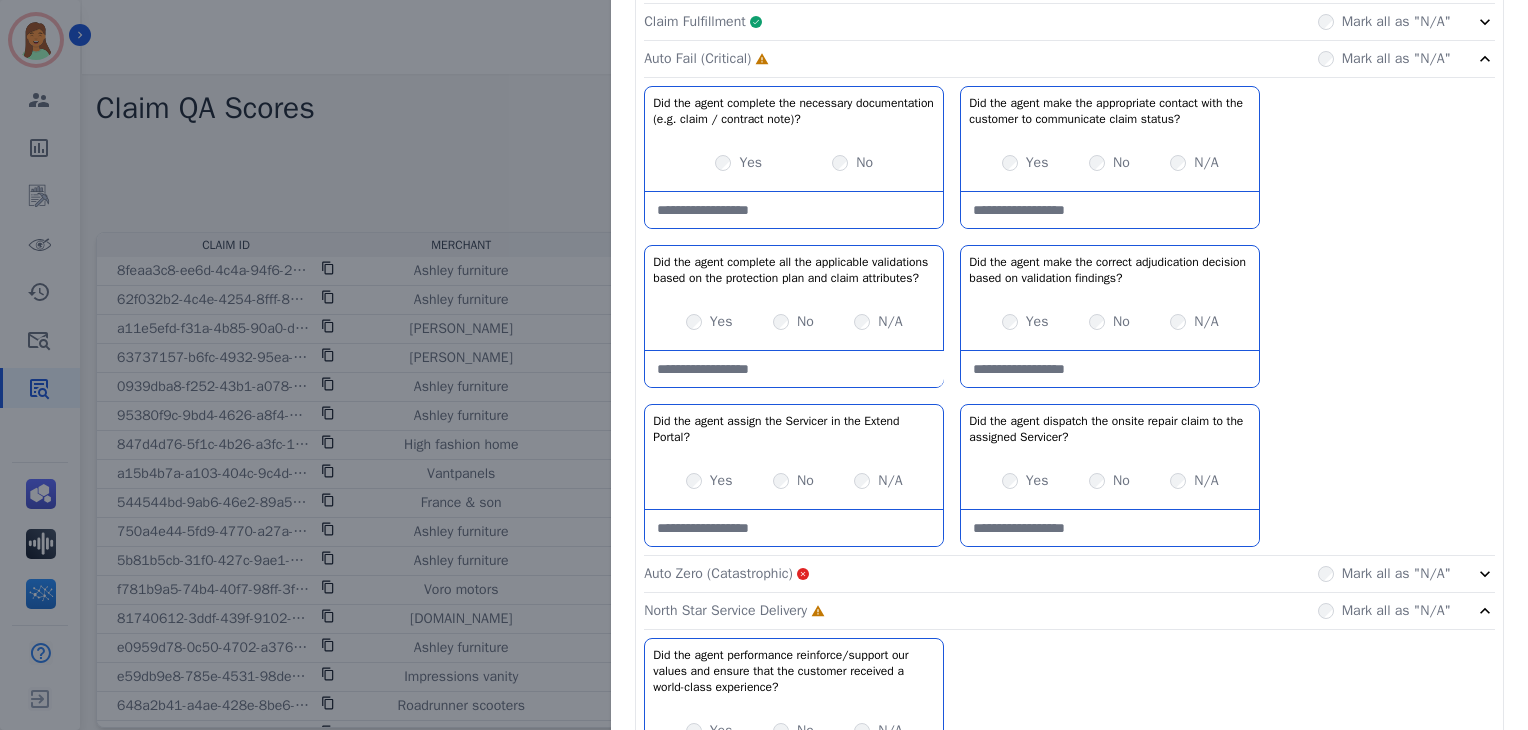 scroll, scrollTop: 0, scrollLeft: 0, axis: both 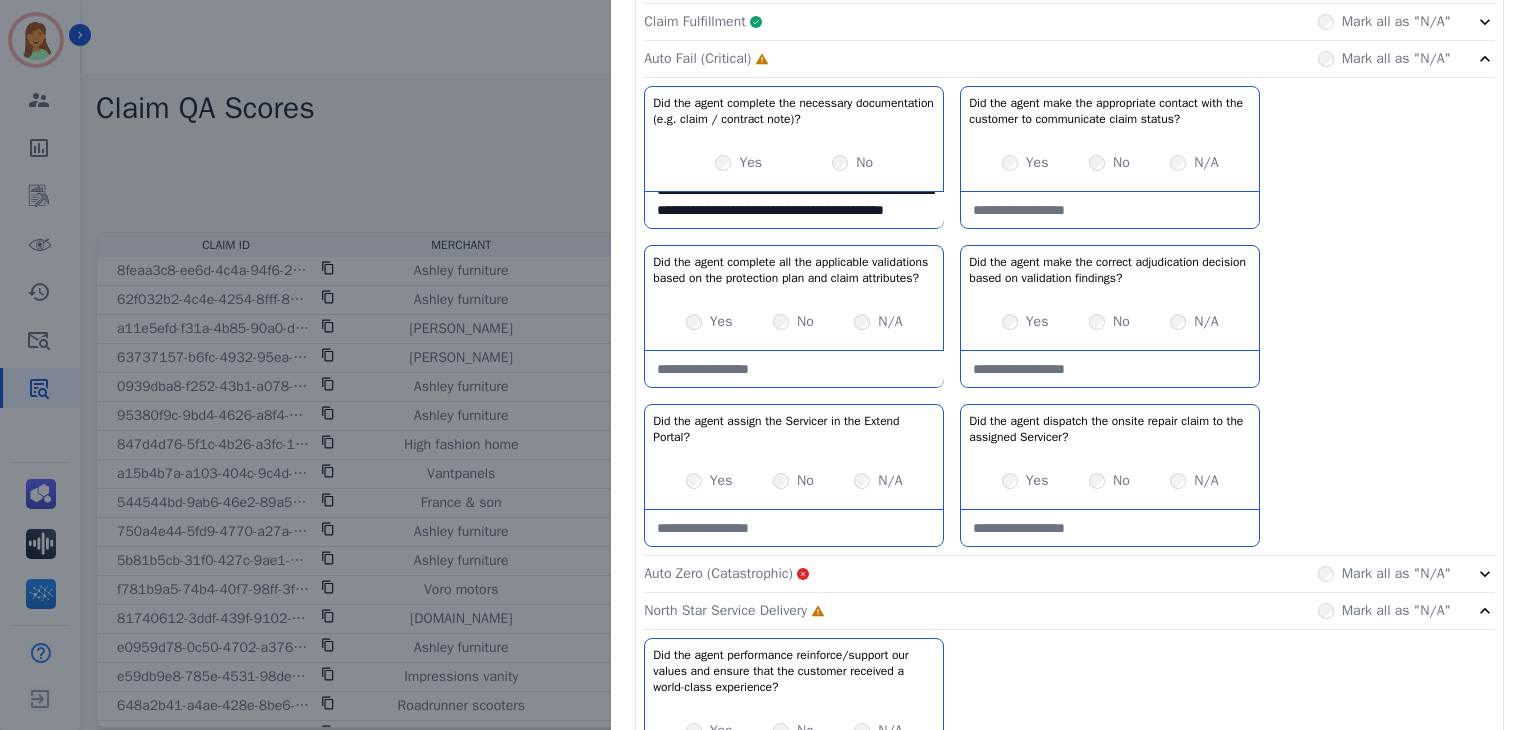 type on "**********" 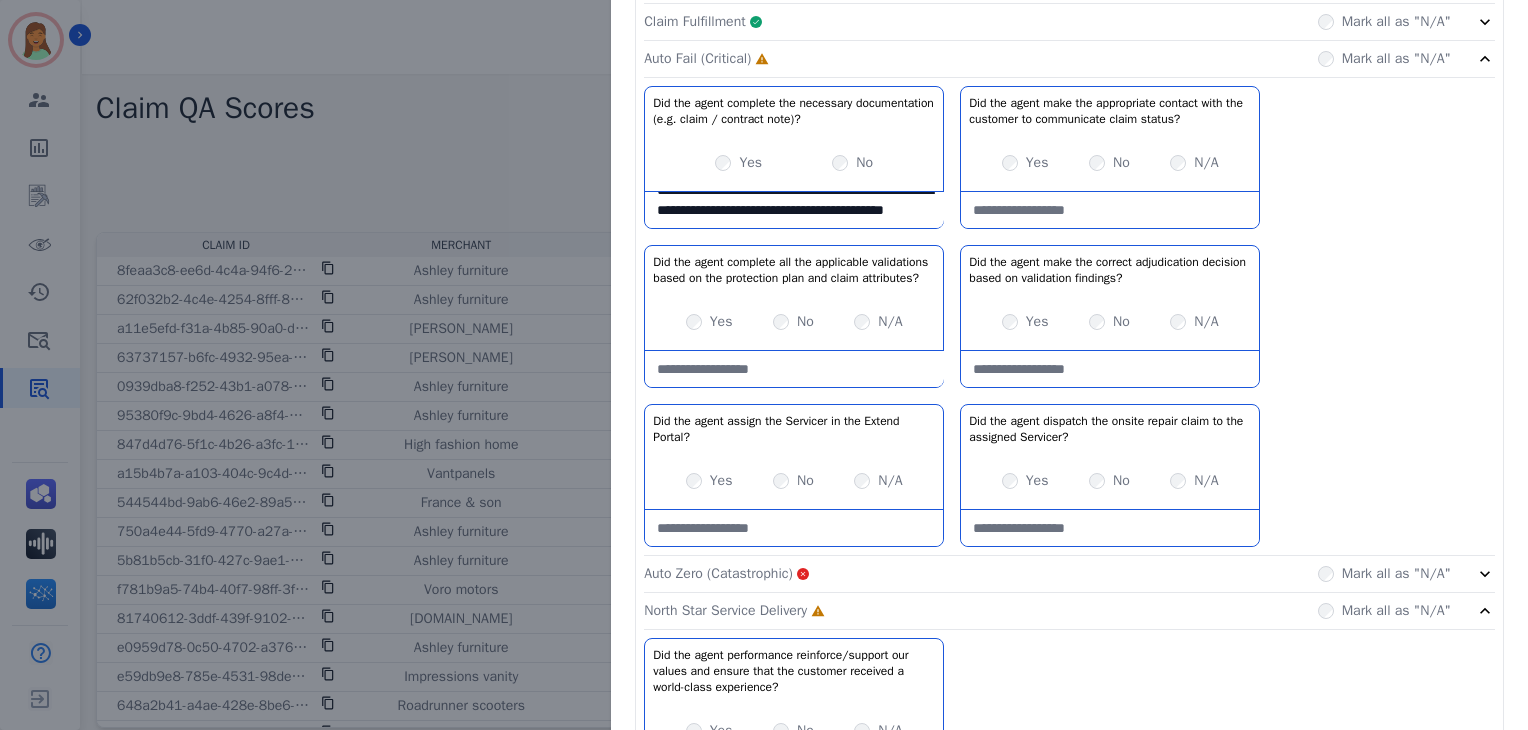 click at bounding box center (1110, 210) 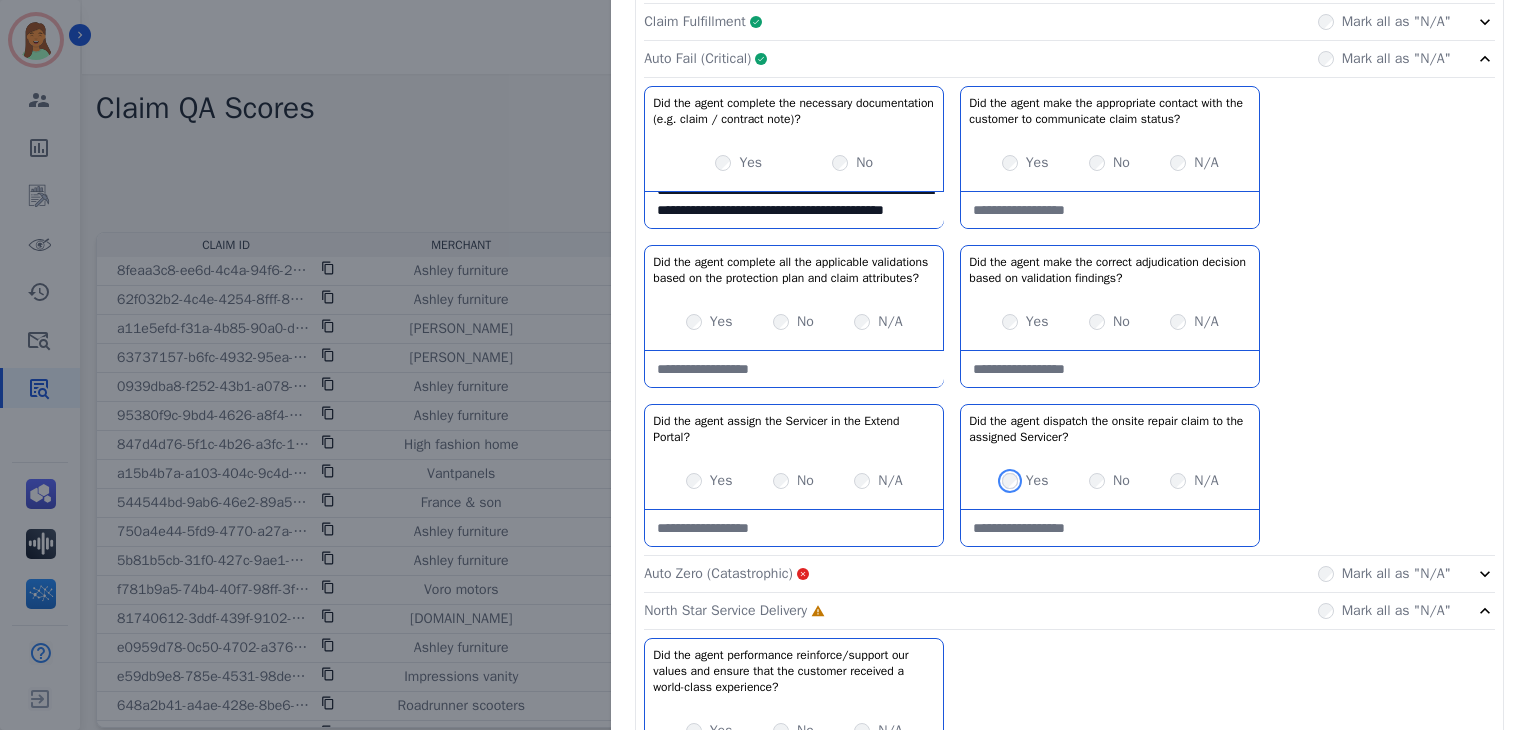 scroll, scrollTop: 1496, scrollLeft: 0, axis: vertical 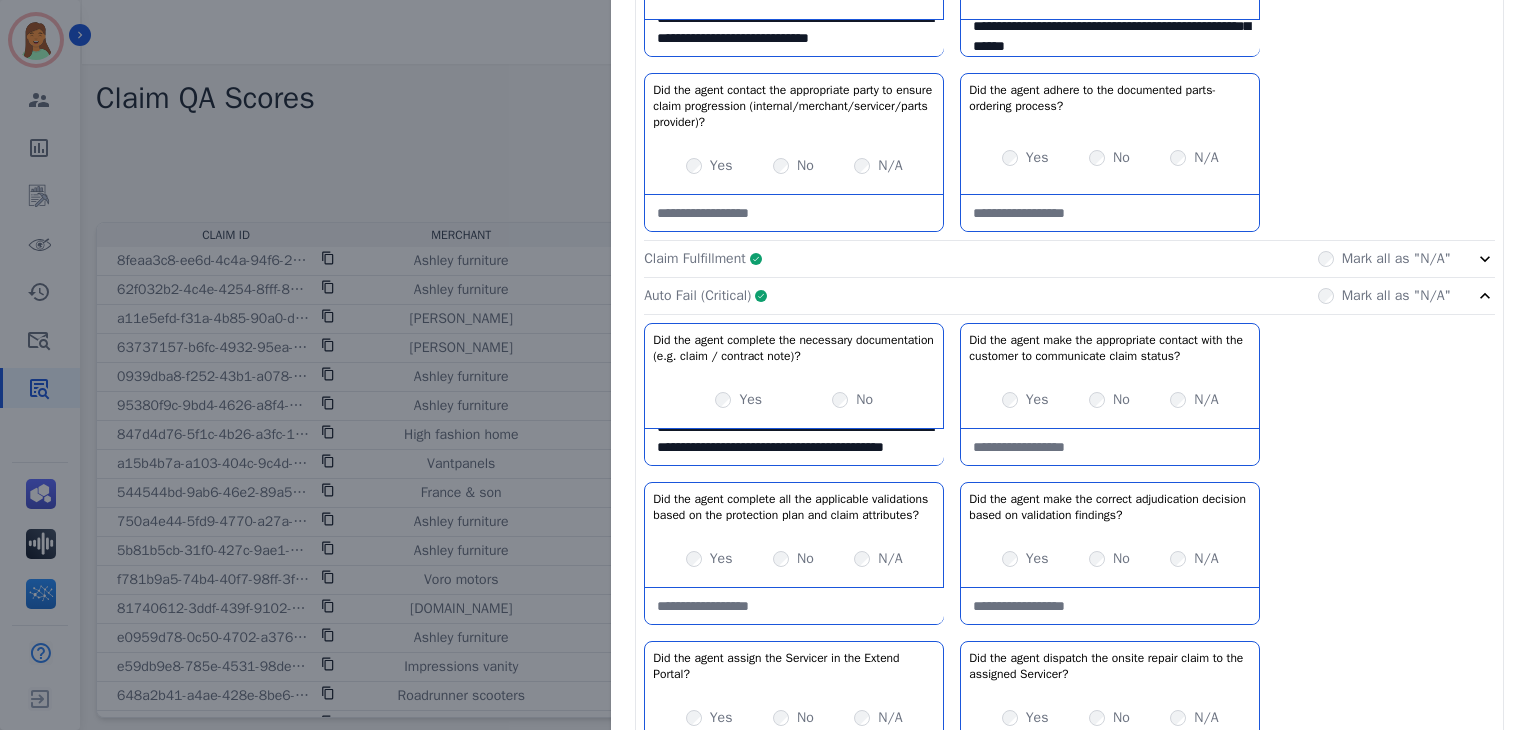 click on "Claim Fulfillment     Complete         Mark all as "N/A"" 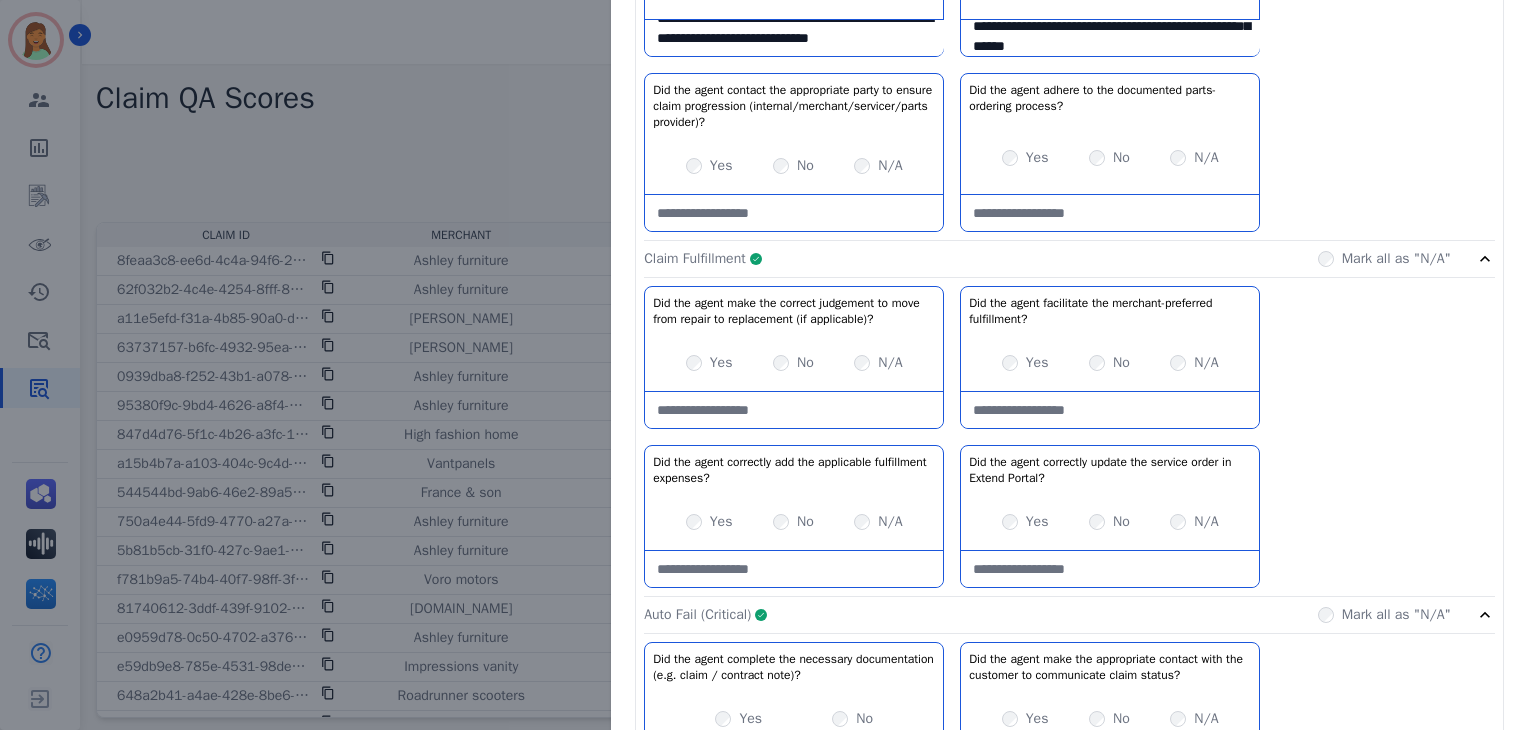 click on "Claim Fulfillment     Complete         Mark all as "N/A"" 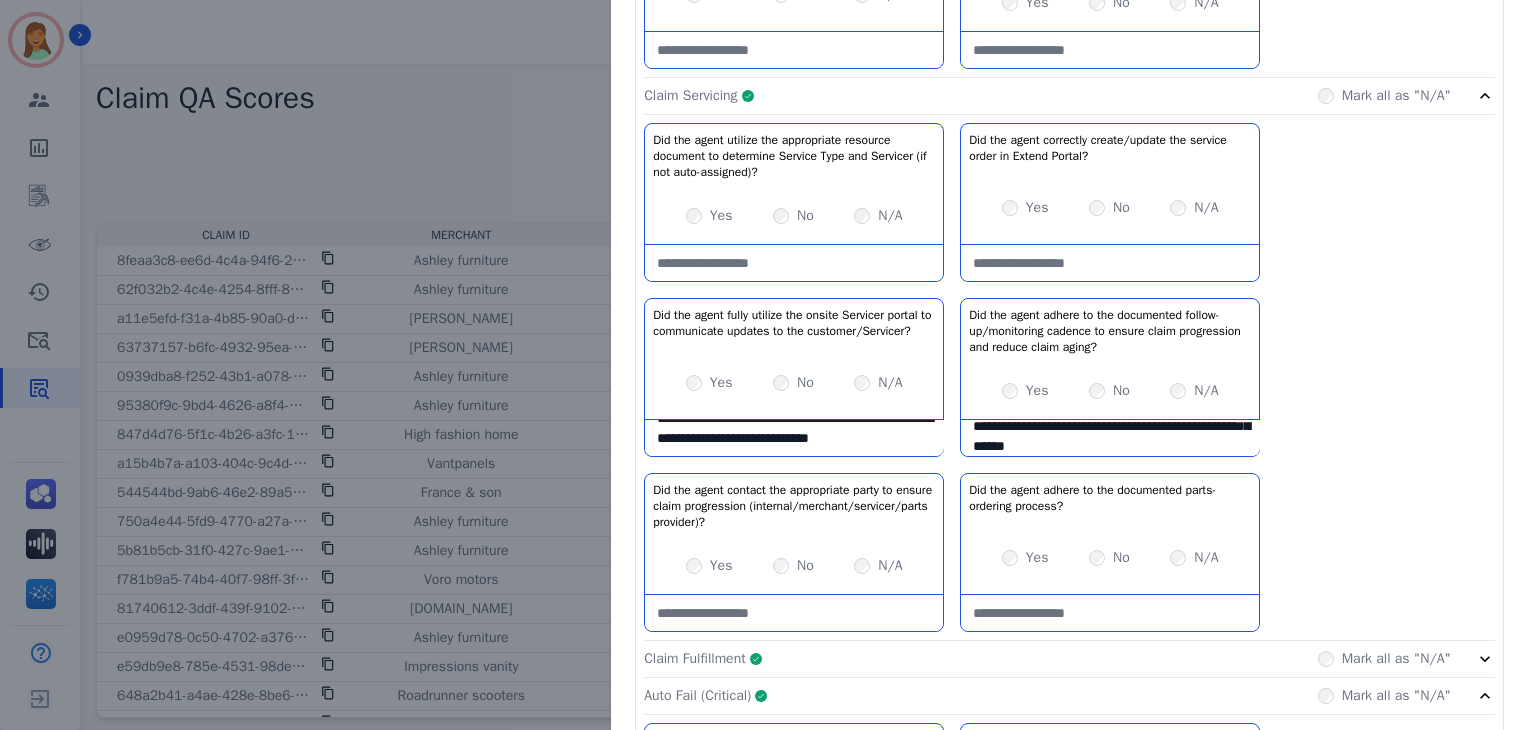 scroll, scrollTop: 829, scrollLeft: 0, axis: vertical 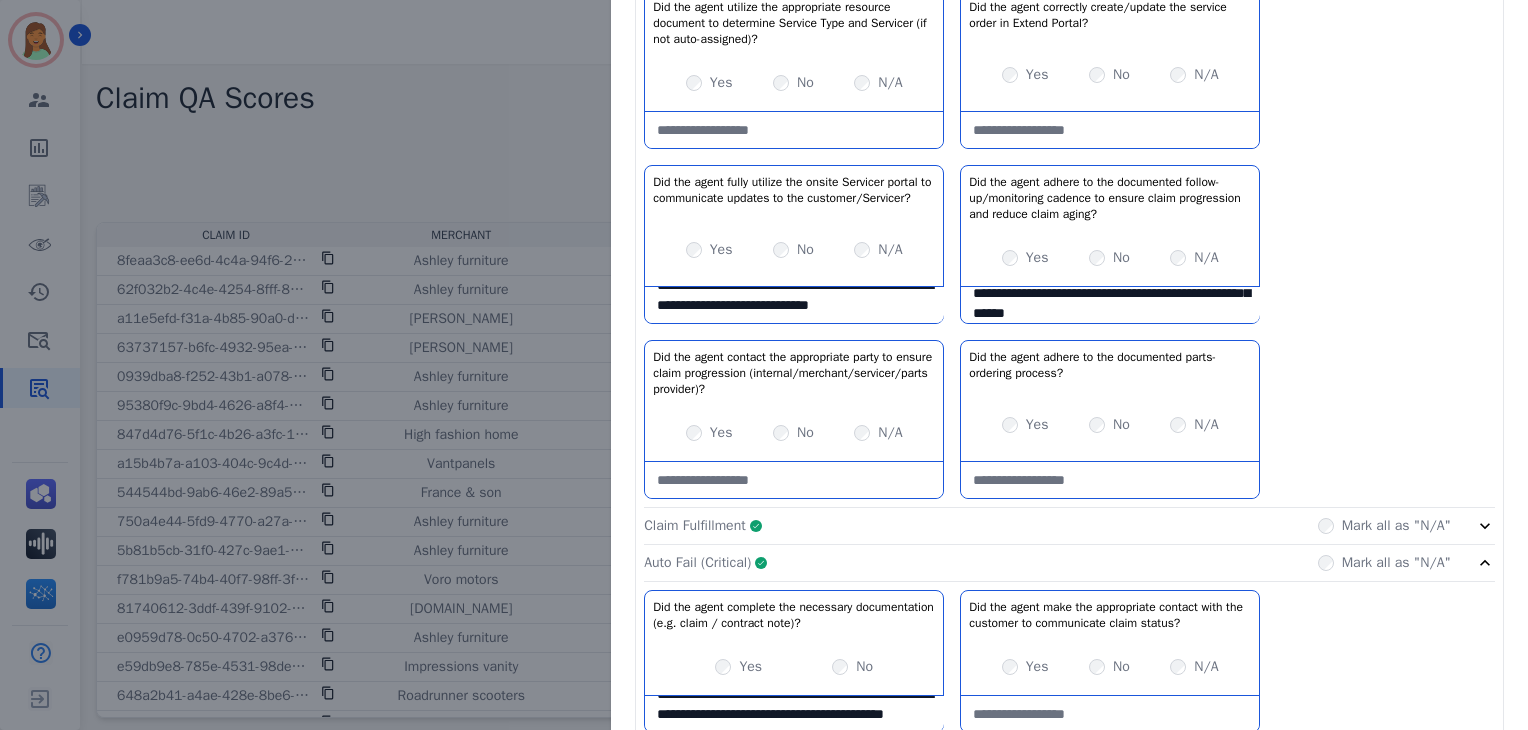 click on "**********" at bounding box center [794, 305] 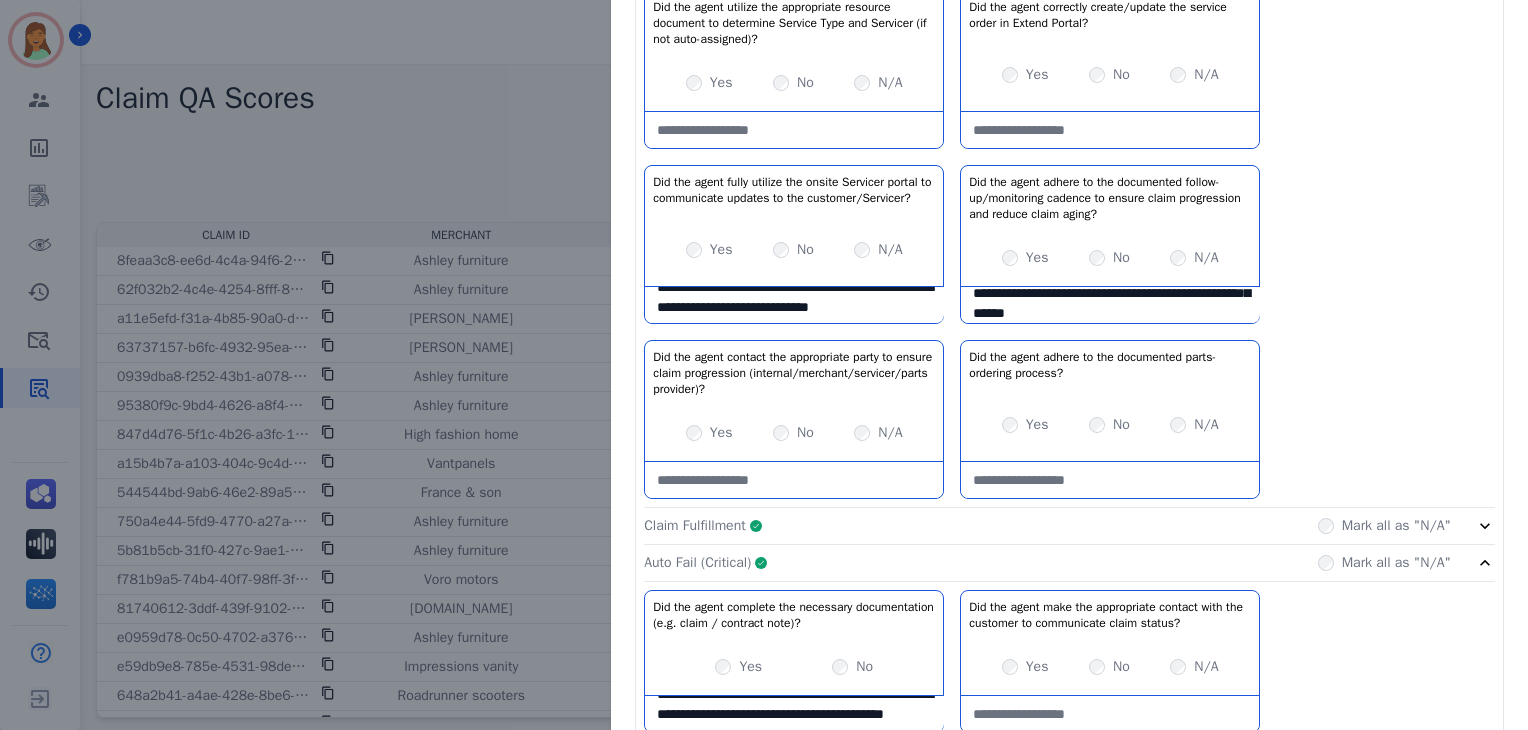 scroll, scrollTop: 0, scrollLeft: 0, axis: both 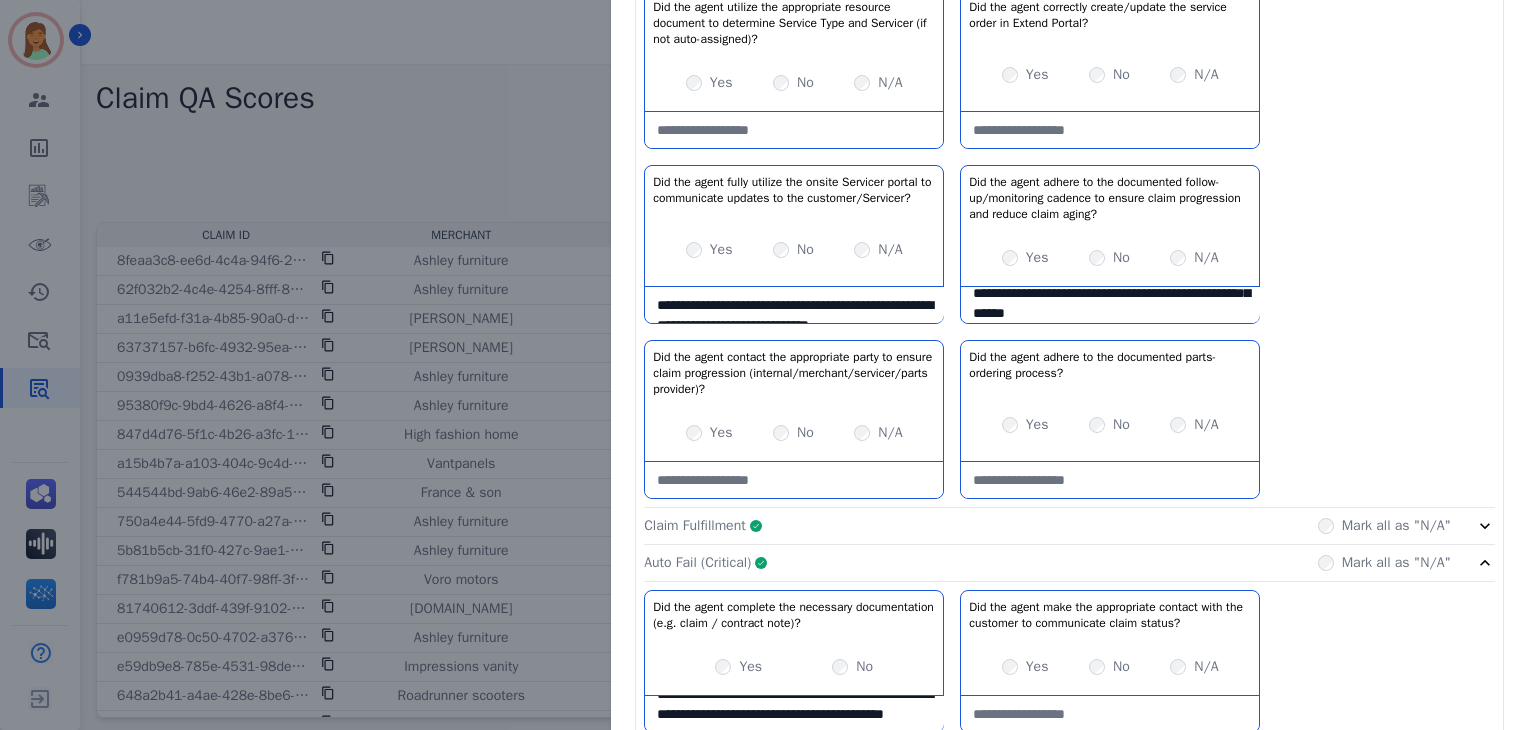 drag, startPoint x: 701, startPoint y: 316, endPoint x: 624, endPoint y: 288, distance: 81.9329 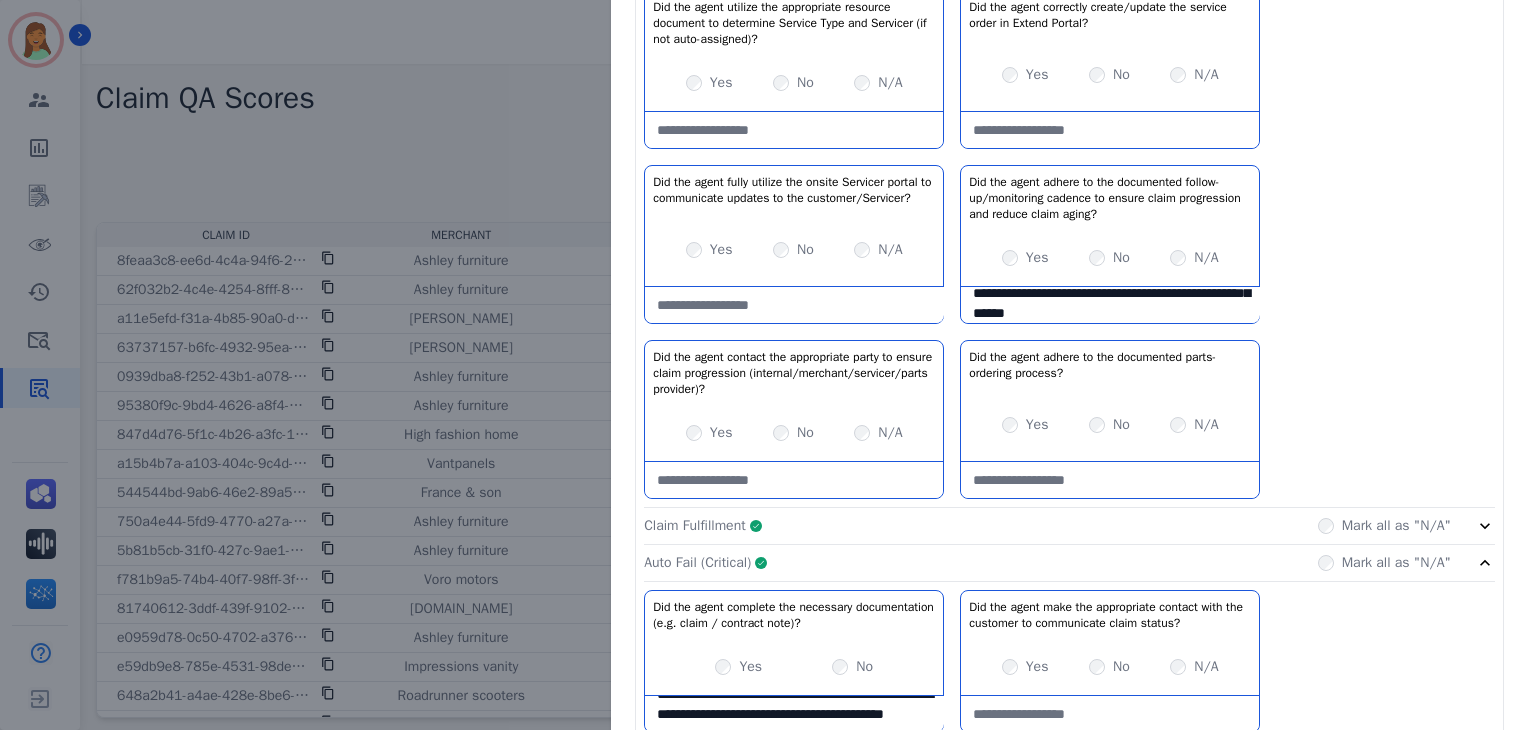 scroll, scrollTop: 962, scrollLeft: 0, axis: vertical 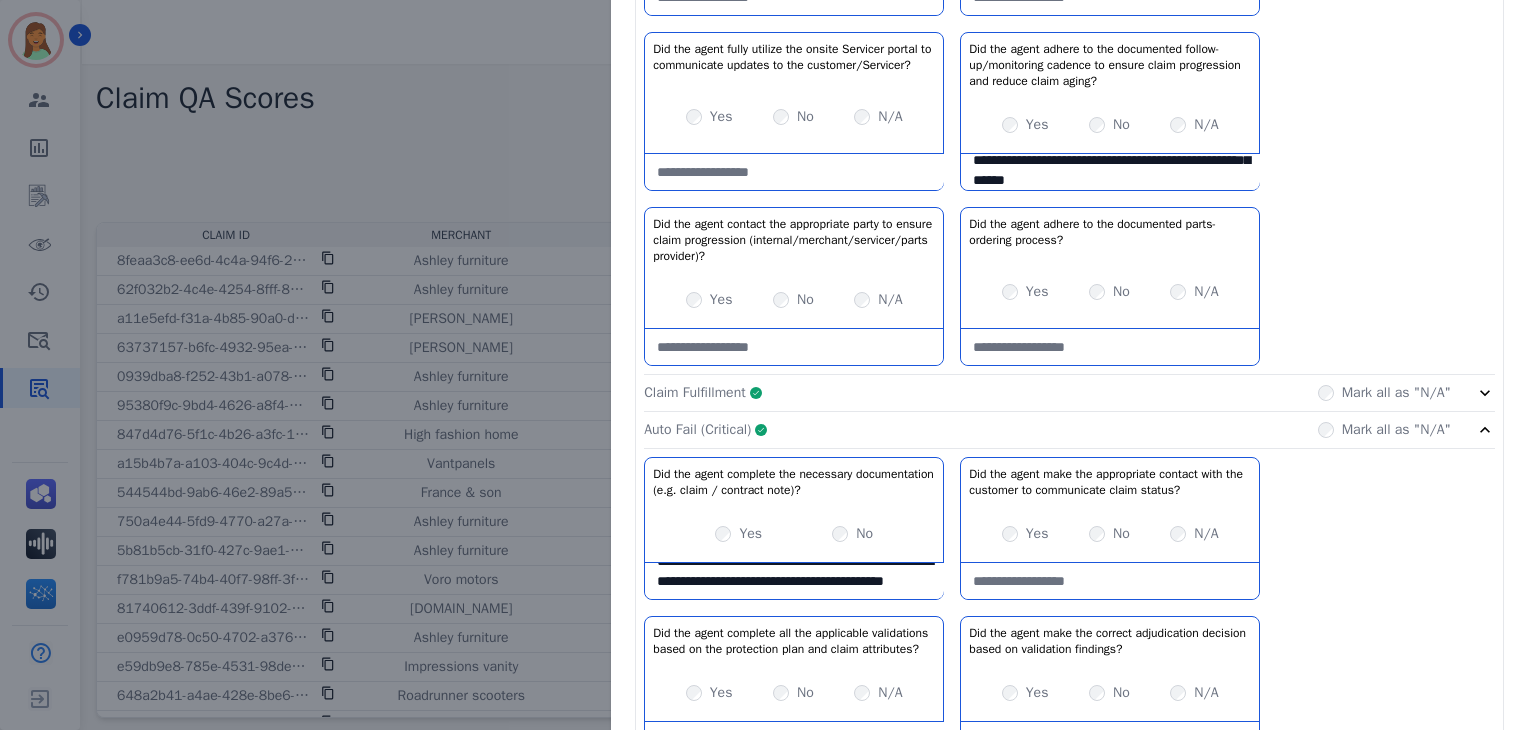 type 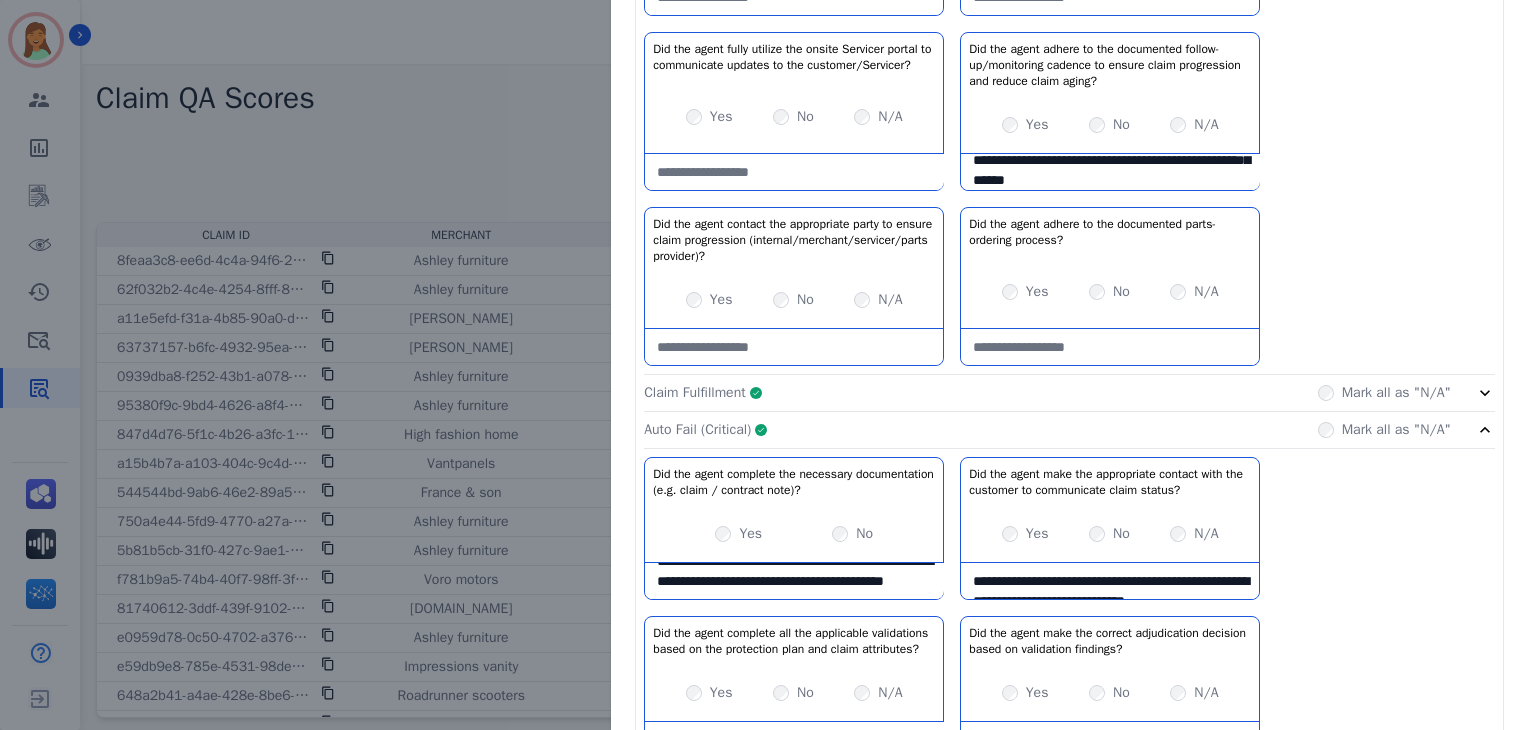 scroll, scrollTop: 31, scrollLeft: 0, axis: vertical 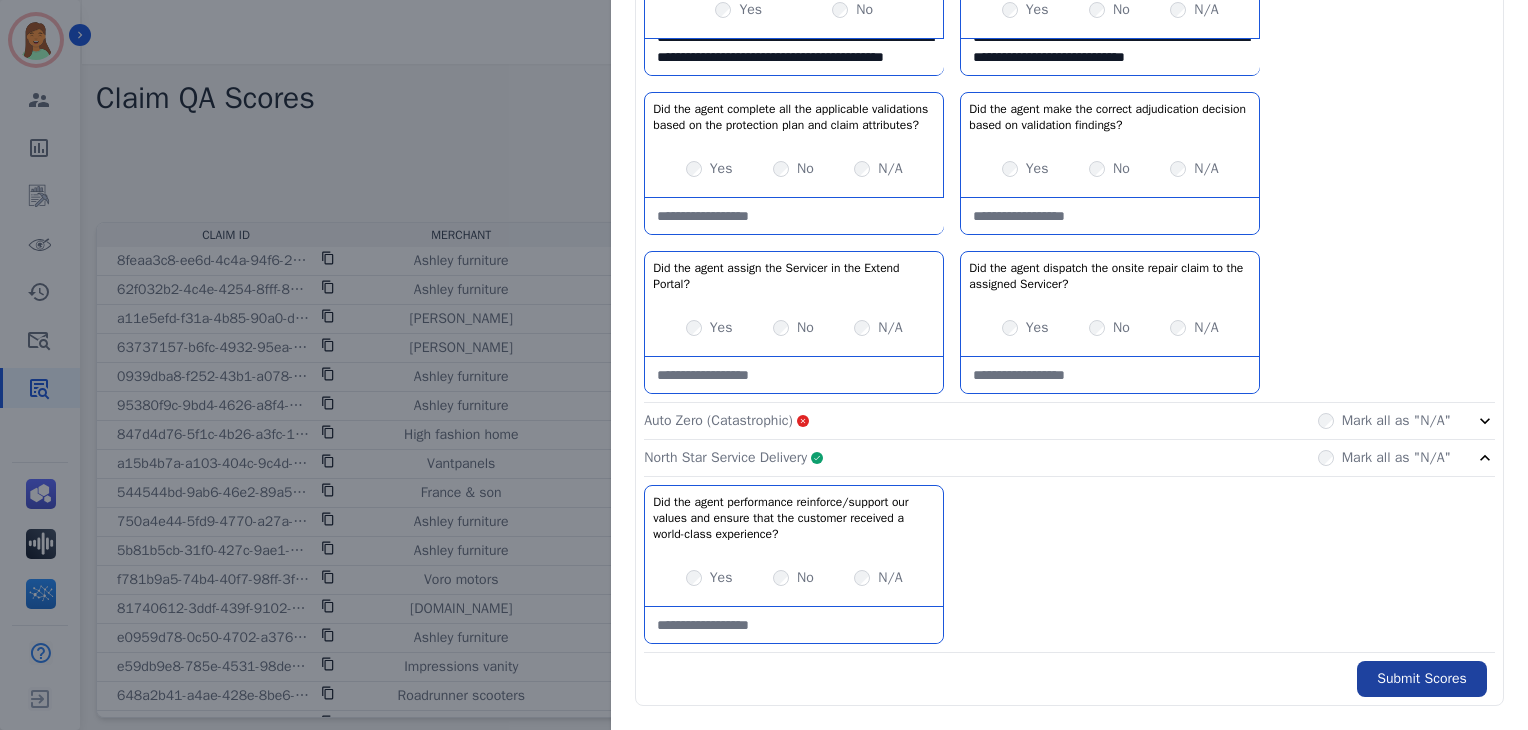 type on "**********" 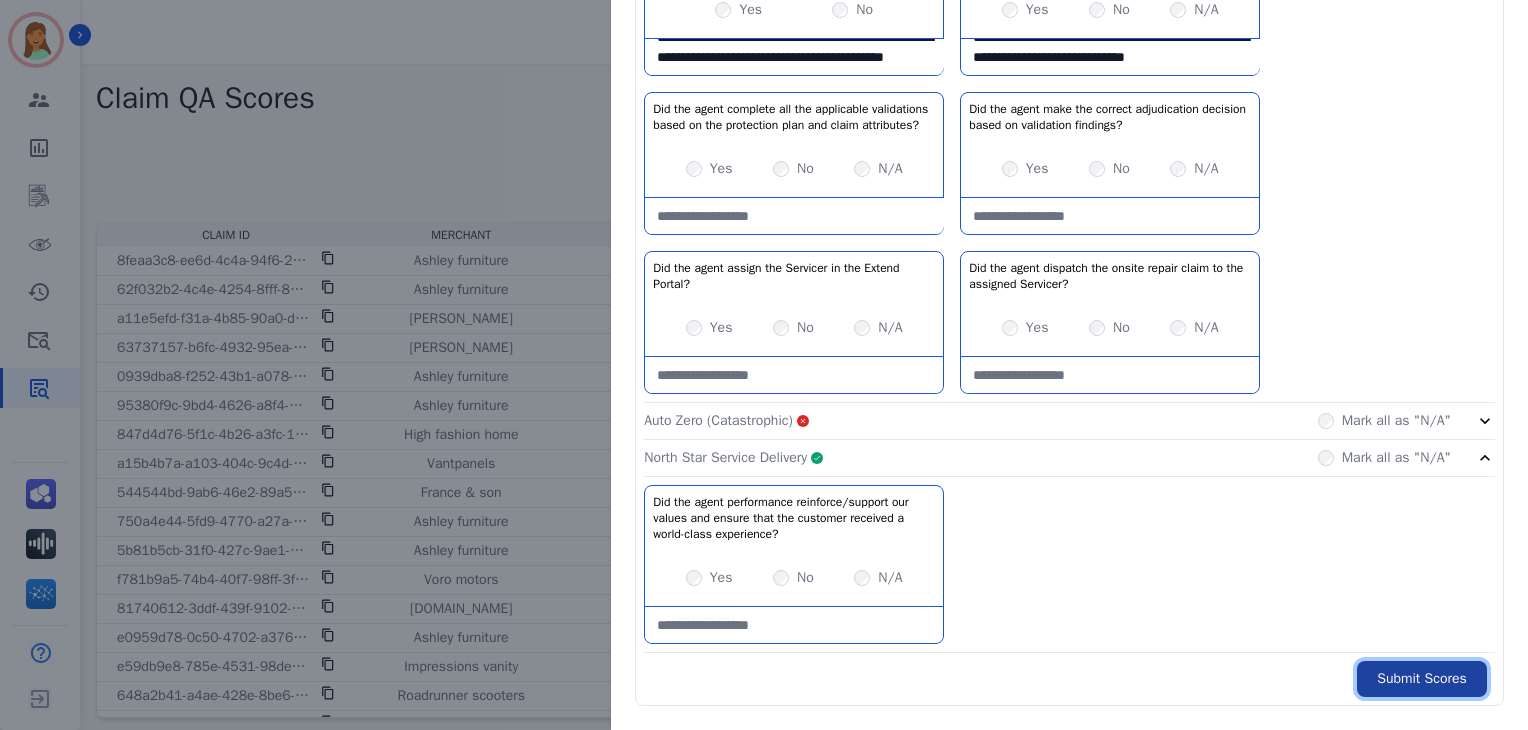 click on "Submit Scores" at bounding box center [1422, 679] 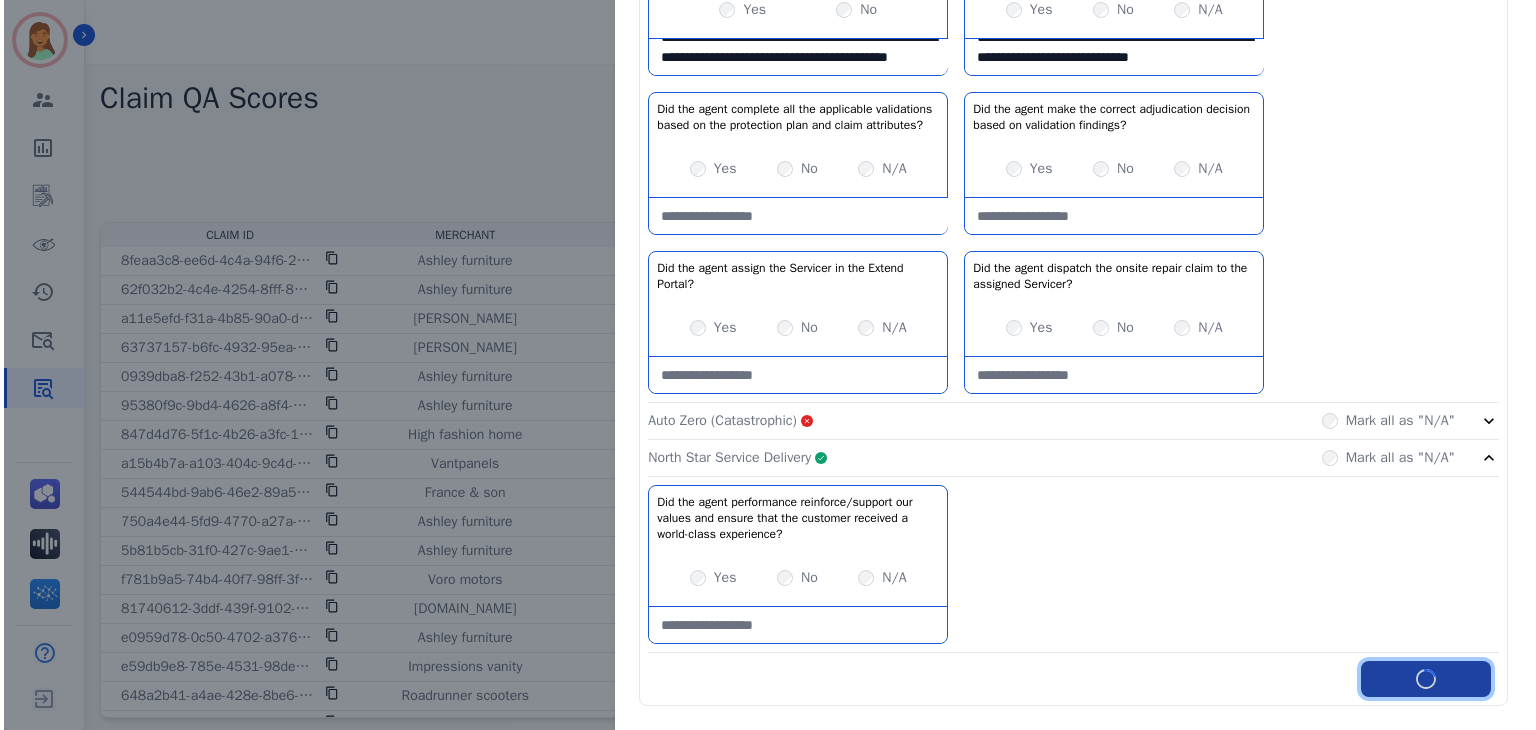 scroll, scrollTop: 0, scrollLeft: 0, axis: both 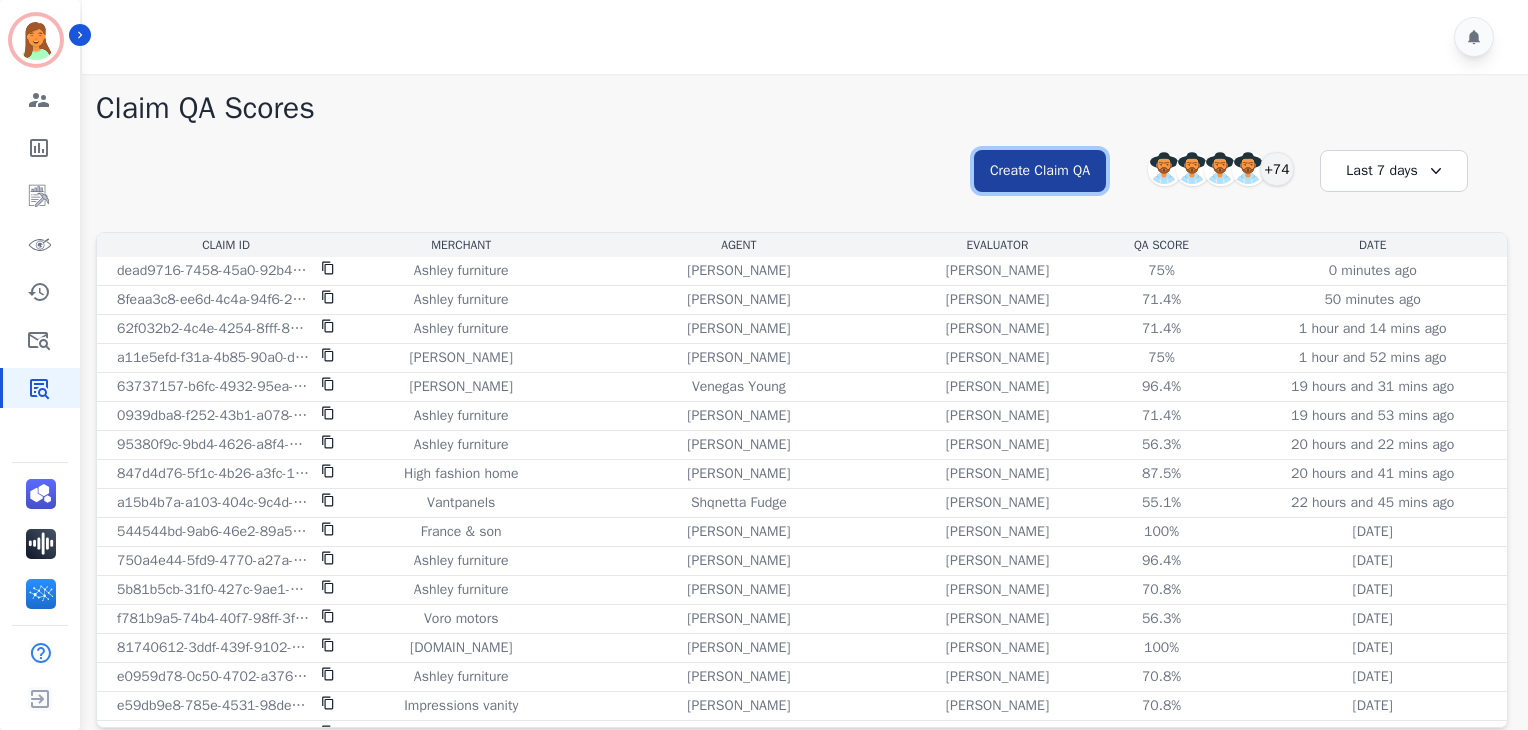 click on "Create Claim QA" at bounding box center (1040, 171) 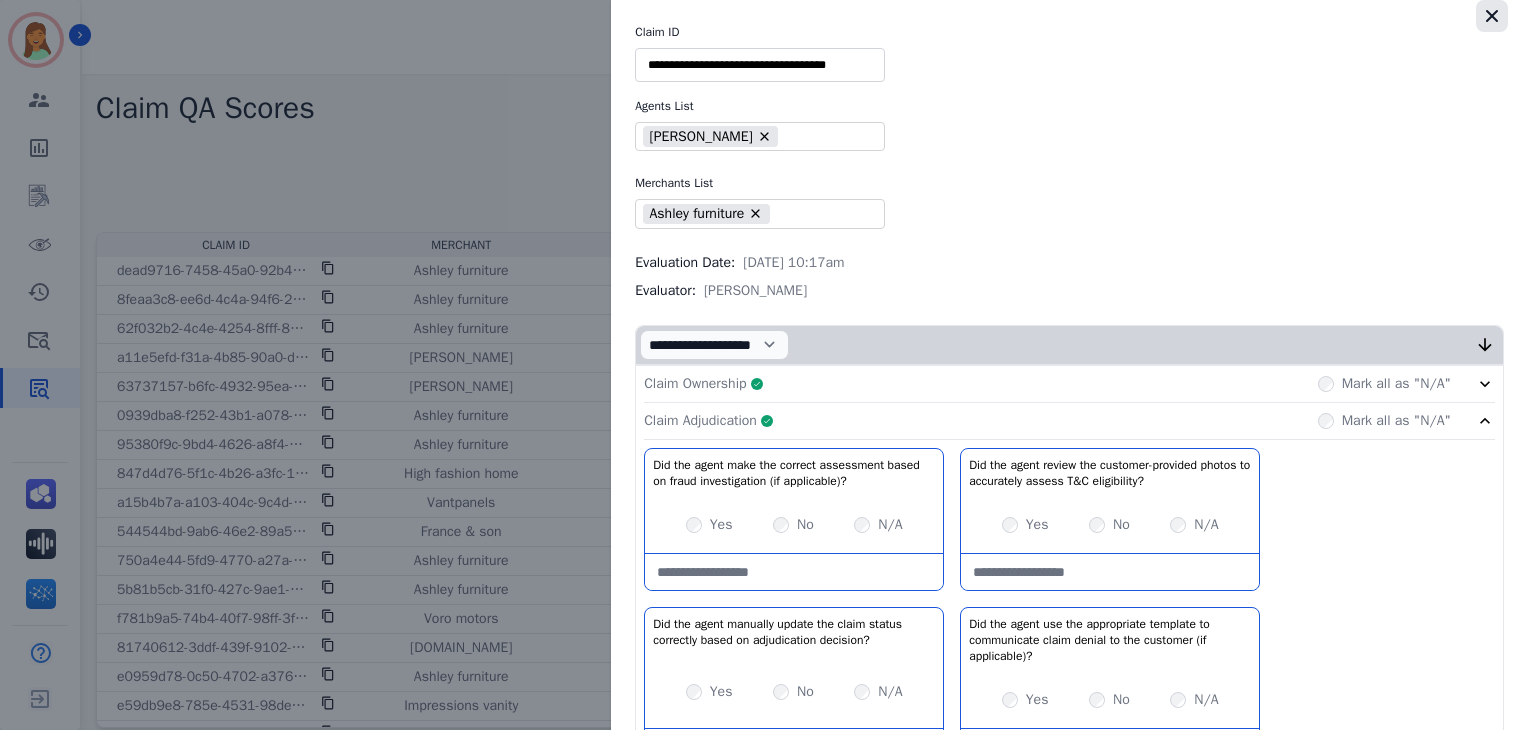 click at bounding box center (1492, 16) 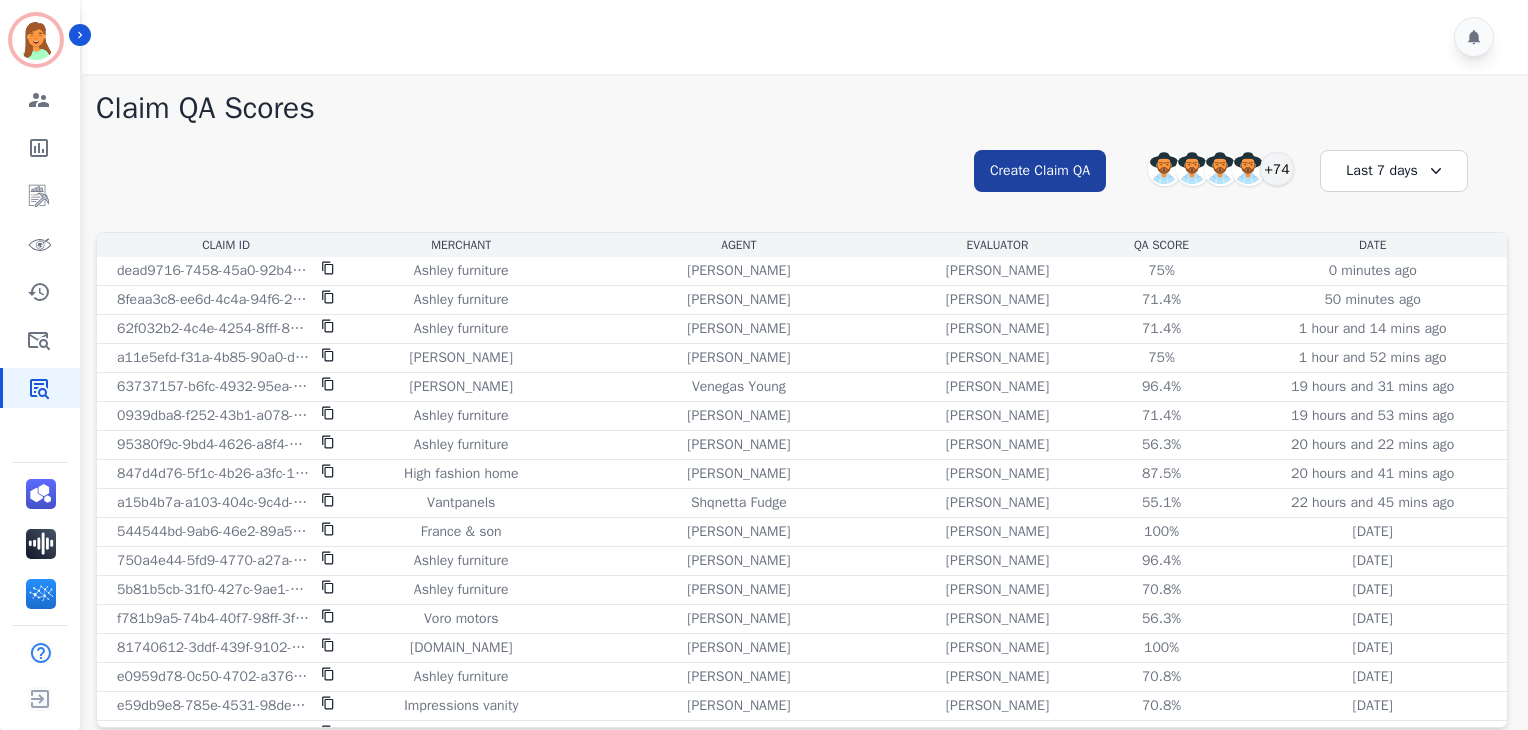 drag, startPoint x: 1112, startPoint y: 152, endPoint x: 1093, endPoint y: 161, distance: 21.023796 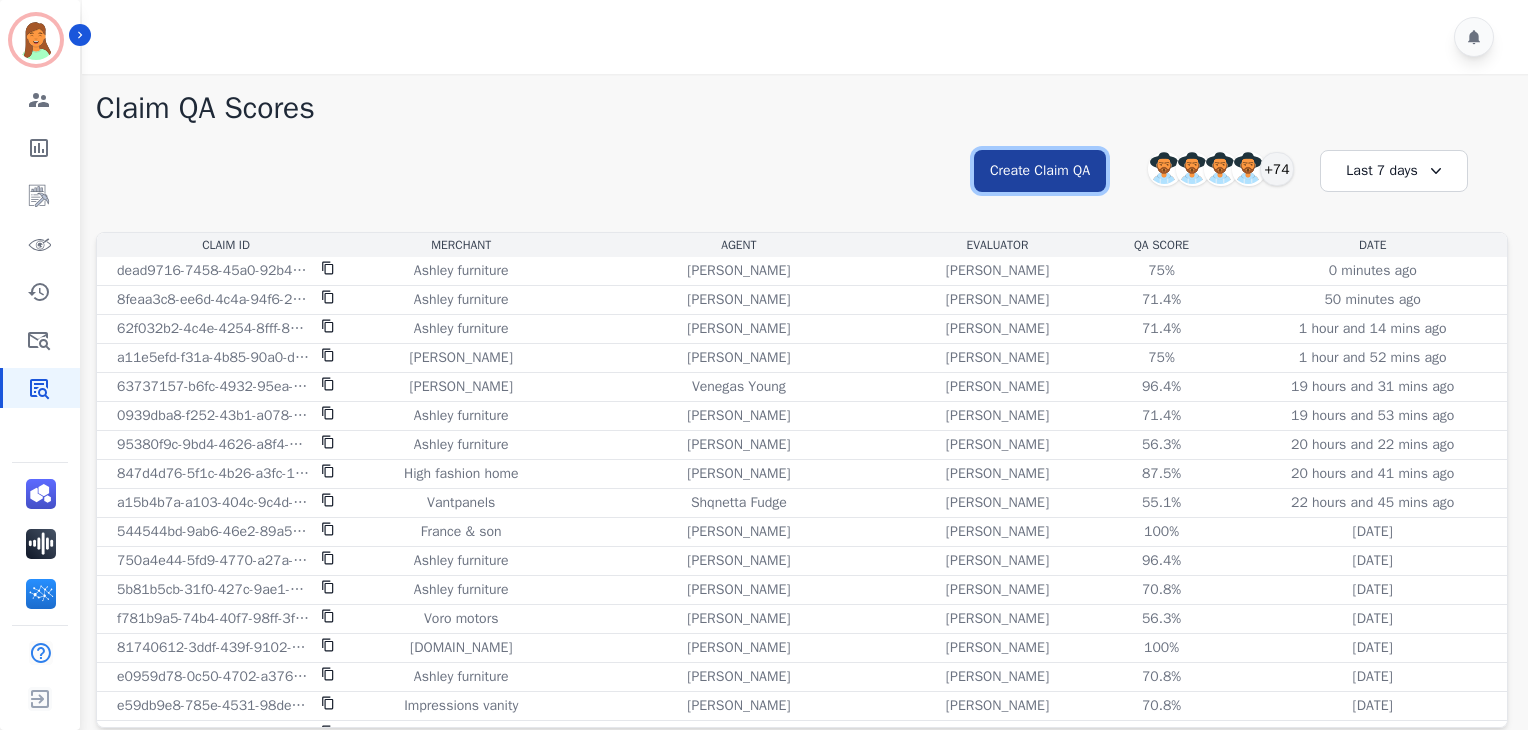 click on "Create Claim QA" at bounding box center (1040, 171) 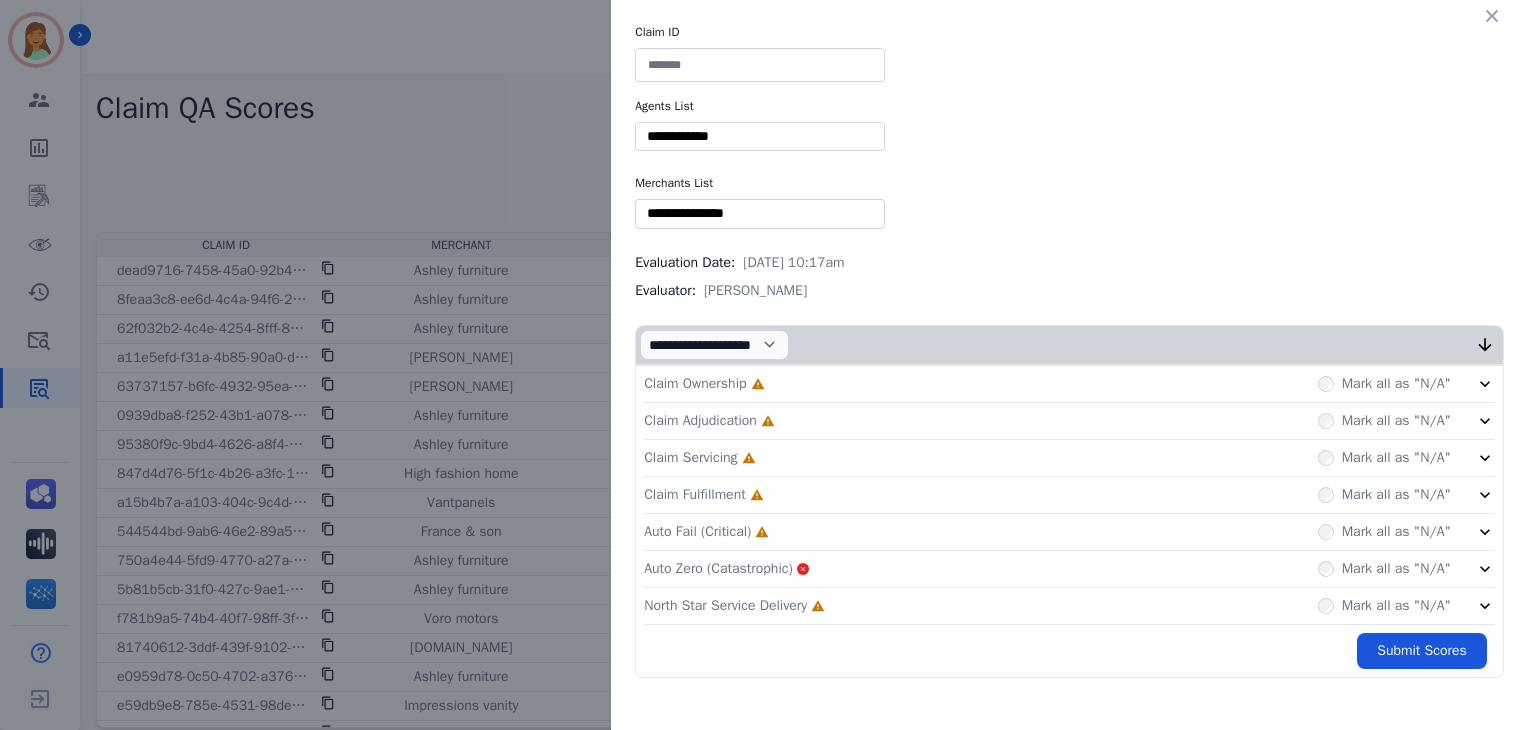 type 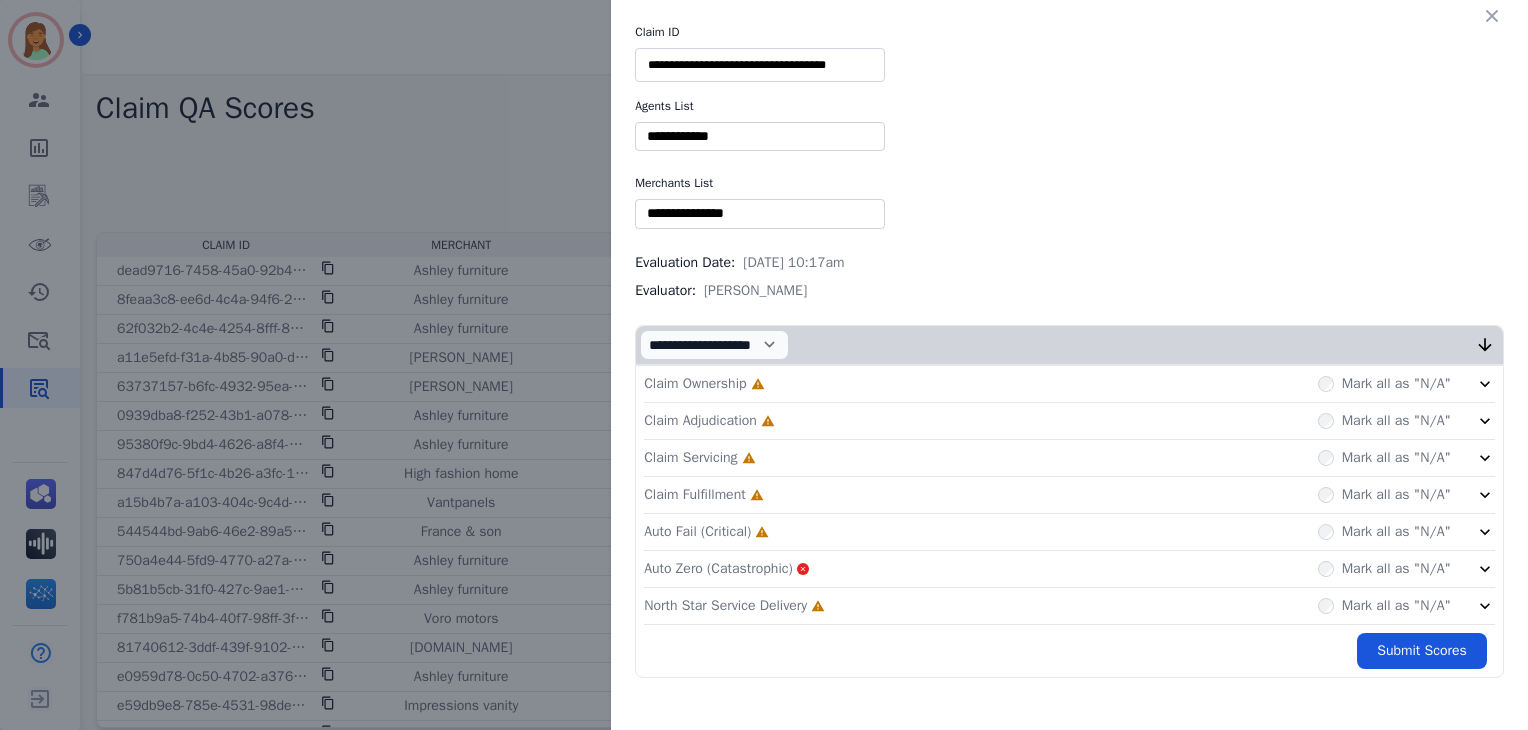 type on "**********" 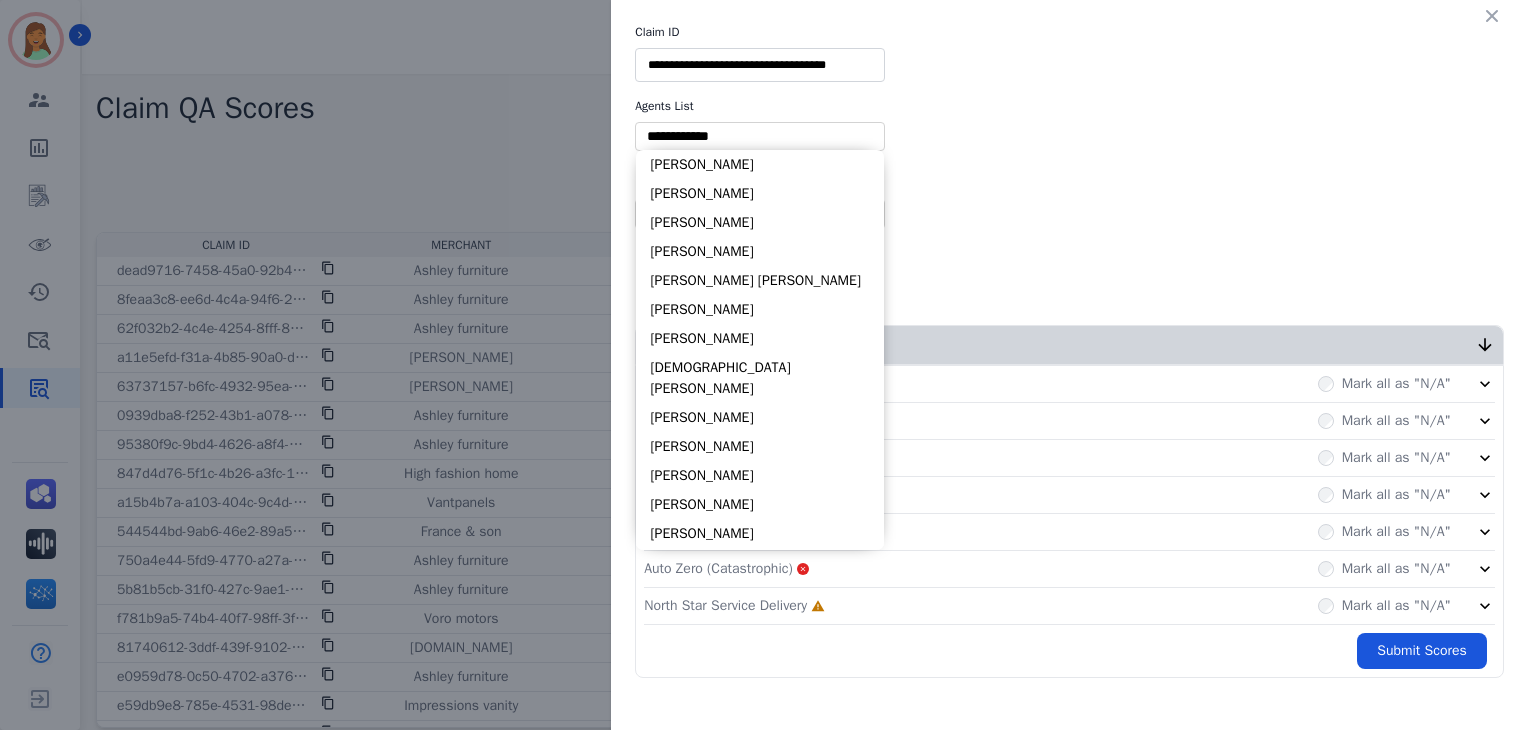 click at bounding box center (760, 136) 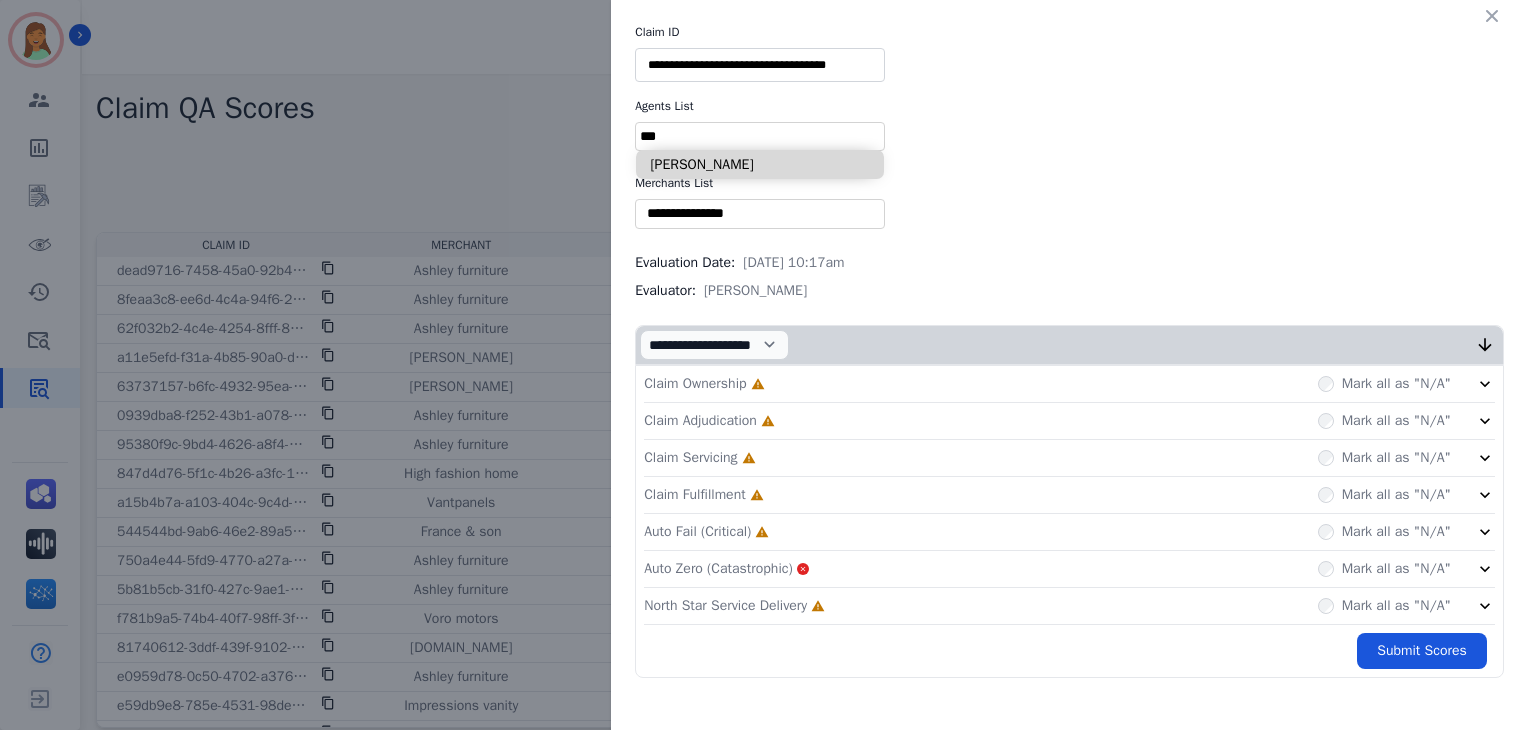 type on "***" 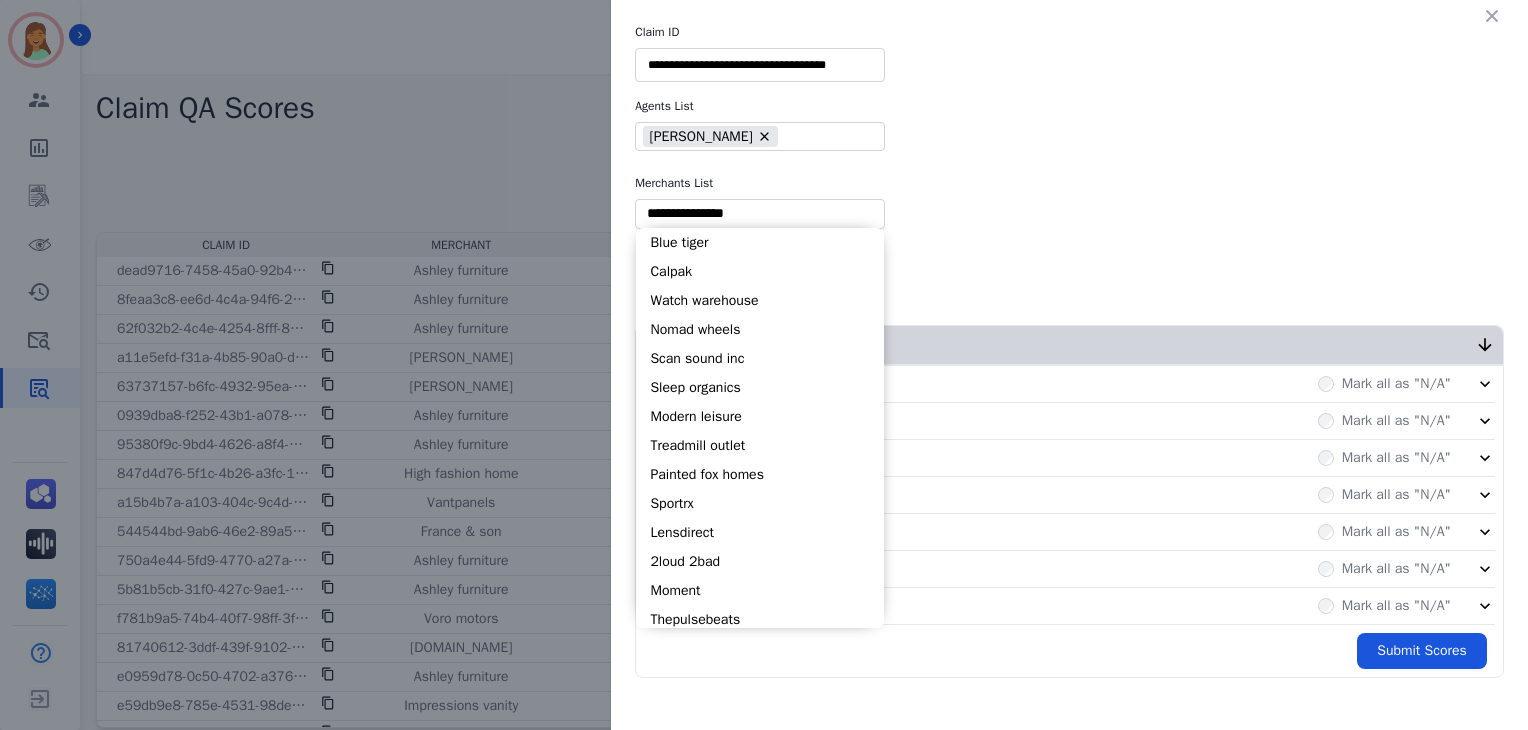 click at bounding box center (760, 213) 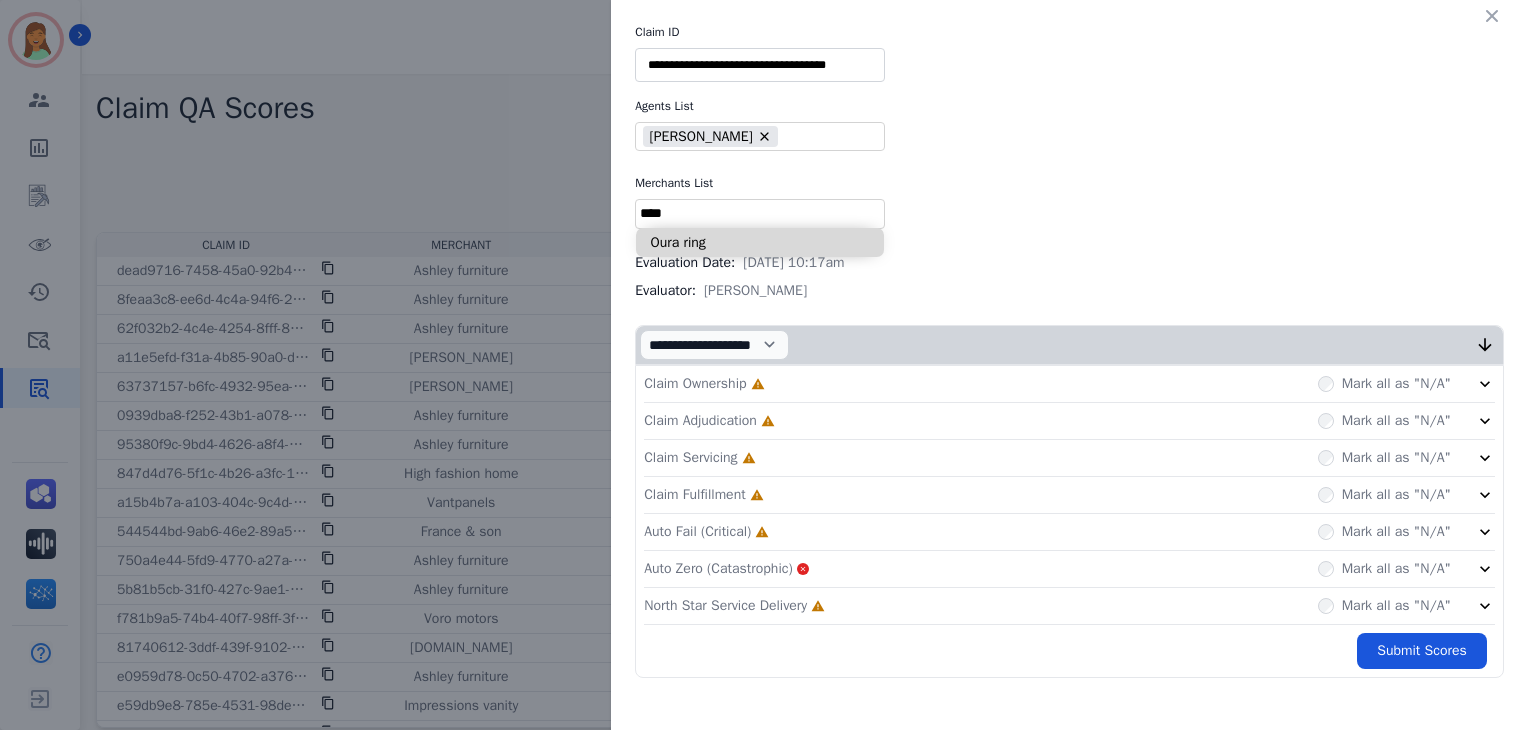 type on "****" 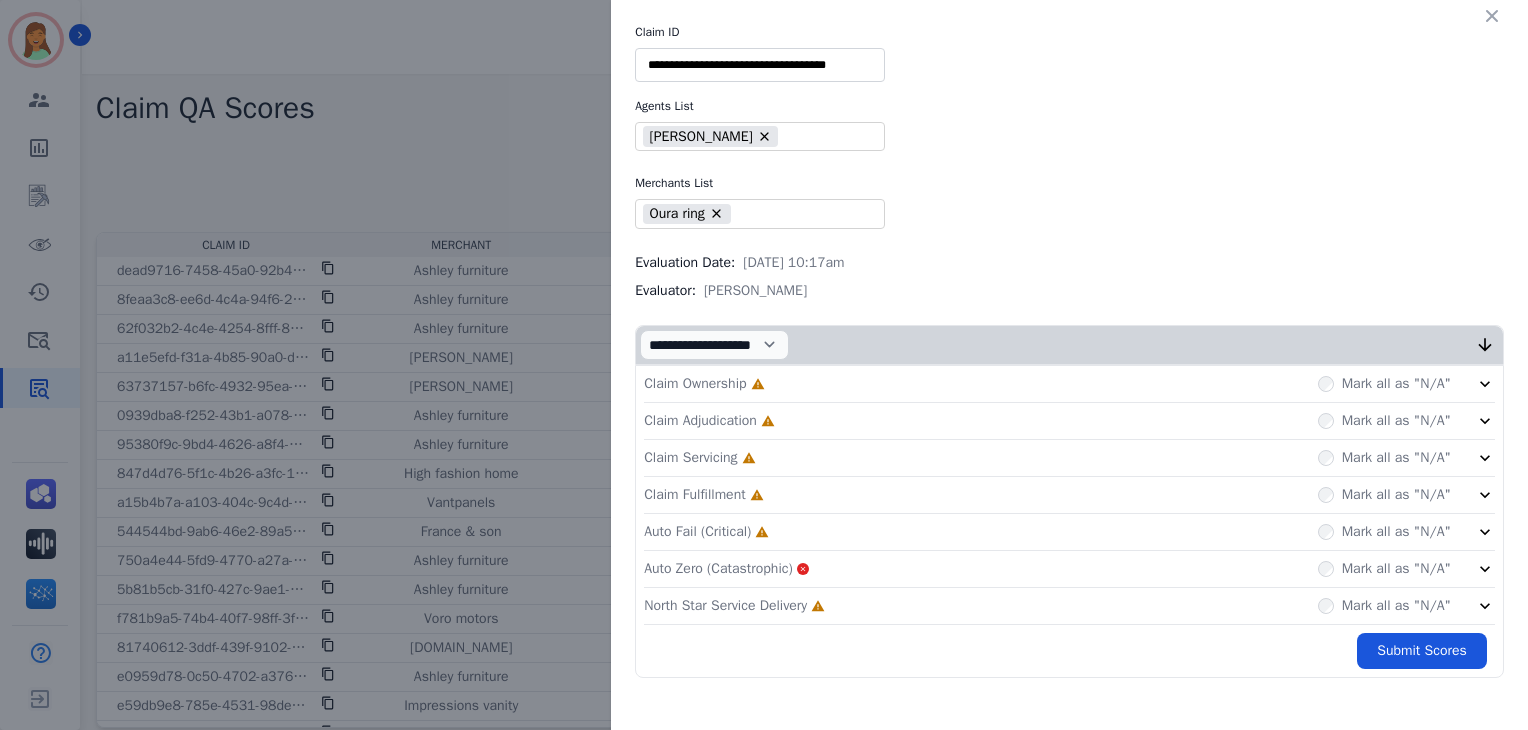 click on "North Star Service Delivery" at bounding box center (725, 606) 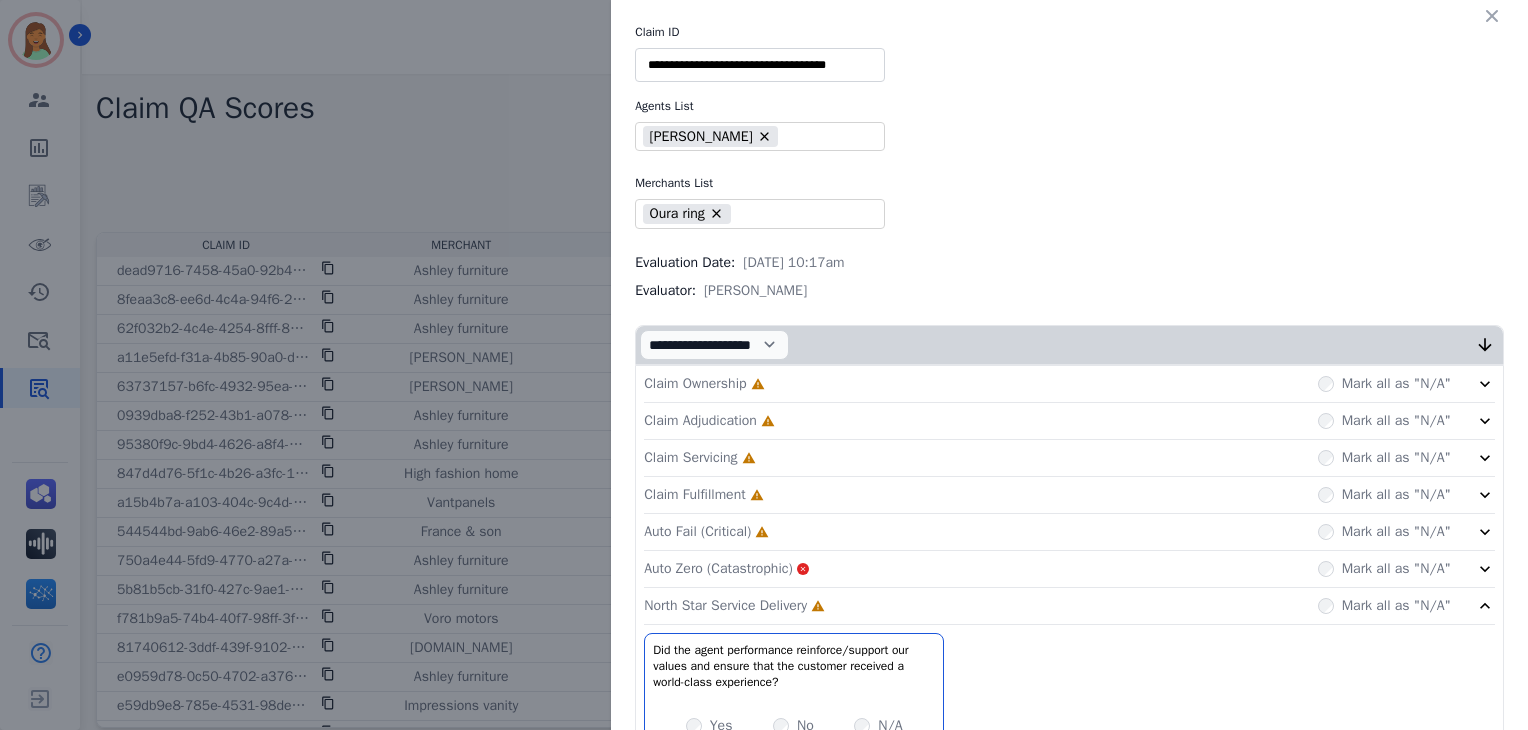 click on "Auto Fail (Critical)     Incomplete         Mark all as "N/A"" 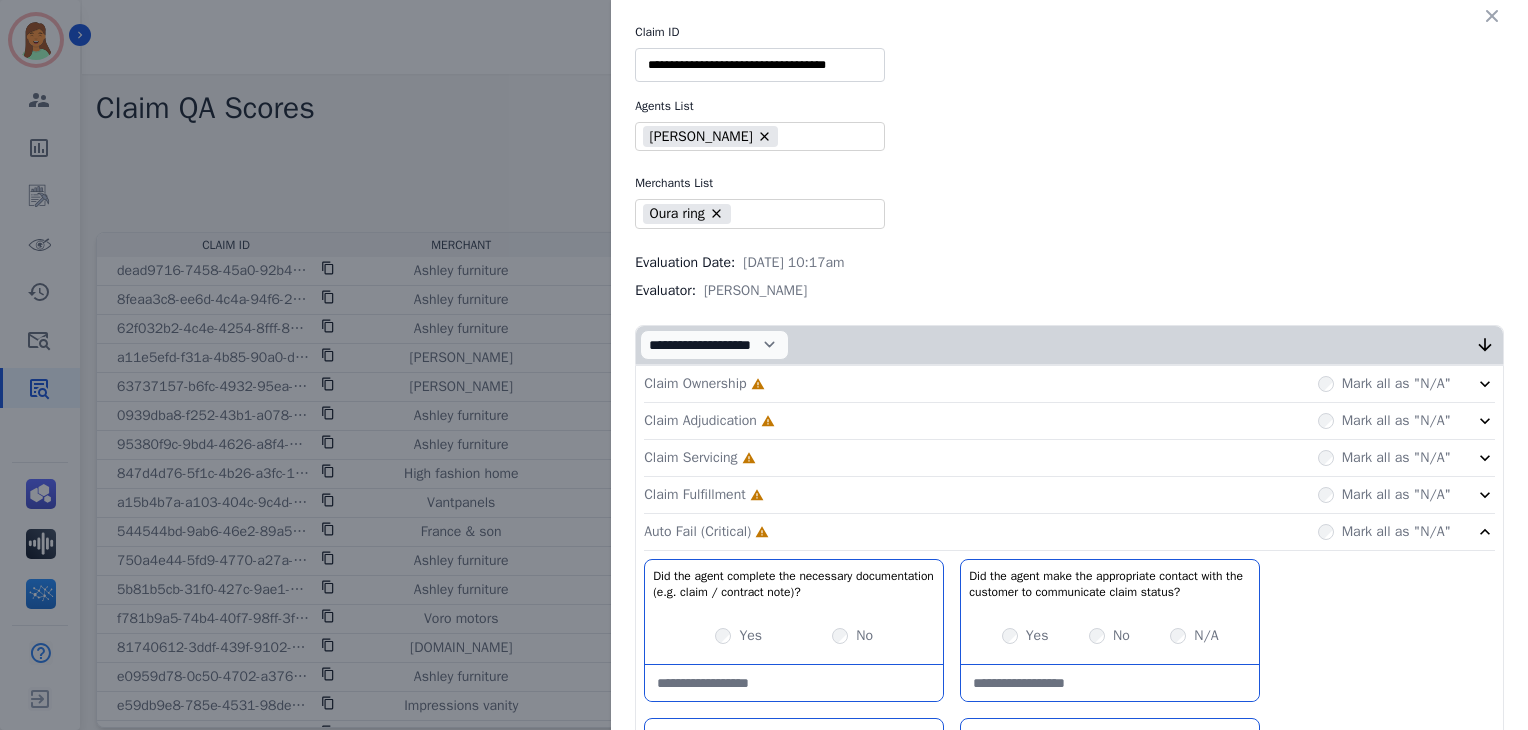 click on "Claim Fulfillment     Incomplete         Mark all as "N/A"" 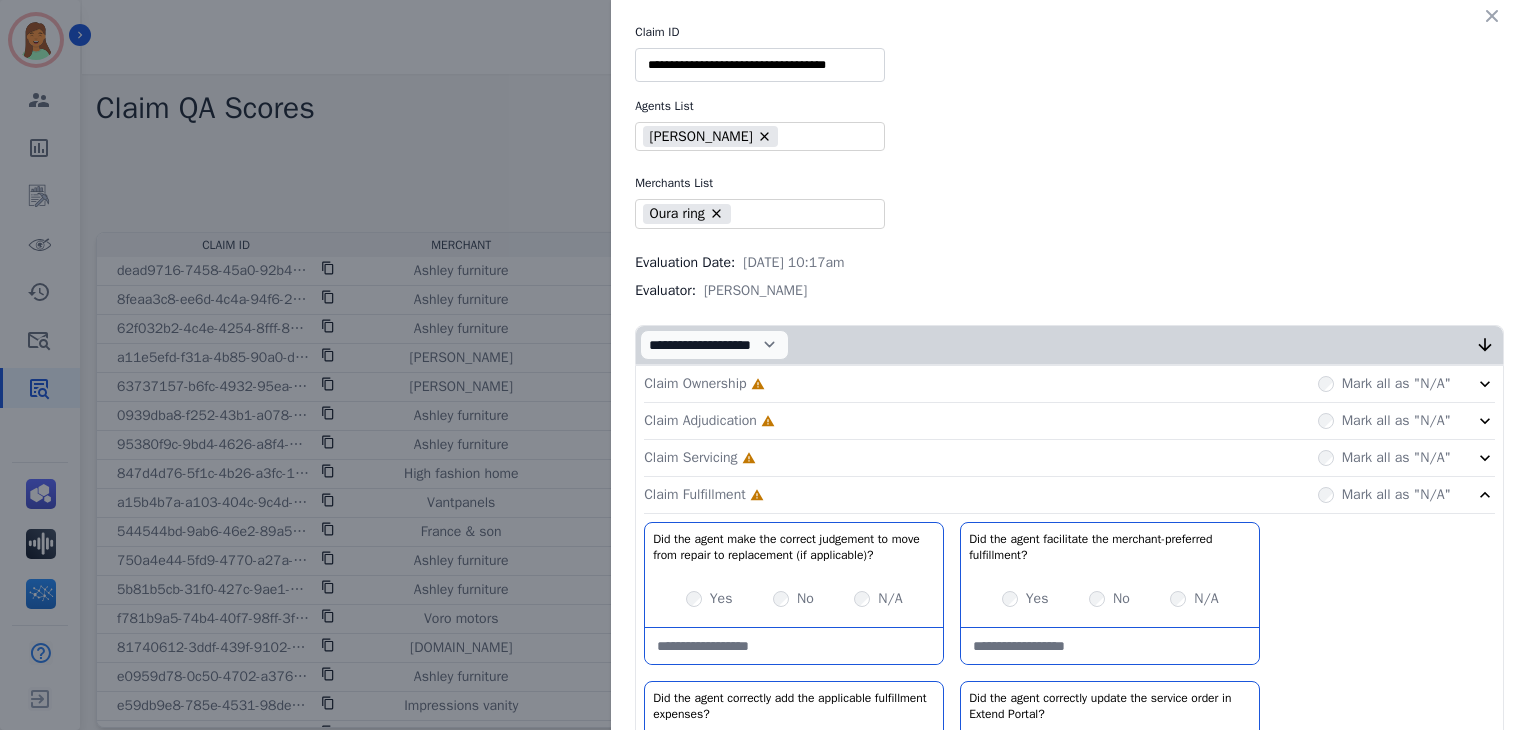 drag, startPoint x: 756, startPoint y: 460, endPoint x: 771, endPoint y: 445, distance: 21.213203 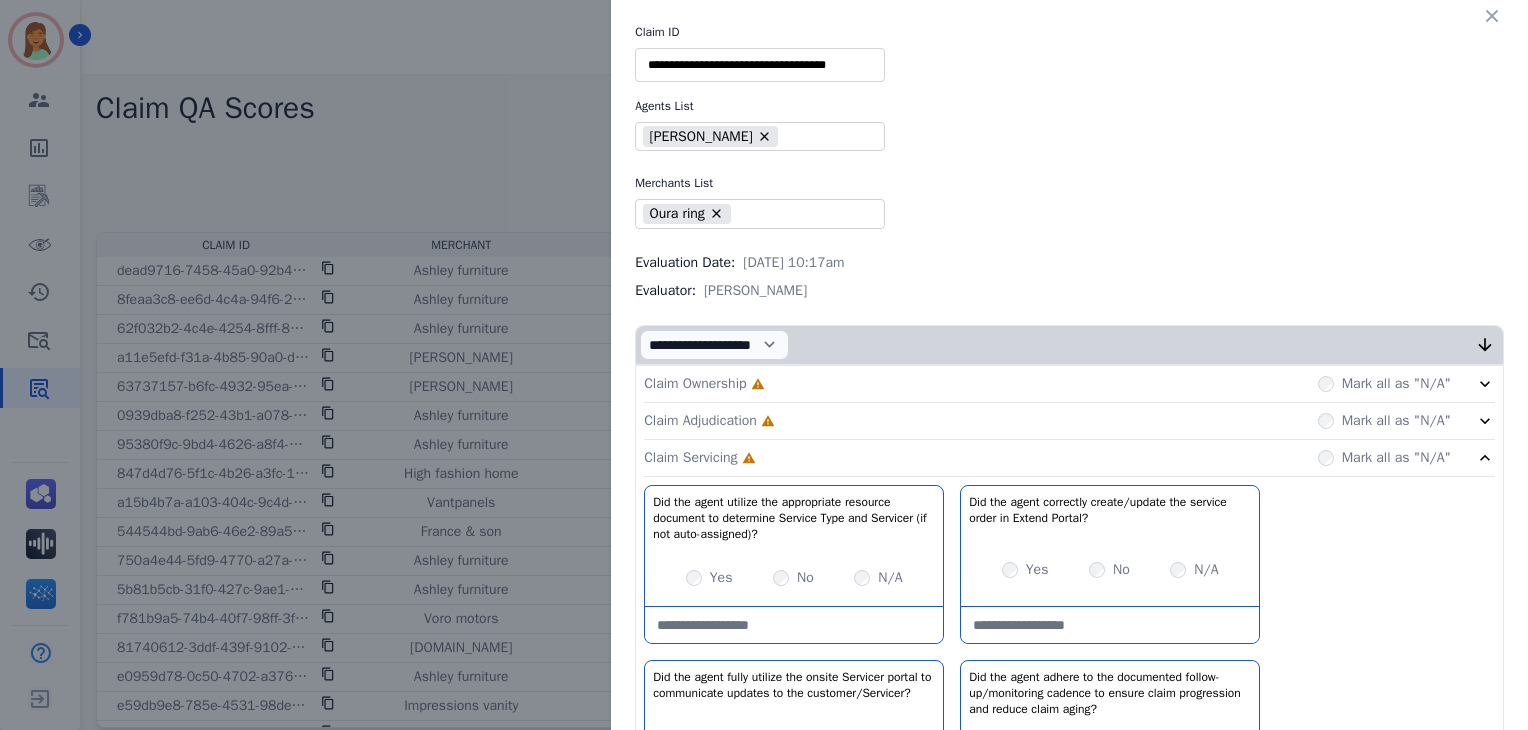 click on "Claim Adjudication     Incomplete         Mark all as "N/A"" 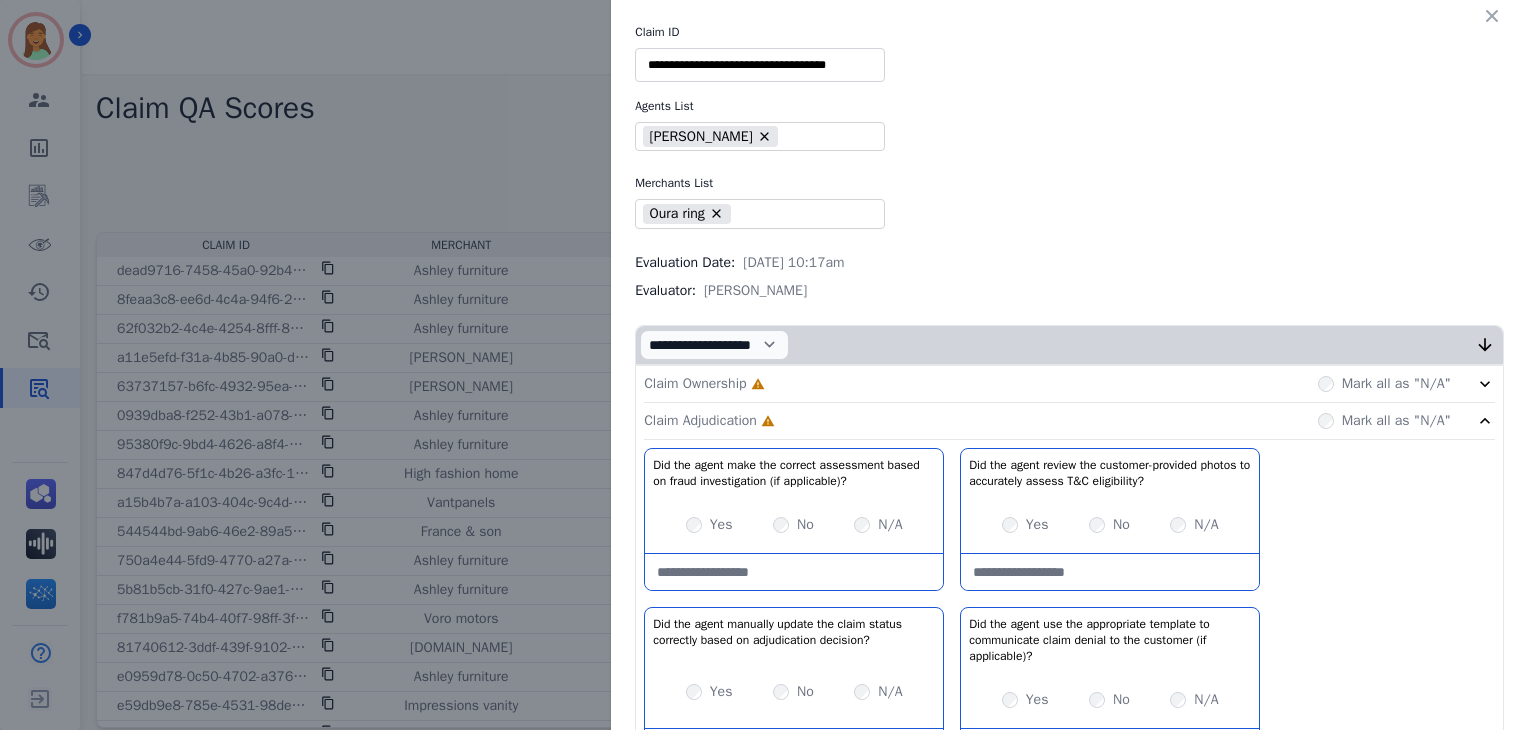 click on "Claim Ownership     Incomplete         Mark all as "N/A"" at bounding box center (1069, 384) 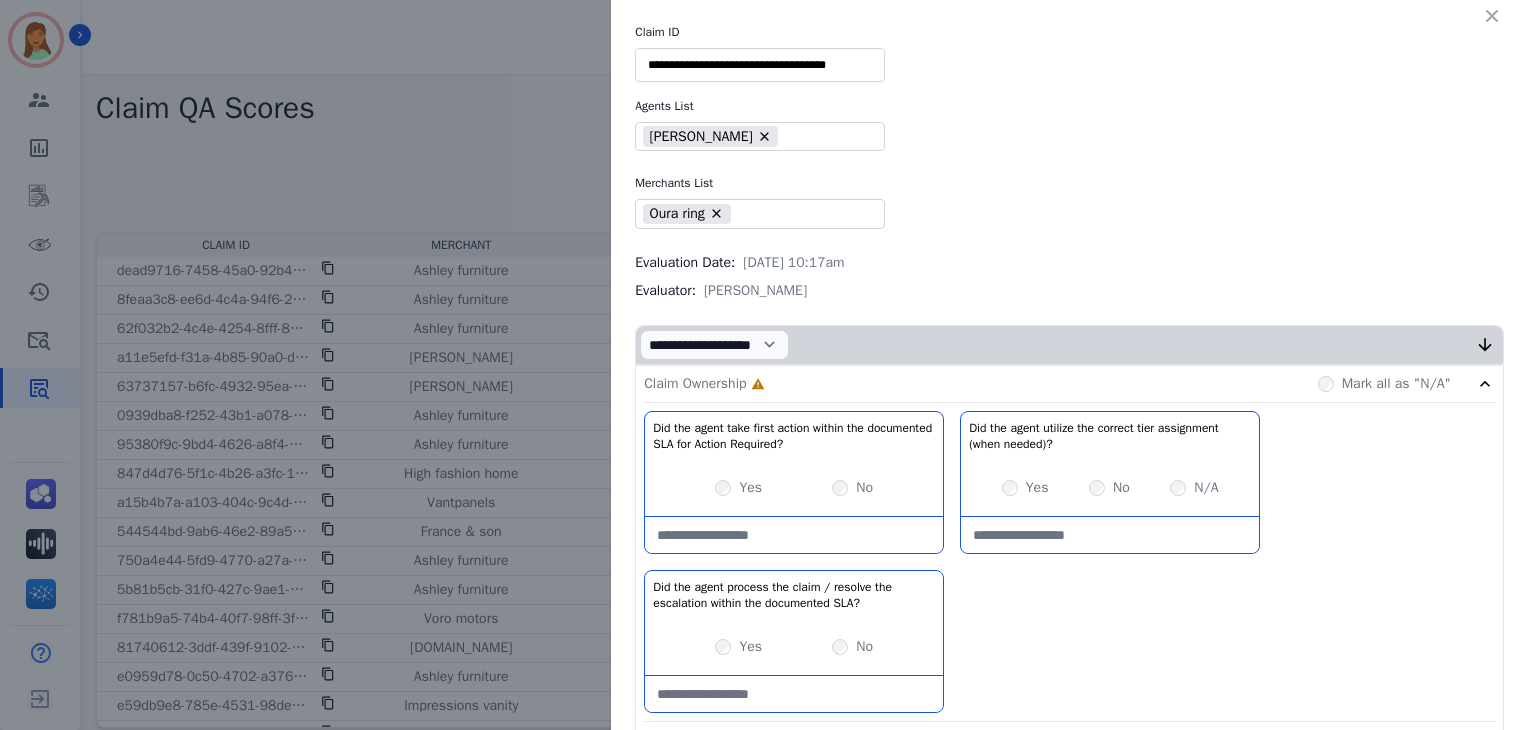 click on "Yes     No" at bounding box center (794, 647) 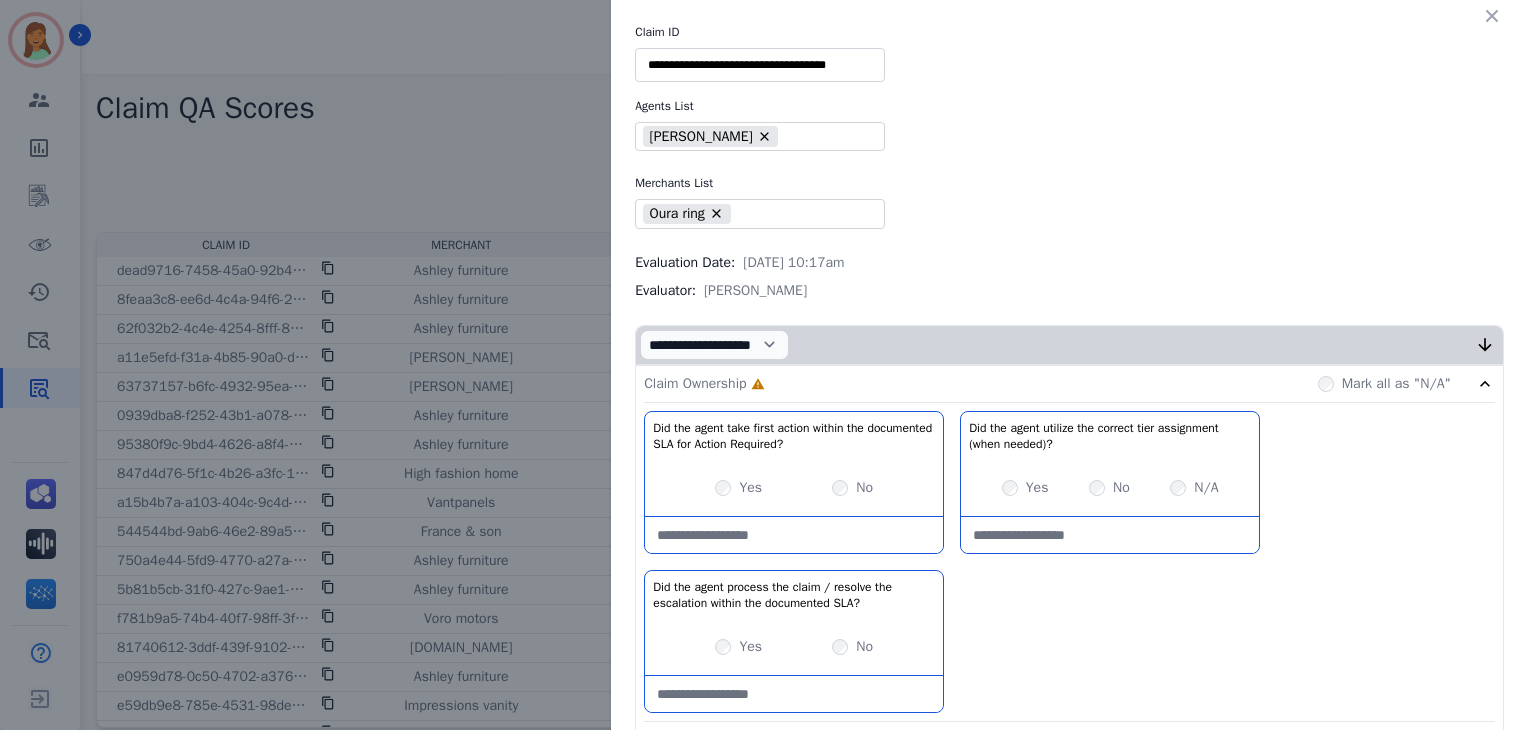 drag, startPoint x: 1020, startPoint y: 487, endPoint x: 1004, endPoint y: 493, distance: 17.088007 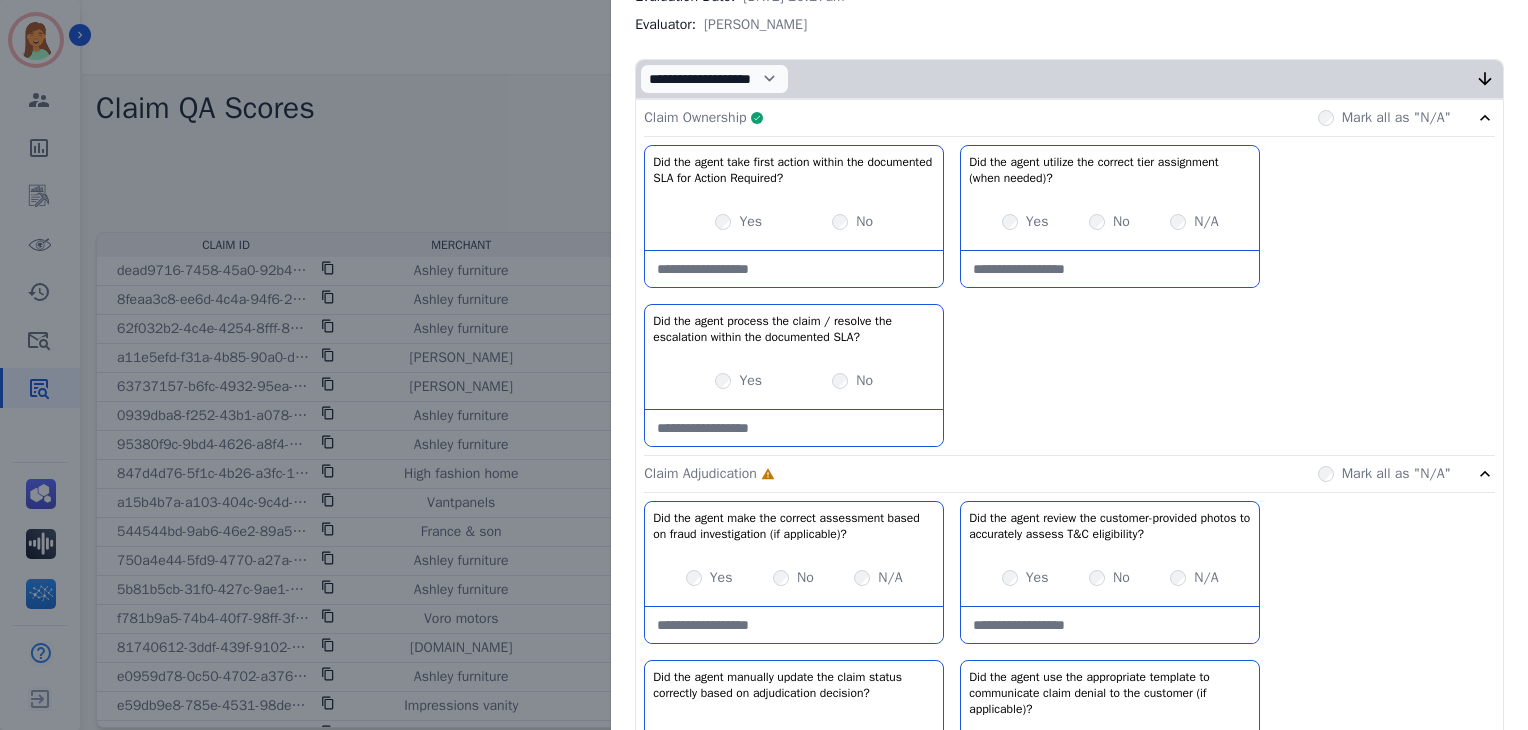 click on "Claim Ownership     Complete         Mark all as "N/A"" at bounding box center [1069, 118] 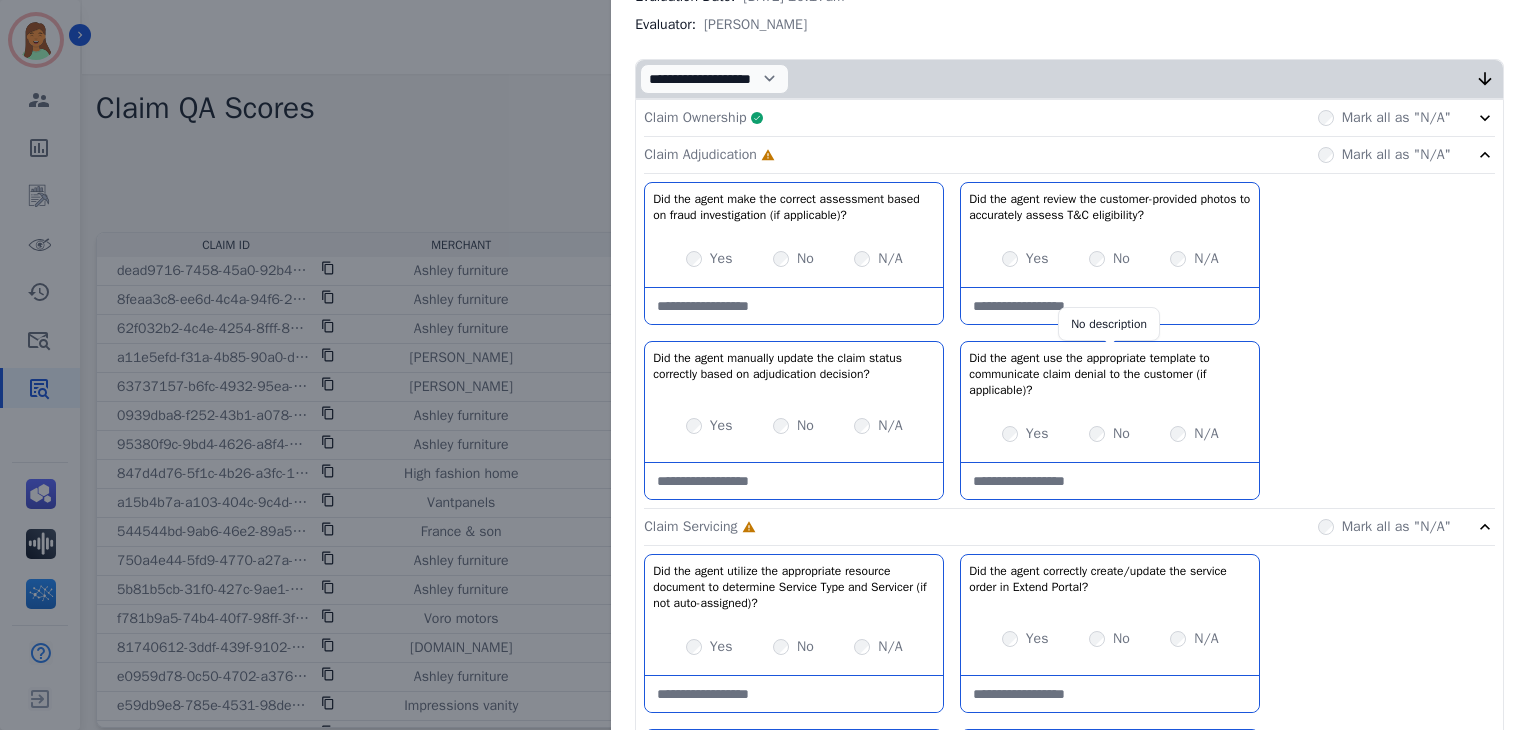 scroll, scrollTop: 400, scrollLeft: 0, axis: vertical 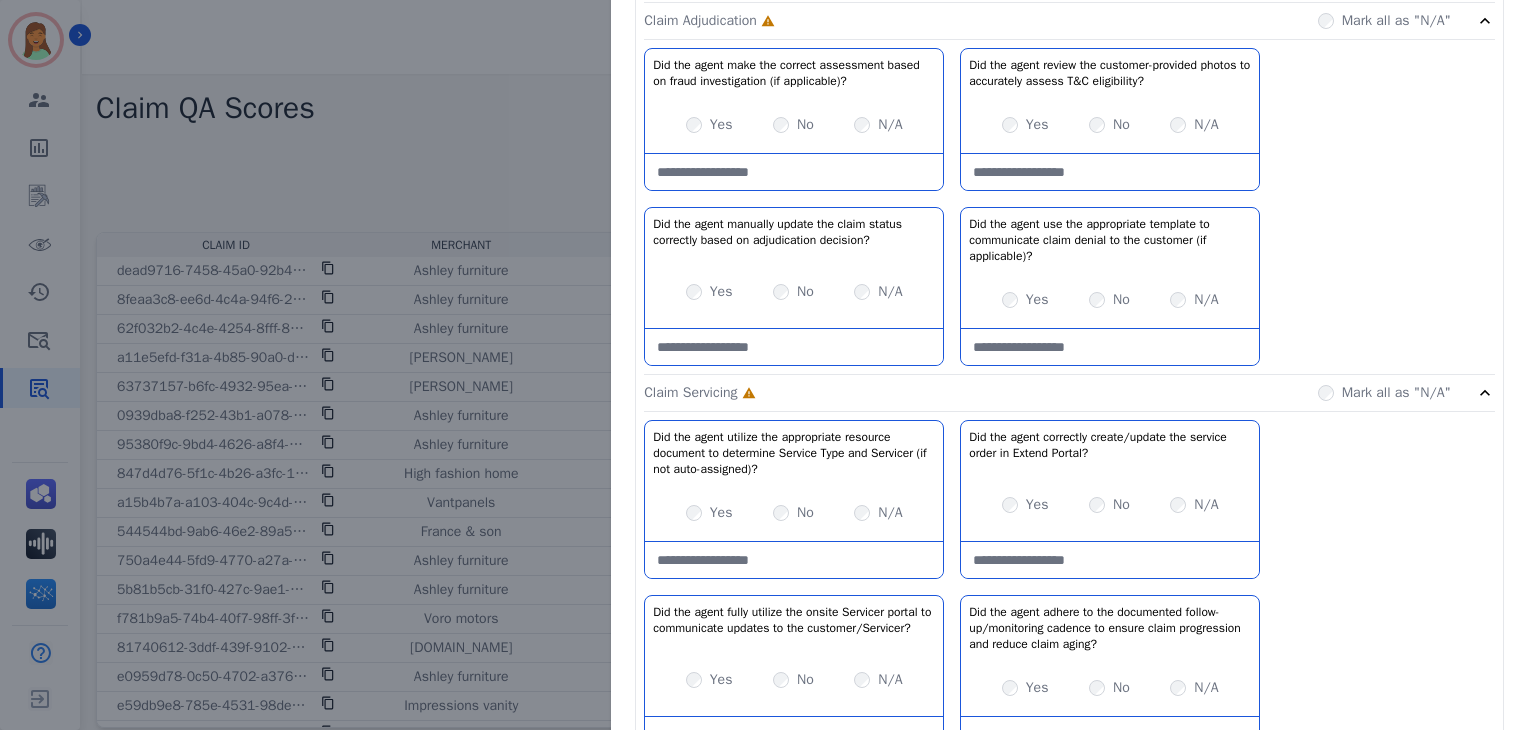 click on "Yes     No     N/A" at bounding box center [794, 292] 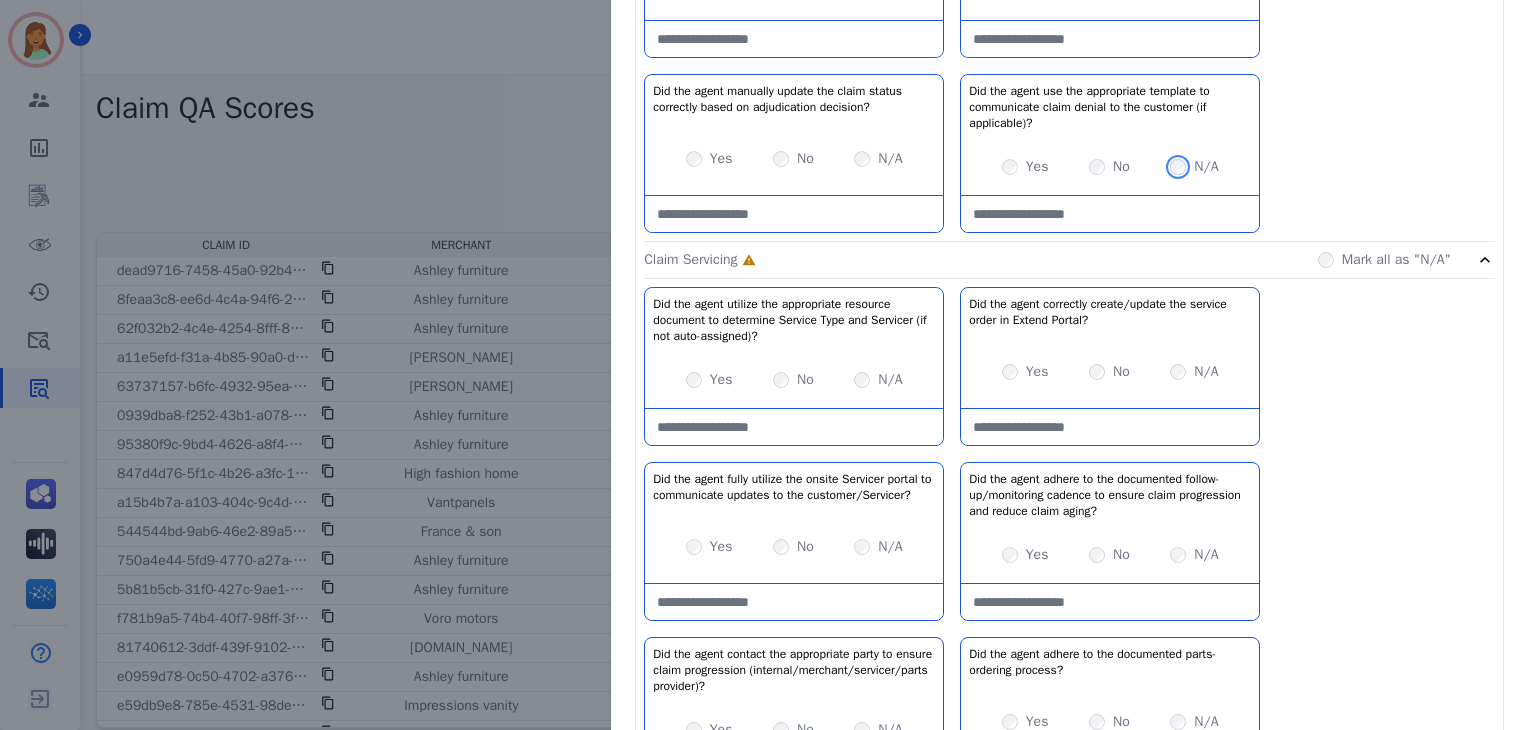 scroll, scrollTop: 666, scrollLeft: 0, axis: vertical 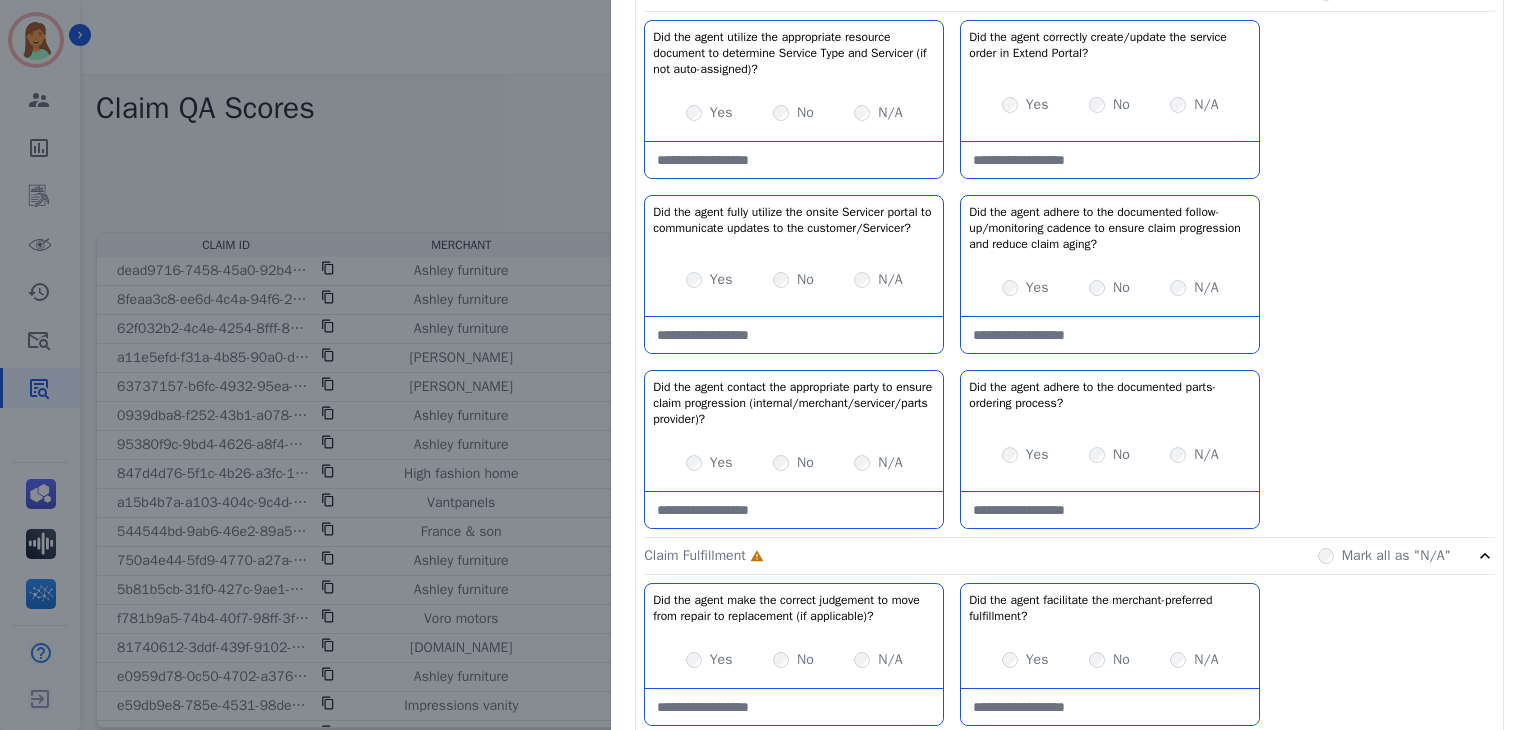 click at bounding box center [794, 335] 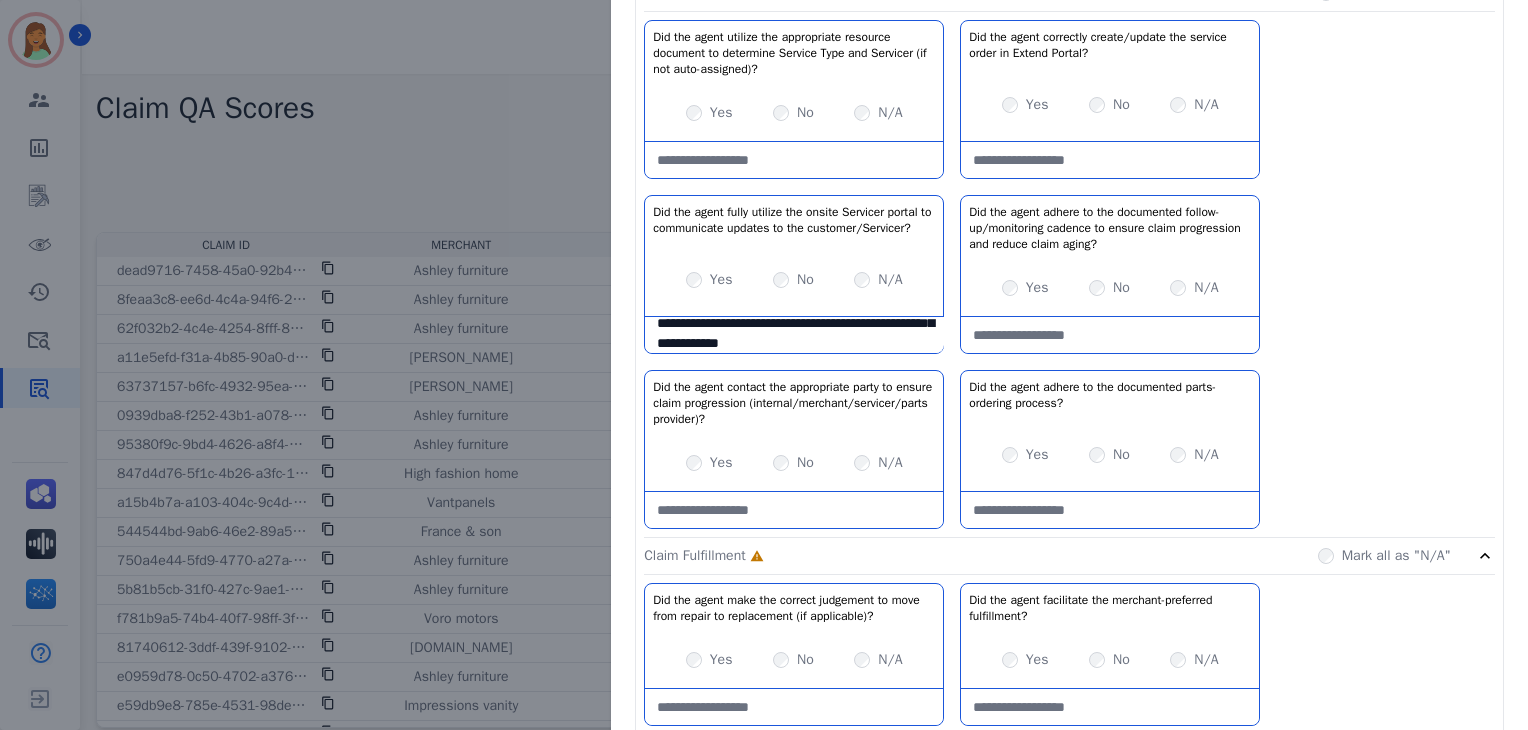scroll, scrollTop: 52, scrollLeft: 0, axis: vertical 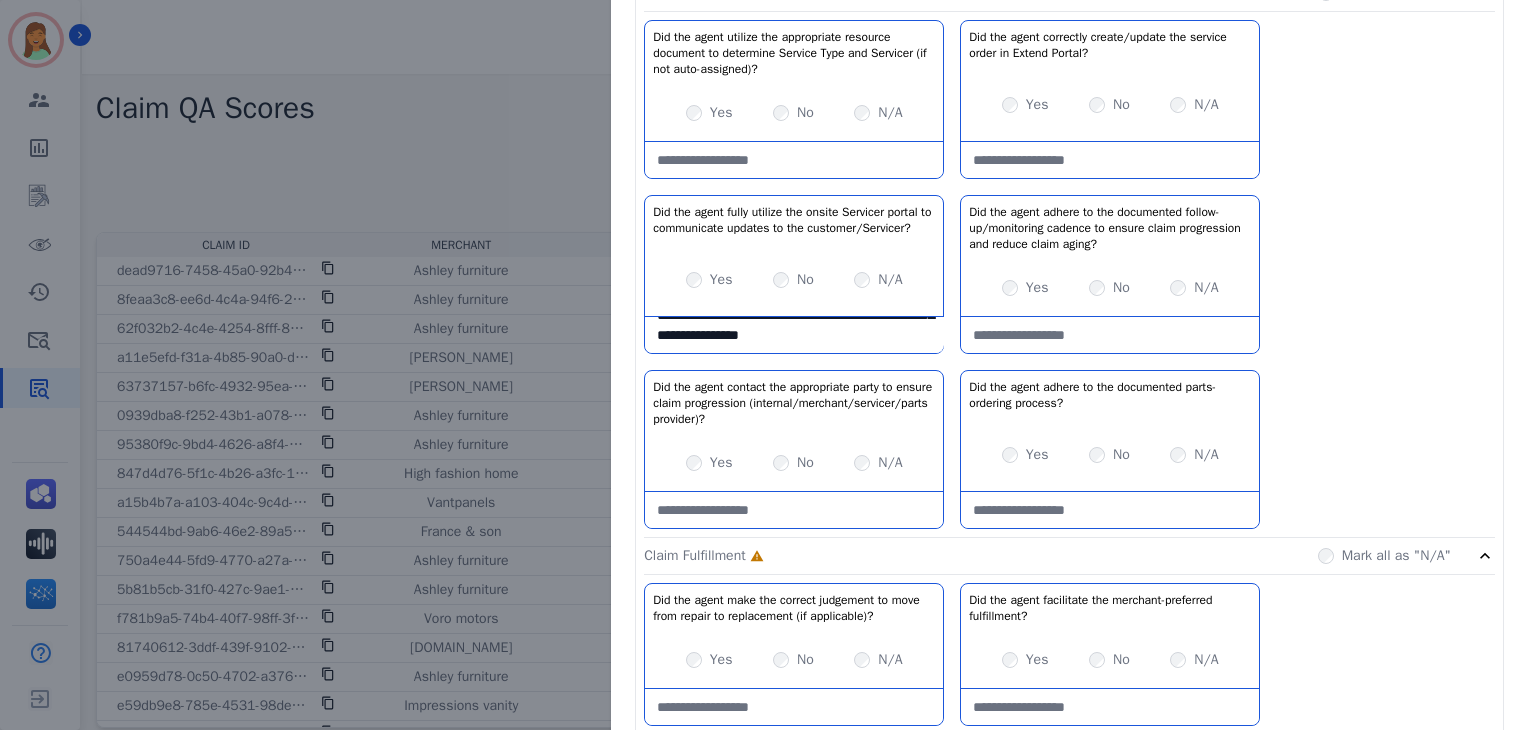 type on "**********" 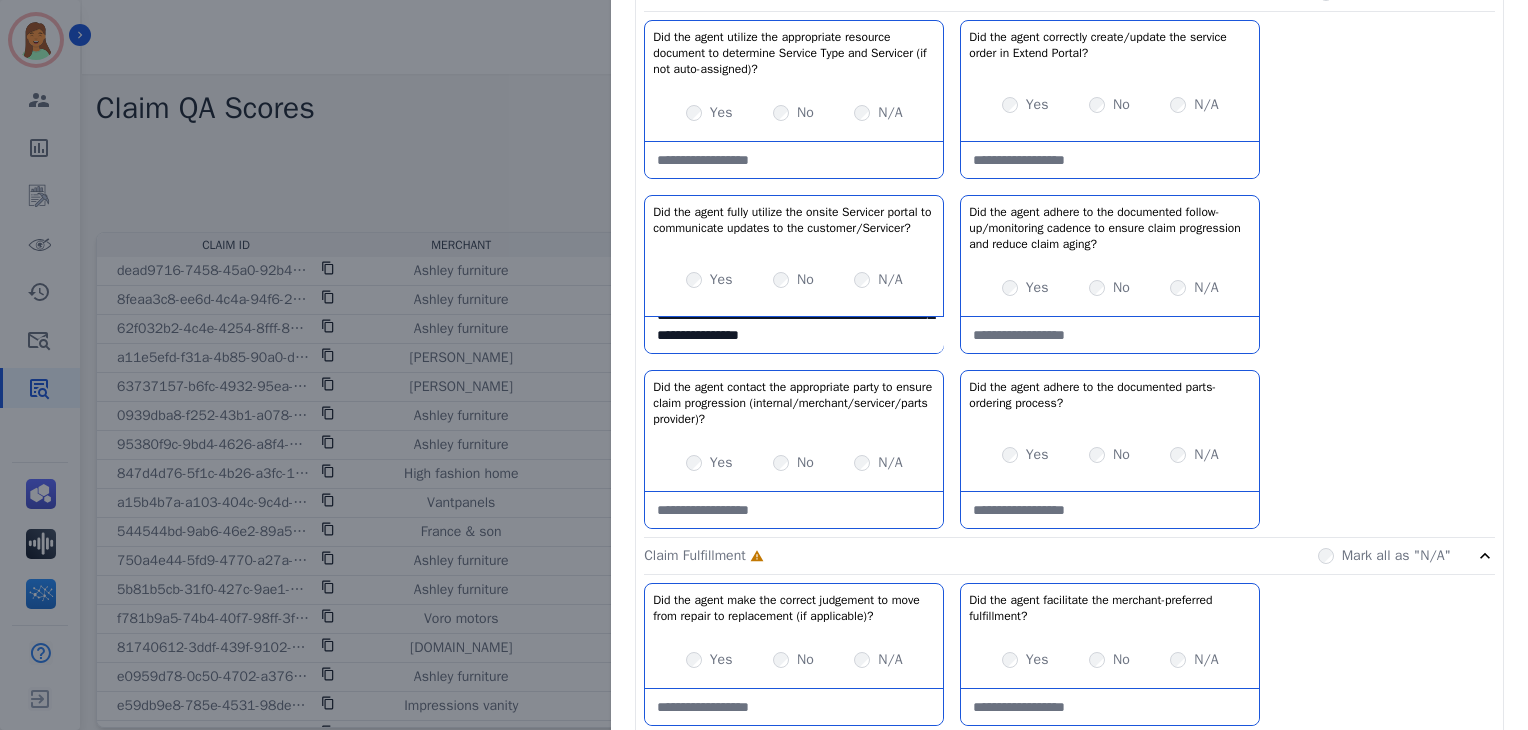 click at bounding box center (1110, 510) 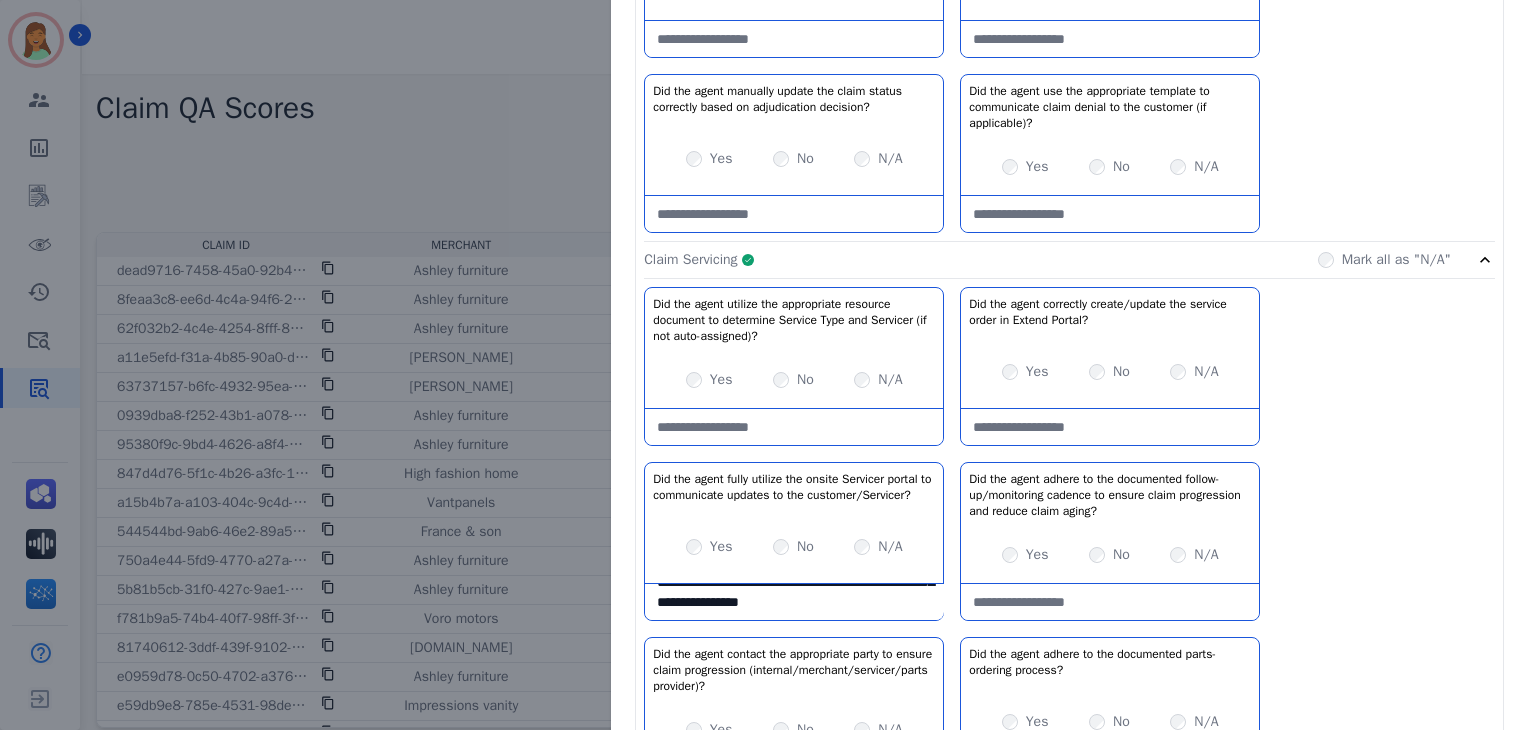 scroll, scrollTop: 400, scrollLeft: 0, axis: vertical 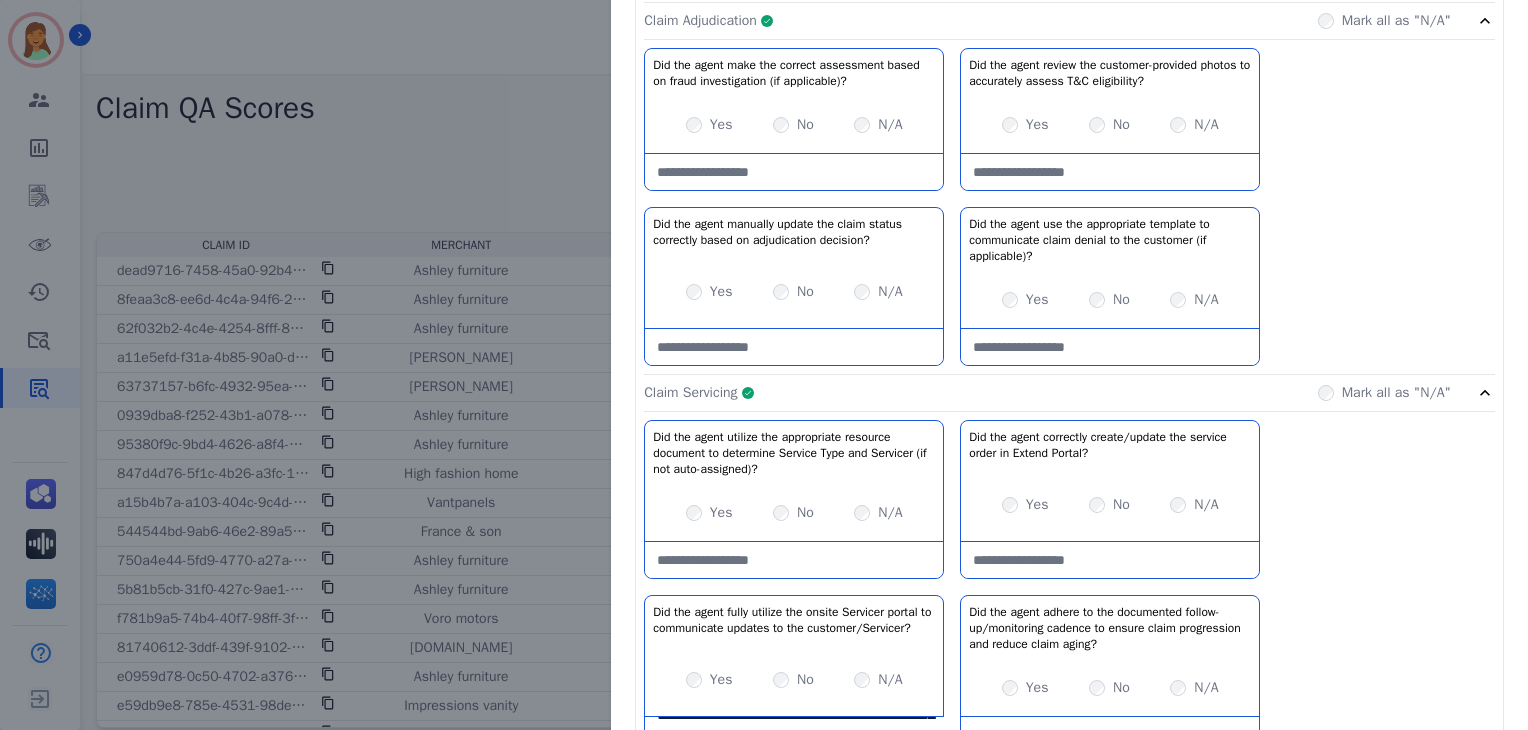 click on "Claim Servicing     Complete         Mark all as "N/A"" 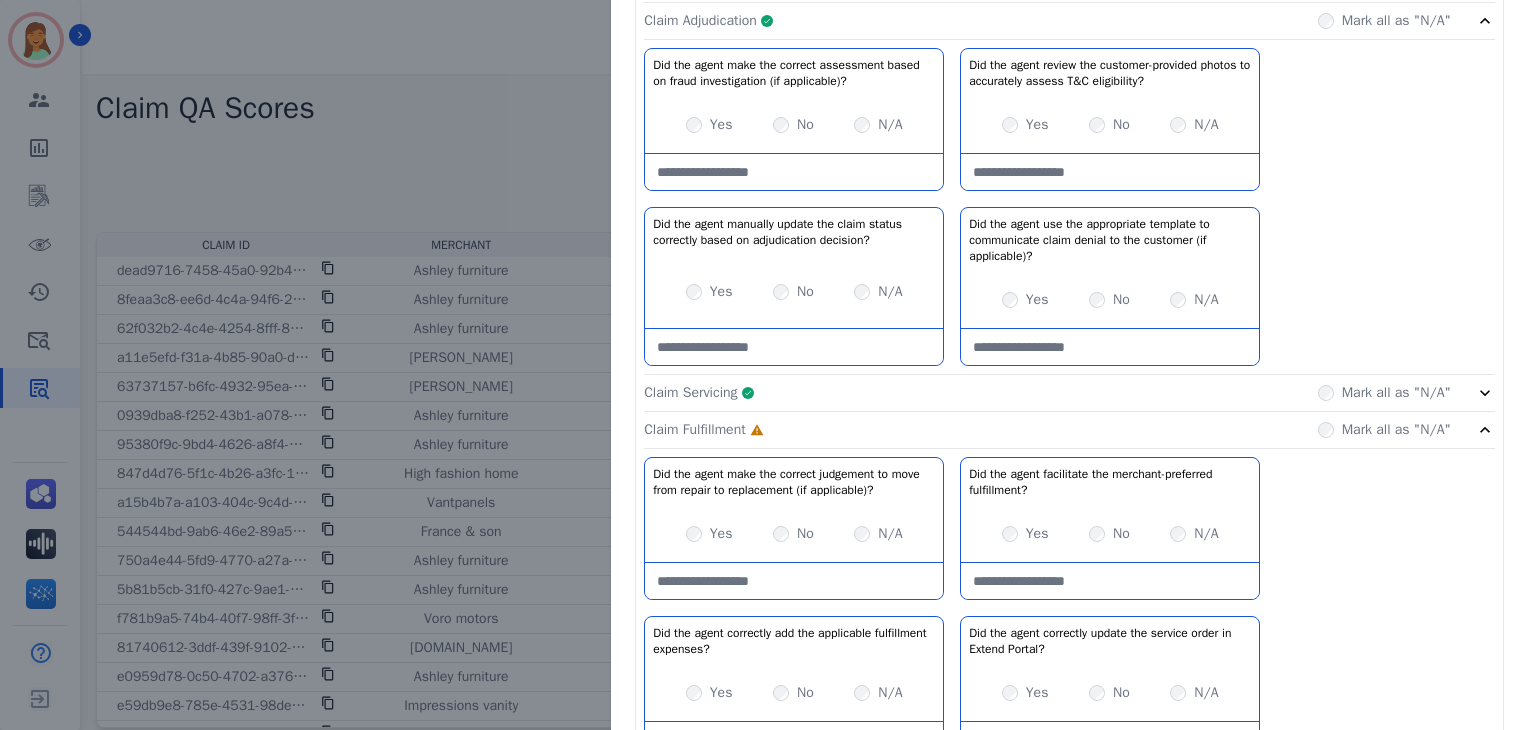 scroll, scrollTop: 133, scrollLeft: 0, axis: vertical 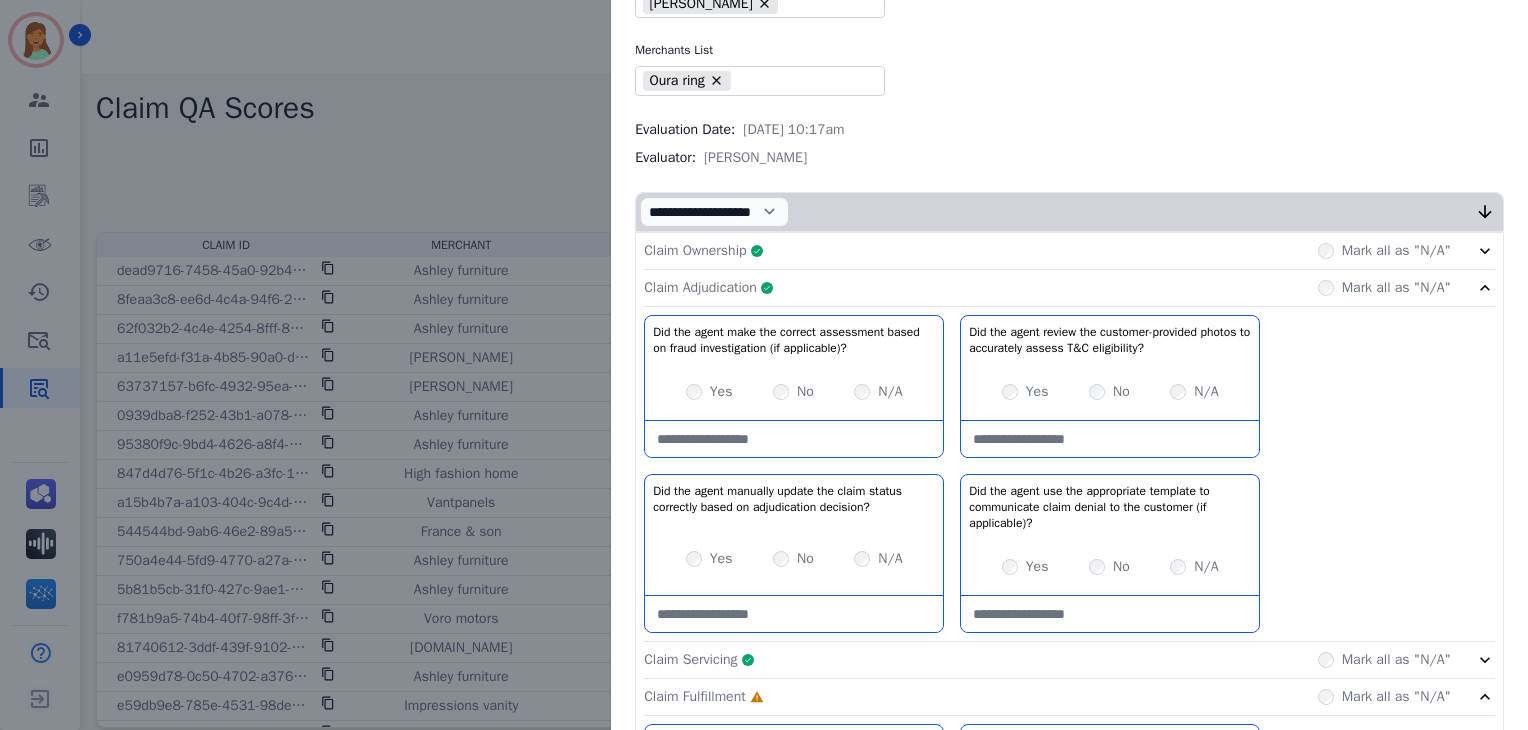 click on "Claim Adjudication     Complete         Mark all as "N/A"" 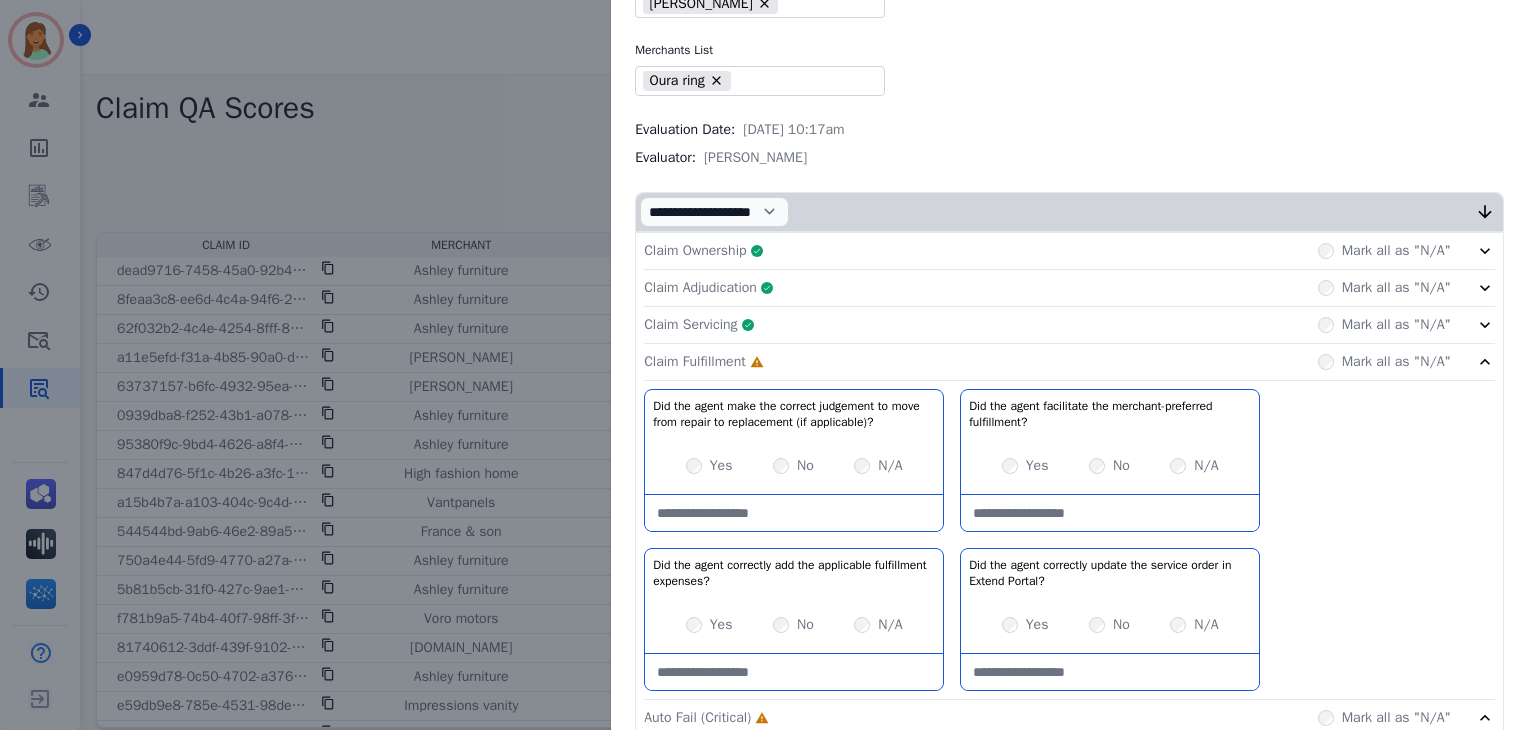scroll, scrollTop: 400, scrollLeft: 0, axis: vertical 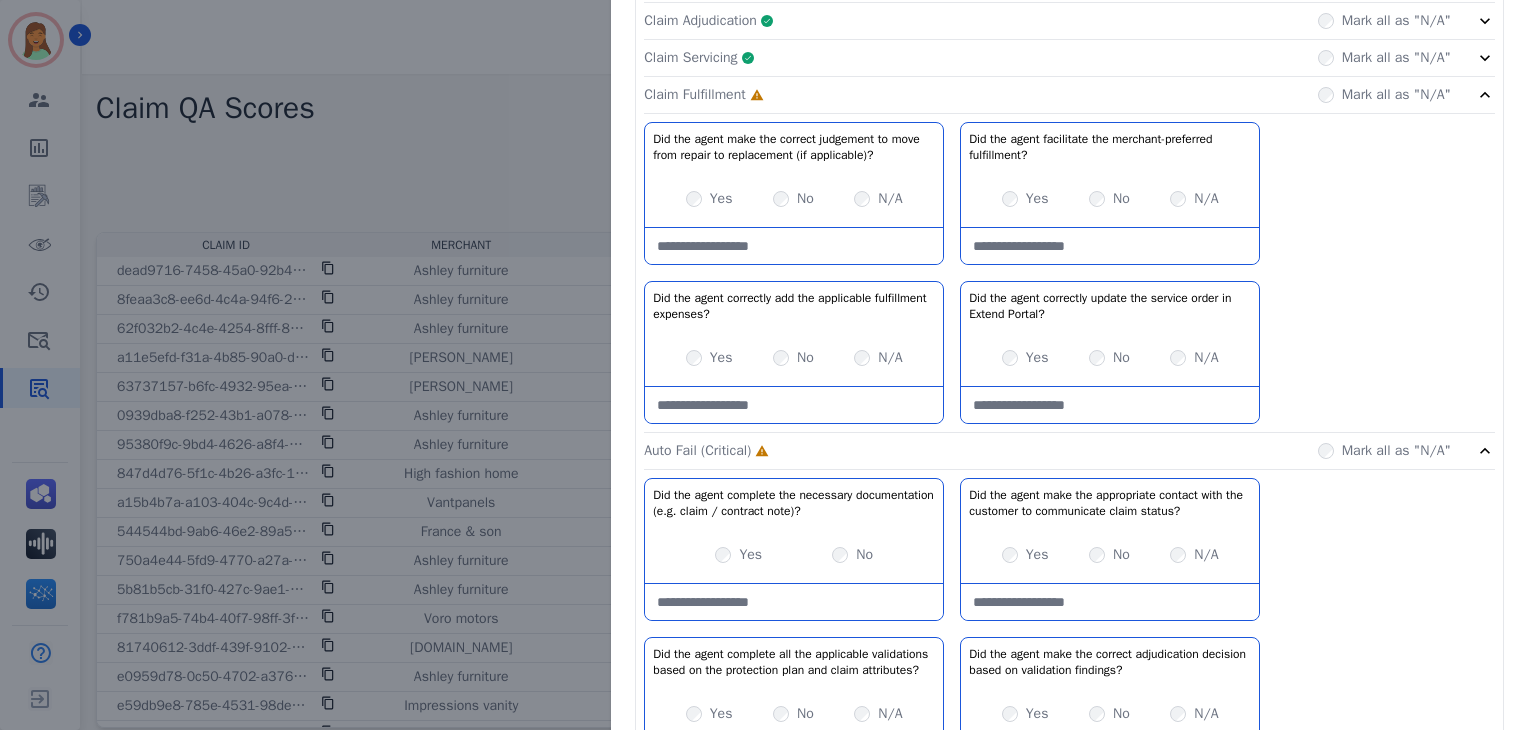 click on "Claim Fulfillment     Incomplete         Mark all as "N/A"" 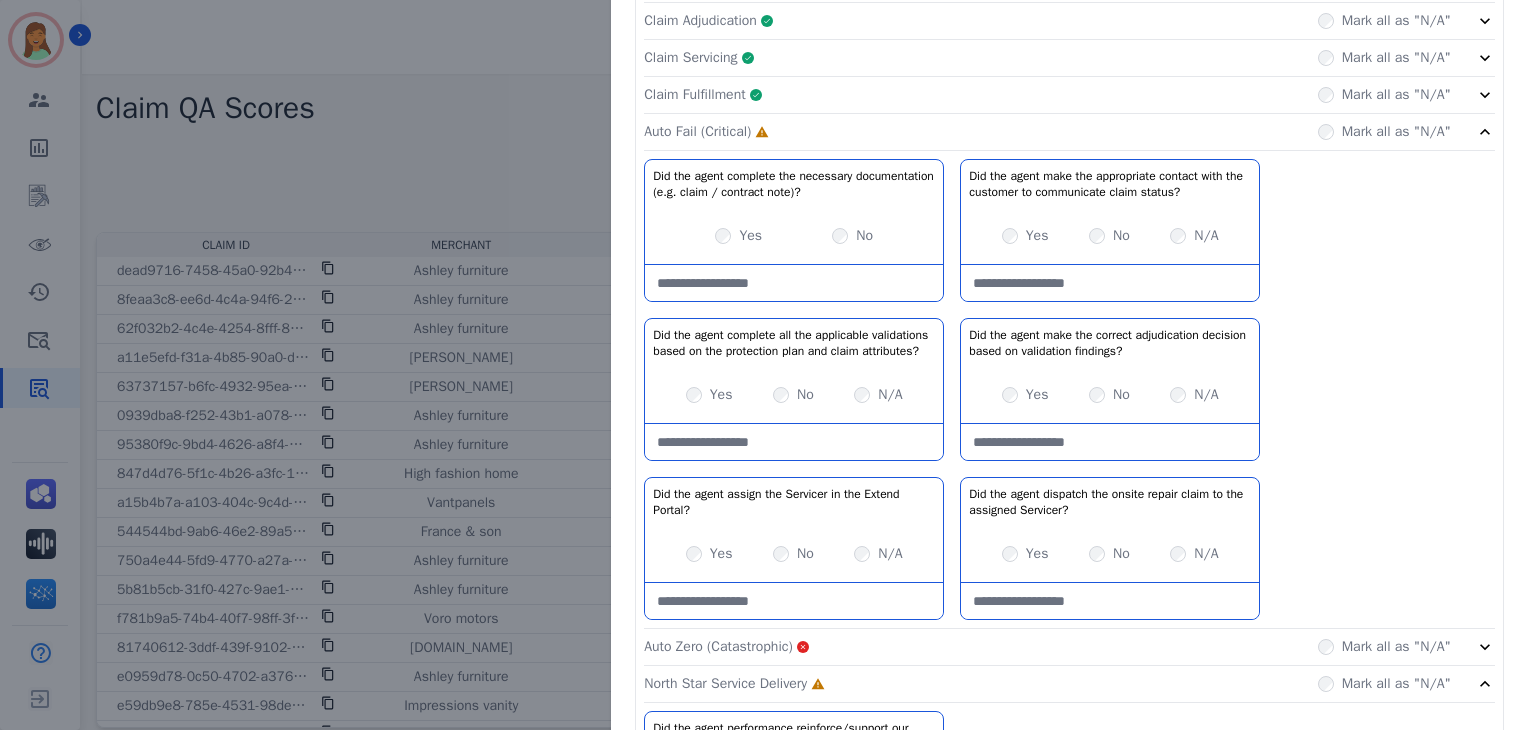 click on "Claim Fulfillment     Complete         Mark all as "N/A"" 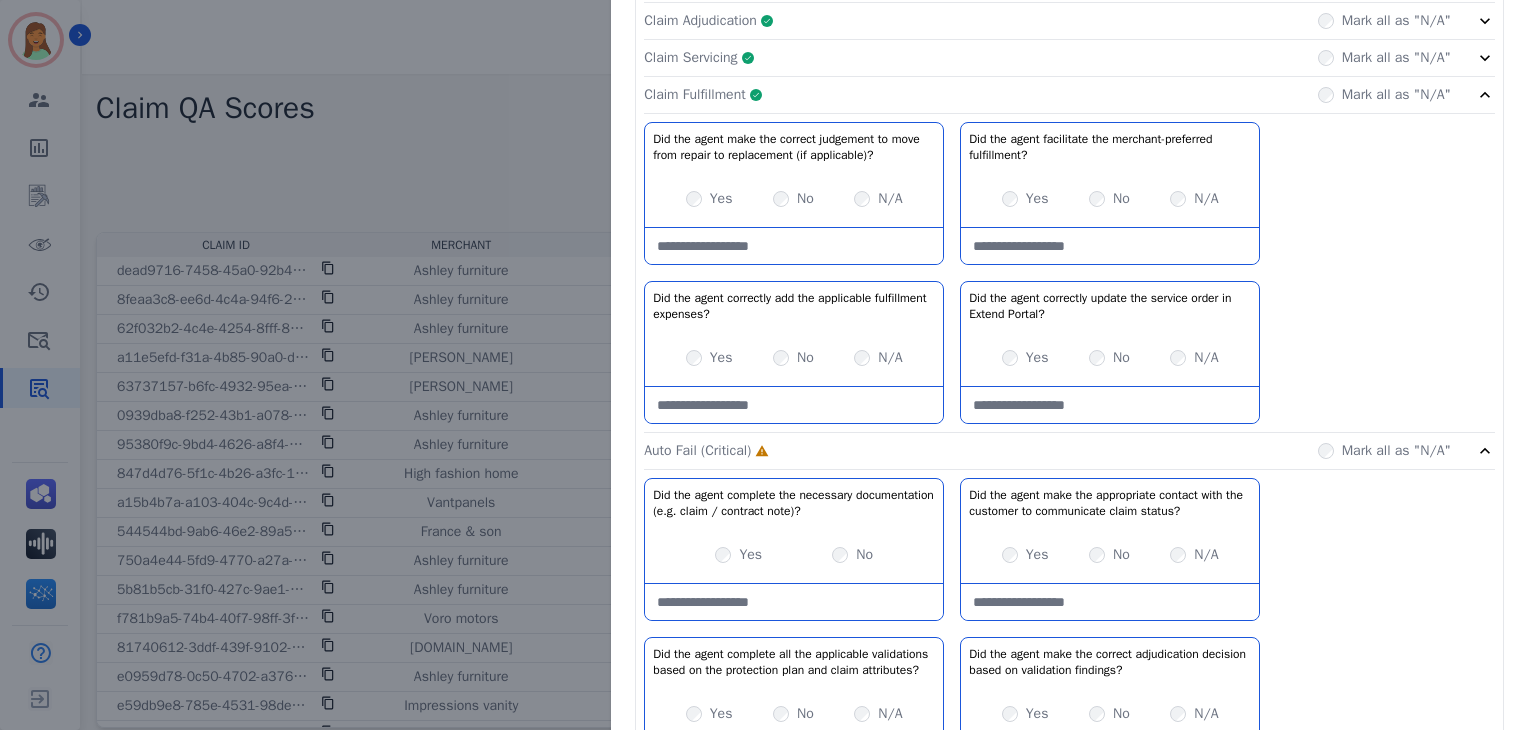 click on "Claim Servicing     Complete         Mark all as "N/A"" 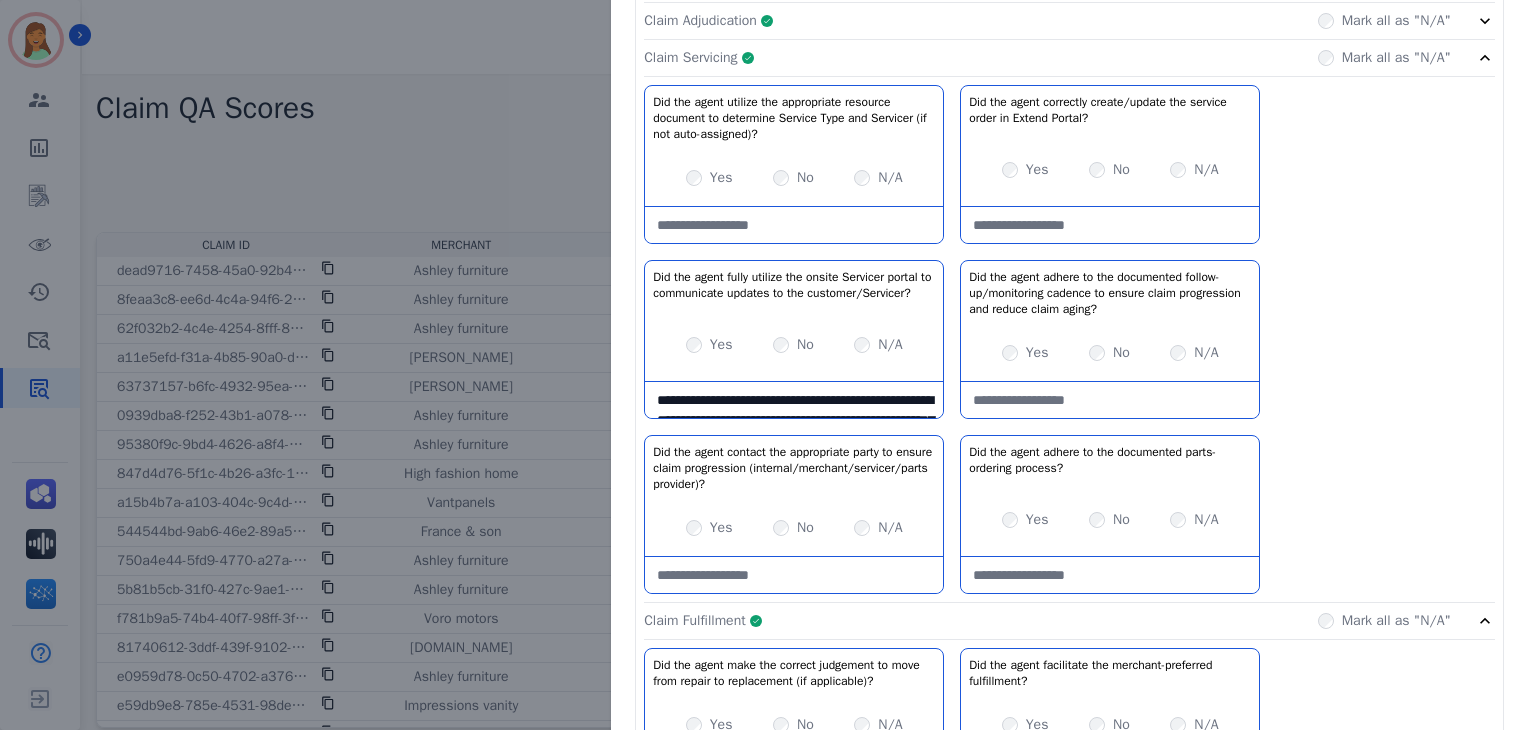 scroll, scrollTop: 133, scrollLeft: 0, axis: vertical 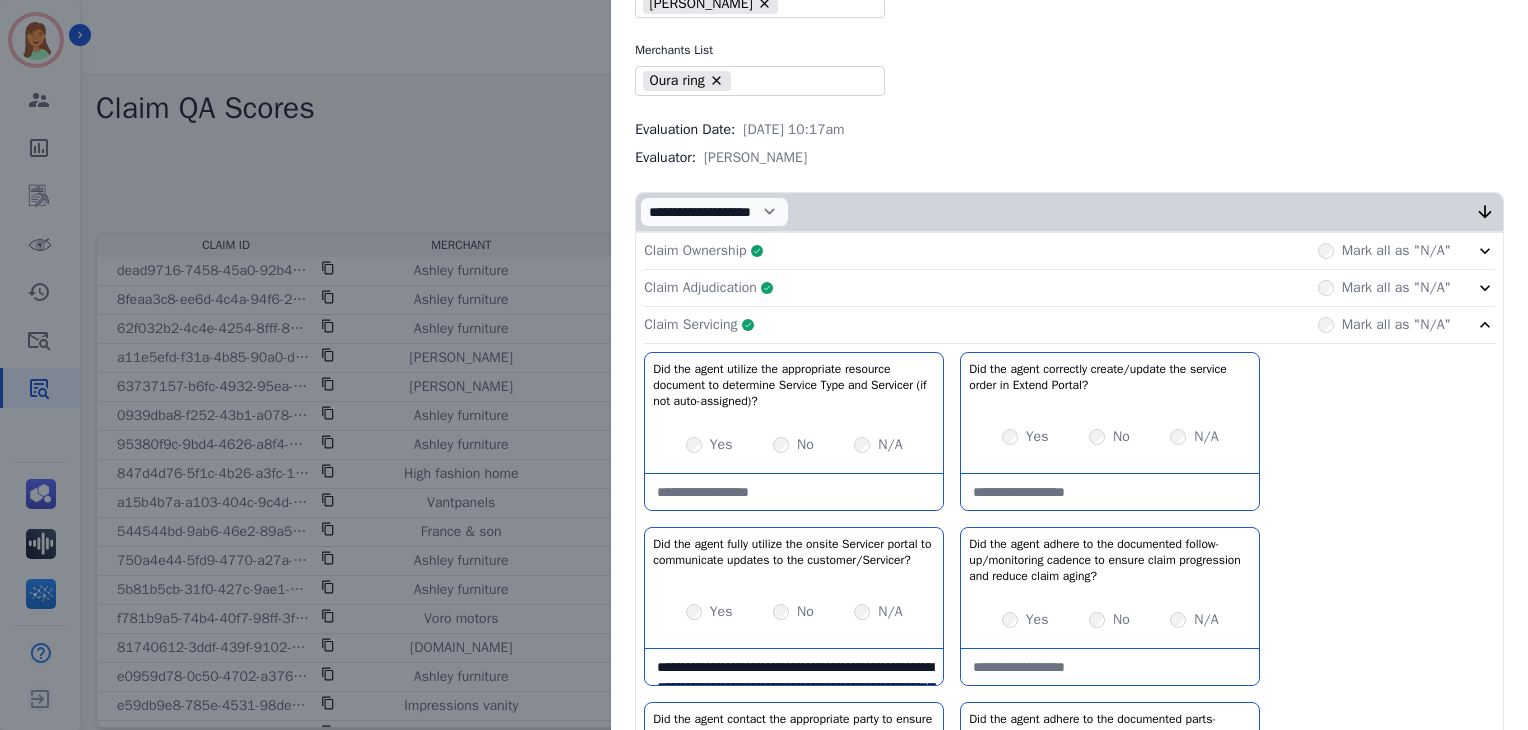 click on "Claim Adjudication     Complete         Mark all as "N/A"" 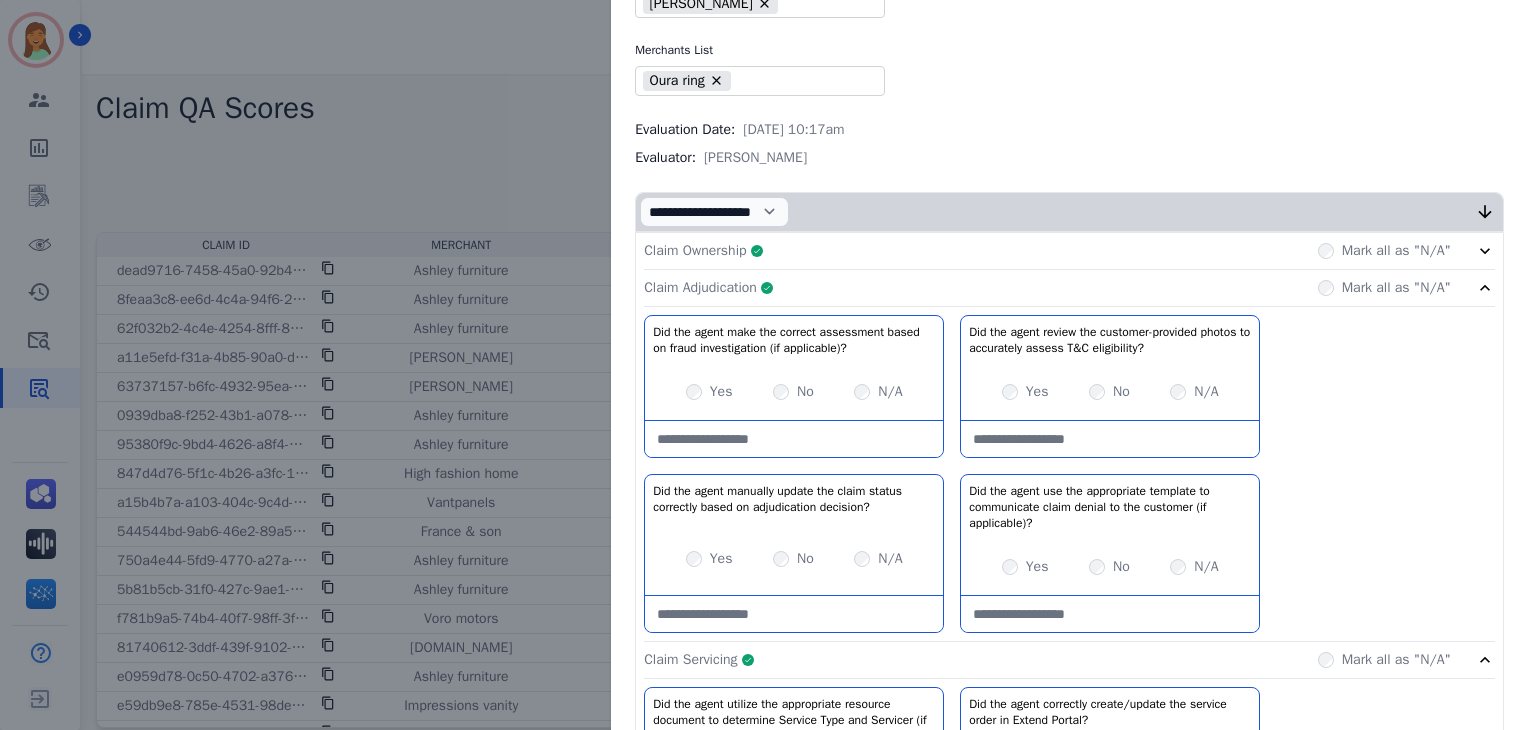 click on "Claim Ownership     Complete         Mark all as "N/A"" at bounding box center [1069, 251] 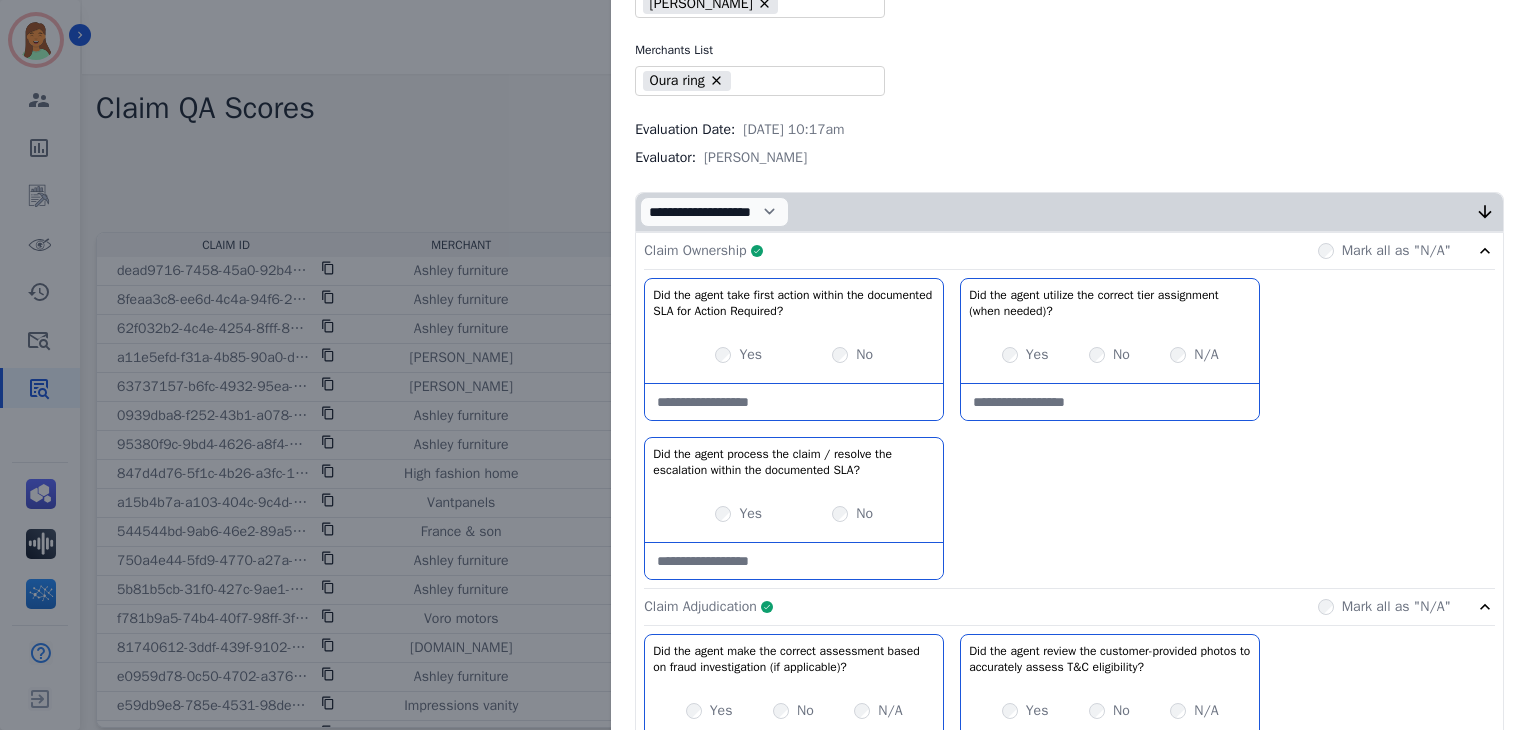 click on "Did the agent take first action within the documented SLA for Action Required?   No description         Yes     No   Did the agent utilize the correct tier assignment (when needed)?   No description         Yes     No     N/A   Did the agent process the claim / resolve the escalation within the documented SLA?   No description         Yes     No" at bounding box center (1069, 433) 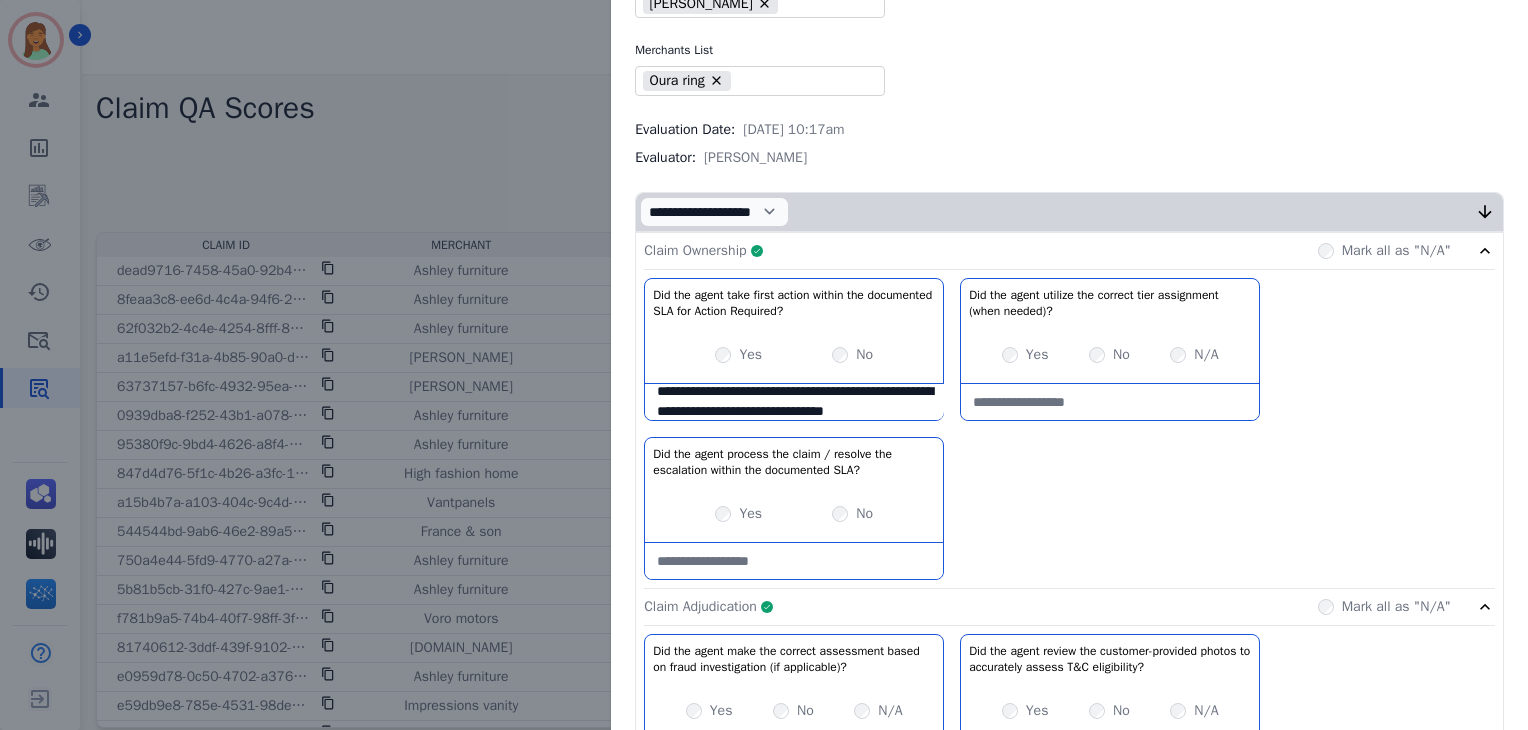 scroll, scrollTop: 31, scrollLeft: 0, axis: vertical 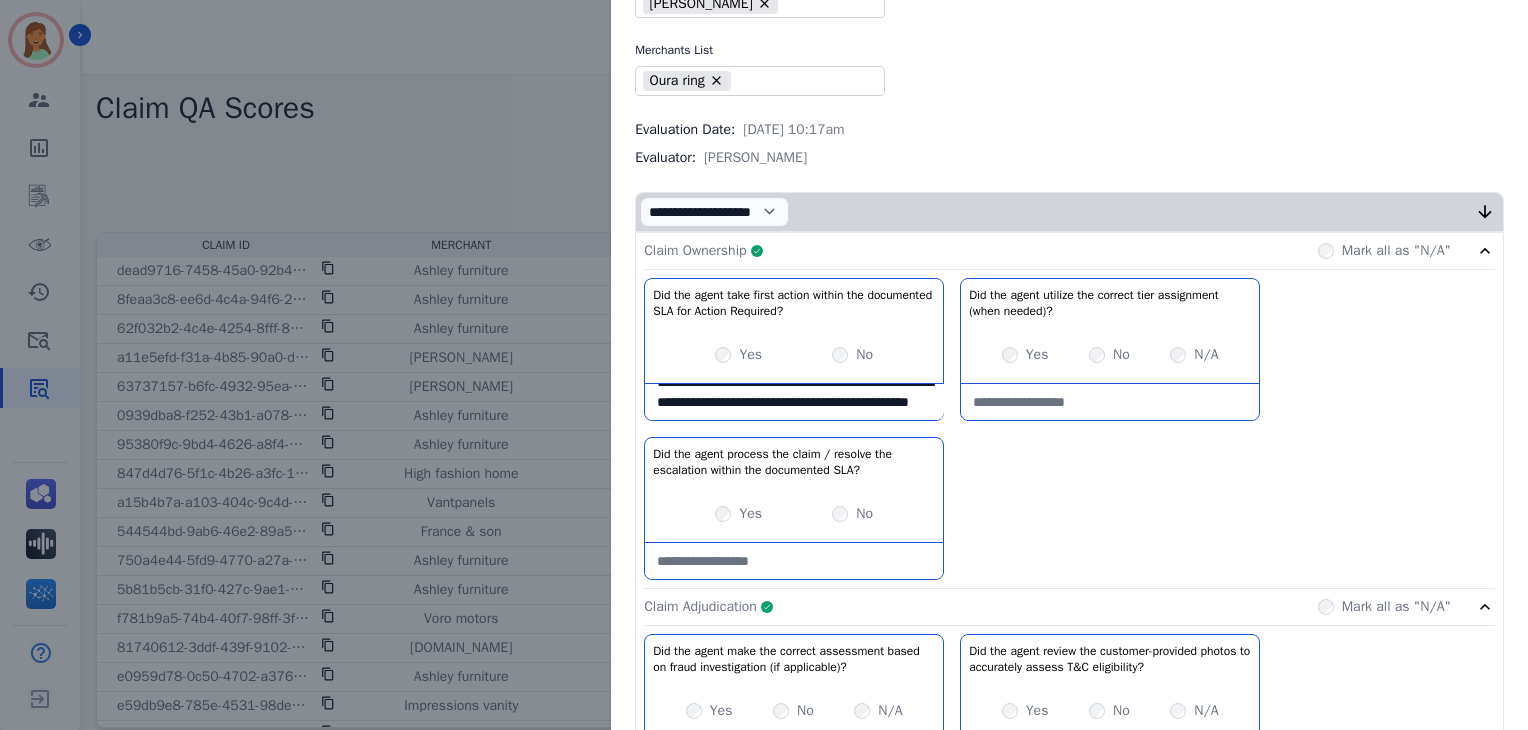 type on "**********" 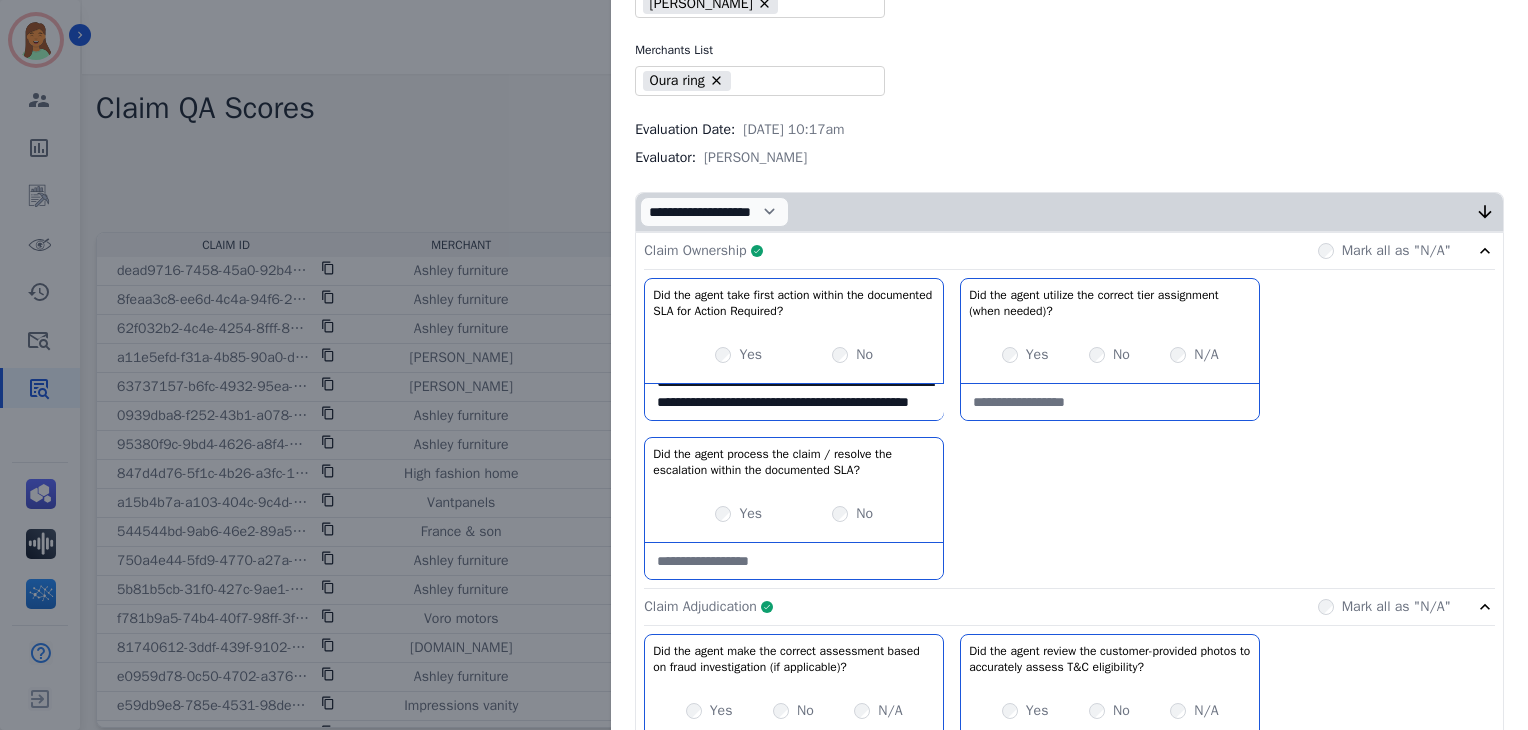 click on "Claim Ownership     Complete         Mark all as "N/A"" at bounding box center (1069, 251) 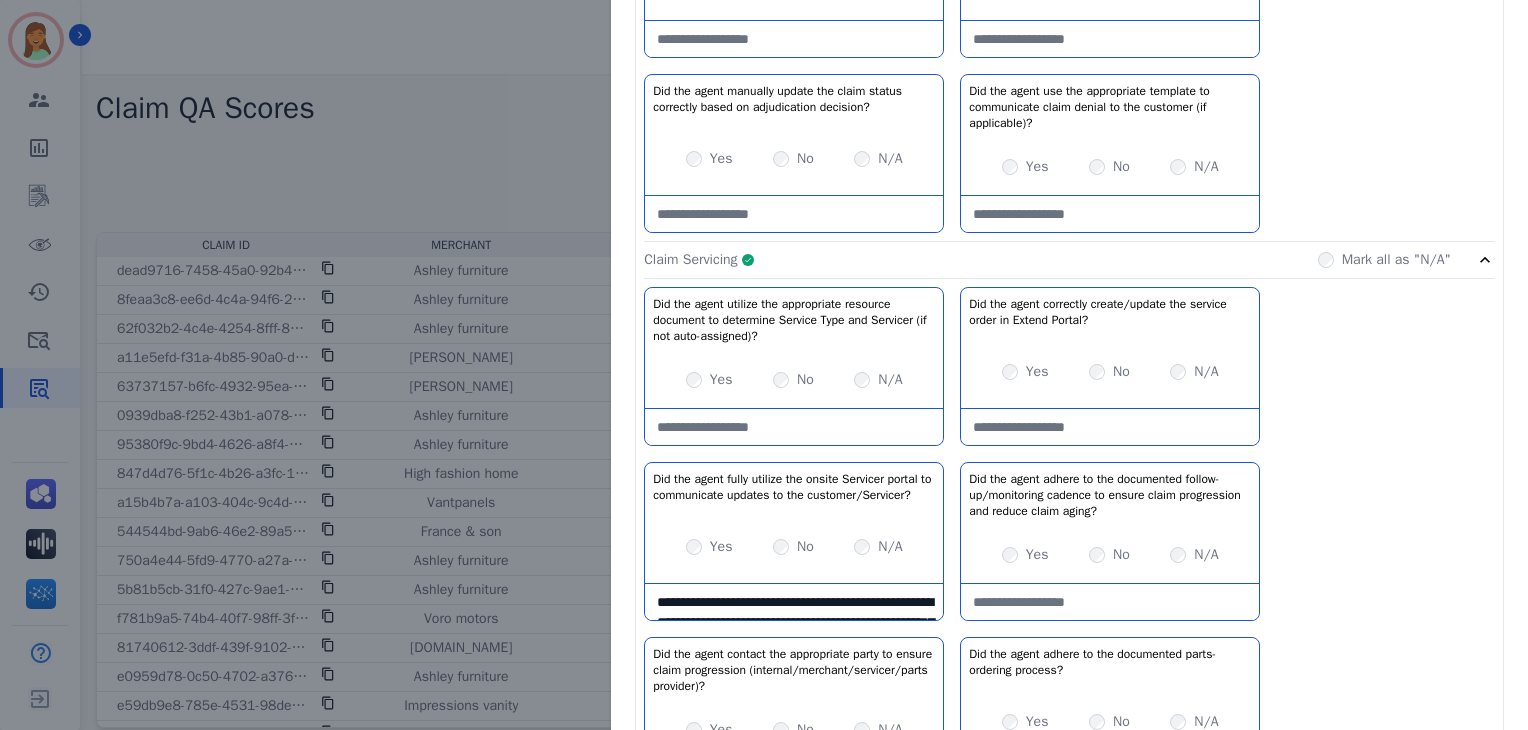 scroll, scrollTop: 666, scrollLeft: 0, axis: vertical 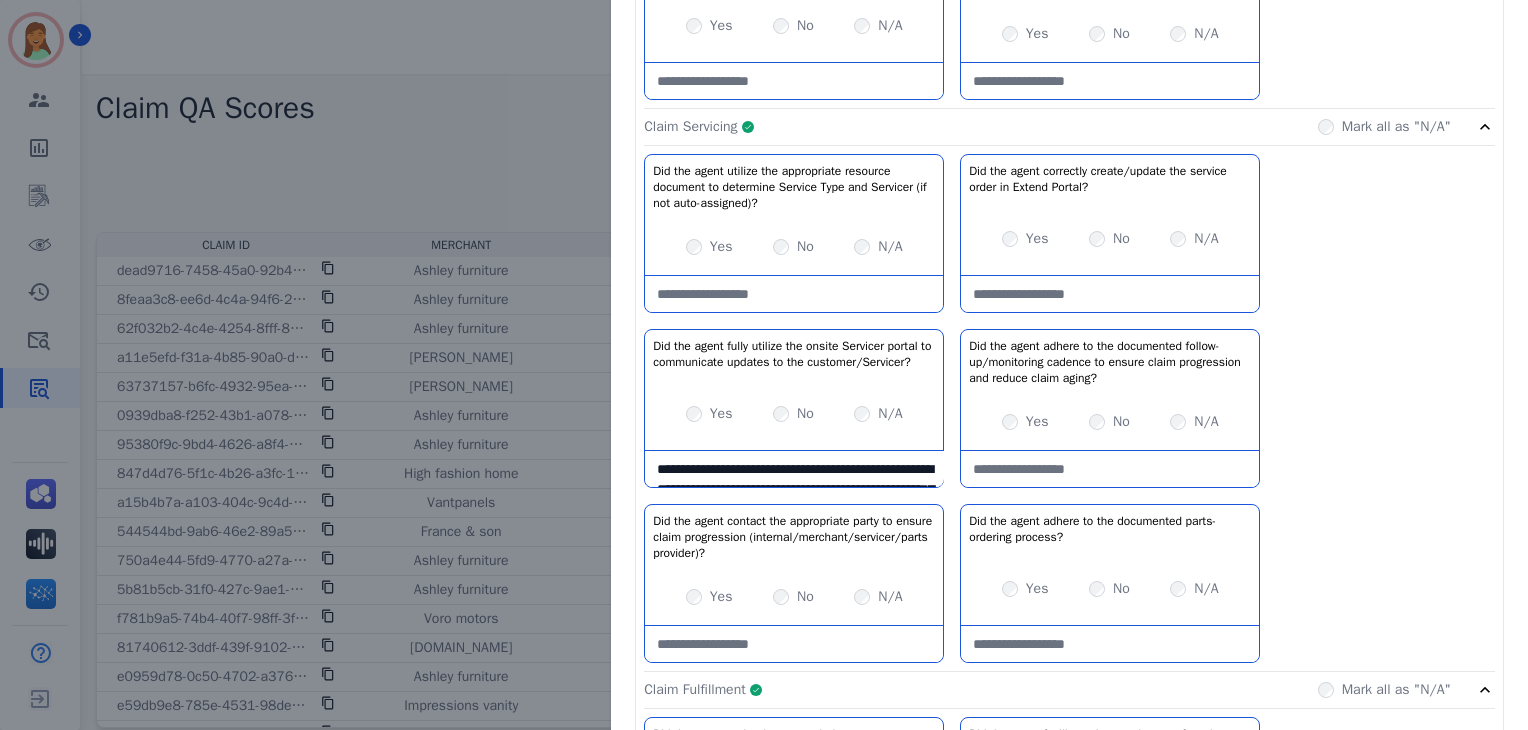 drag, startPoint x: 730, startPoint y: 469, endPoint x: 633, endPoint y: 448, distance: 99.24717 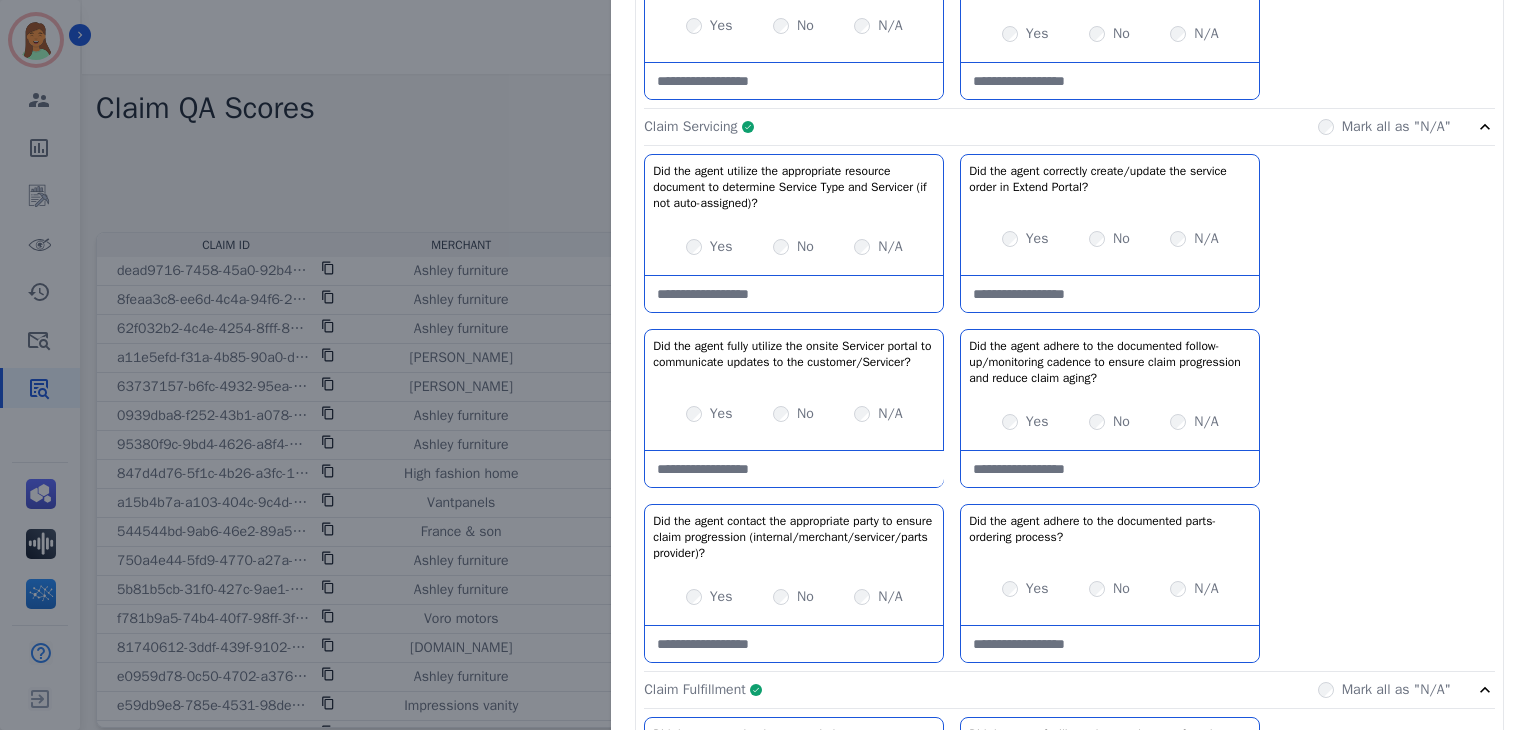 type 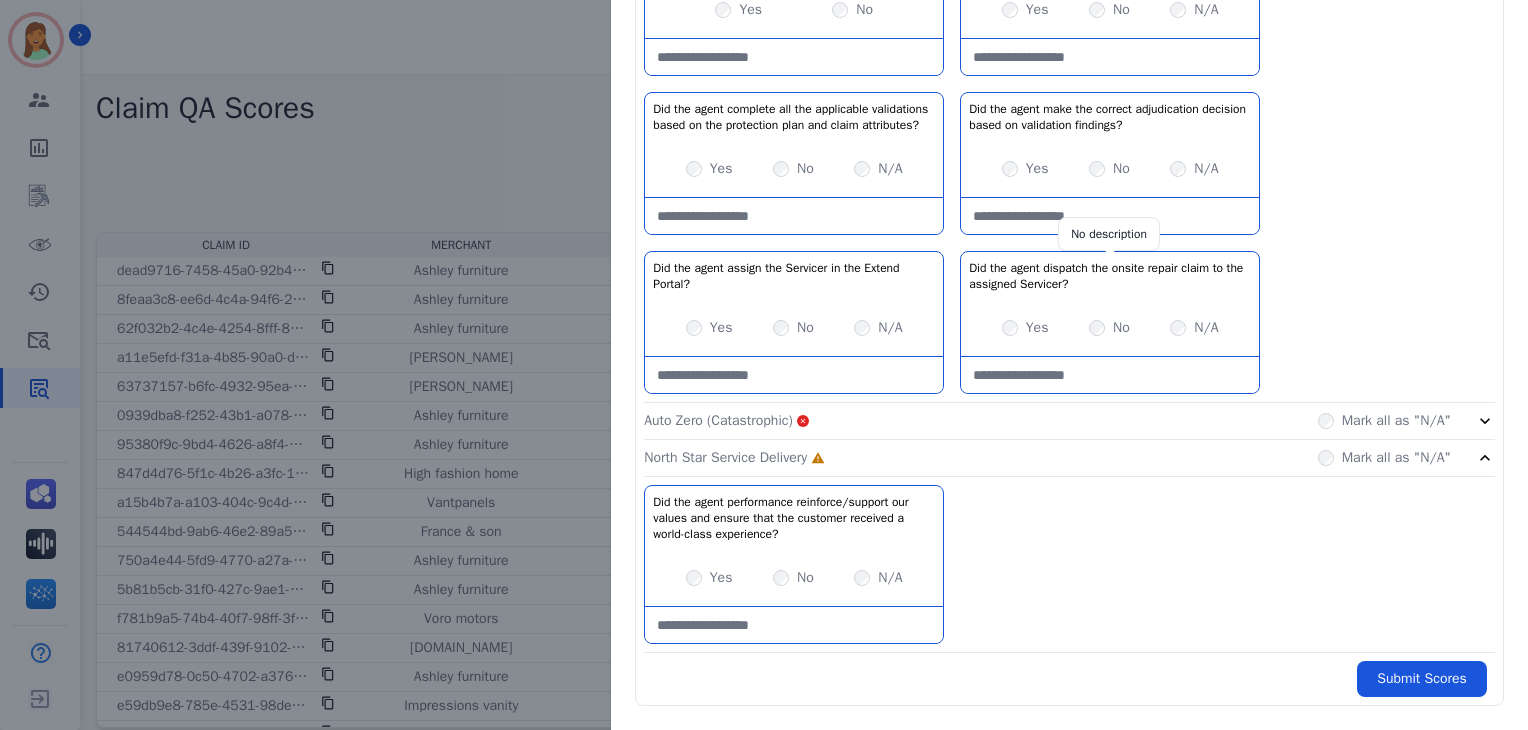 scroll, scrollTop: 1413, scrollLeft: 0, axis: vertical 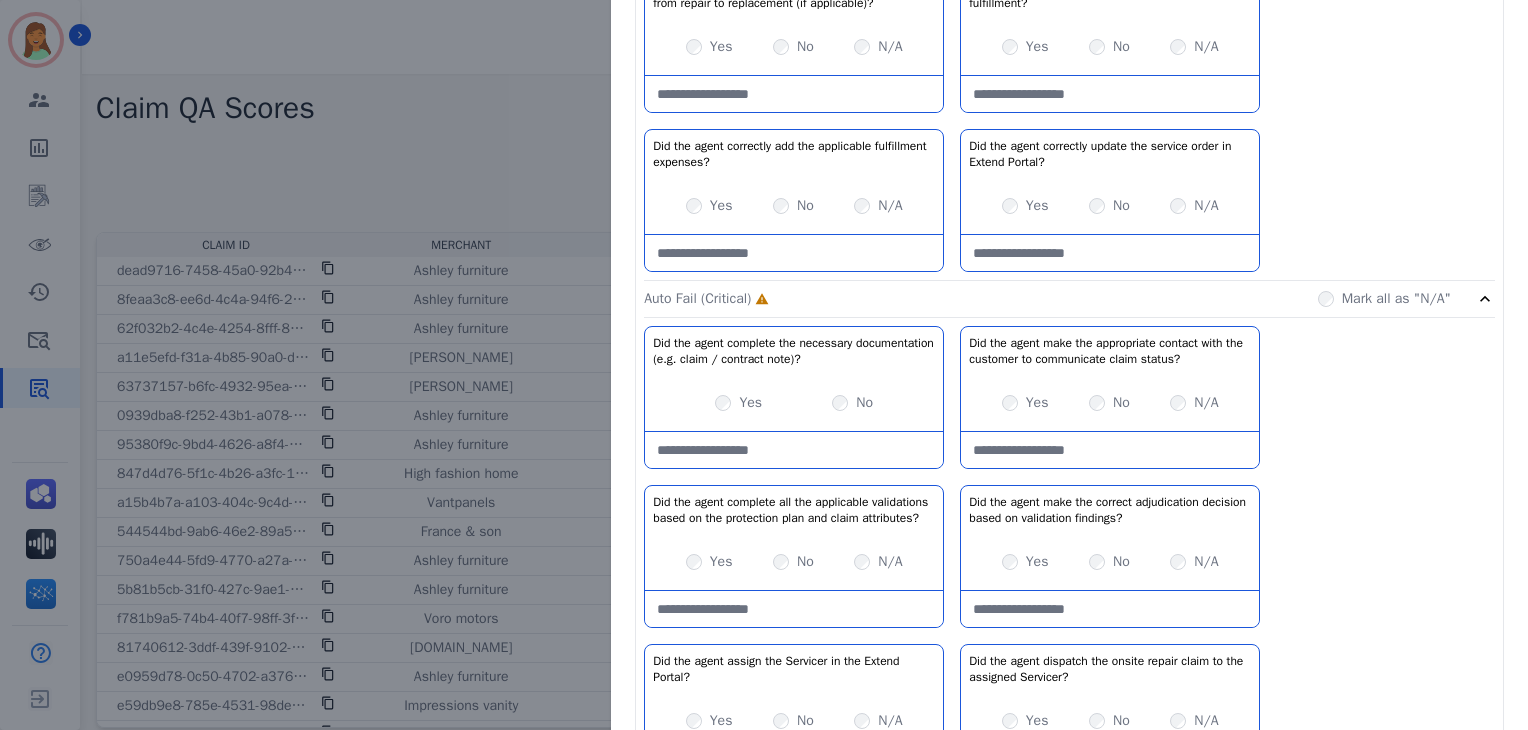 click at bounding box center (1110, 450) 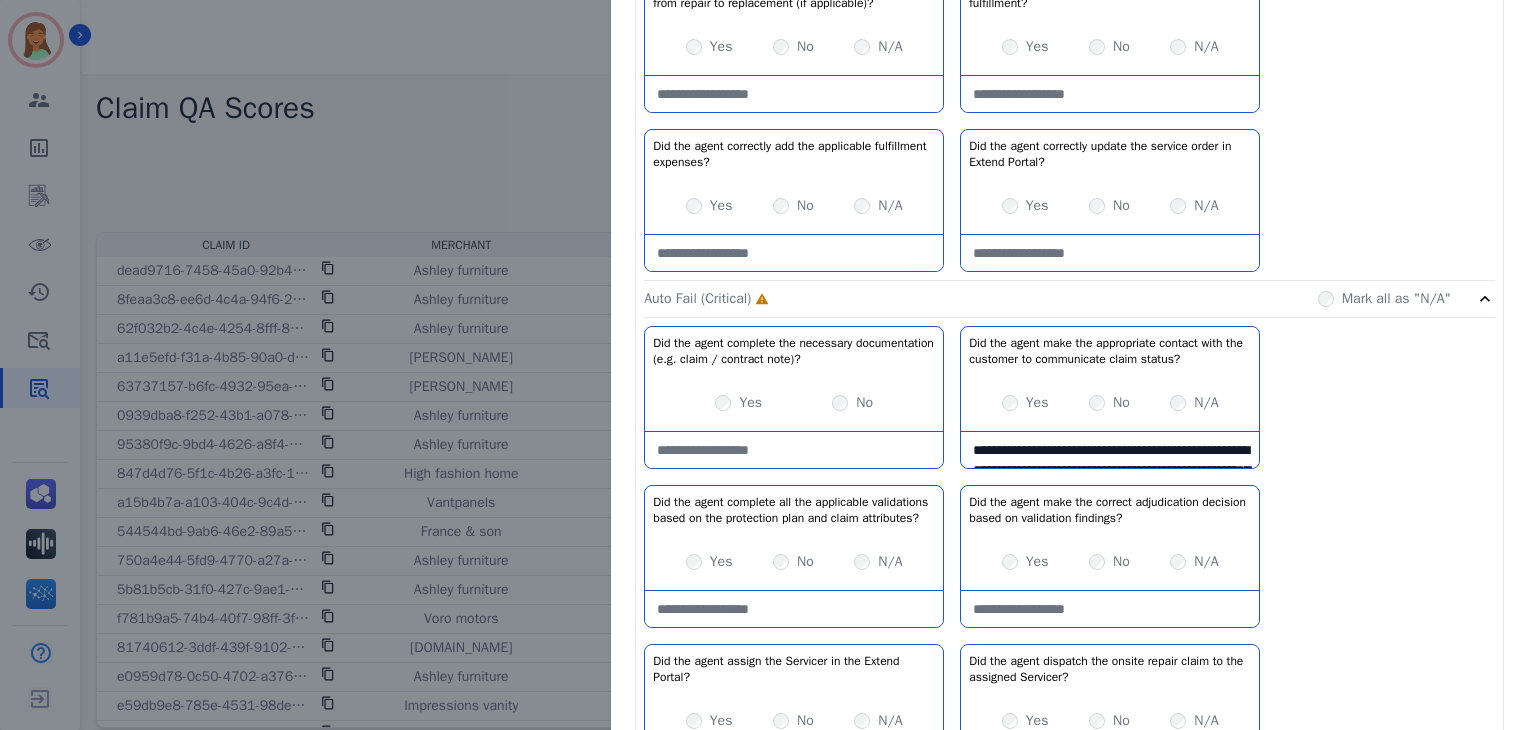 scroll, scrollTop: 52, scrollLeft: 0, axis: vertical 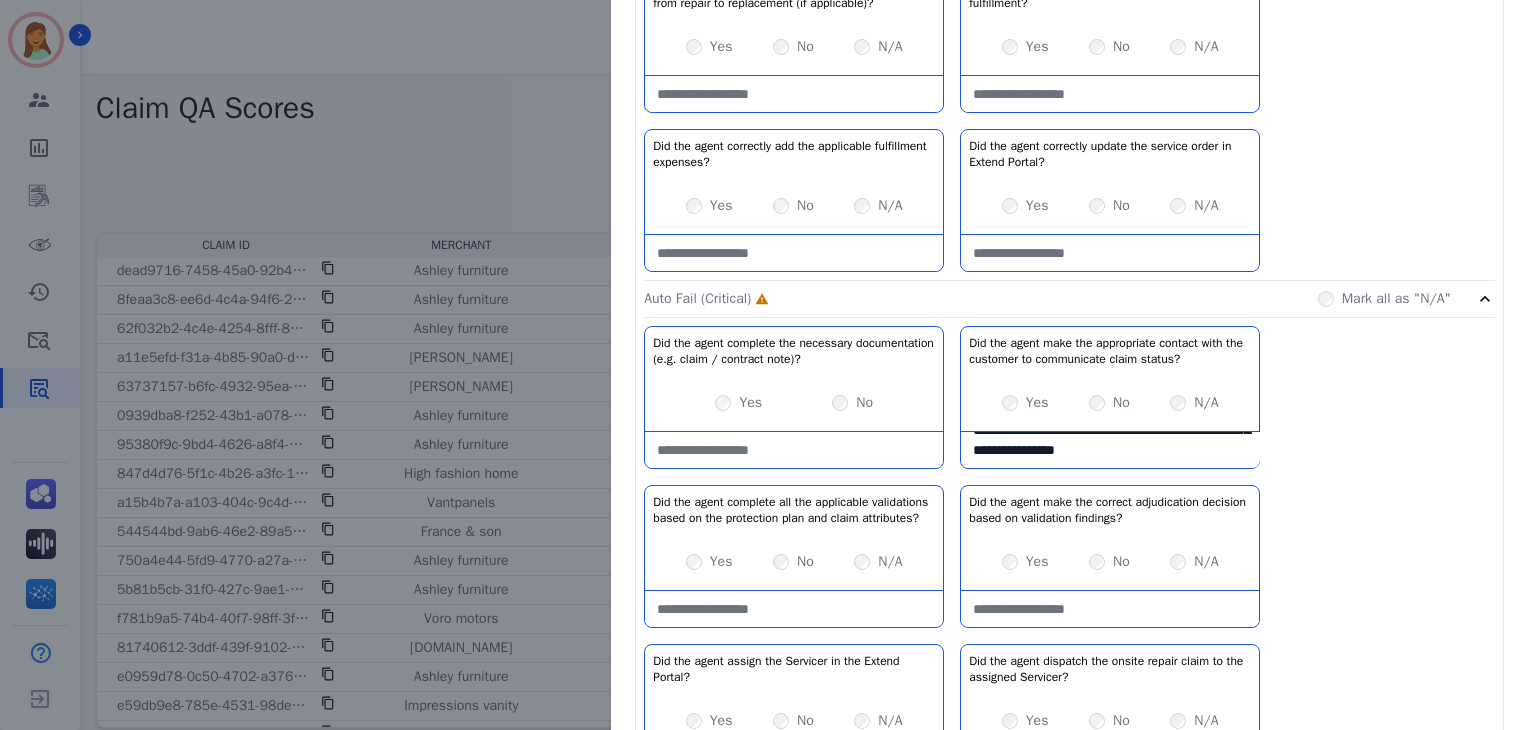 type on "**********" 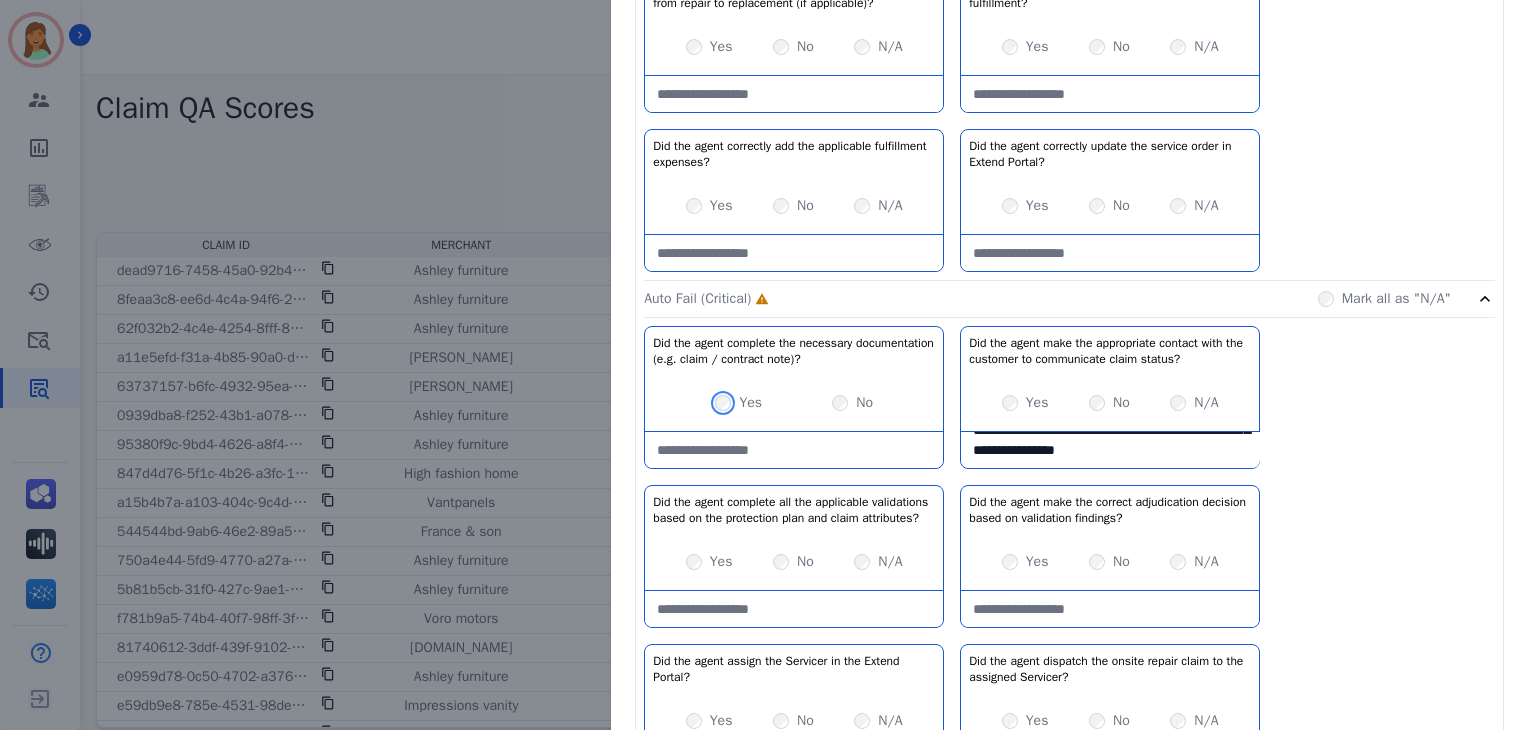 scroll, scrollTop: 1547, scrollLeft: 0, axis: vertical 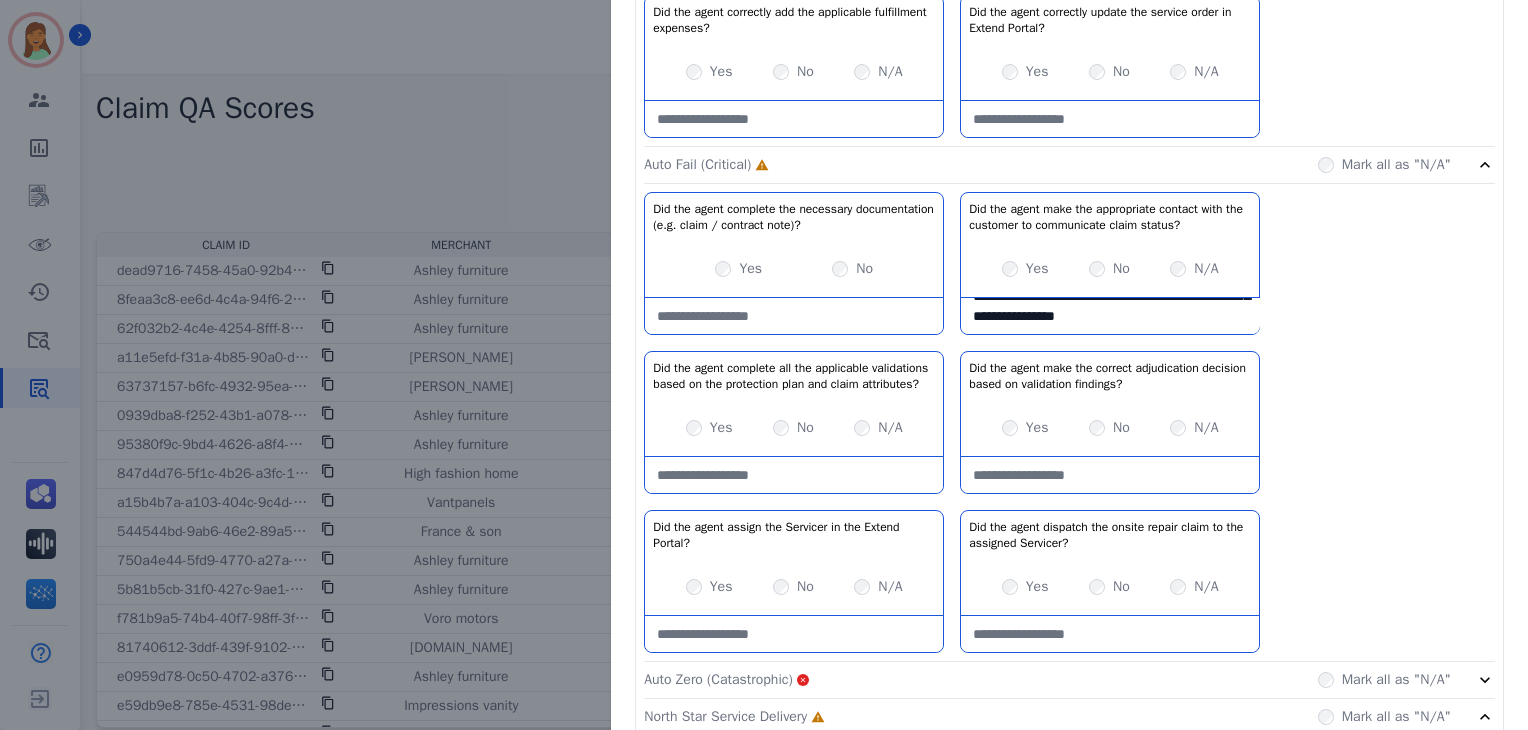 click on "Yes" at bounding box center (1025, 428) 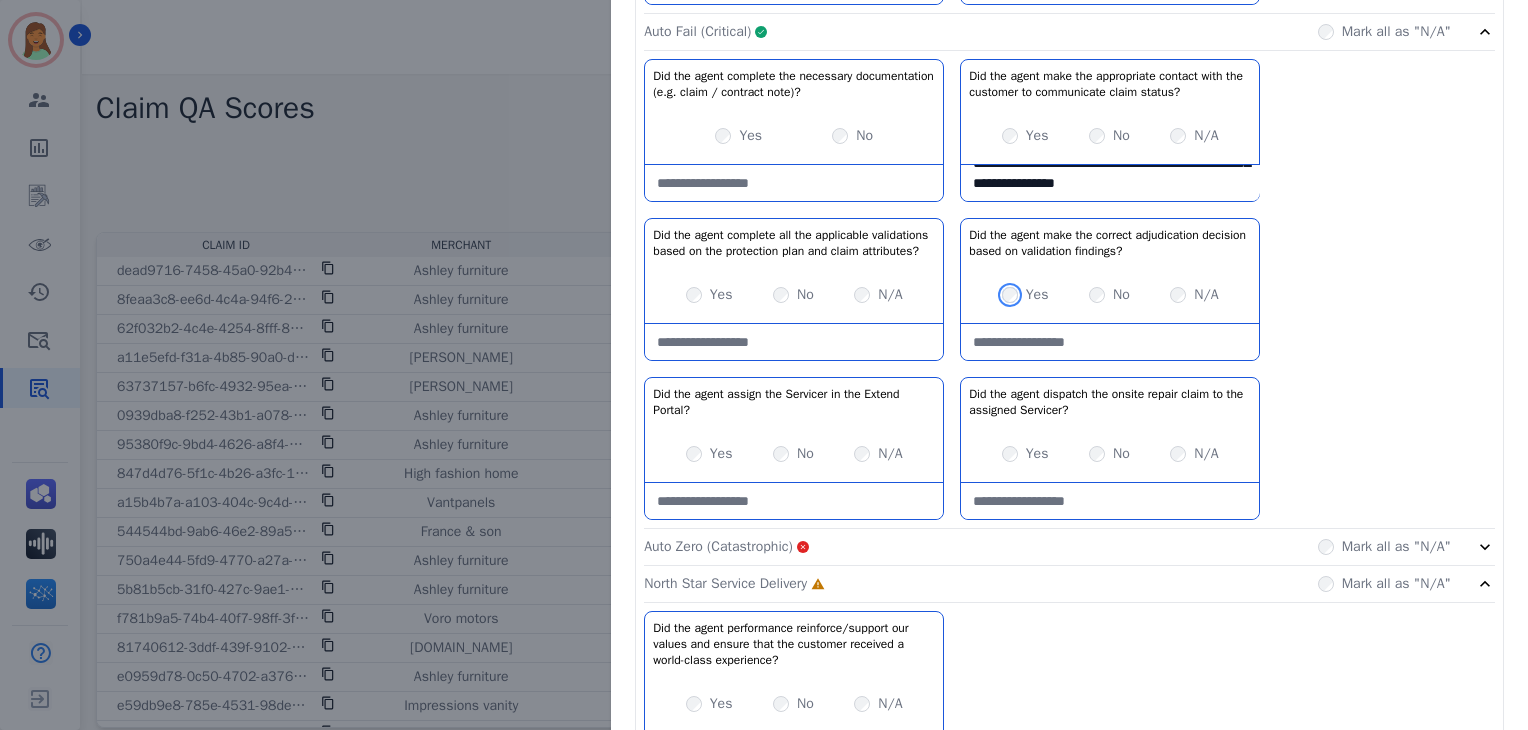 scroll, scrollTop: 1813, scrollLeft: 0, axis: vertical 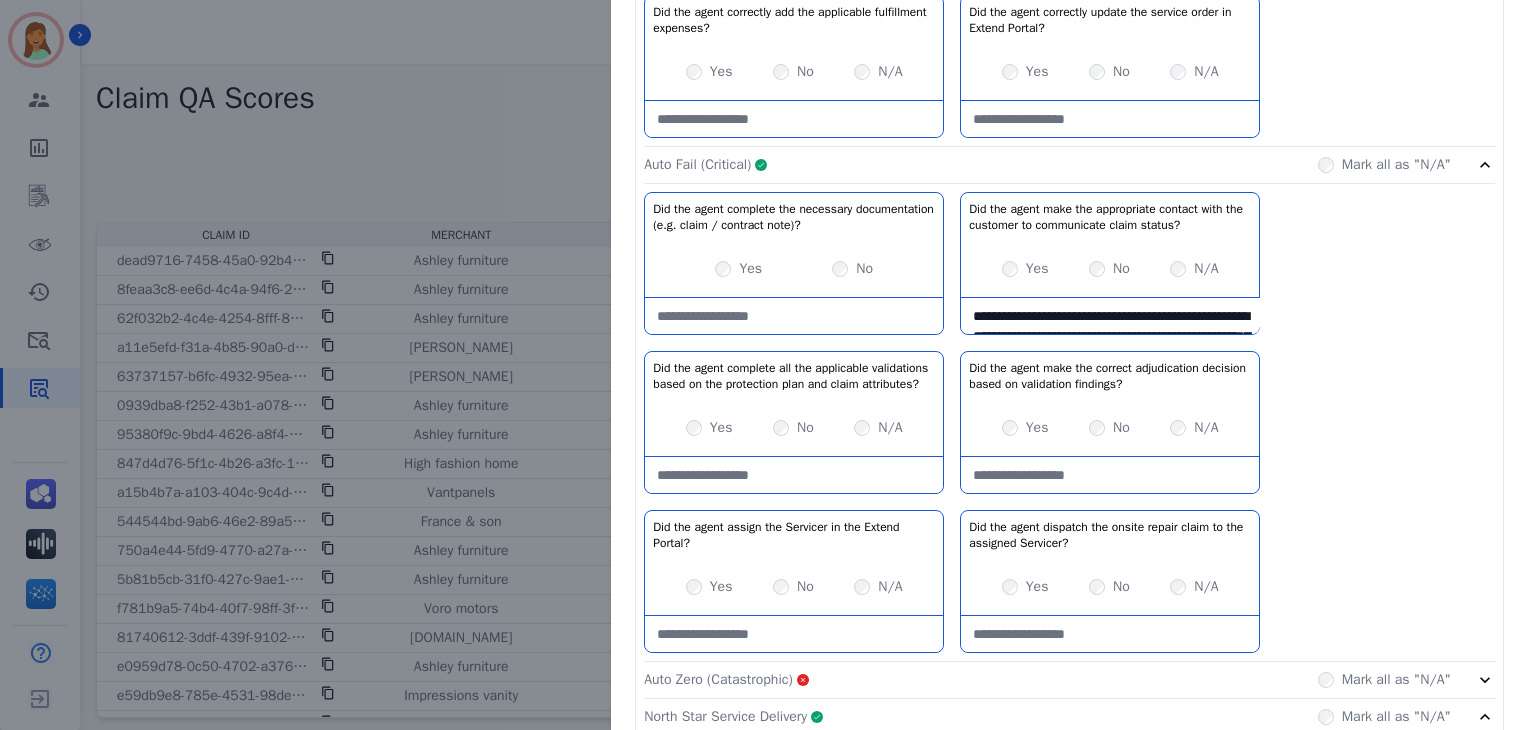 click on "Auto Fail (Critical)     Complete         Mark all as "N/A"" 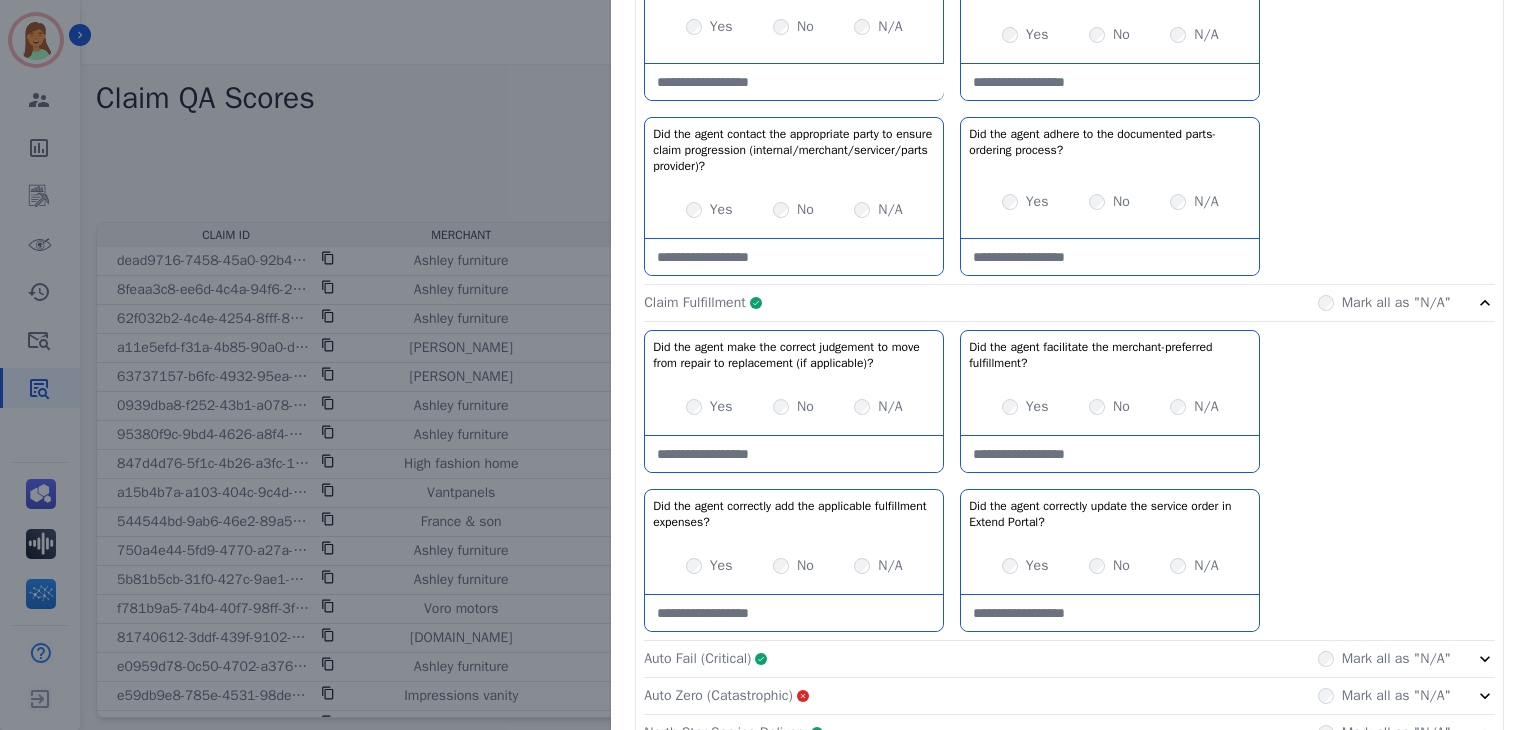 click on "Claim Fulfillment     Complete         Mark all as "N/A"" 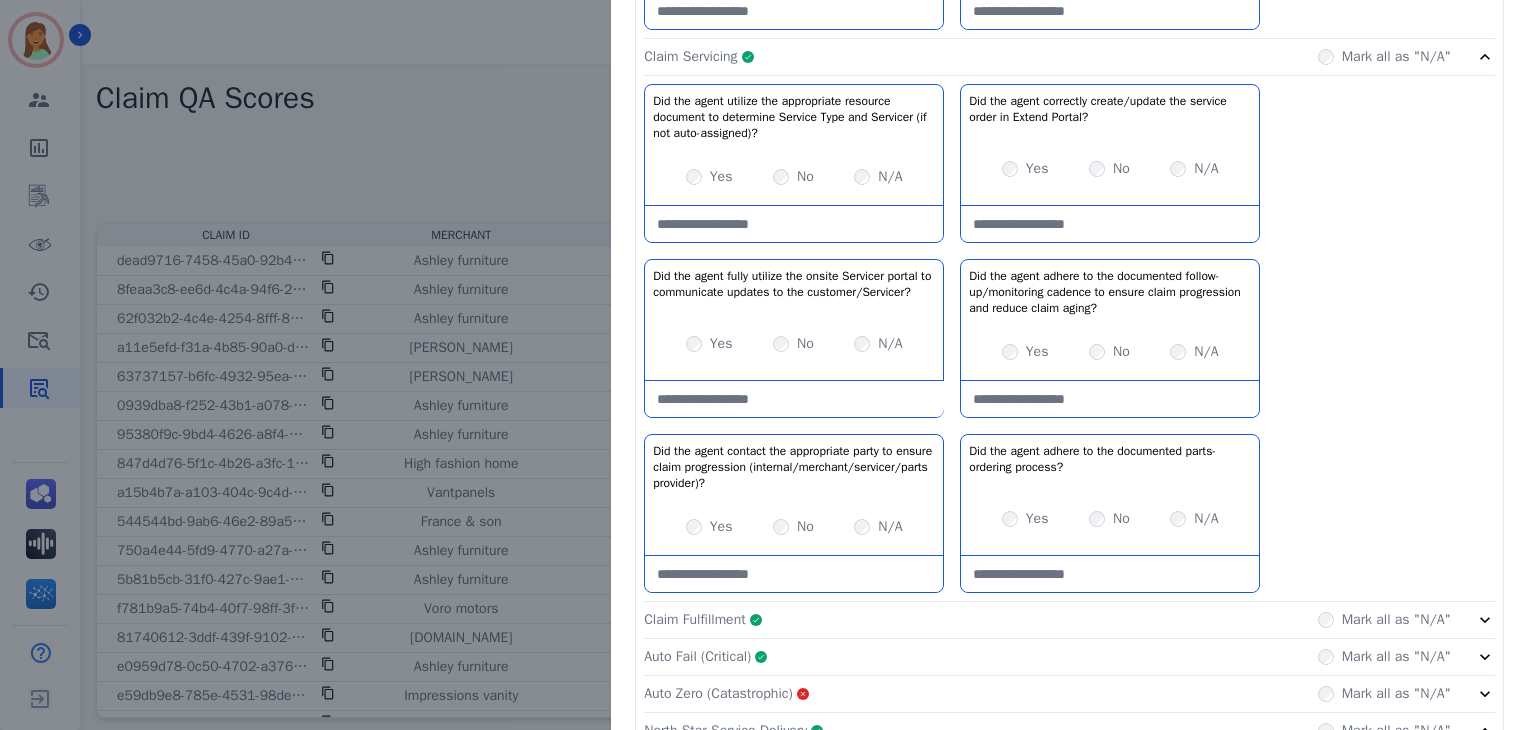 scroll, scrollTop: 470, scrollLeft: 0, axis: vertical 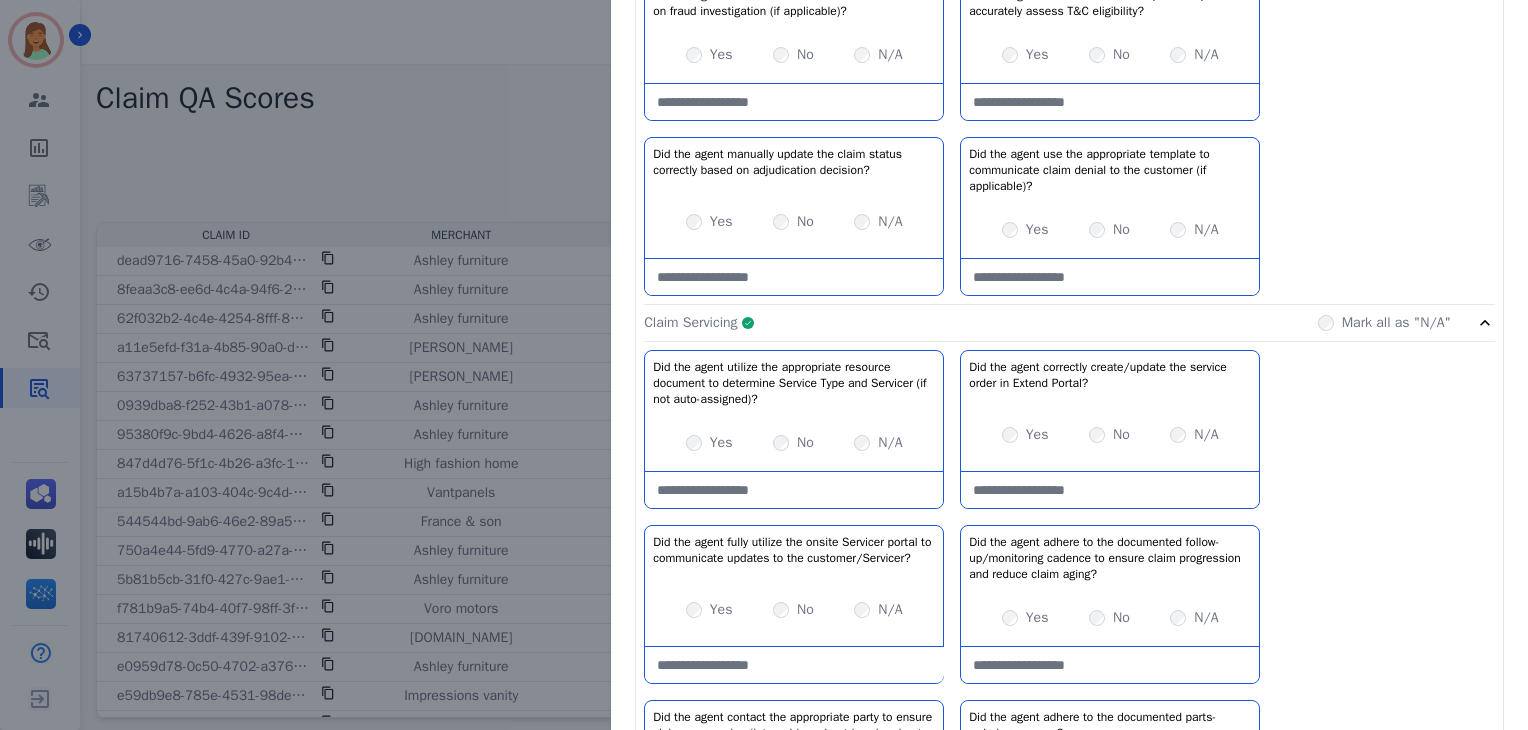 click on "Claim Servicing     Complete         Mark all as "N/A"" 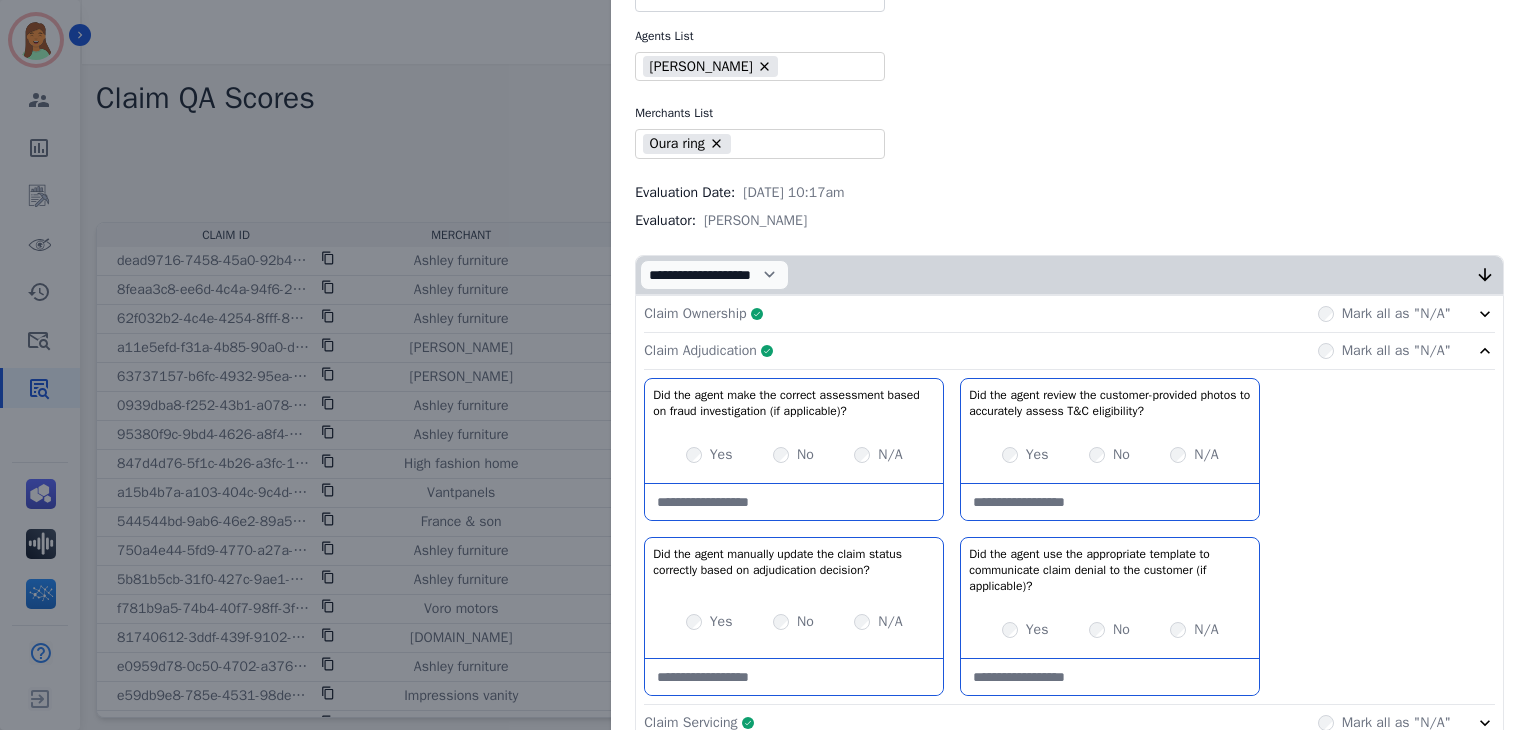scroll, scrollTop: 0, scrollLeft: 0, axis: both 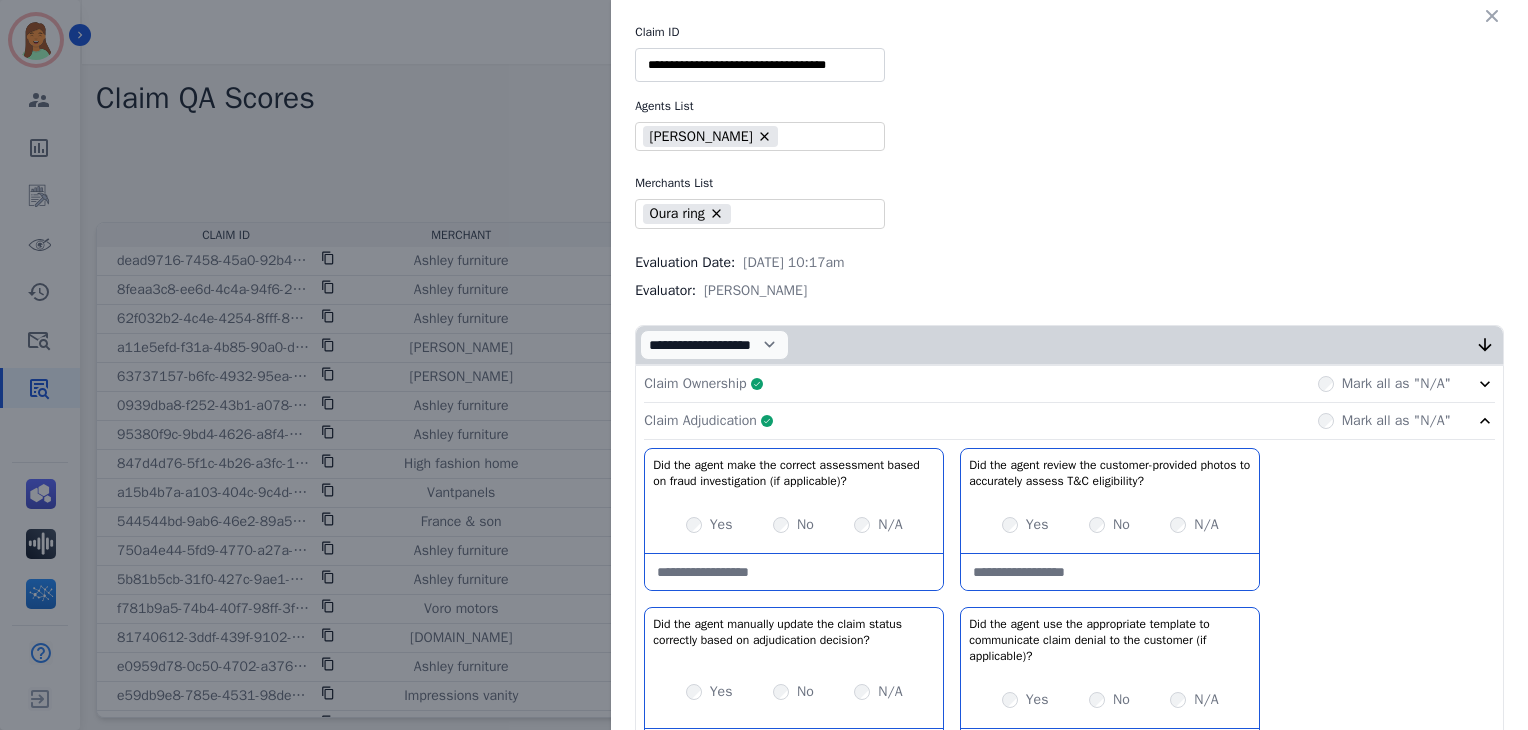 click on "Claim Adjudication     Complete         Mark all as "N/A"" 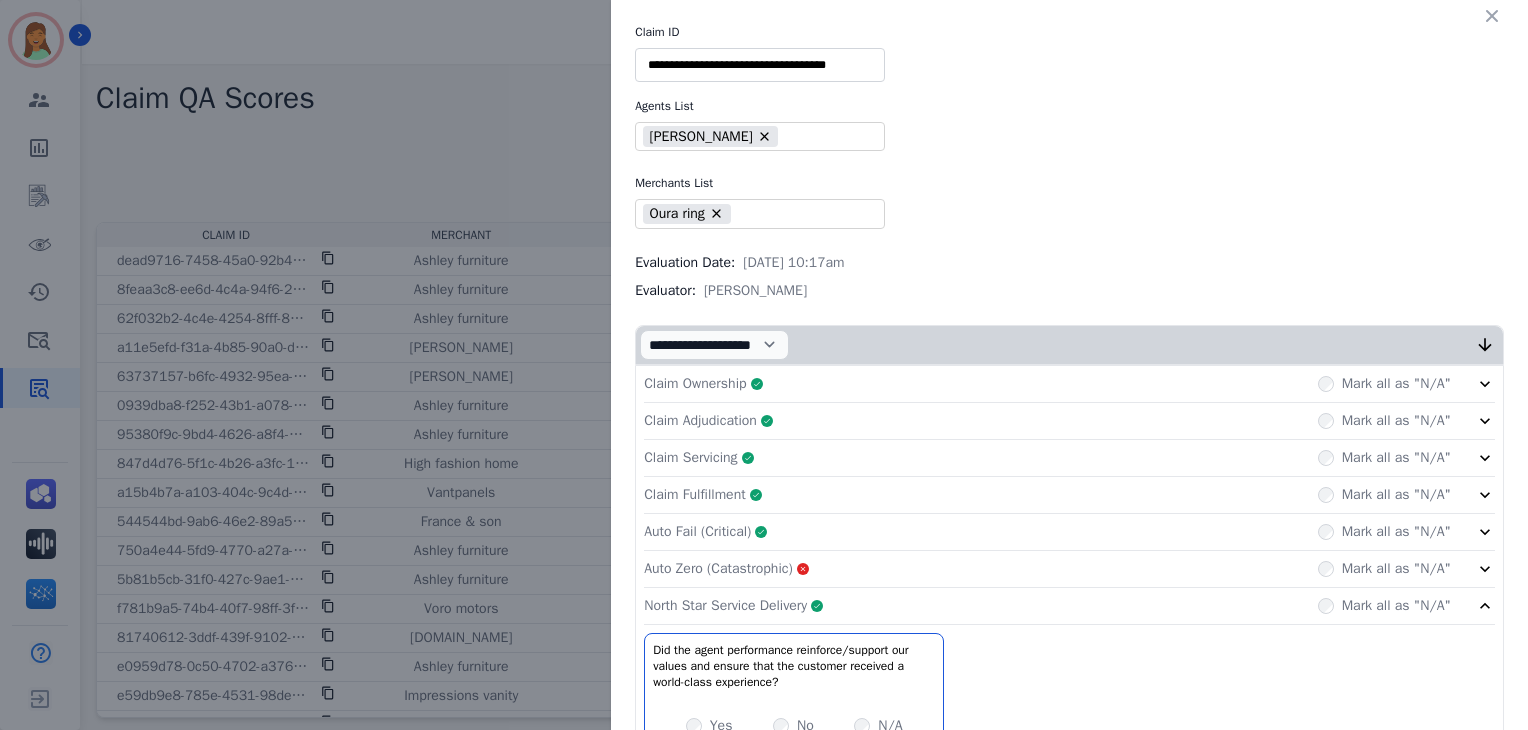 scroll, scrollTop: 144, scrollLeft: 0, axis: vertical 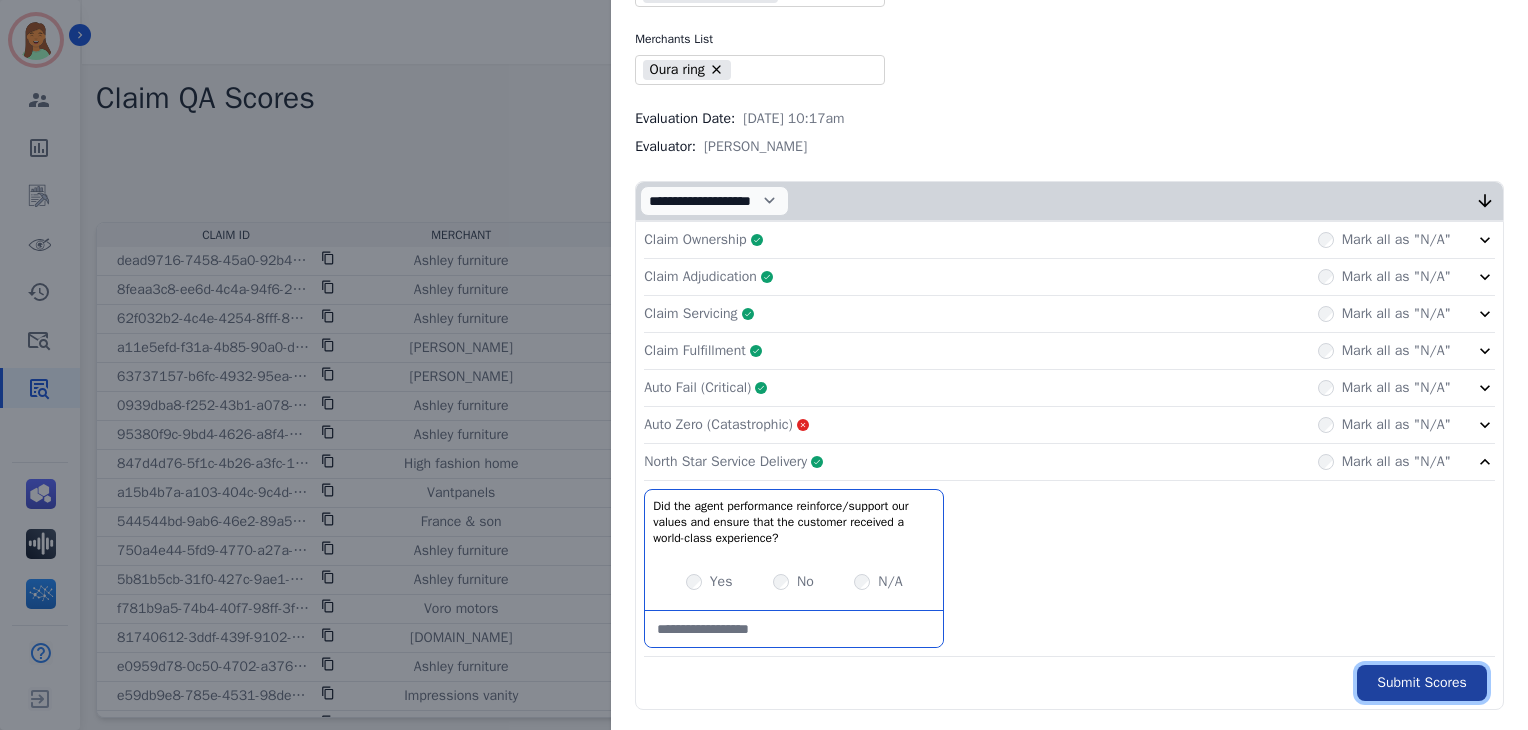 click on "Submit Scores" at bounding box center [1422, 683] 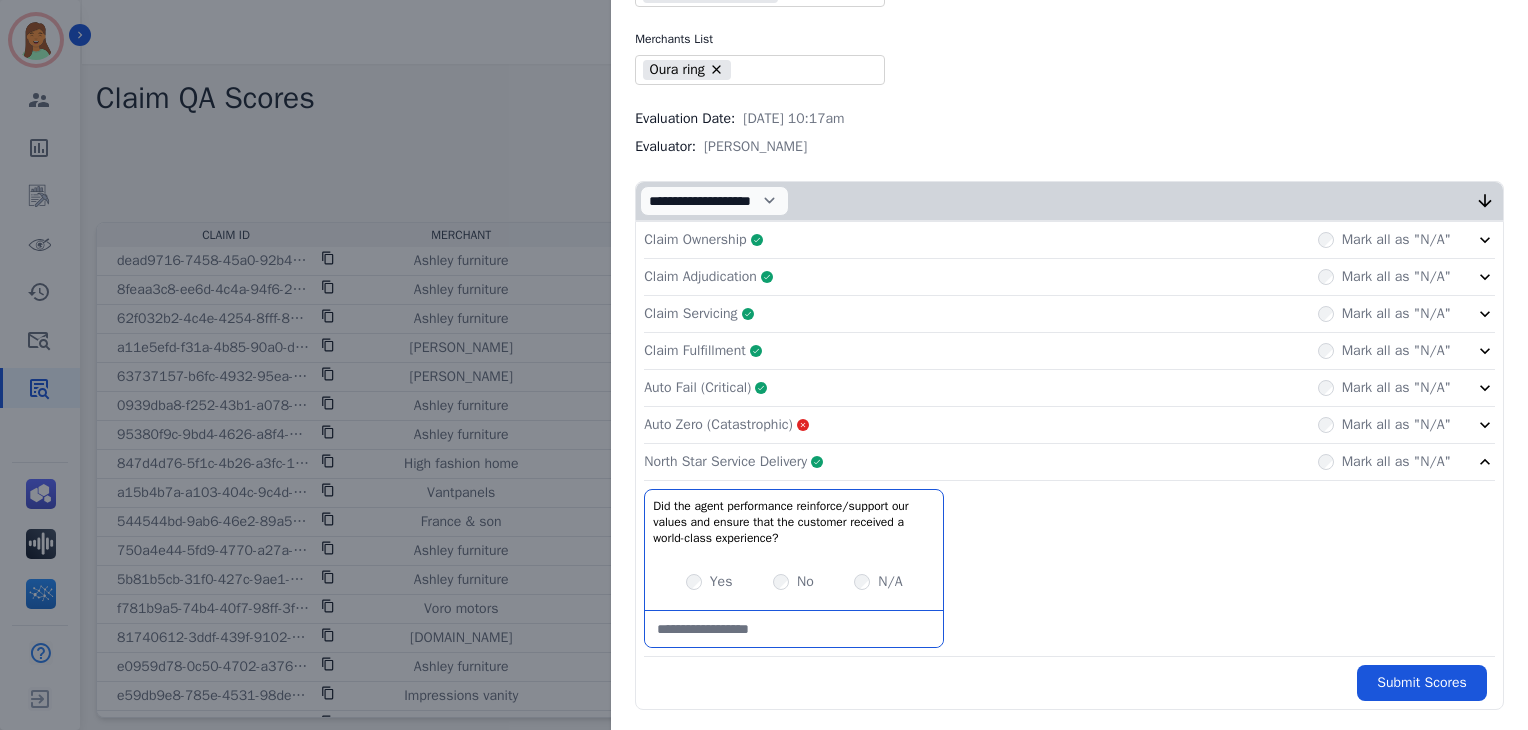 click on "North Star Service Delivery     Complete         Mark all as "N/A"" 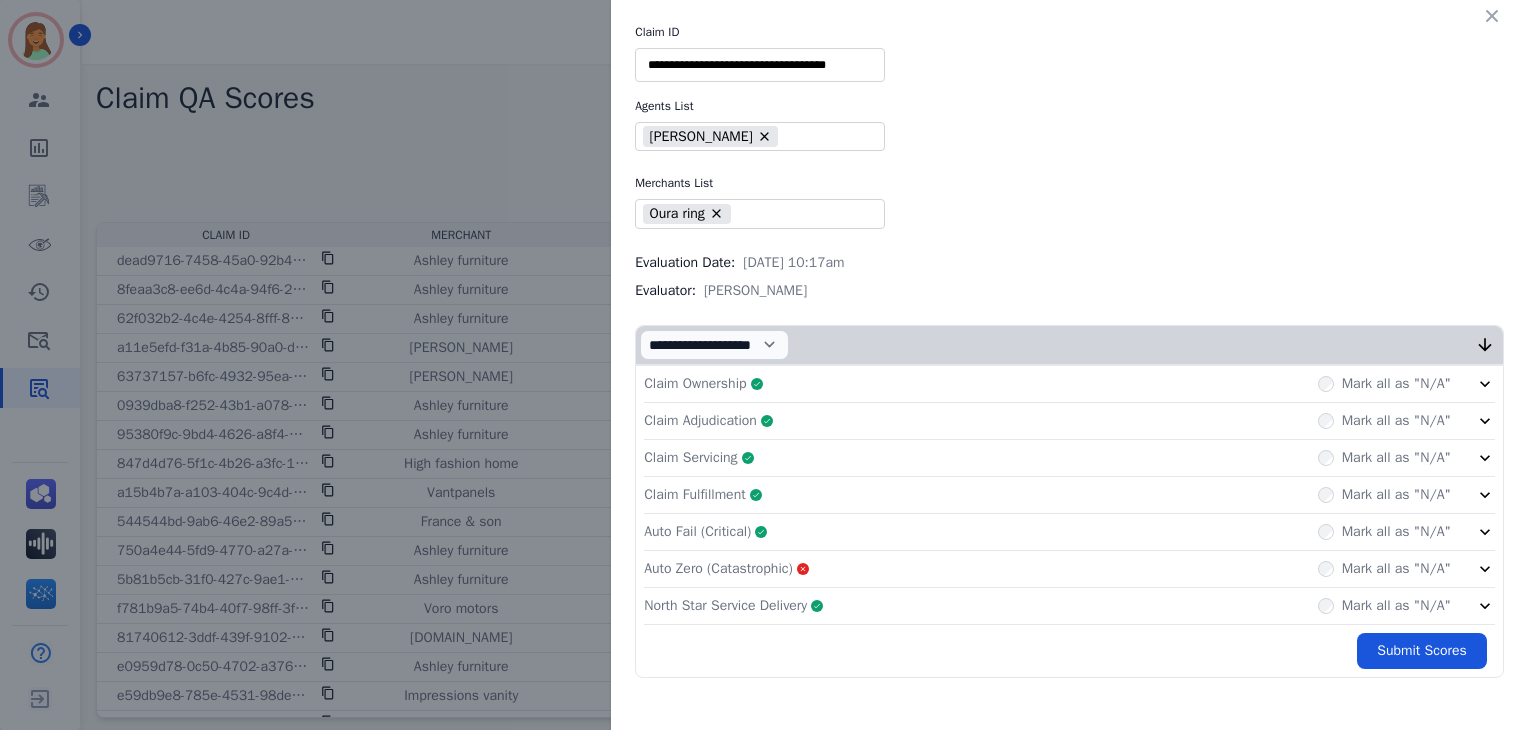 click on "Claim Ownership     Complete         Mark all as "N/A"" at bounding box center (1069, 384) 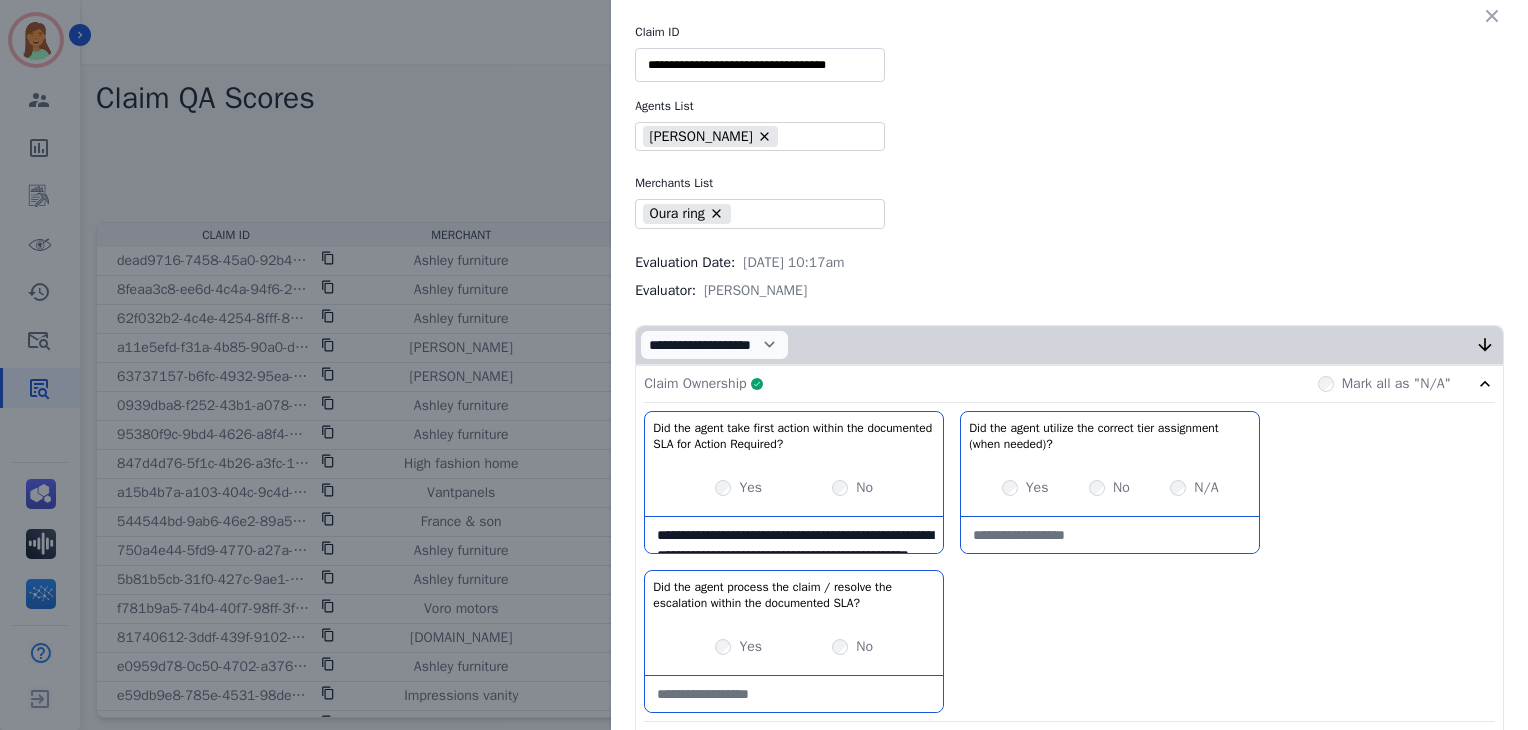 scroll, scrollTop: 287, scrollLeft: 0, axis: vertical 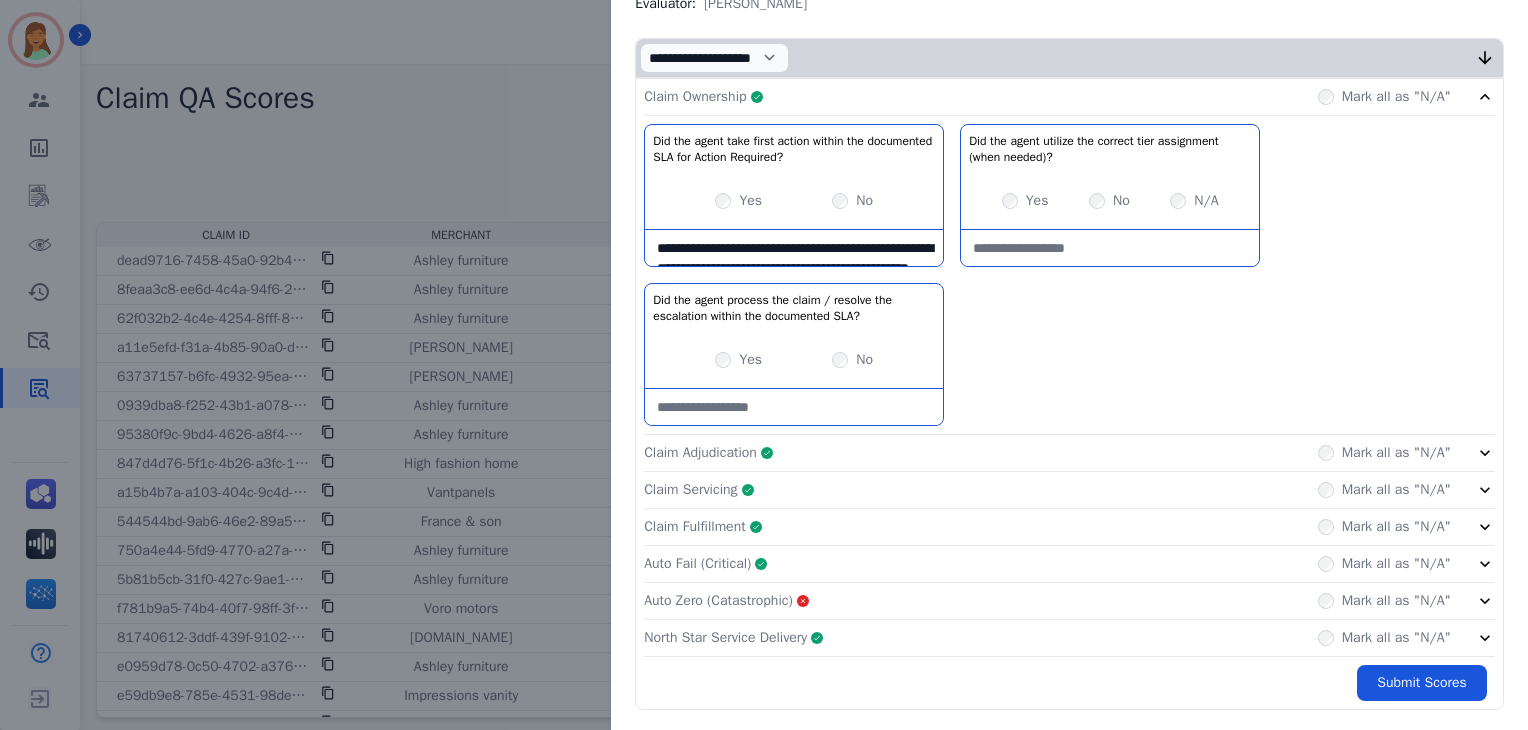 click on "Claim Adjudication     Complete         Mark all as "N/A"" 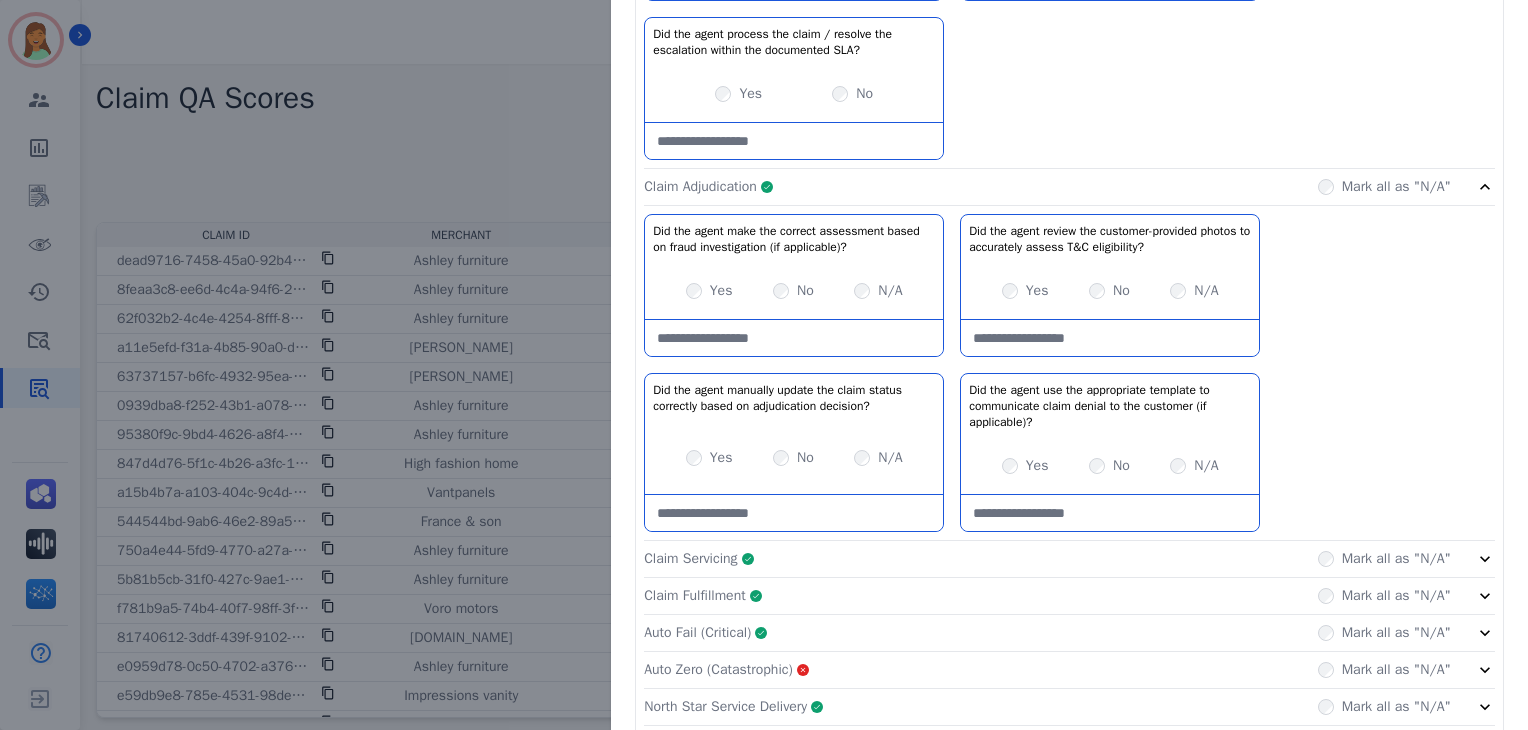 scroll, scrollTop: 620, scrollLeft: 0, axis: vertical 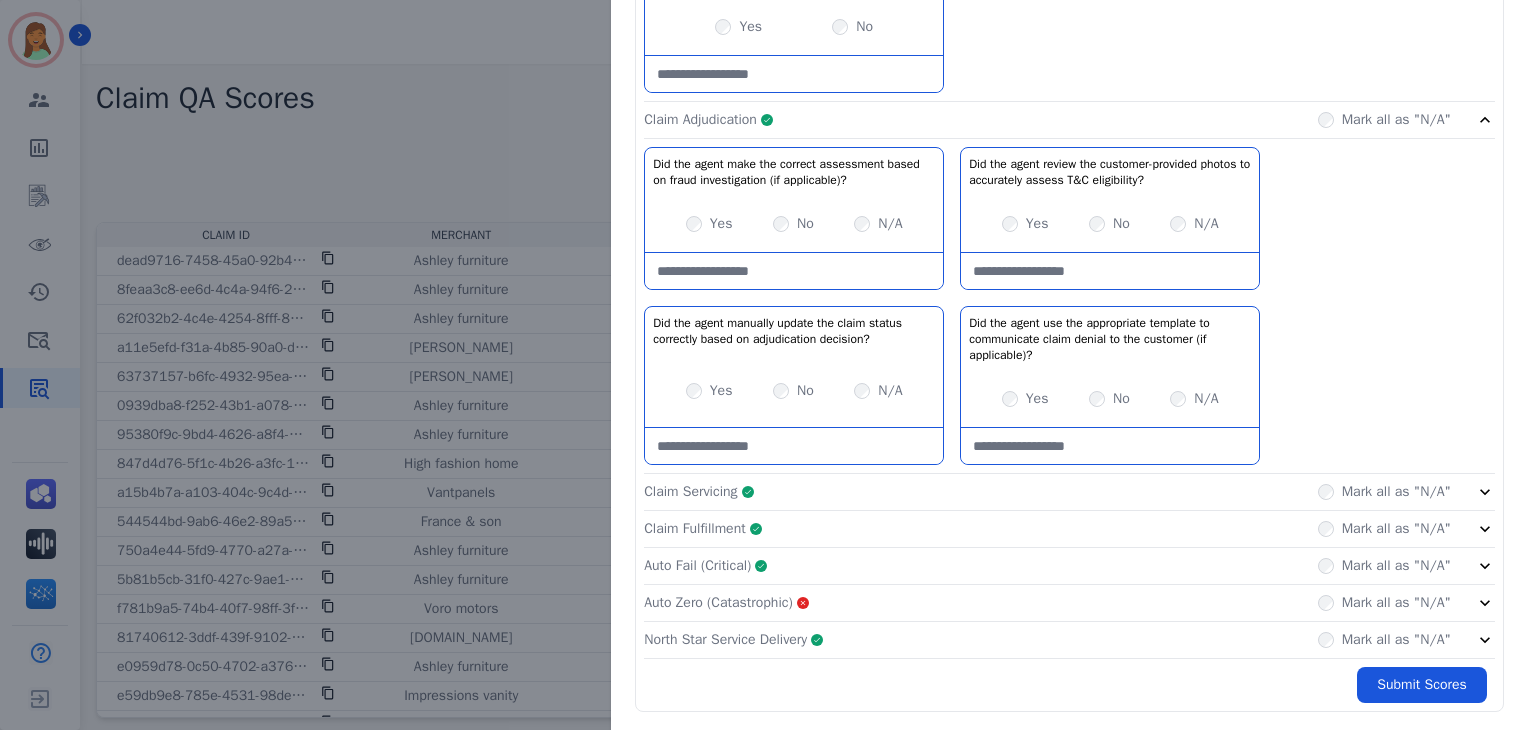 click on "Claim Servicing     Complete         Mark all as "N/A"" 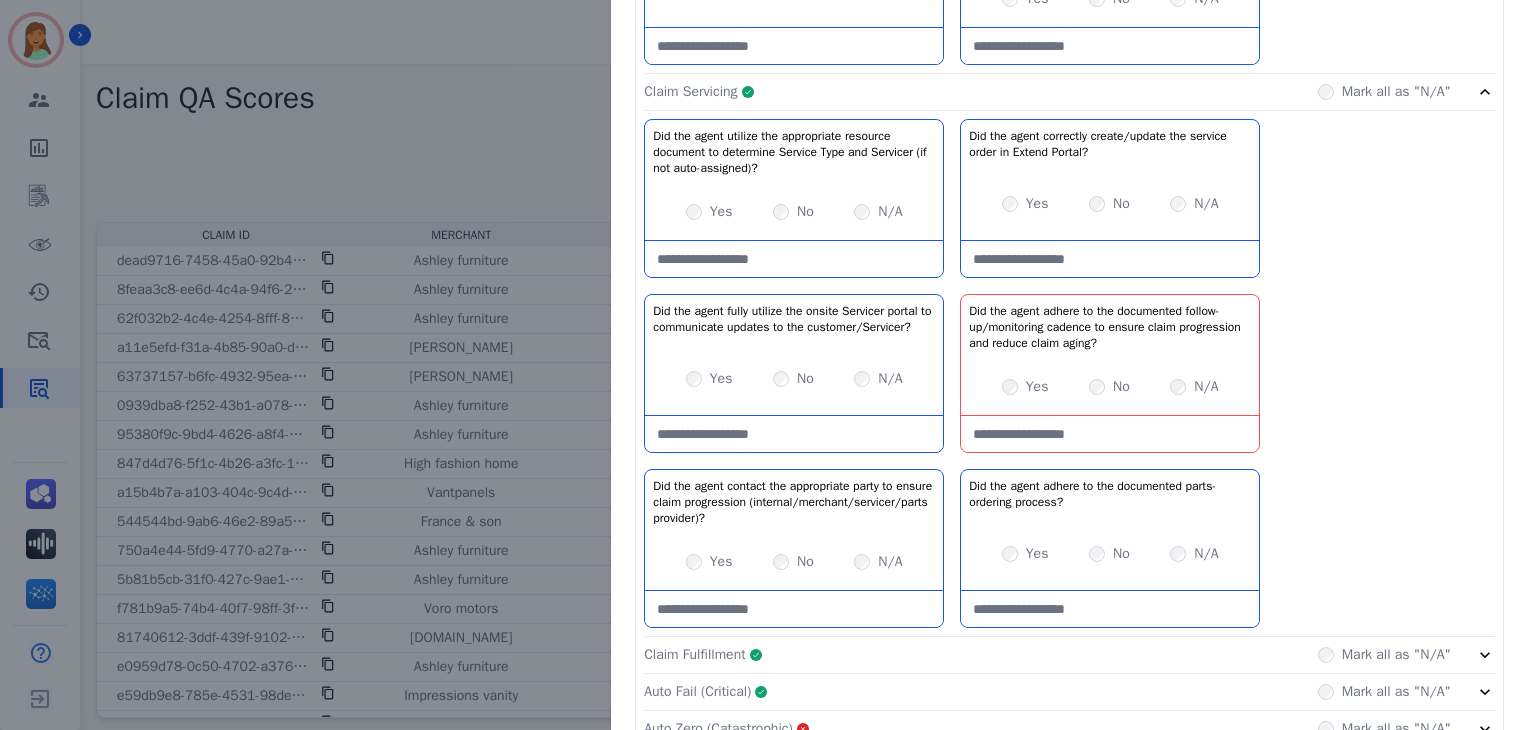 scroll, scrollTop: 1145, scrollLeft: 0, axis: vertical 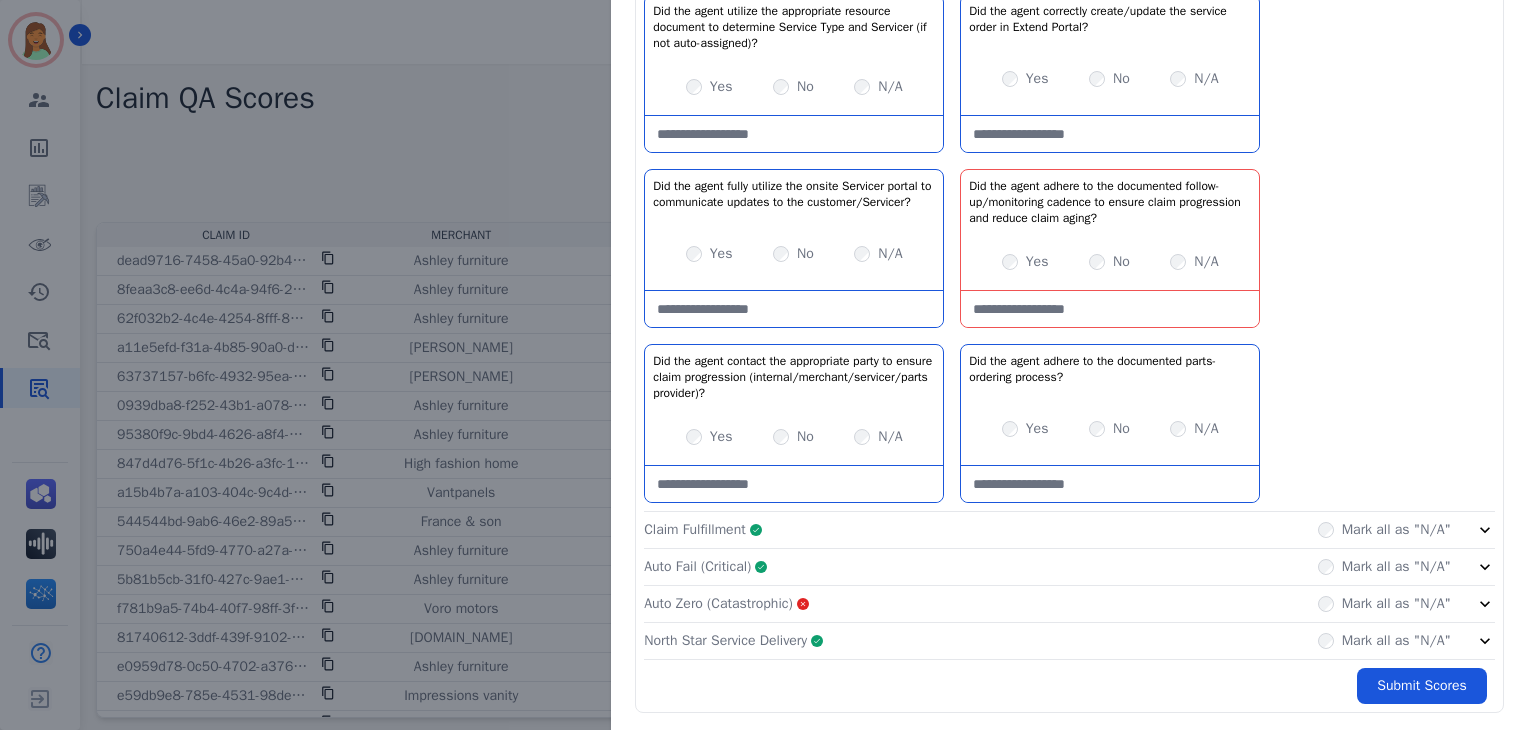 click at bounding box center (1110, 309) 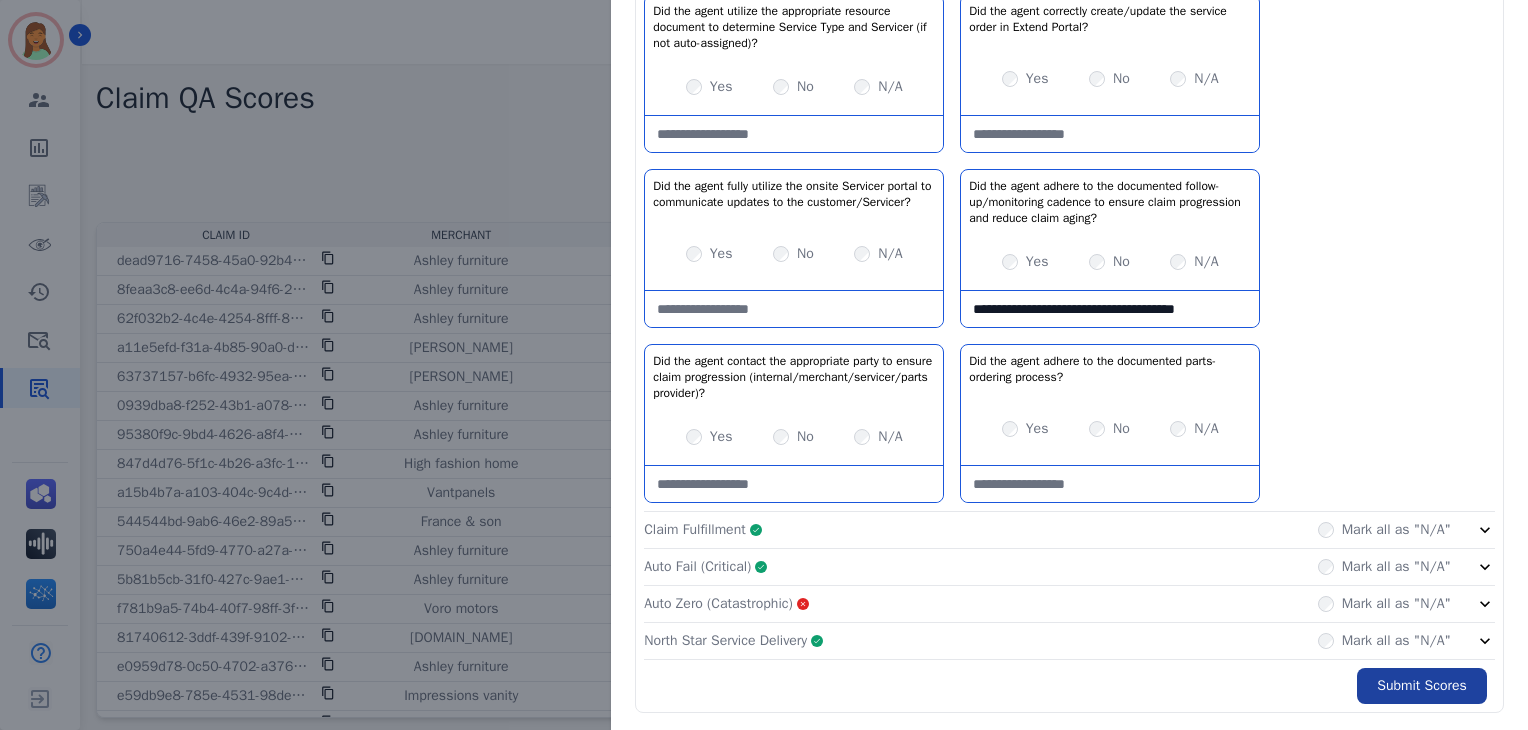 type on "**********" 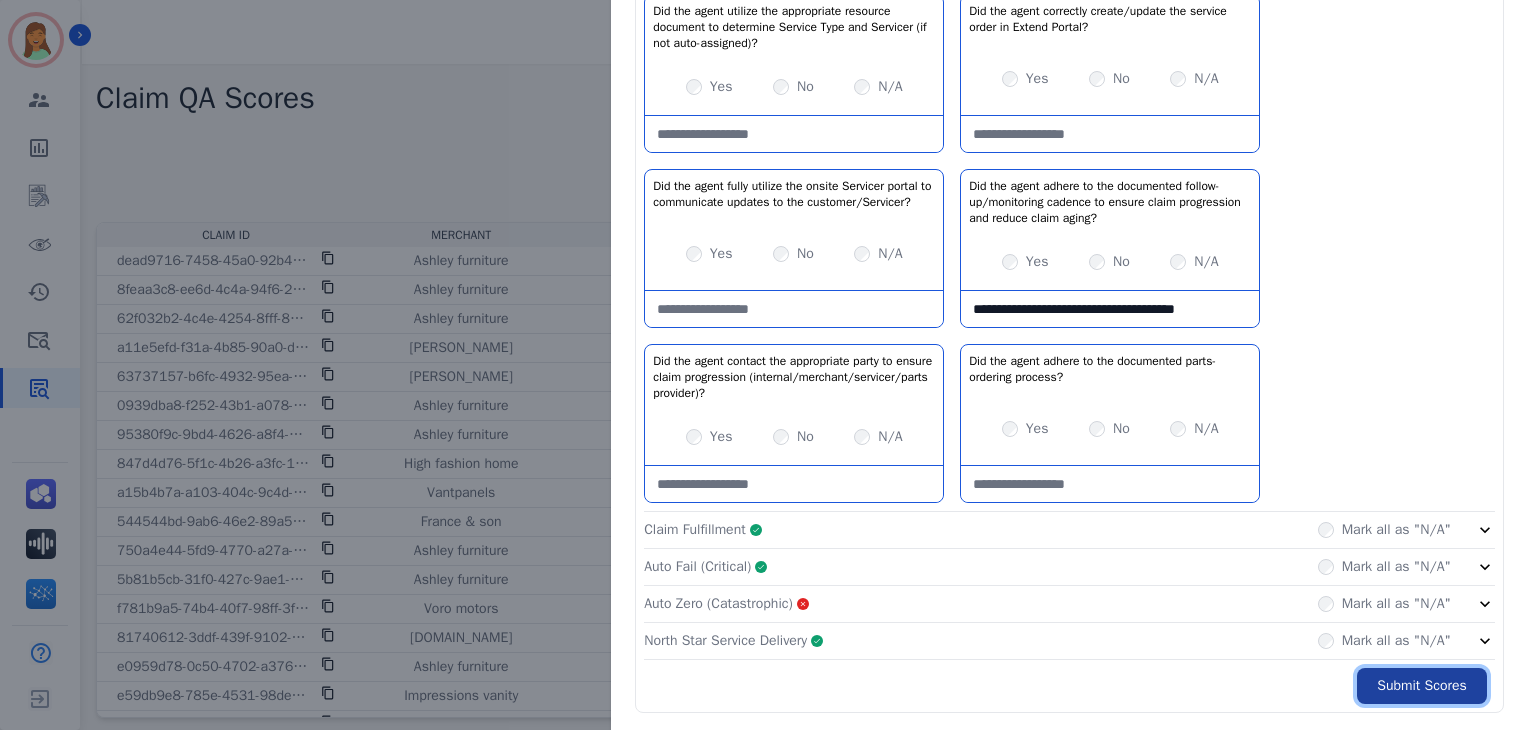 click on "Submit Scores" at bounding box center (1422, 686) 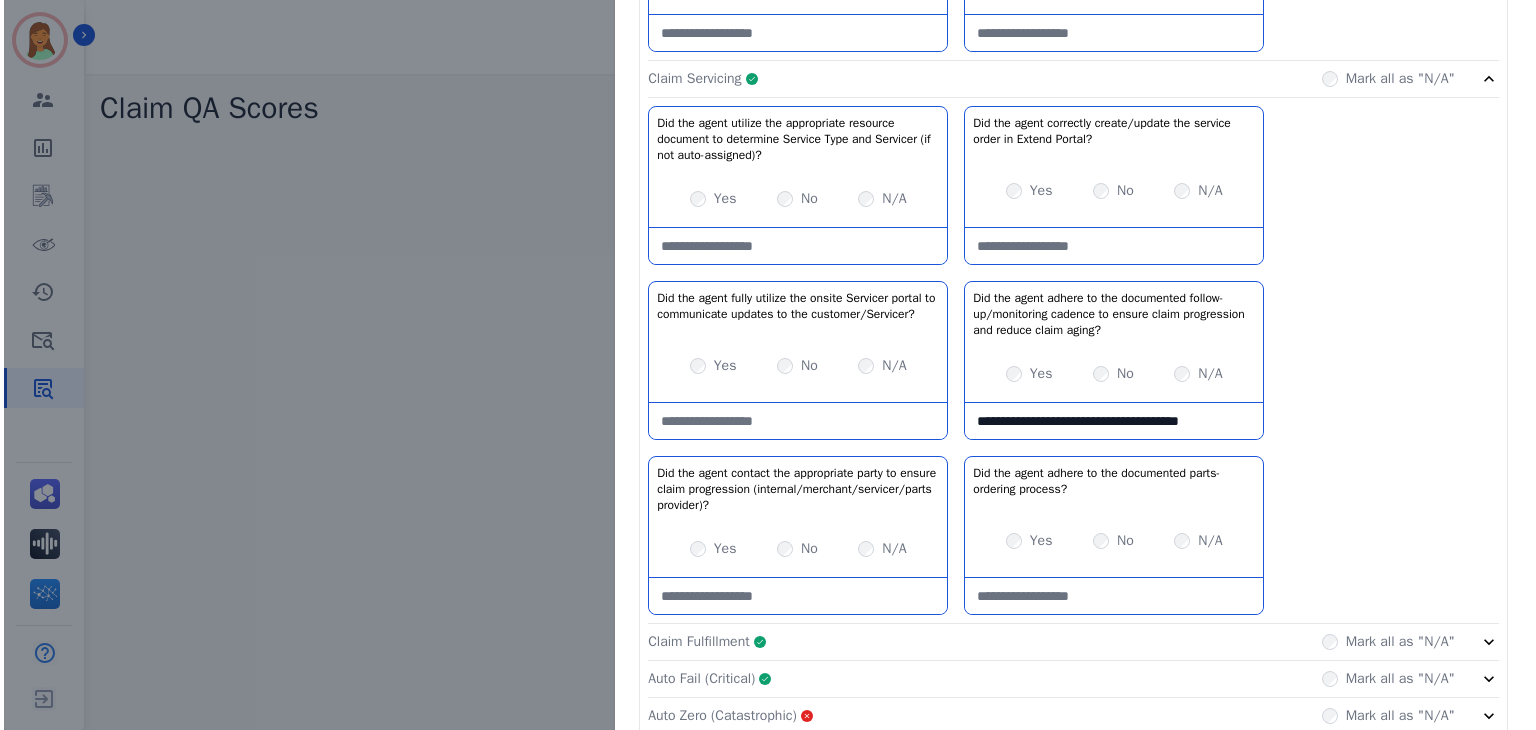 scroll, scrollTop: 0, scrollLeft: 0, axis: both 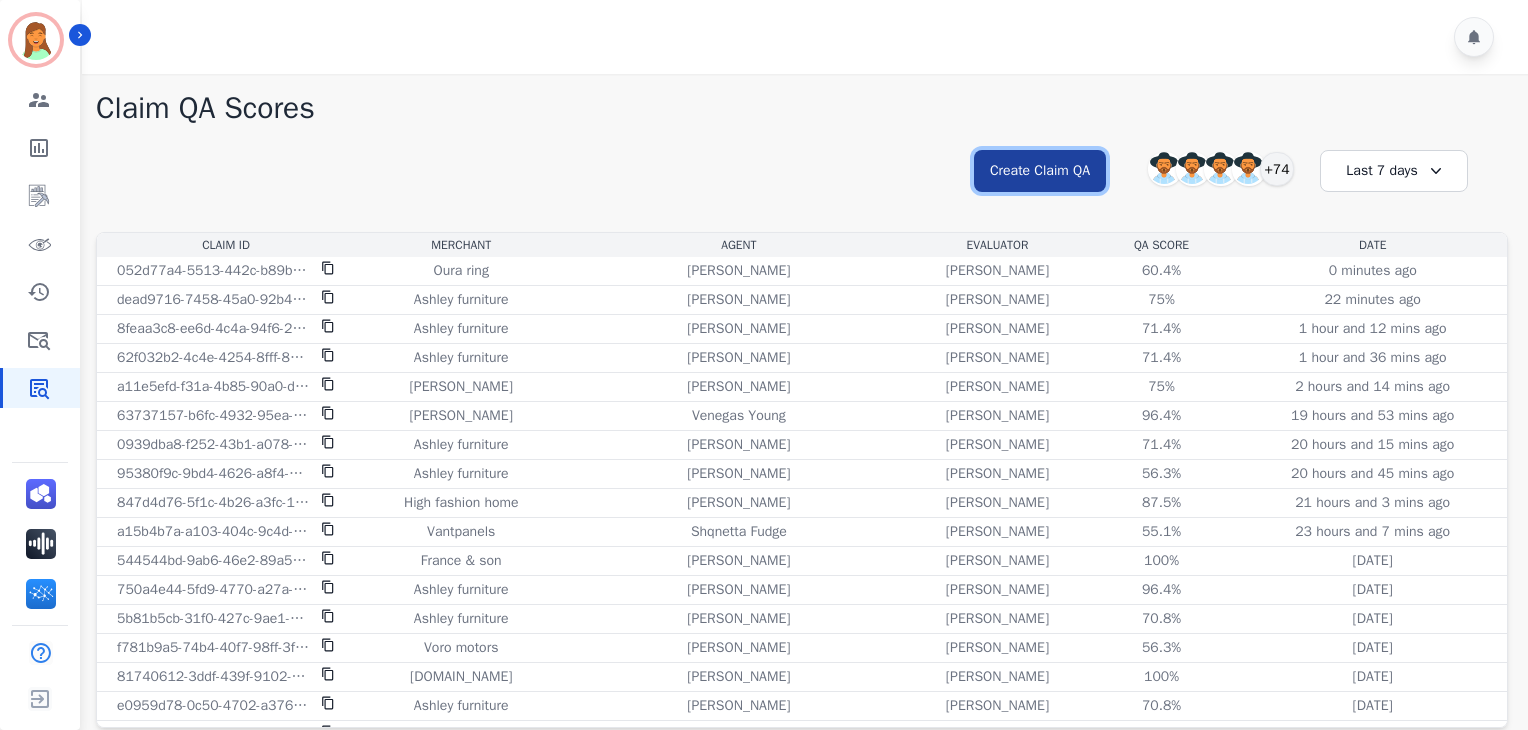 click on "Create Claim QA" at bounding box center (1040, 171) 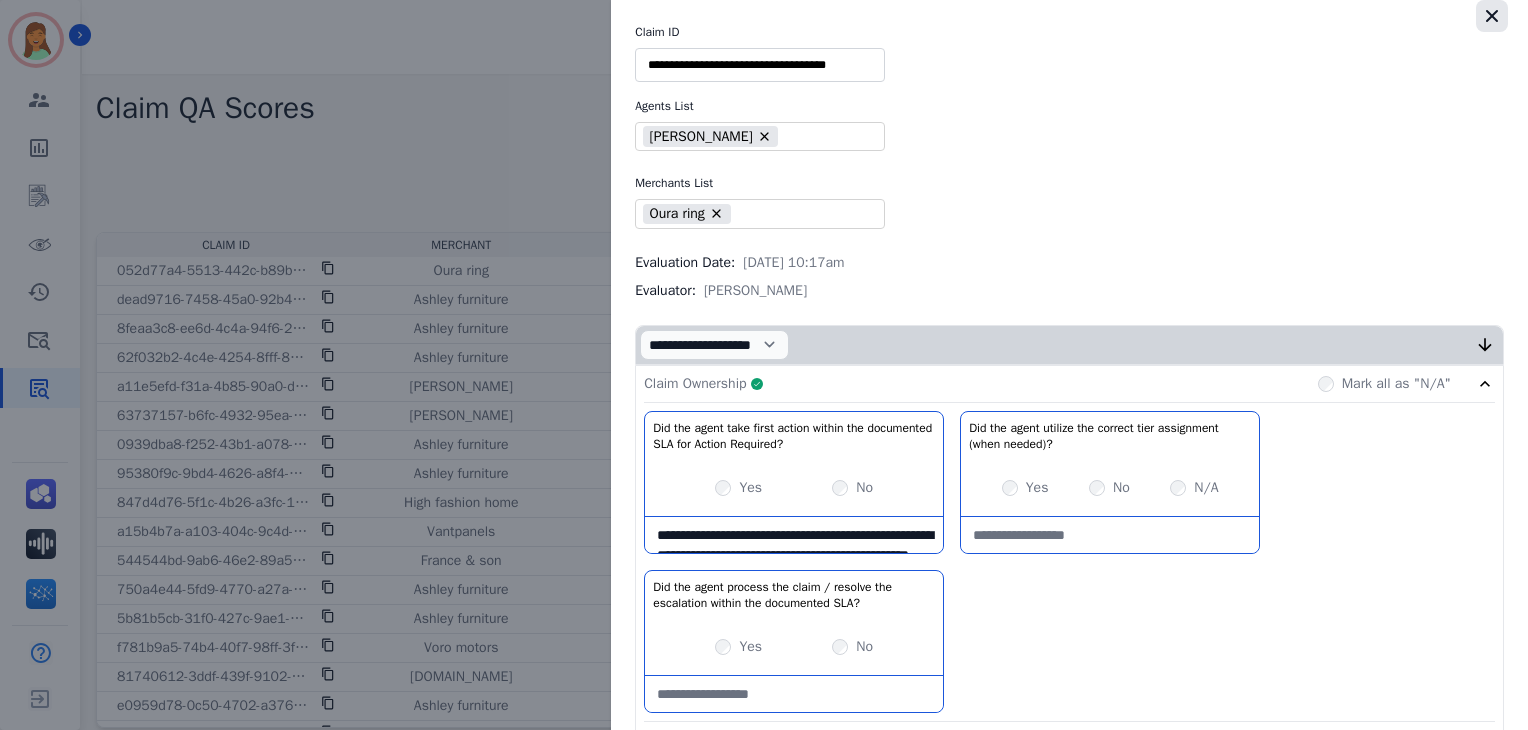 click at bounding box center (1492, 16) 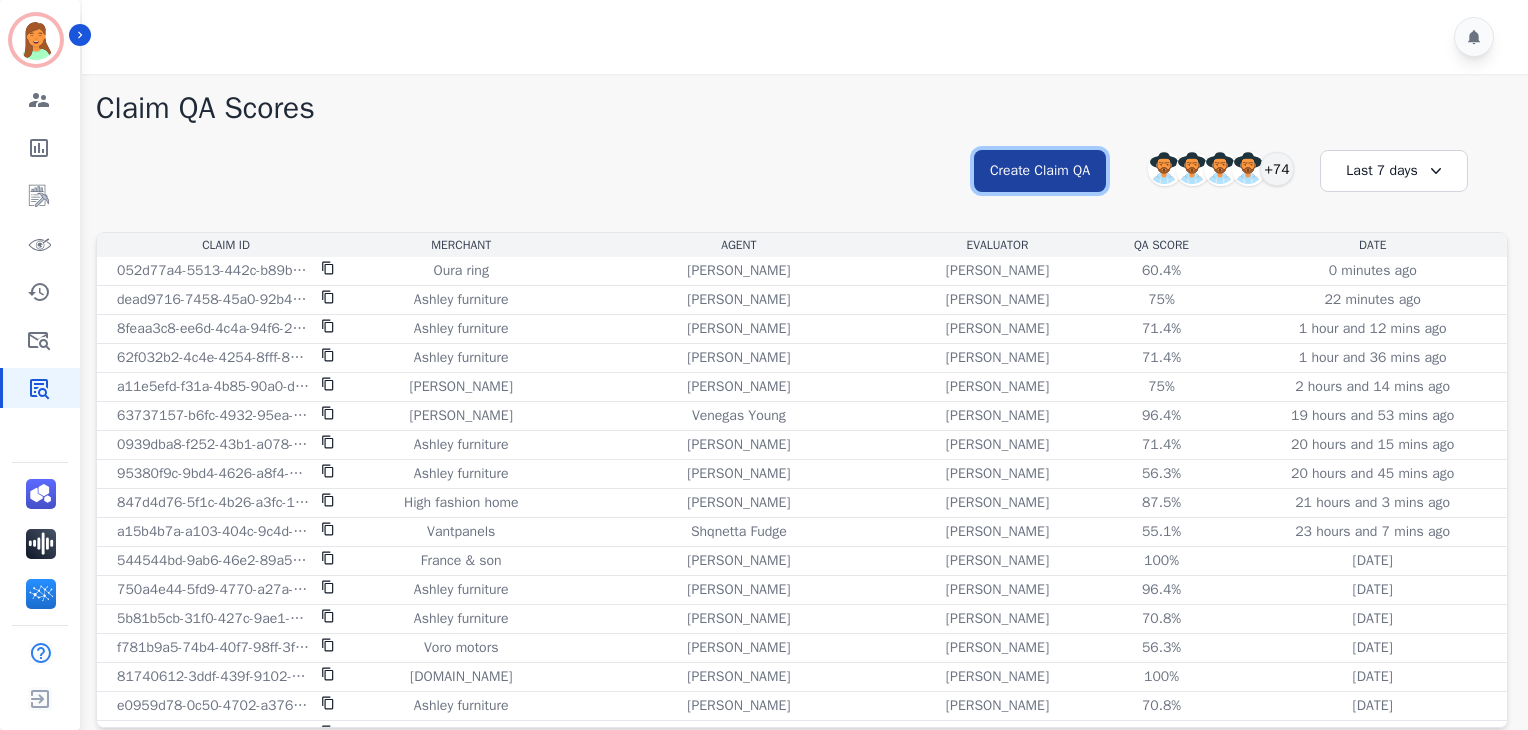 click on "Create Claim QA" at bounding box center [1040, 171] 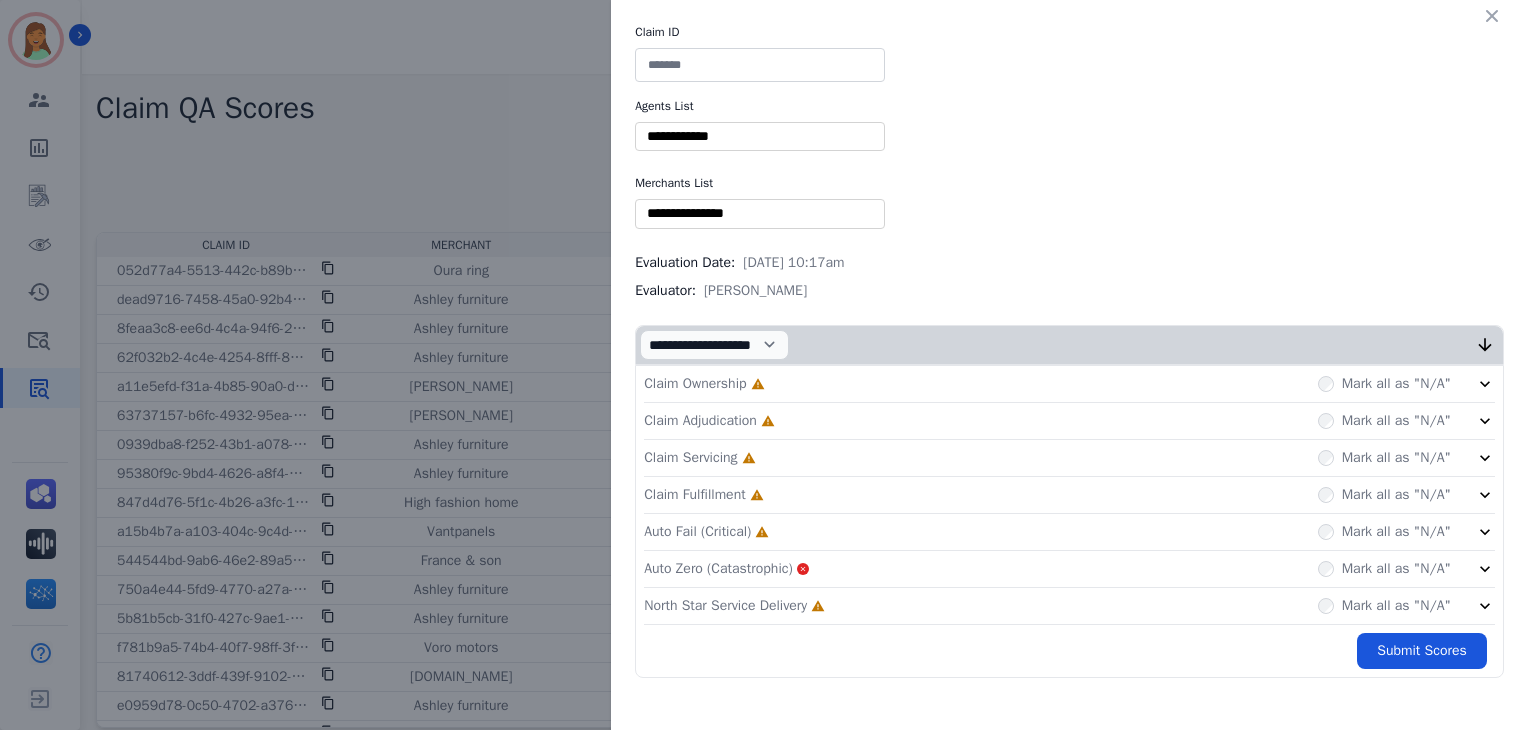 click at bounding box center (760, 65) 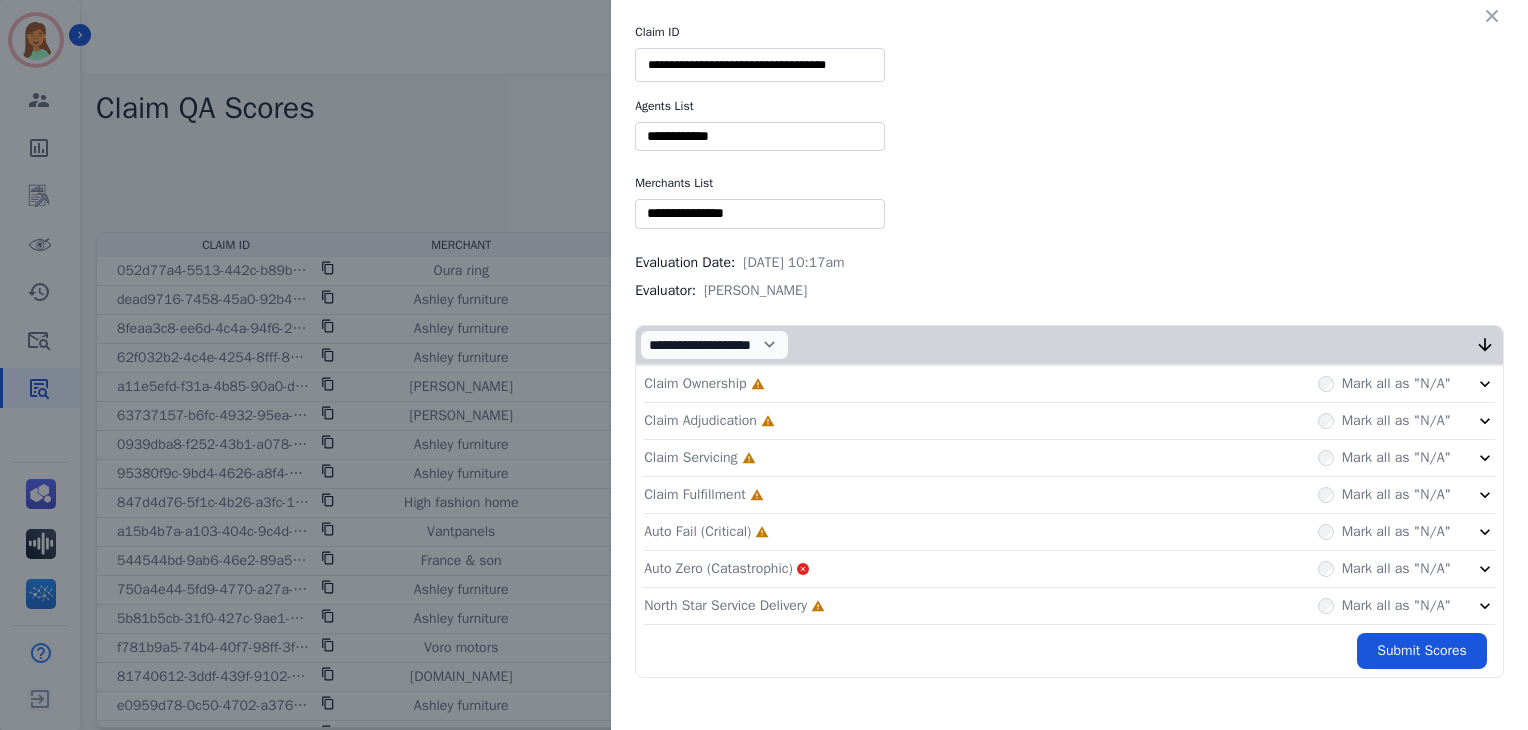 type on "**********" 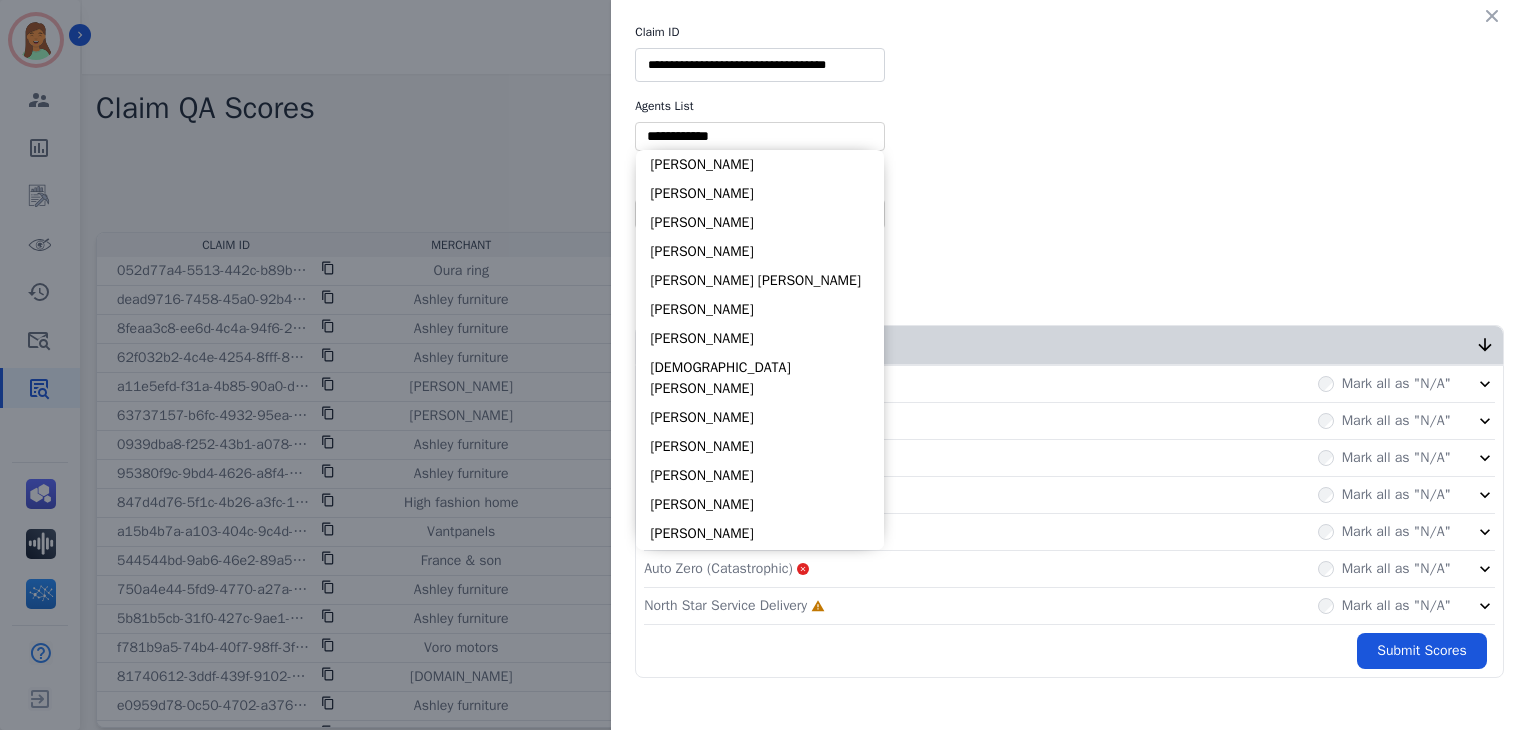 click at bounding box center (760, 136) 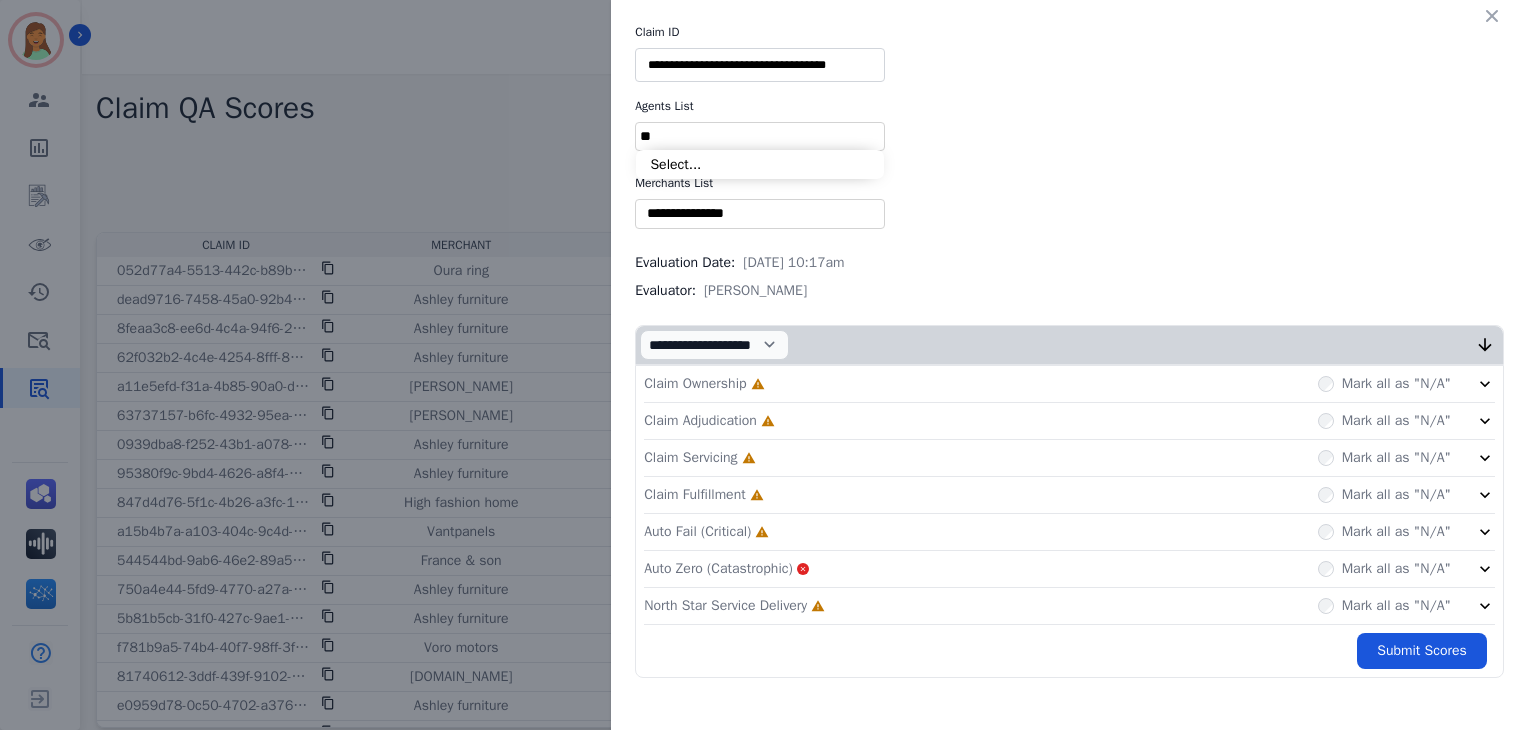 type on "*" 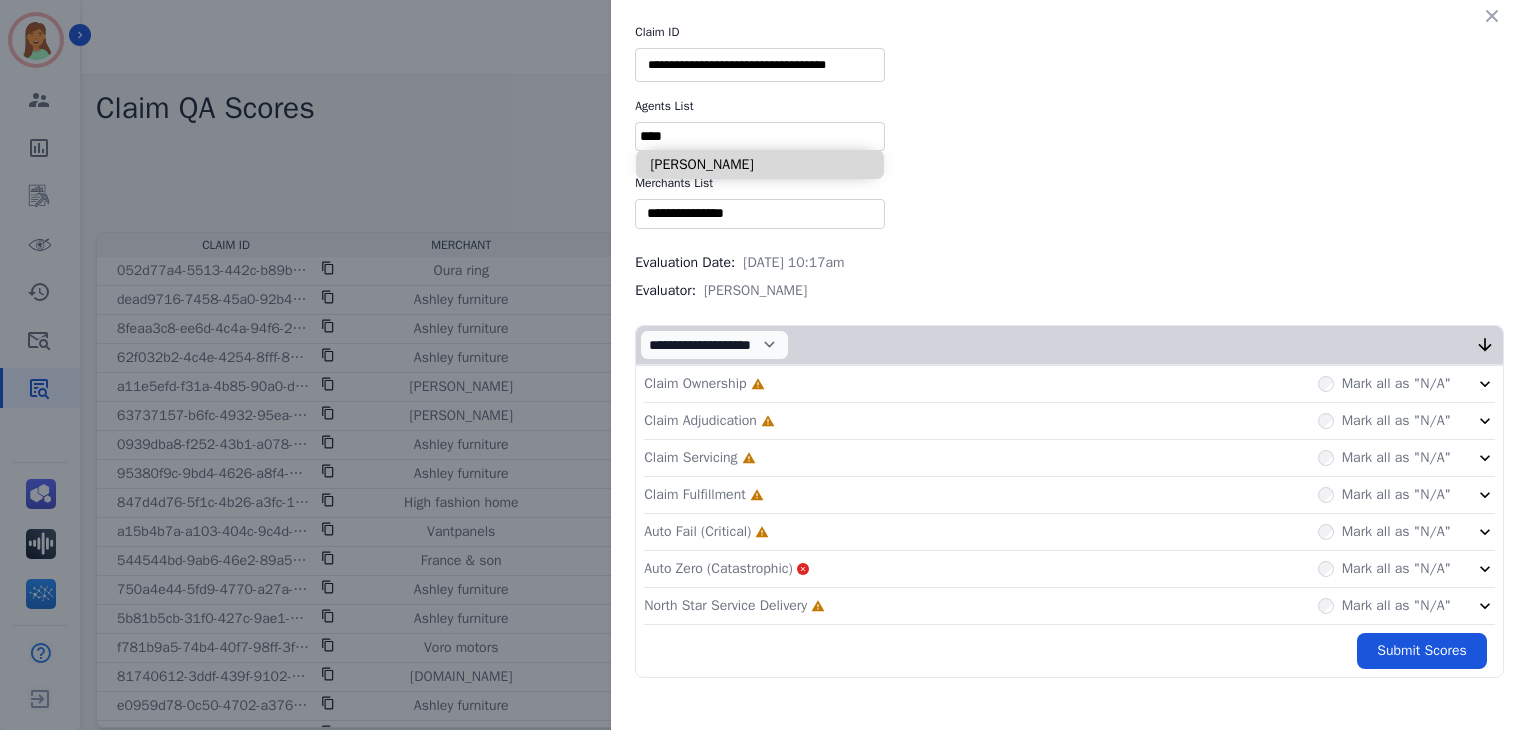 type on "****" 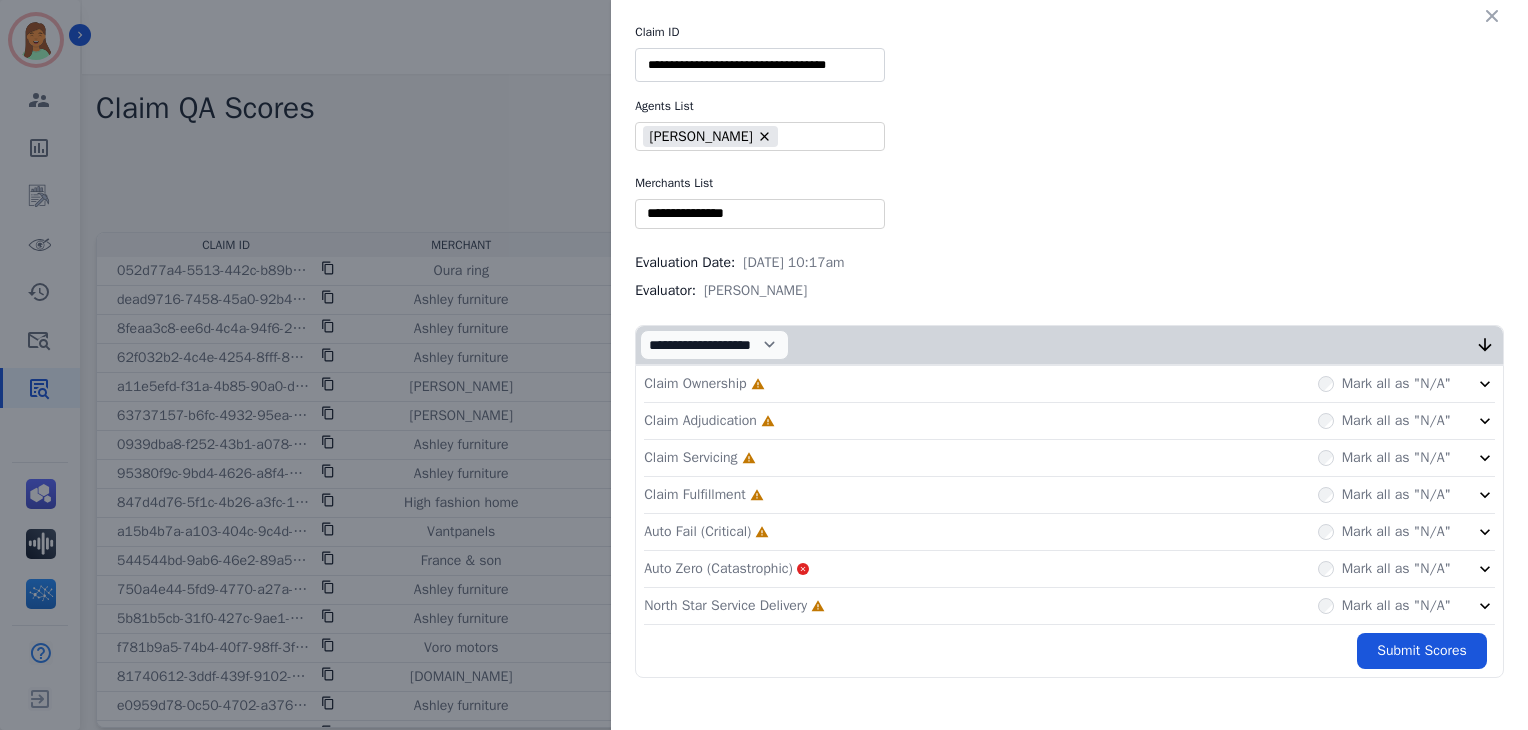 click at bounding box center (760, 213) 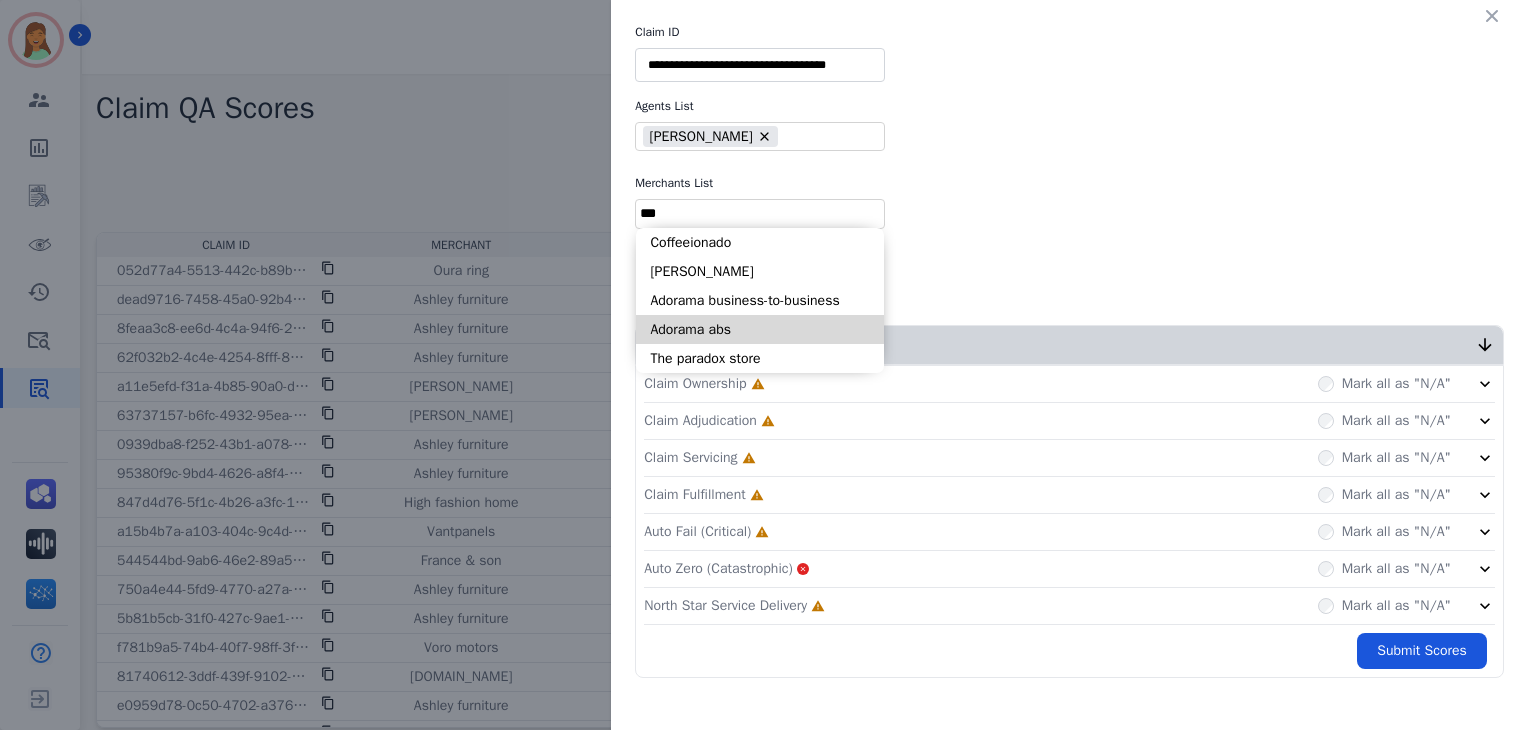 type on "***" 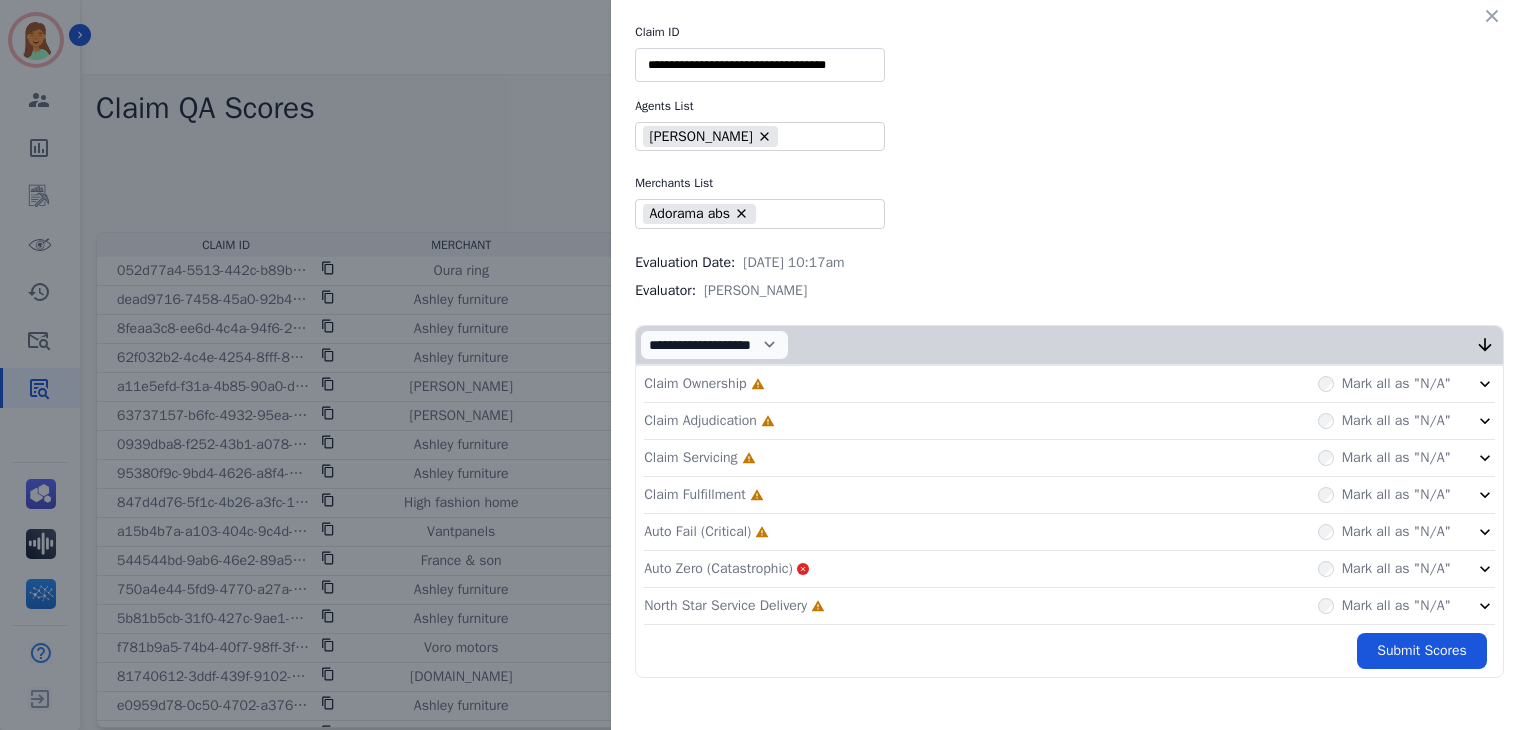 click on "North Star Service Delivery     Incomplete         Mark all as "N/A"" 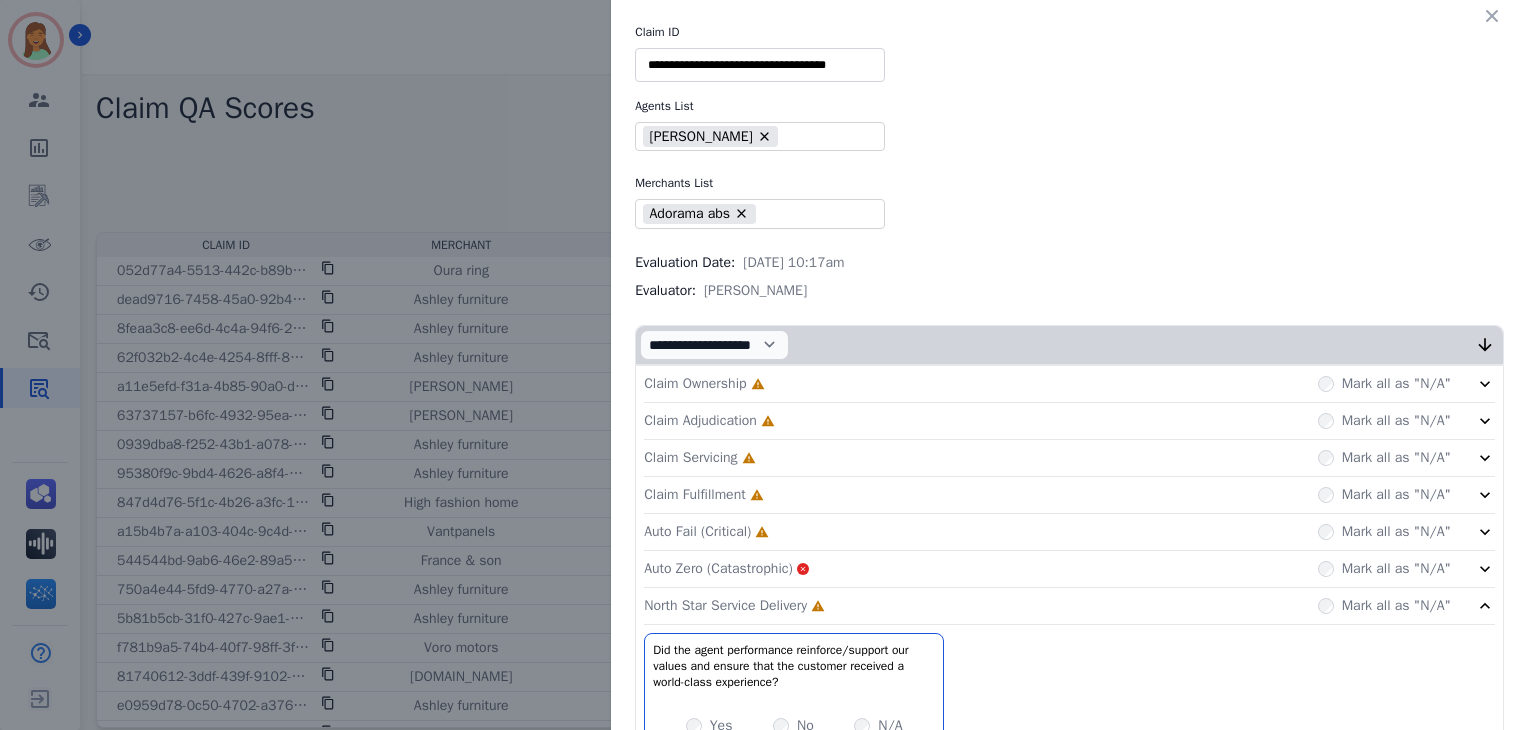 click on "Auto Fail (Critical)     Incomplete         Mark all as "N/A"" 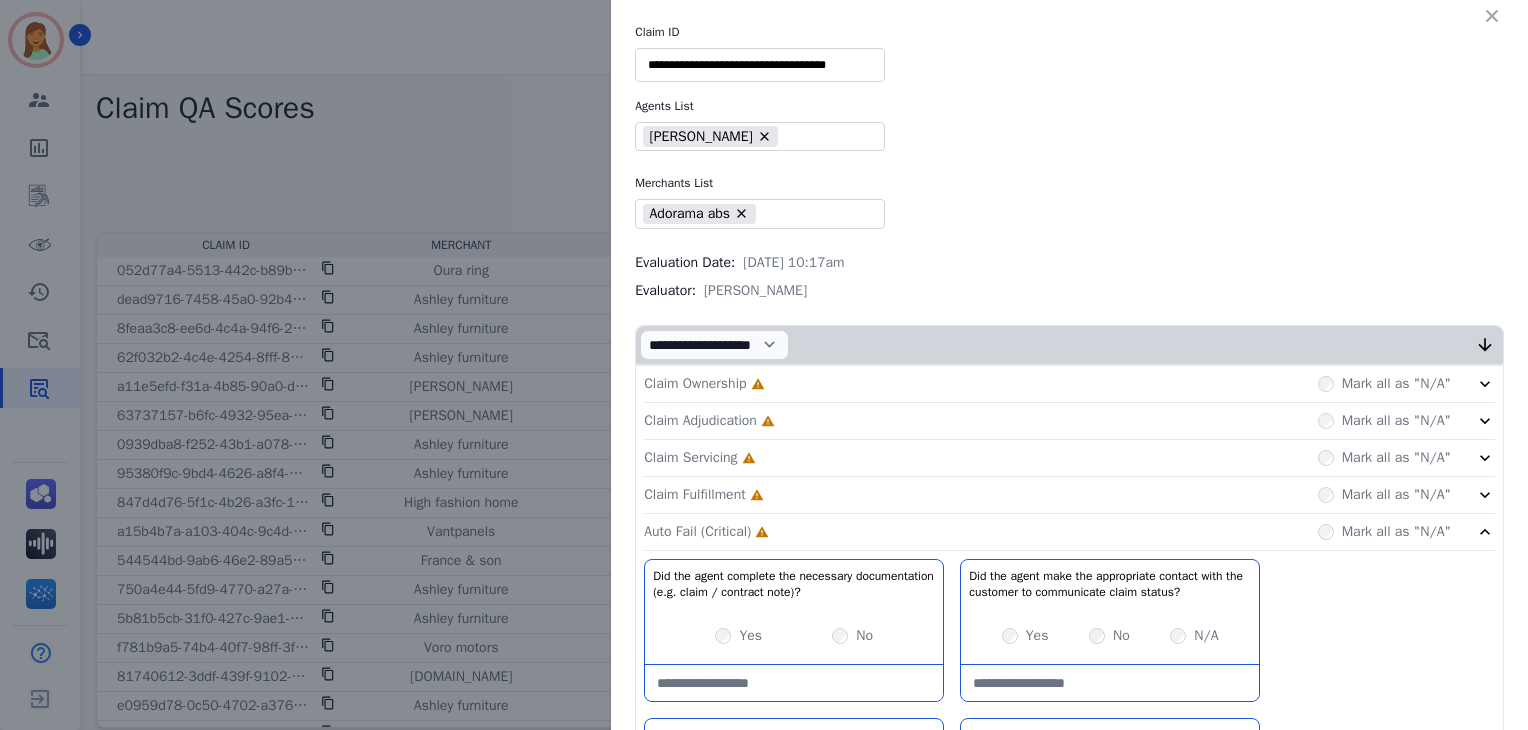 click on "Claim Fulfillment     Incomplete         Mark all as "N/A"" 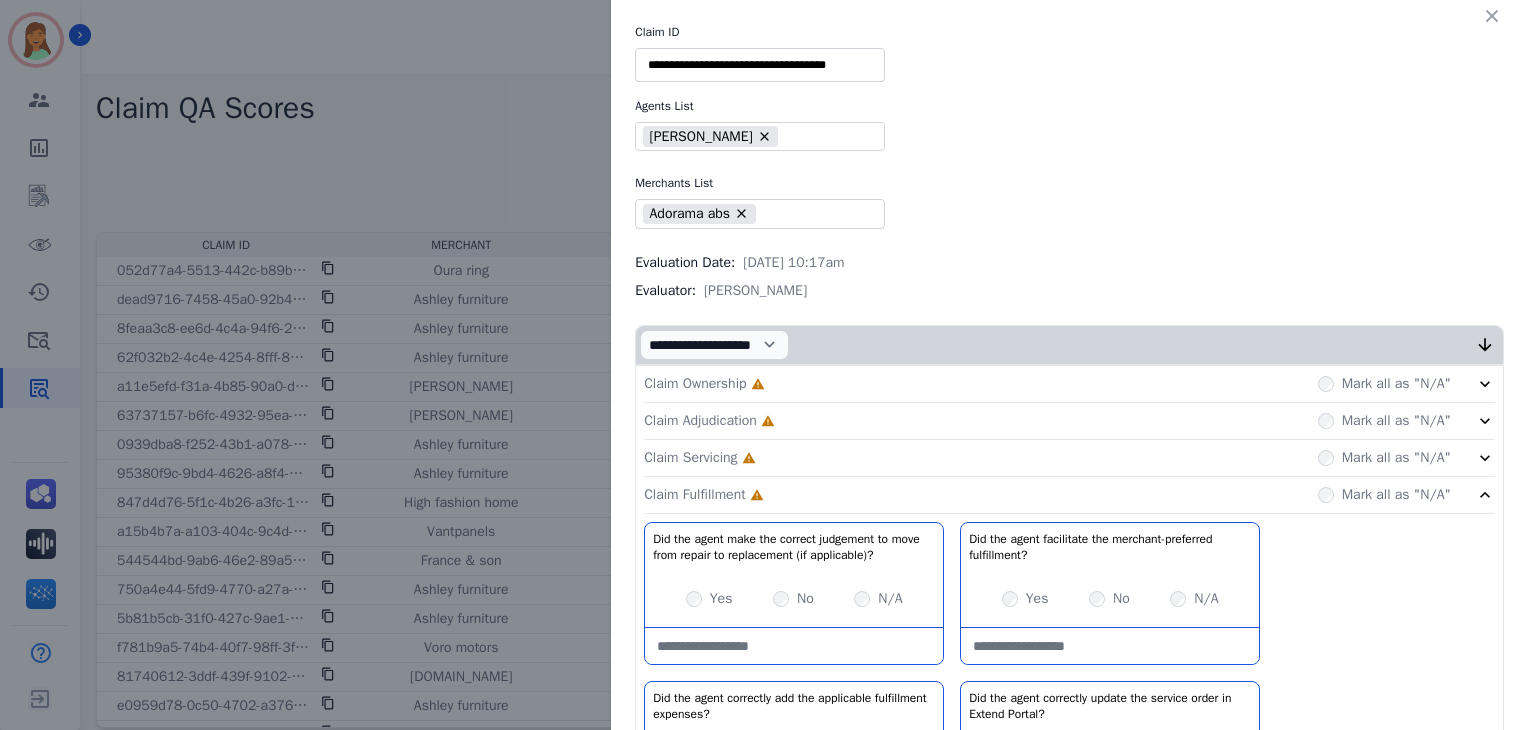 click on "Claim Servicing     Incomplete         Mark all as "N/A"" 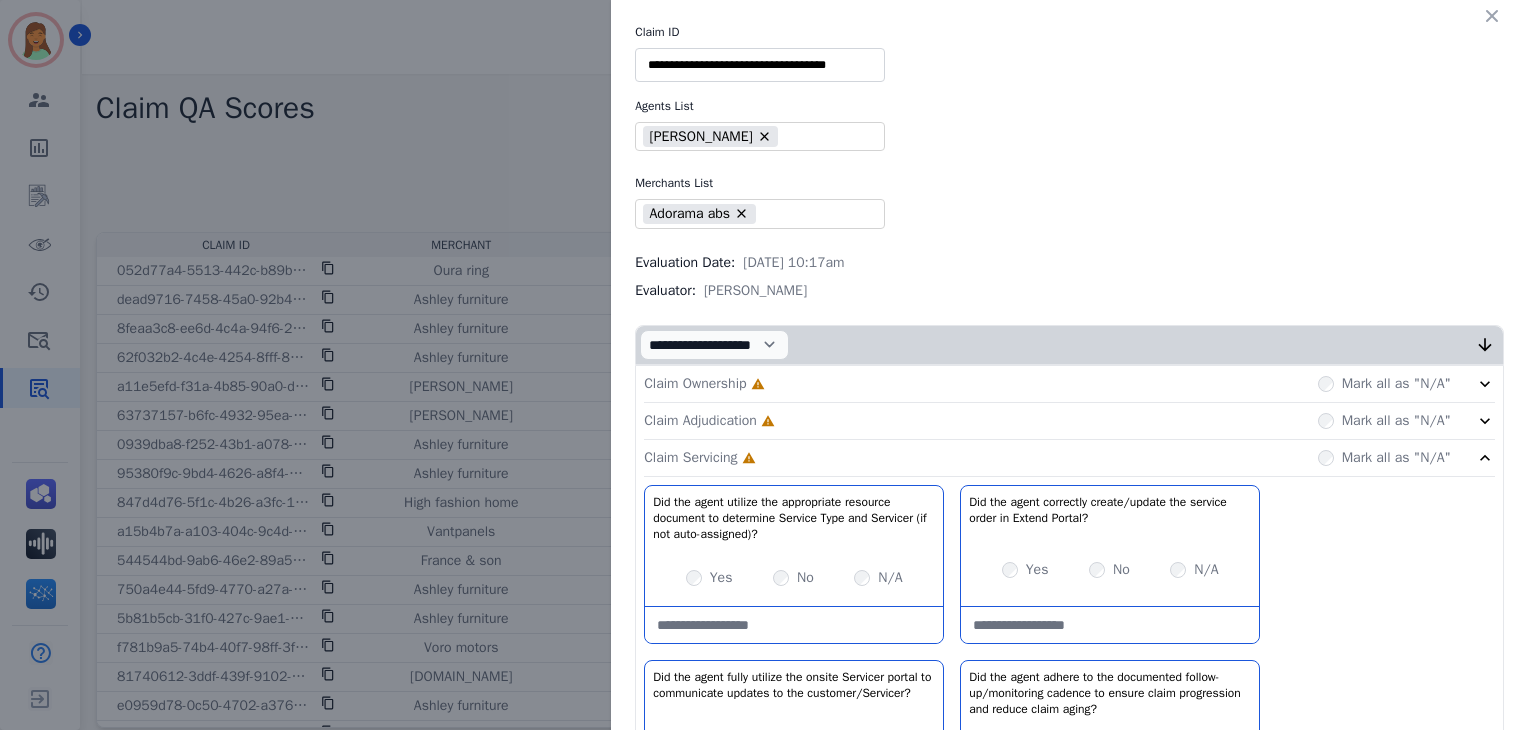 drag, startPoint x: 902, startPoint y: 425, endPoint x: 904, endPoint y: 402, distance: 23.086792 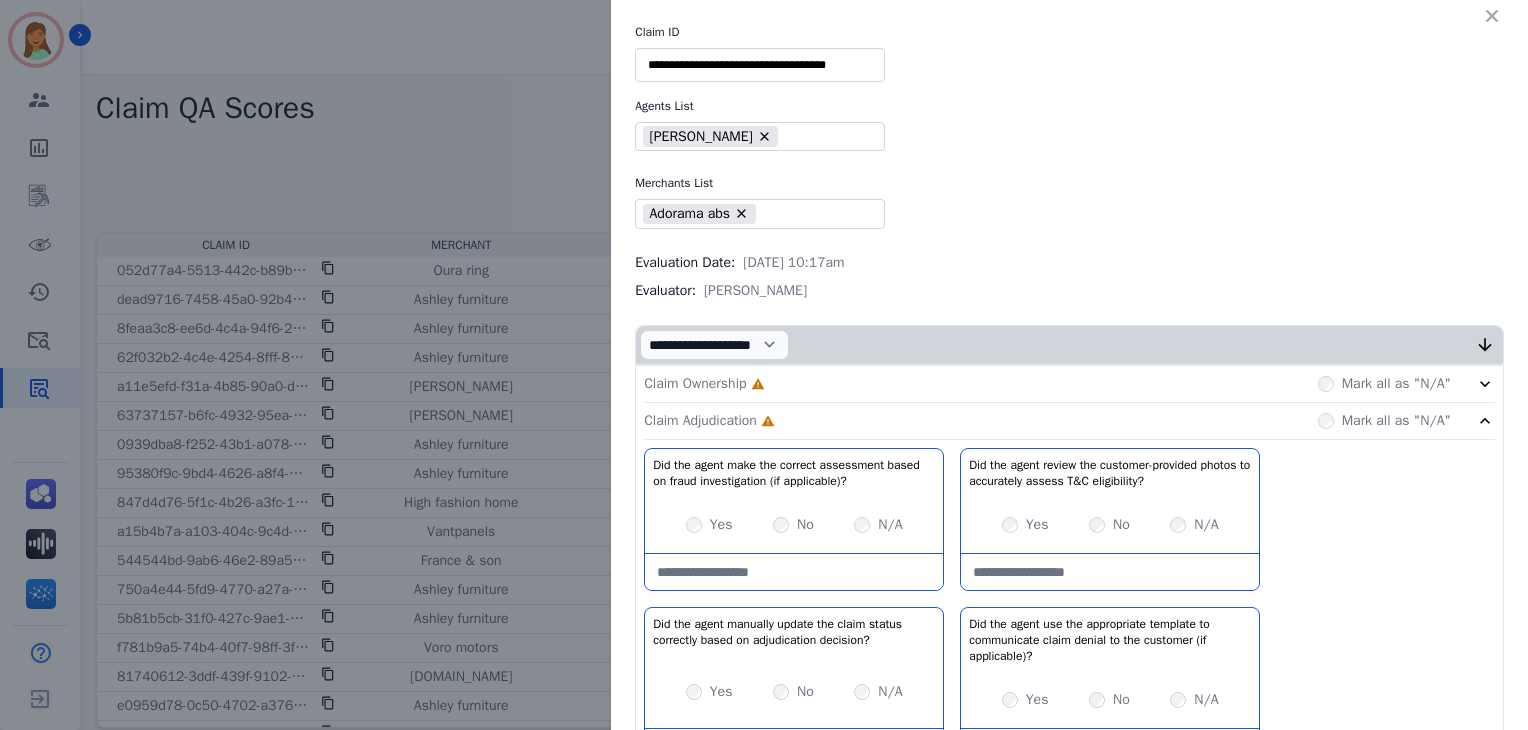 click on "Claim Ownership     Incomplete         Mark all as "N/A"" at bounding box center [1069, 384] 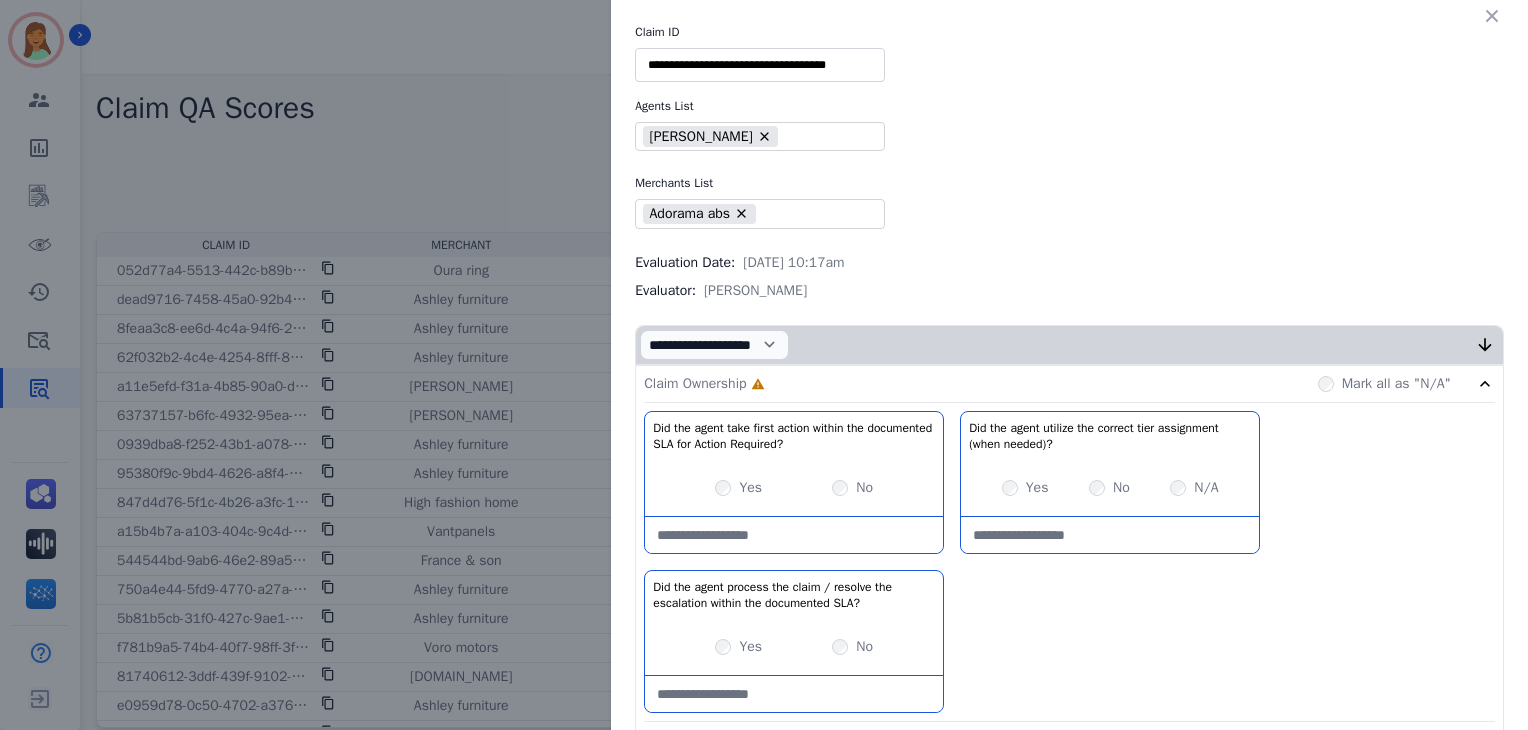 type on "**" 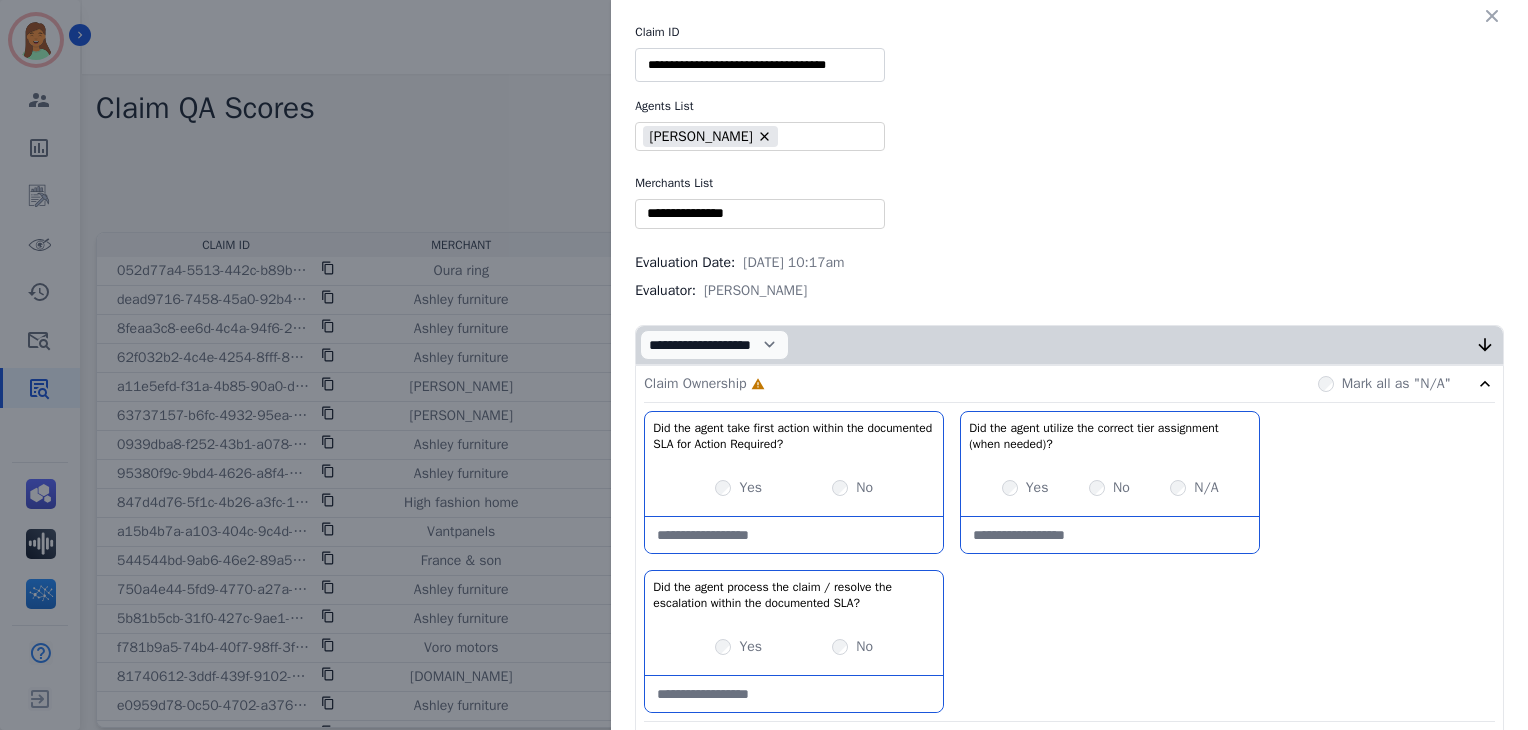 type on "**" 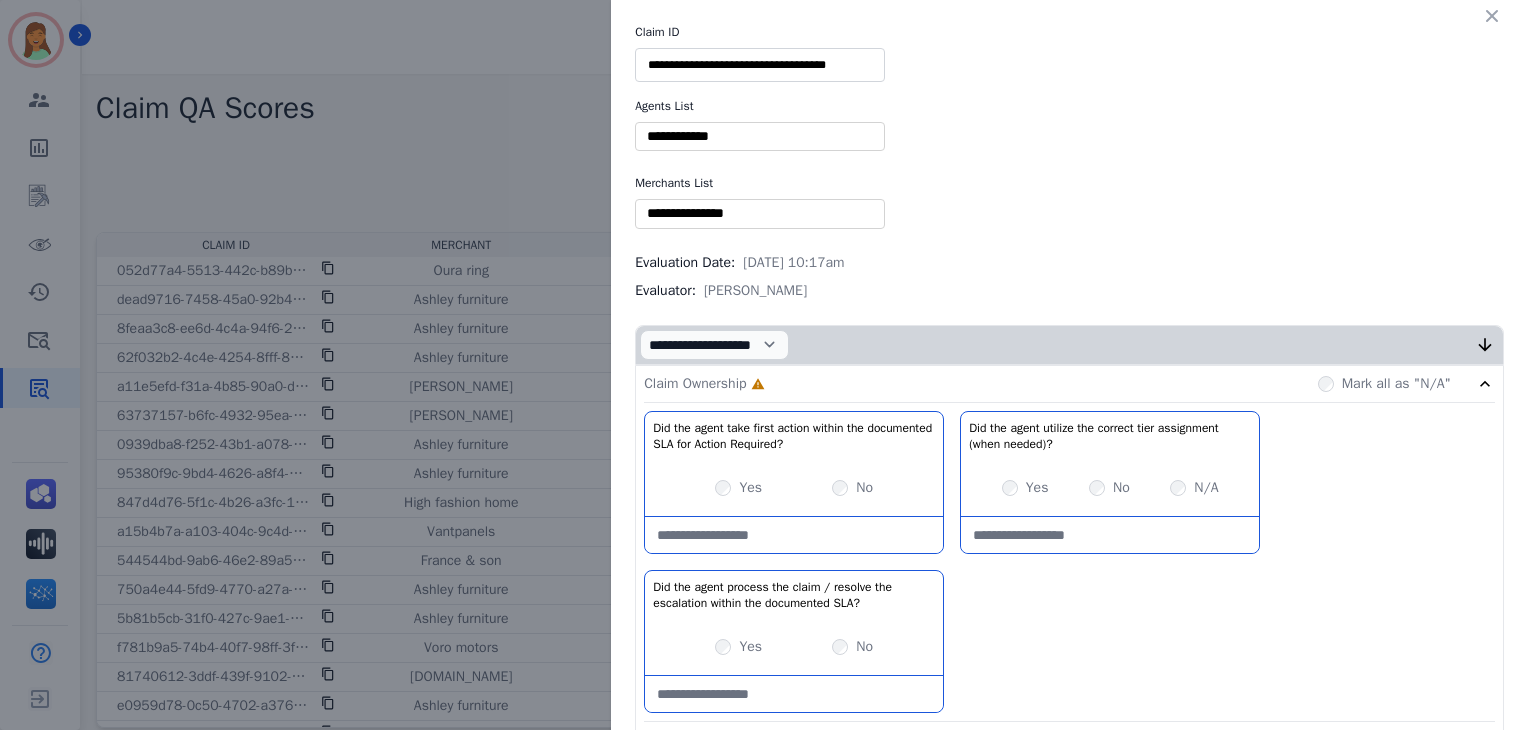click on "**********" at bounding box center [760, 65] 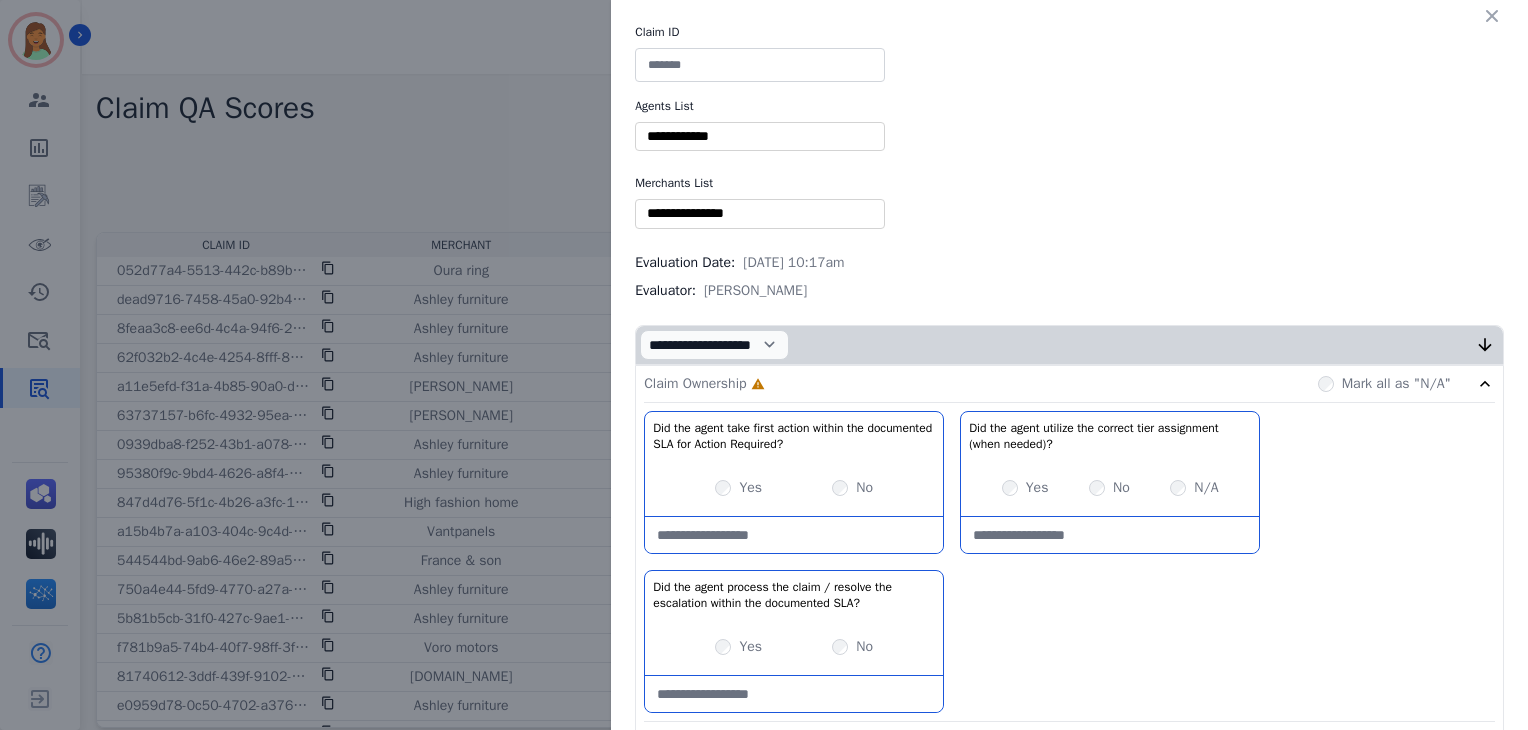 type 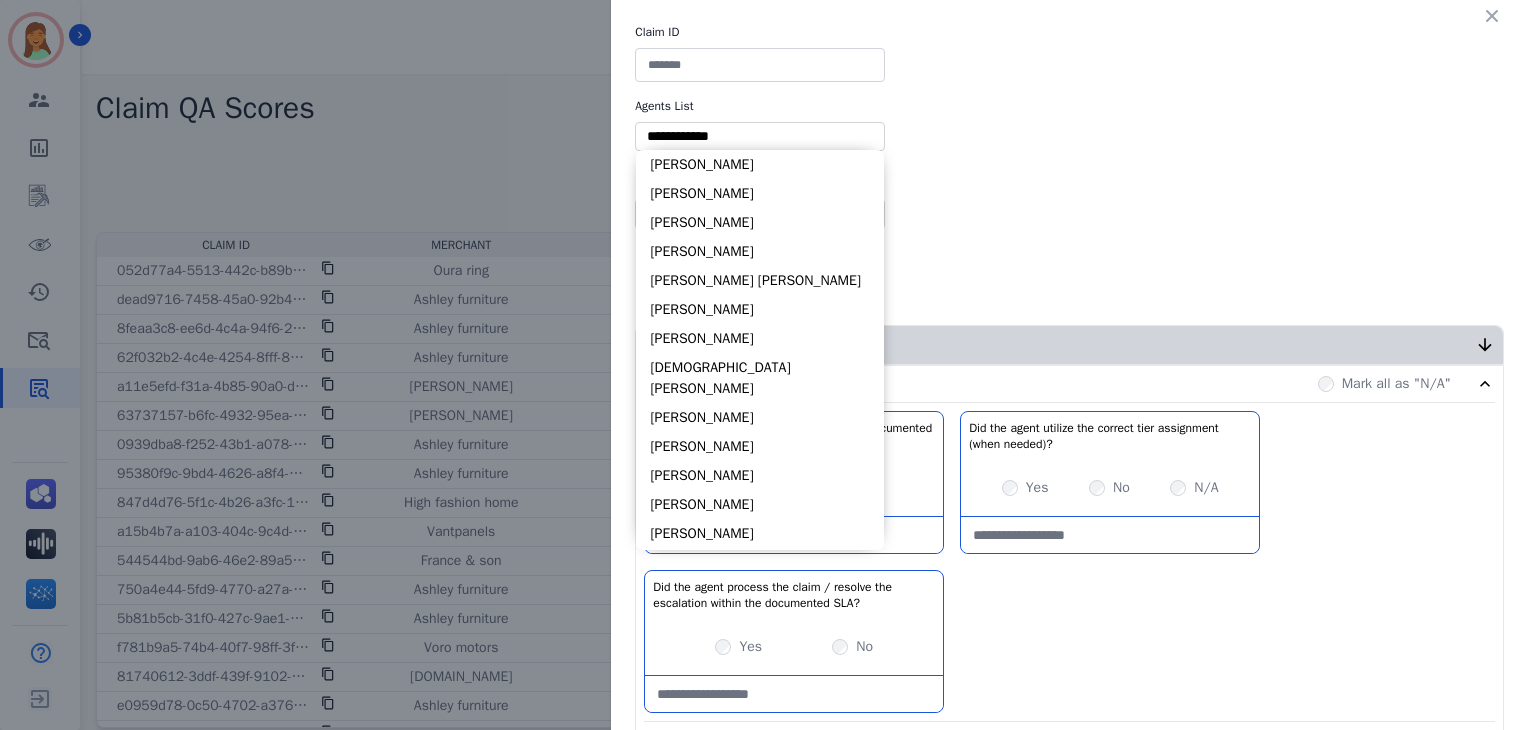 click at bounding box center [760, 136] 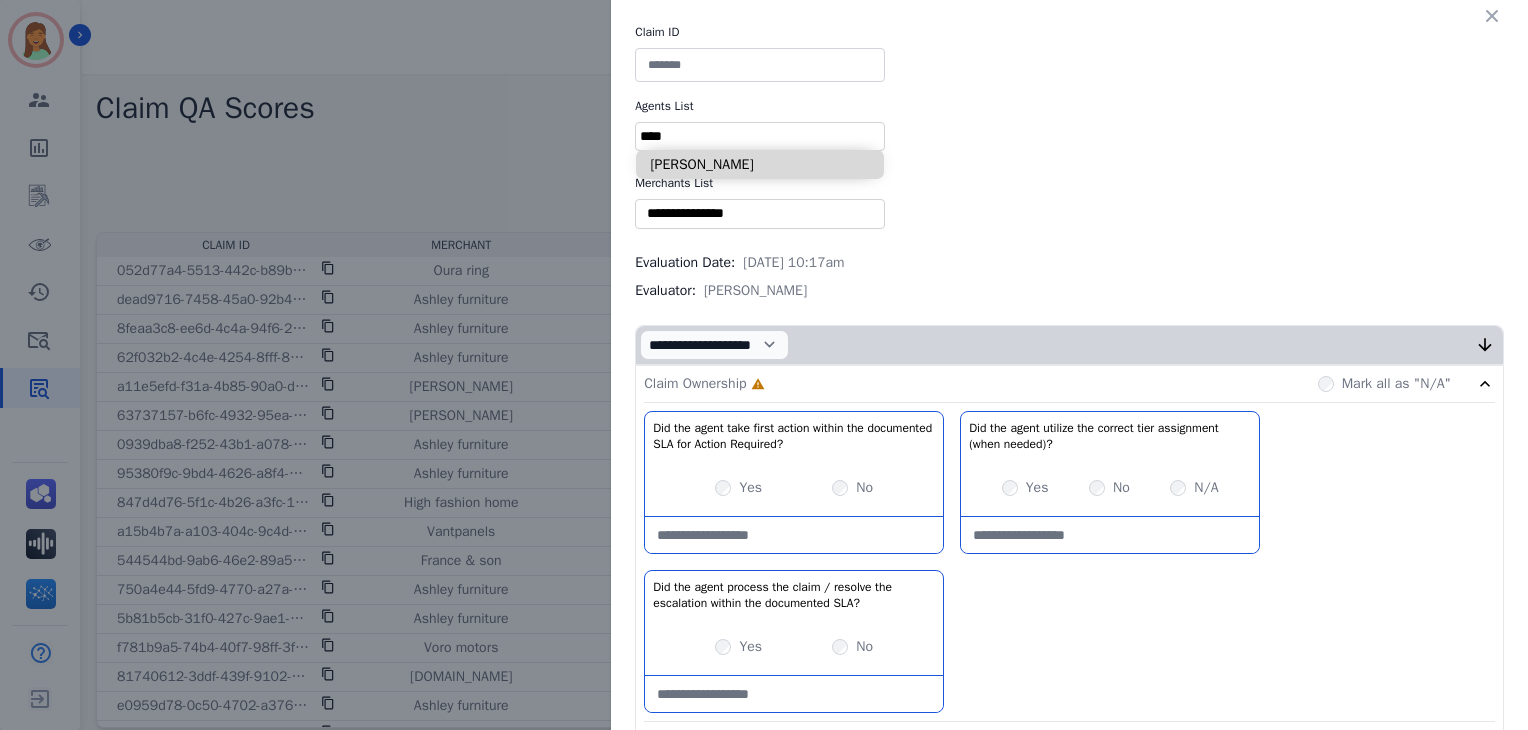 type on "****" 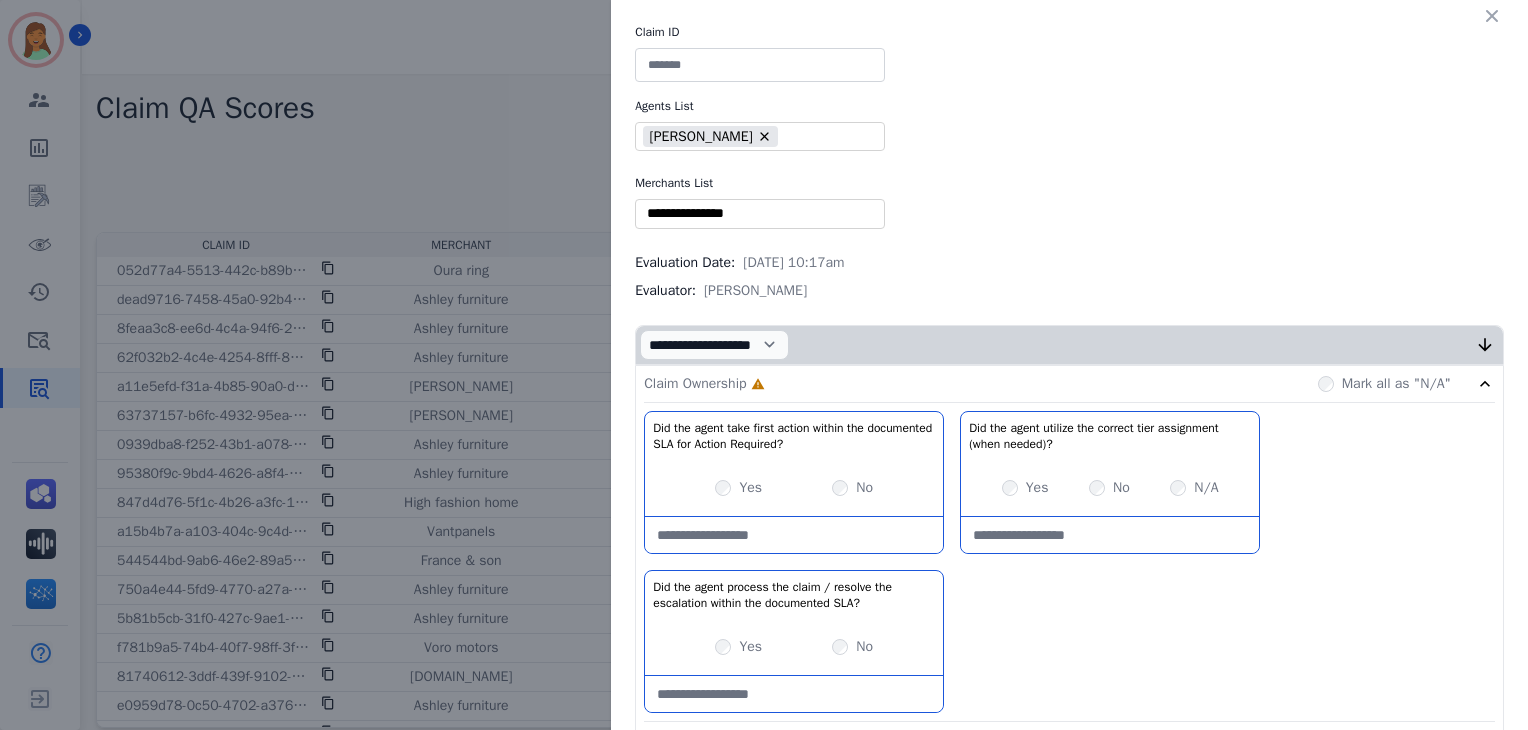 click at bounding box center (760, 65) 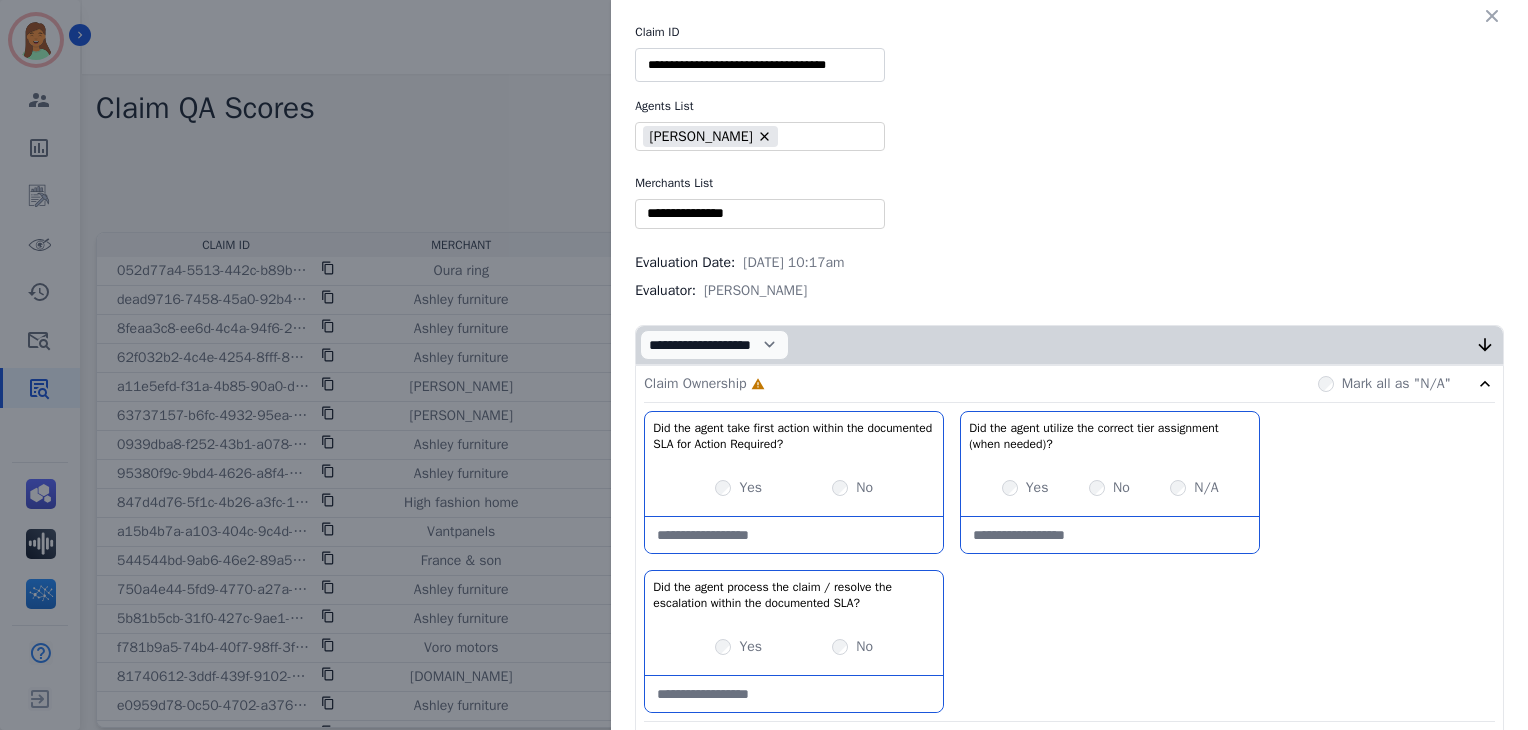 type on "**********" 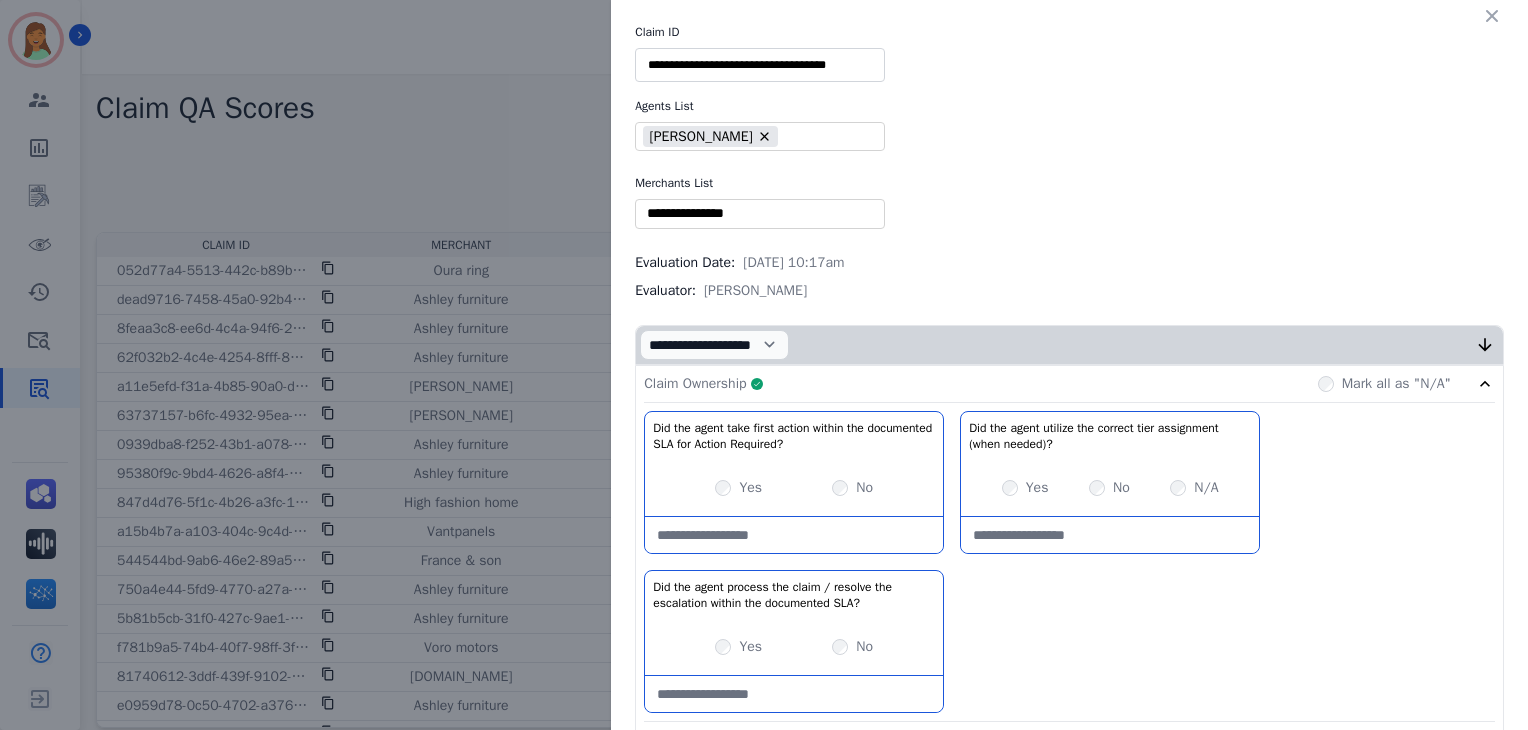 click on "Claim Ownership     Complete         Mark all as "N/A"     Did the agent take first action within the documented SLA for Action Required?   No description         Yes     No   Did the agent utilize the correct tier assignment (when needed)?   No description         Yes     No     N/A   Did the agent process the claim / resolve the escalation within the documented SLA?   No description         Yes     No   Claim Adjudication     Incomplete         Mark all as "N/A"     Did the agent make the correct assessment based on fraud investigation (if applicable)?   No description         Yes     No     N/A   Did the agent review the customer-provided photos to accurately assess T&C eligibility?   No description         Yes     No     N/A   Did the agent manually update the claim status correctly based on adjudication decision?   No description         Yes     No     N/A   Did the agent use the appropriate template to communicate claim denial to the customer (if applicable)?   No description         Yes     No" at bounding box center [1069, 1594] 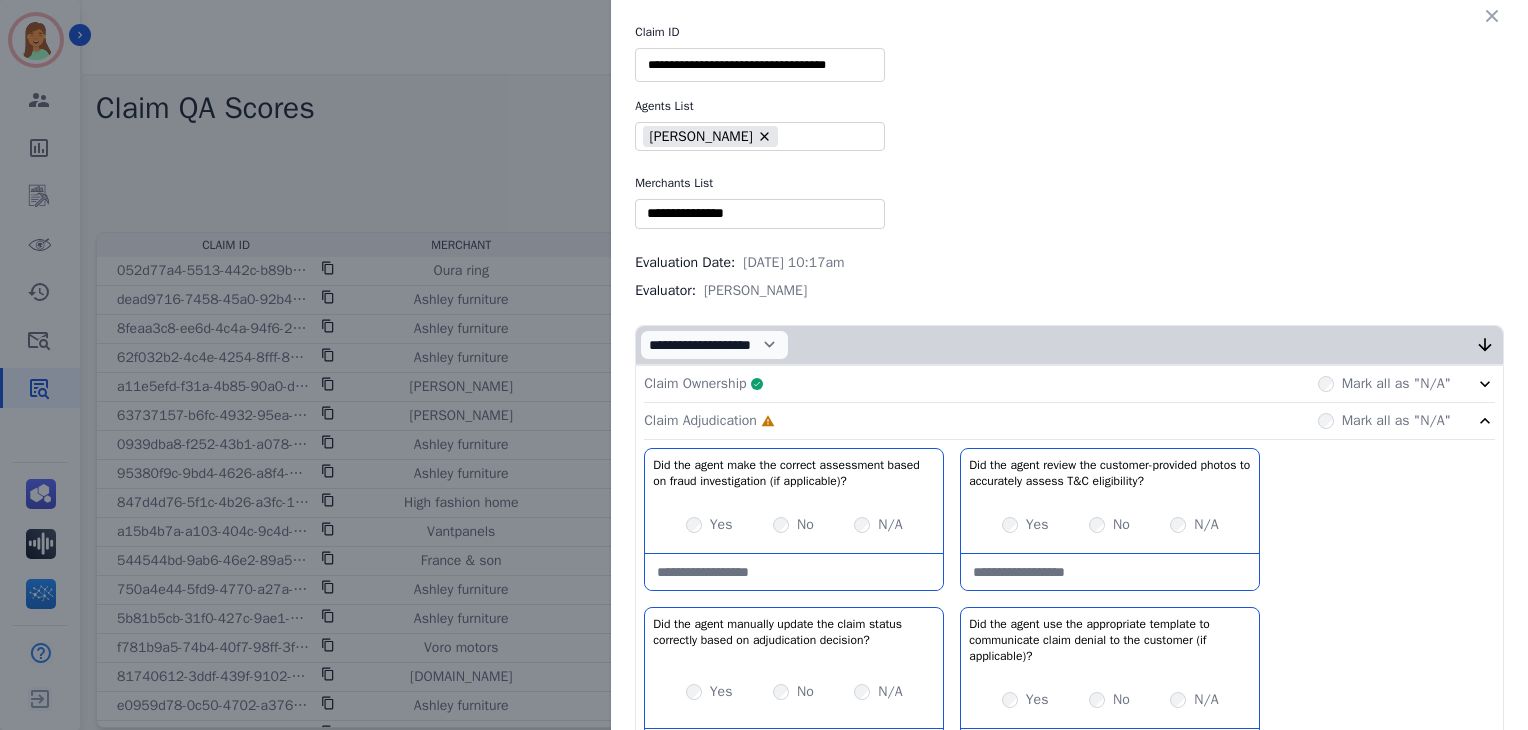 scroll, scrollTop: 266, scrollLeft: 0, axis: vertical 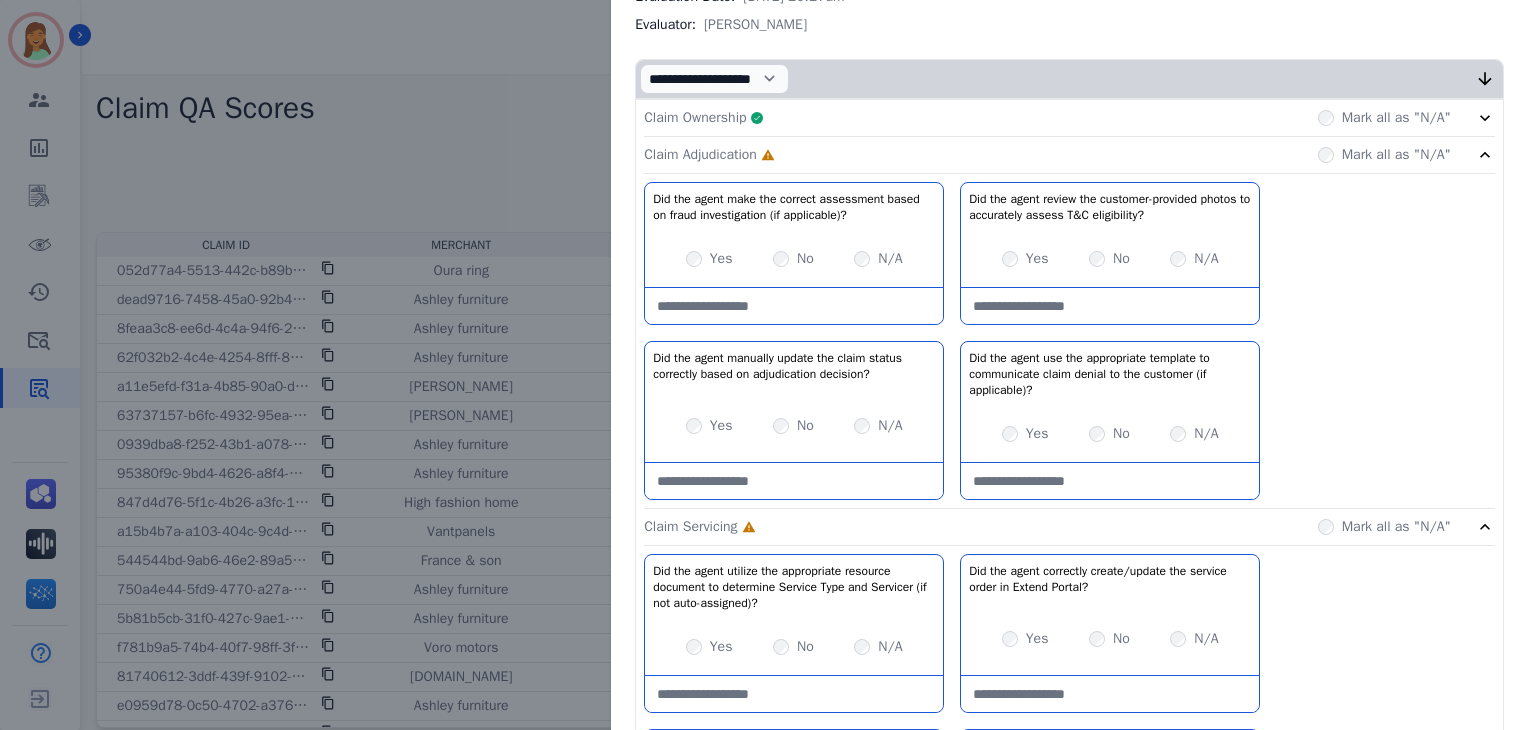 click on "Yes     No     N/A" at bounding box center (794, 259) 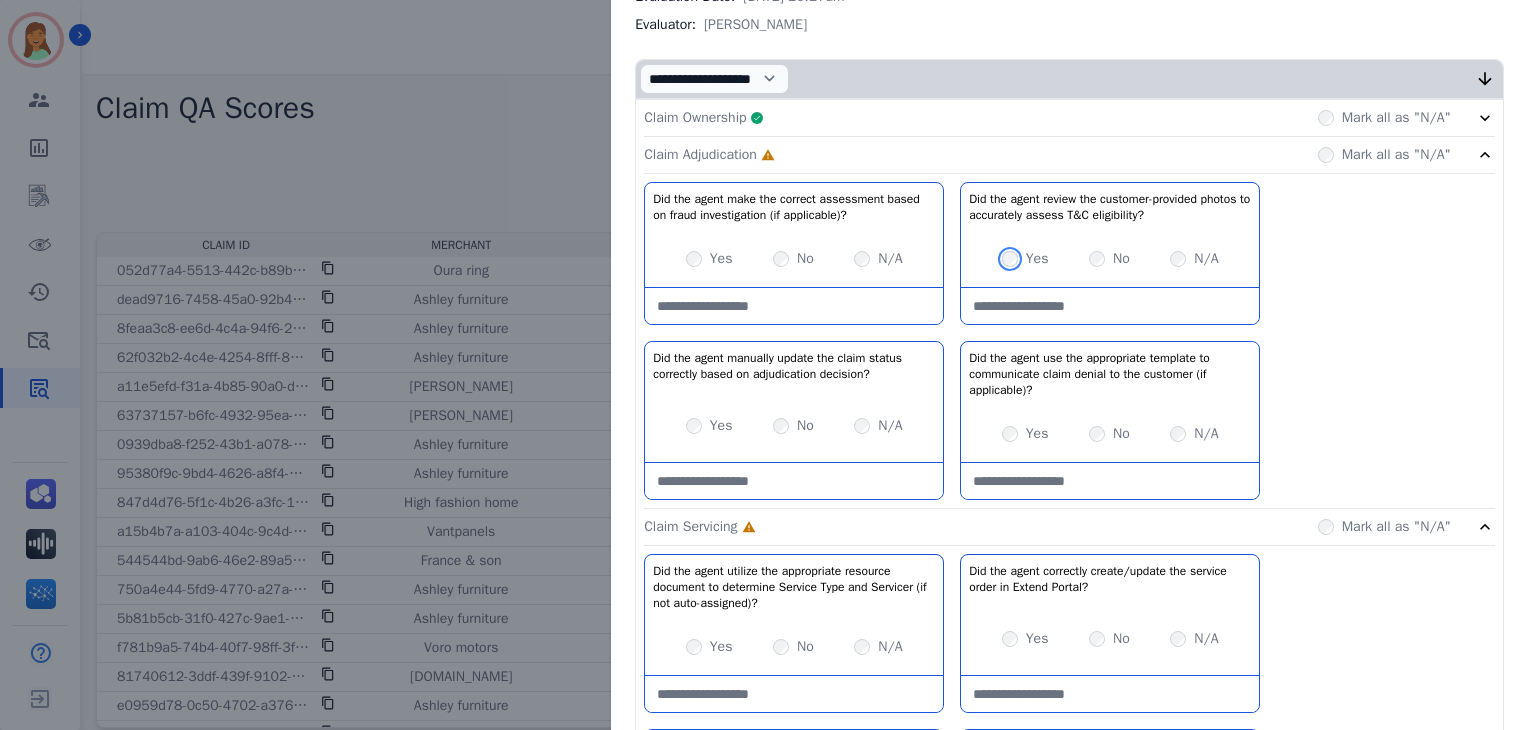 scroll, scrollTop: 400, scrollLeft: 0, axis: vertical 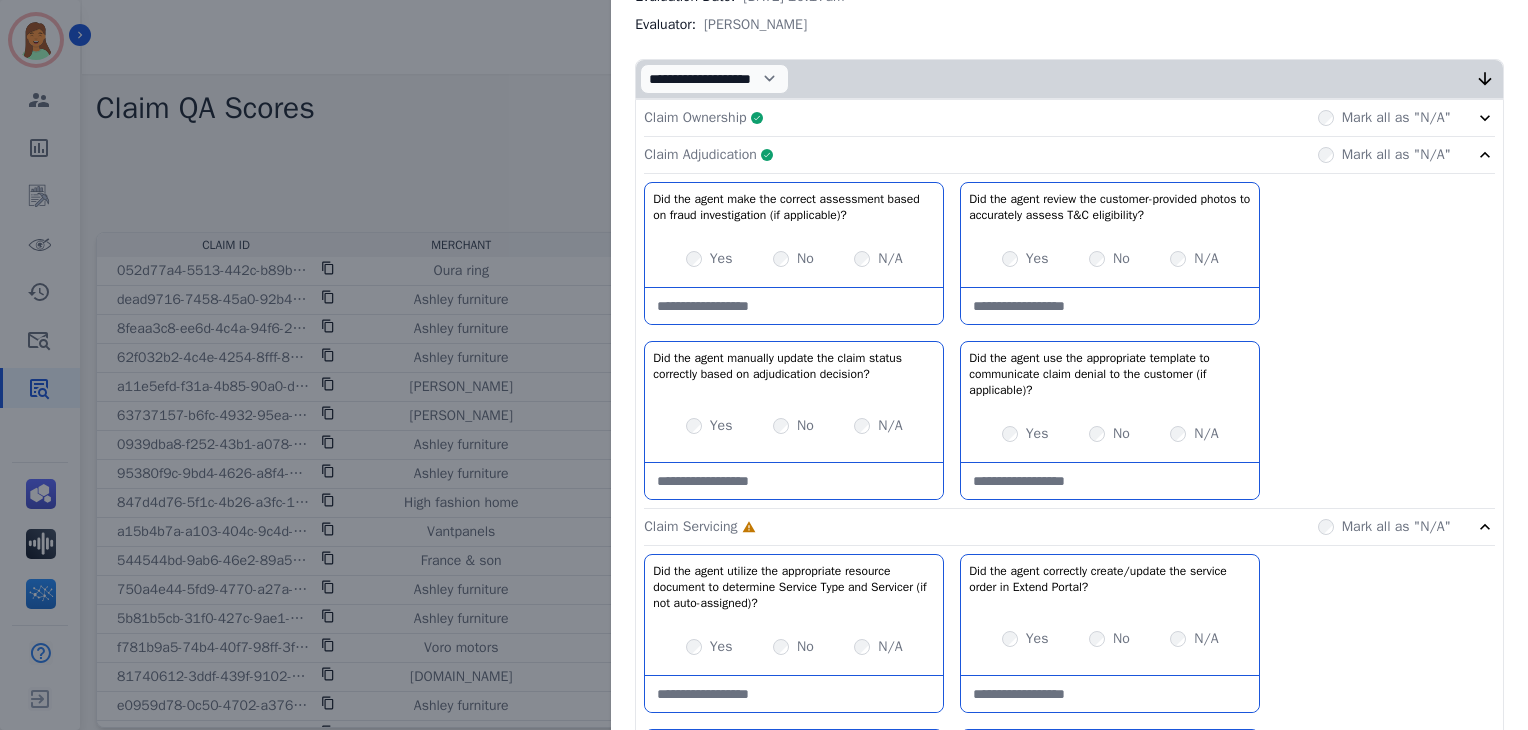 click on "Claim Adjudication     Complete         Mark all as "N/A"" 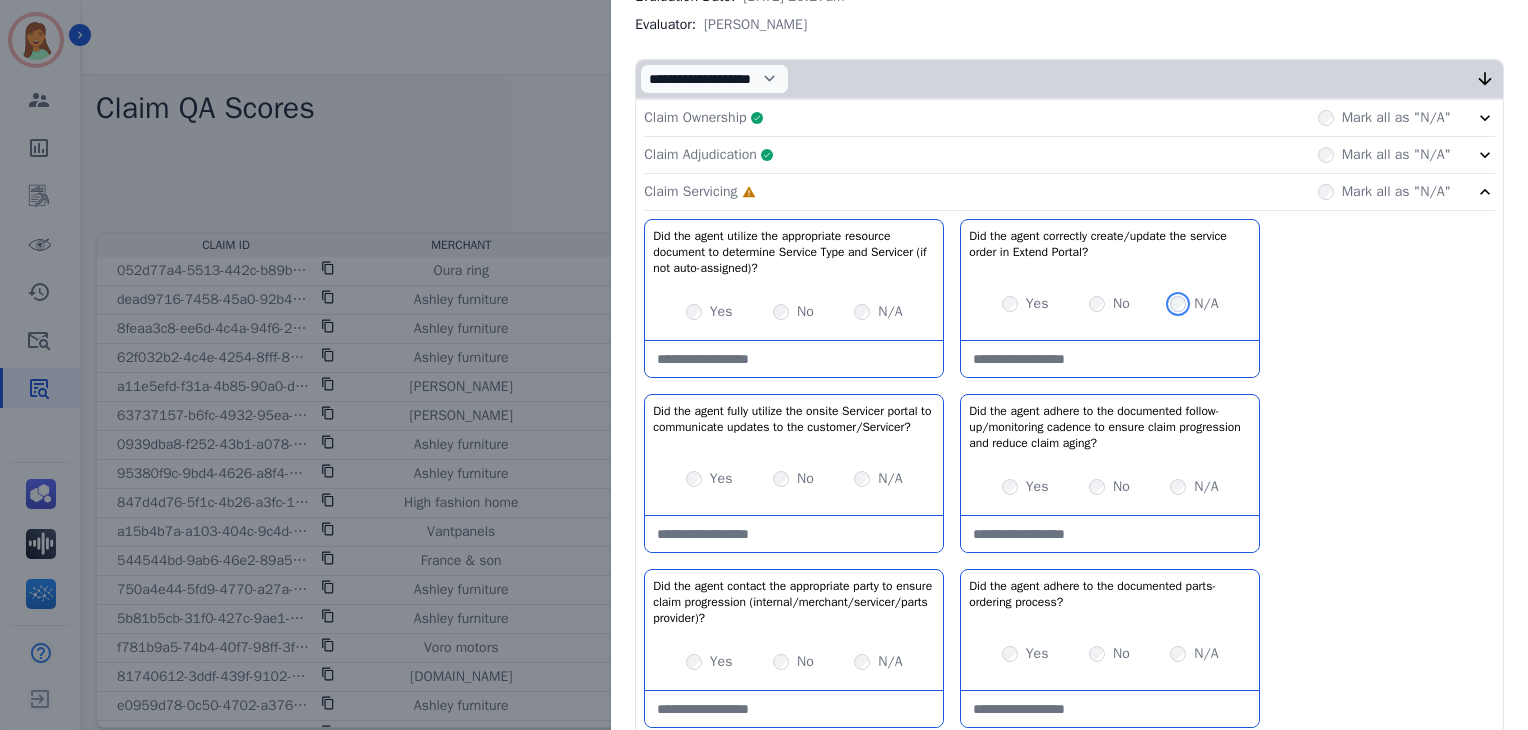 scroll, scrollTop: 400, scrollLeft: 0, axis: vertical 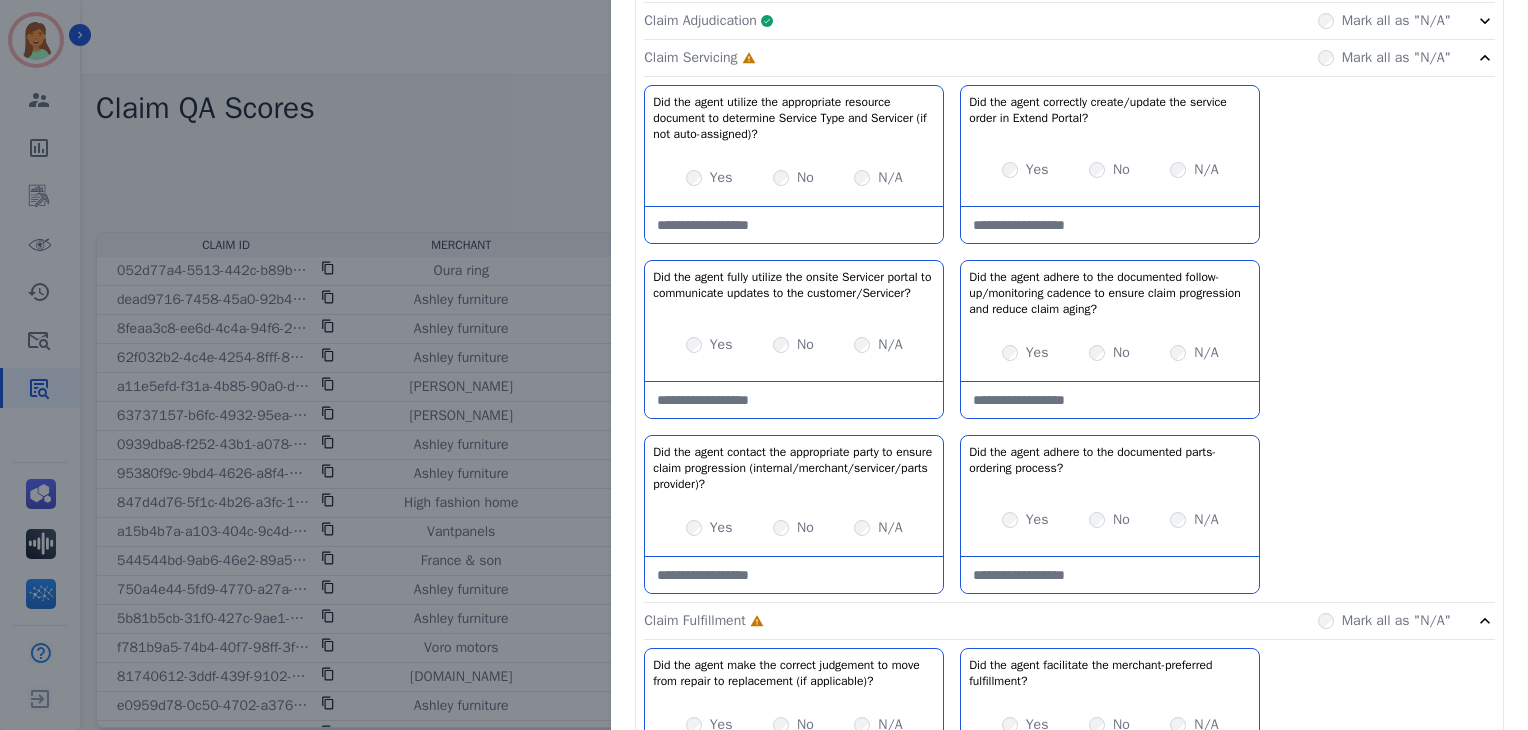 click on "Yes     No     N/A" at bounding box center (794, 345) 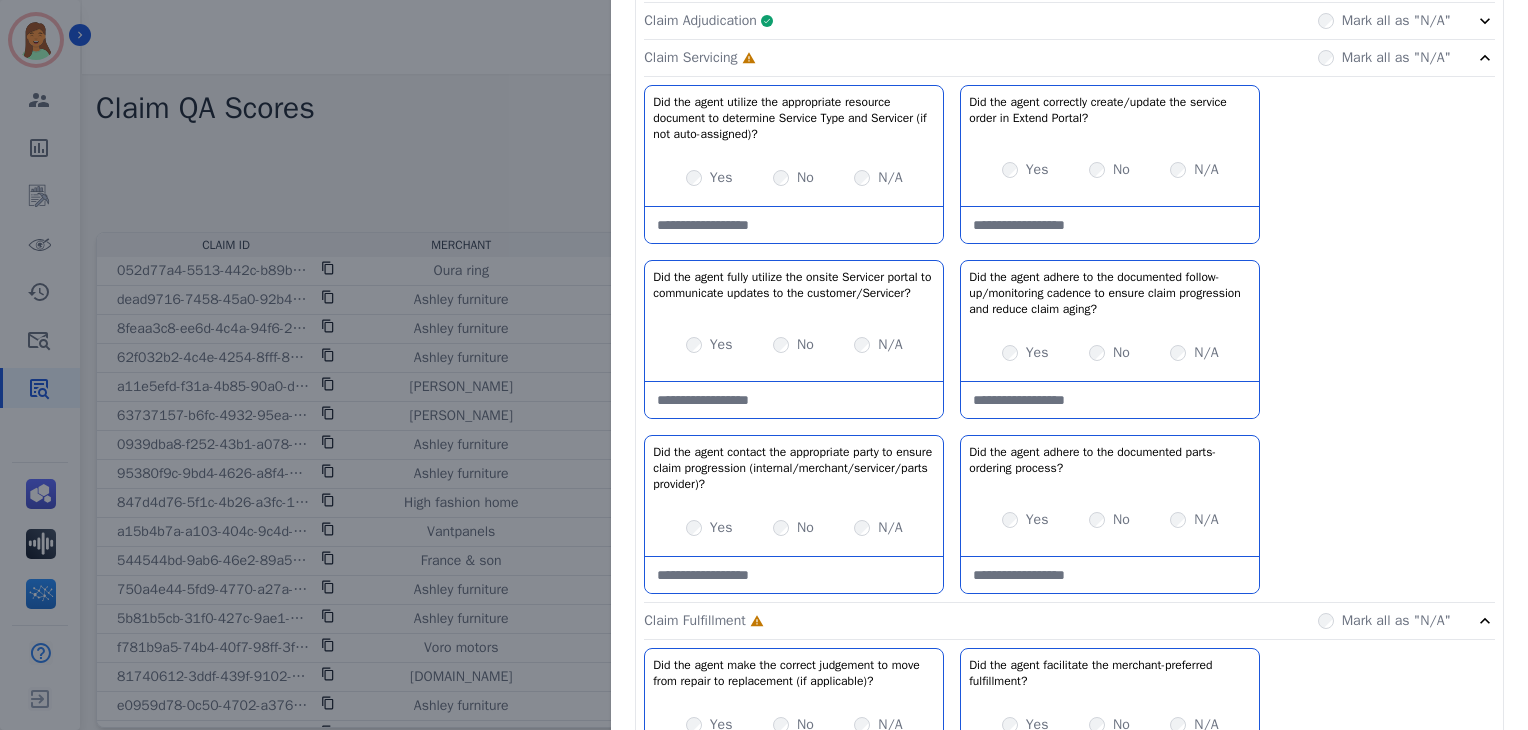 click on "Yes     No     N/A" at bounding box center [794, 345] 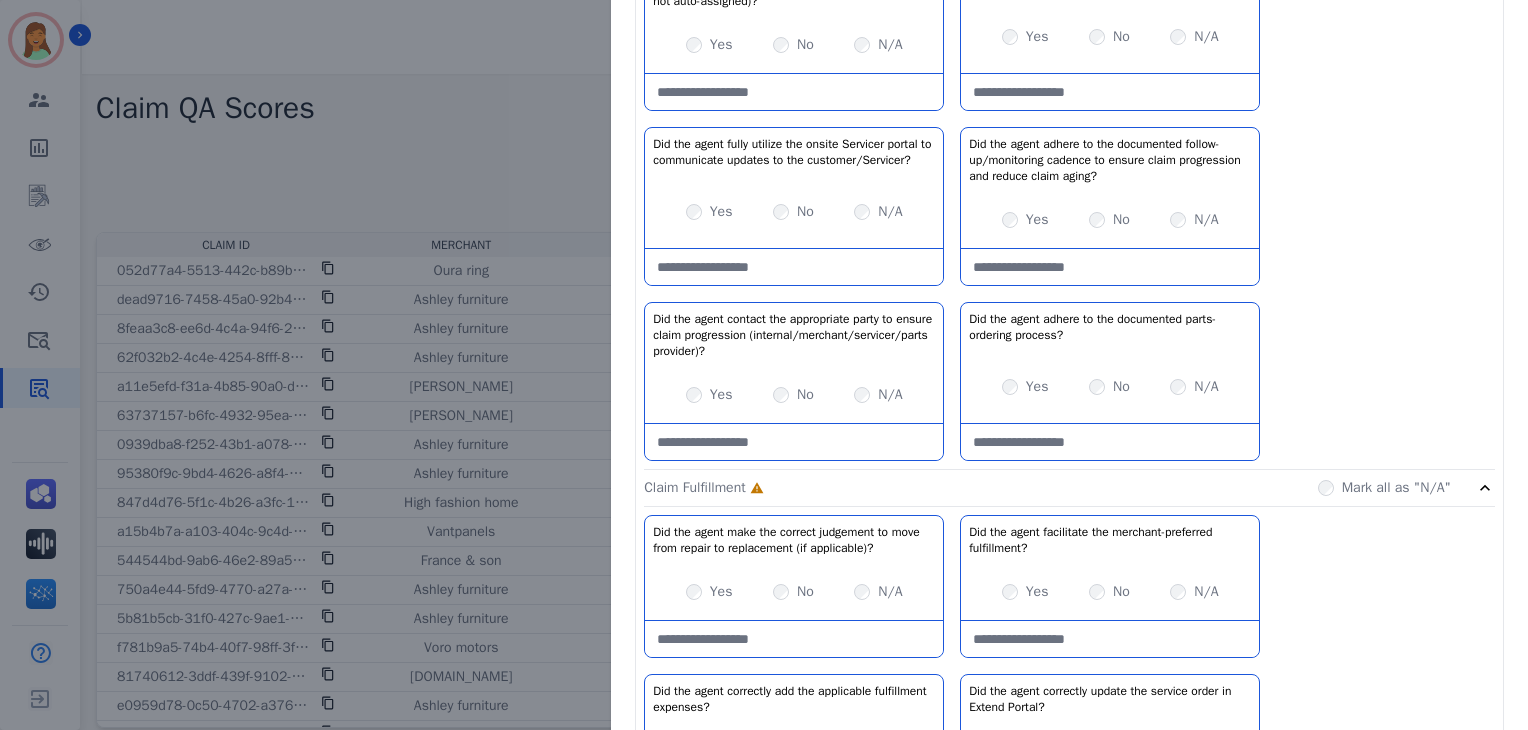 scroll, scrollTop: 266, scrollLeft: 0, axis: vertical 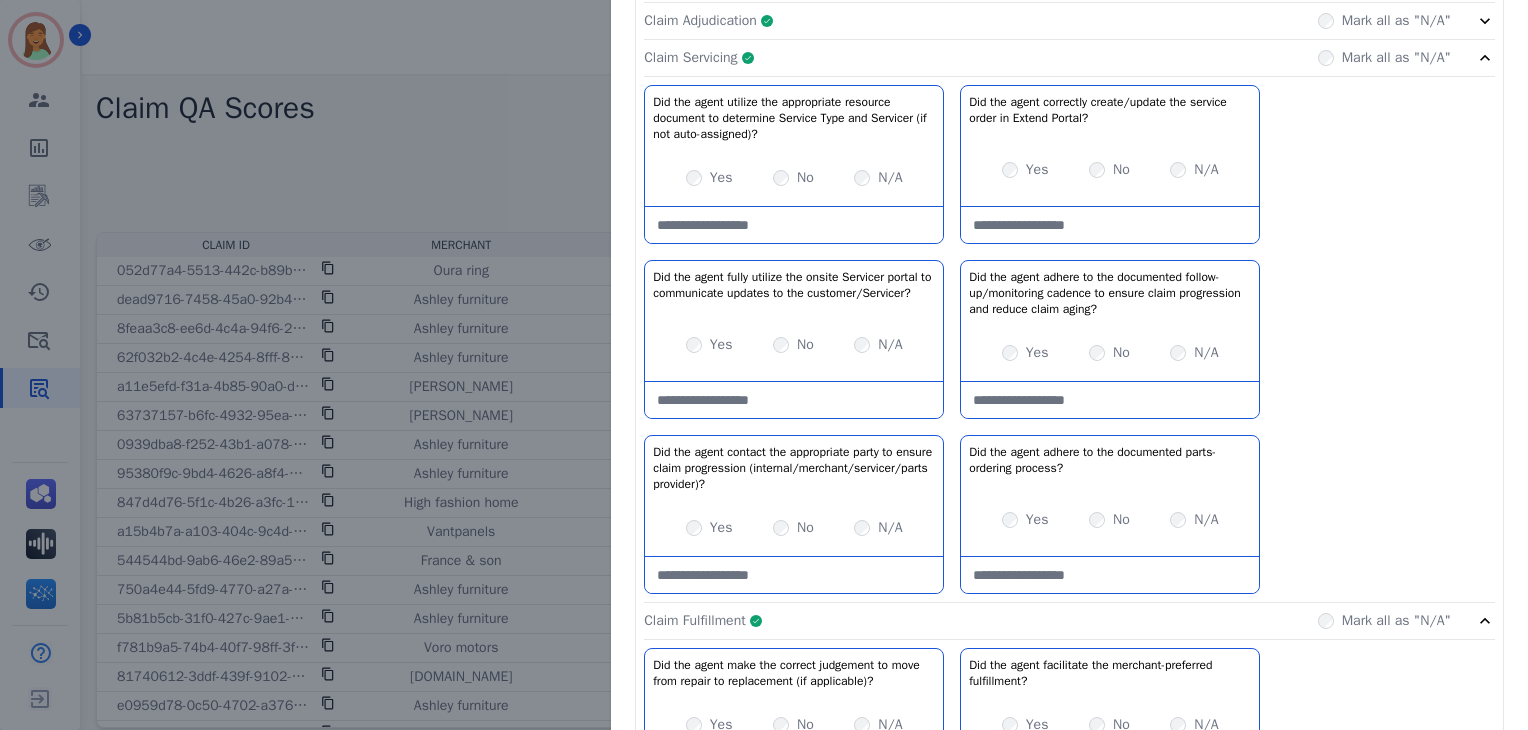 click on "Claim Servicing     Complete         Mark all as "N/A"" 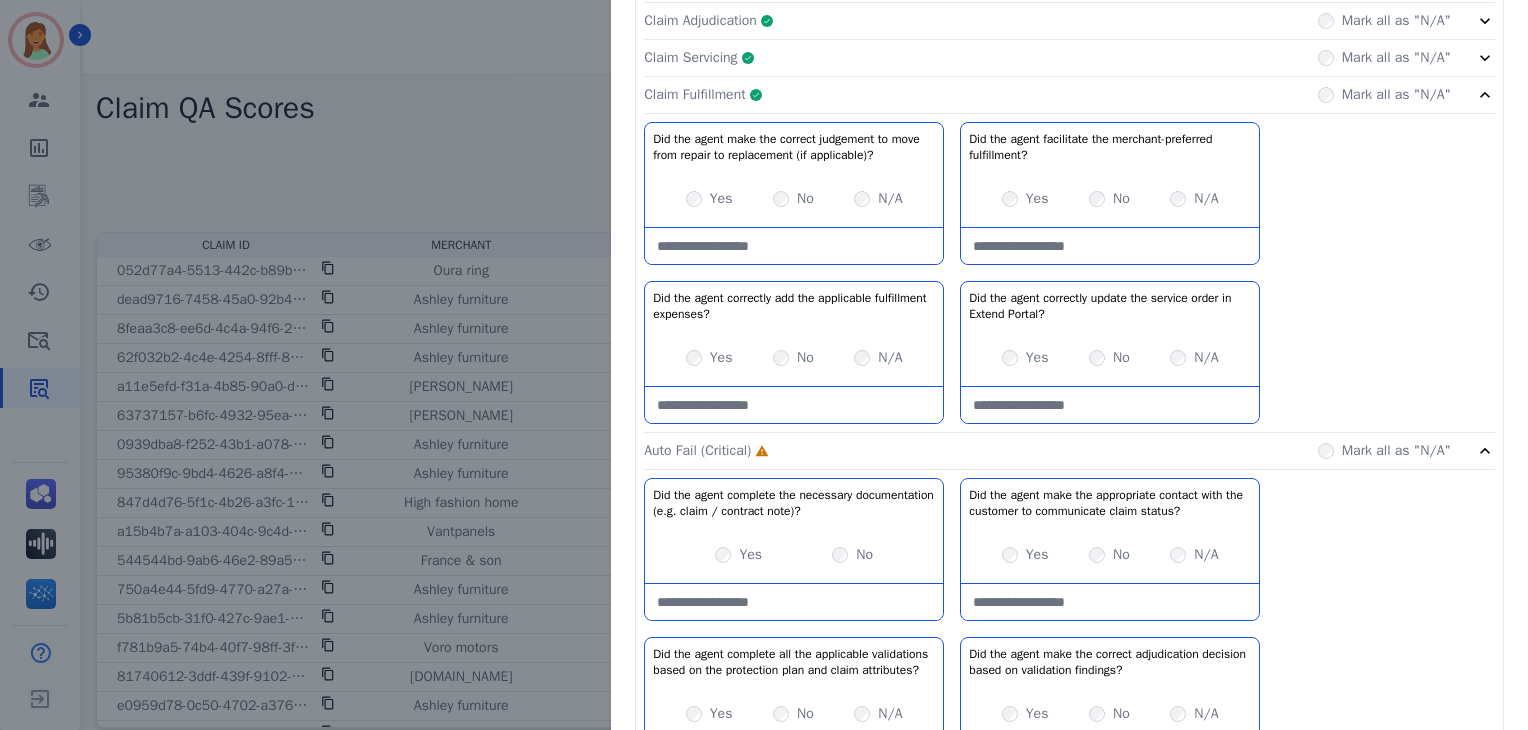 click on "Claim Fulfillment     Complete         Mark all as "N/A"" 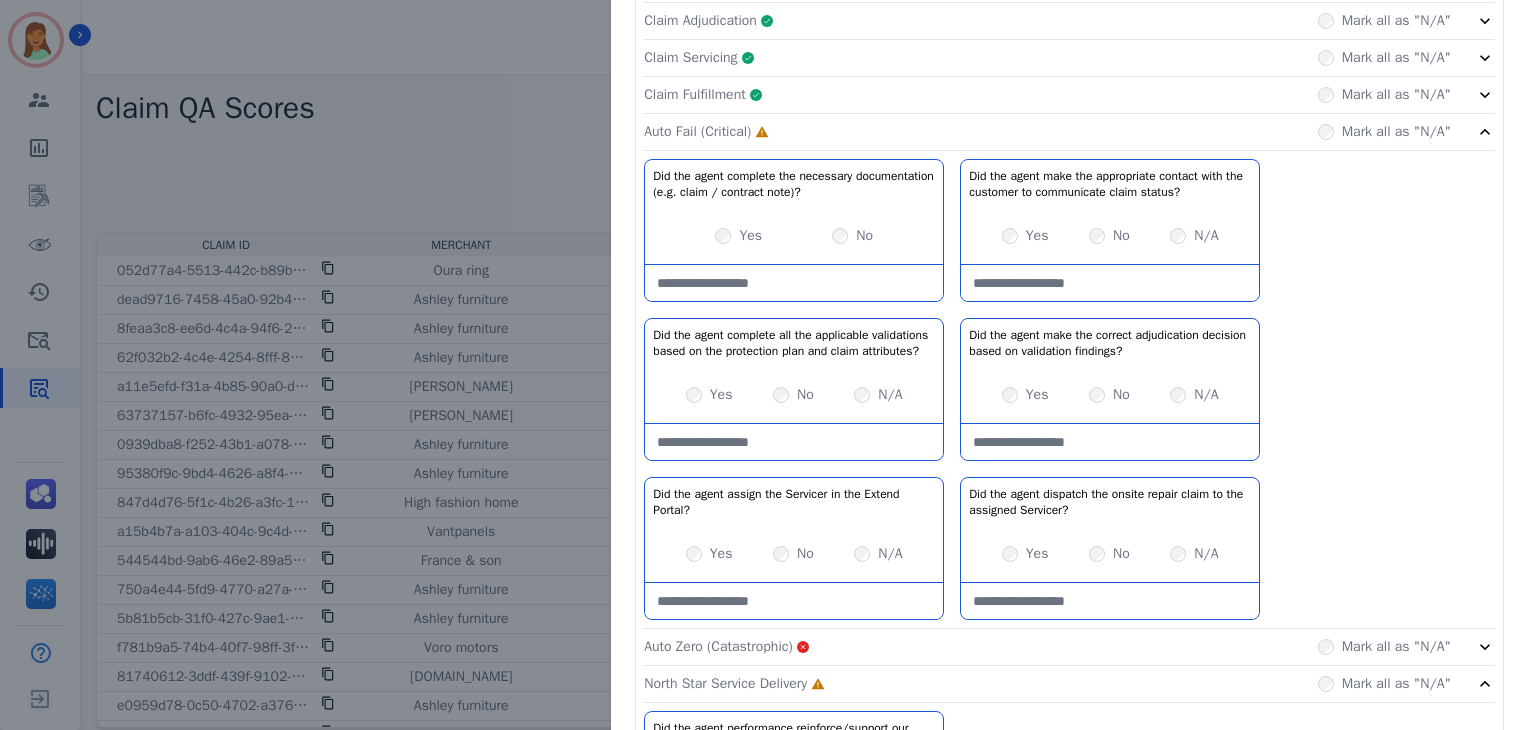 scroll, scrollTop: 533, scrollLeft: 0, axis: vertical 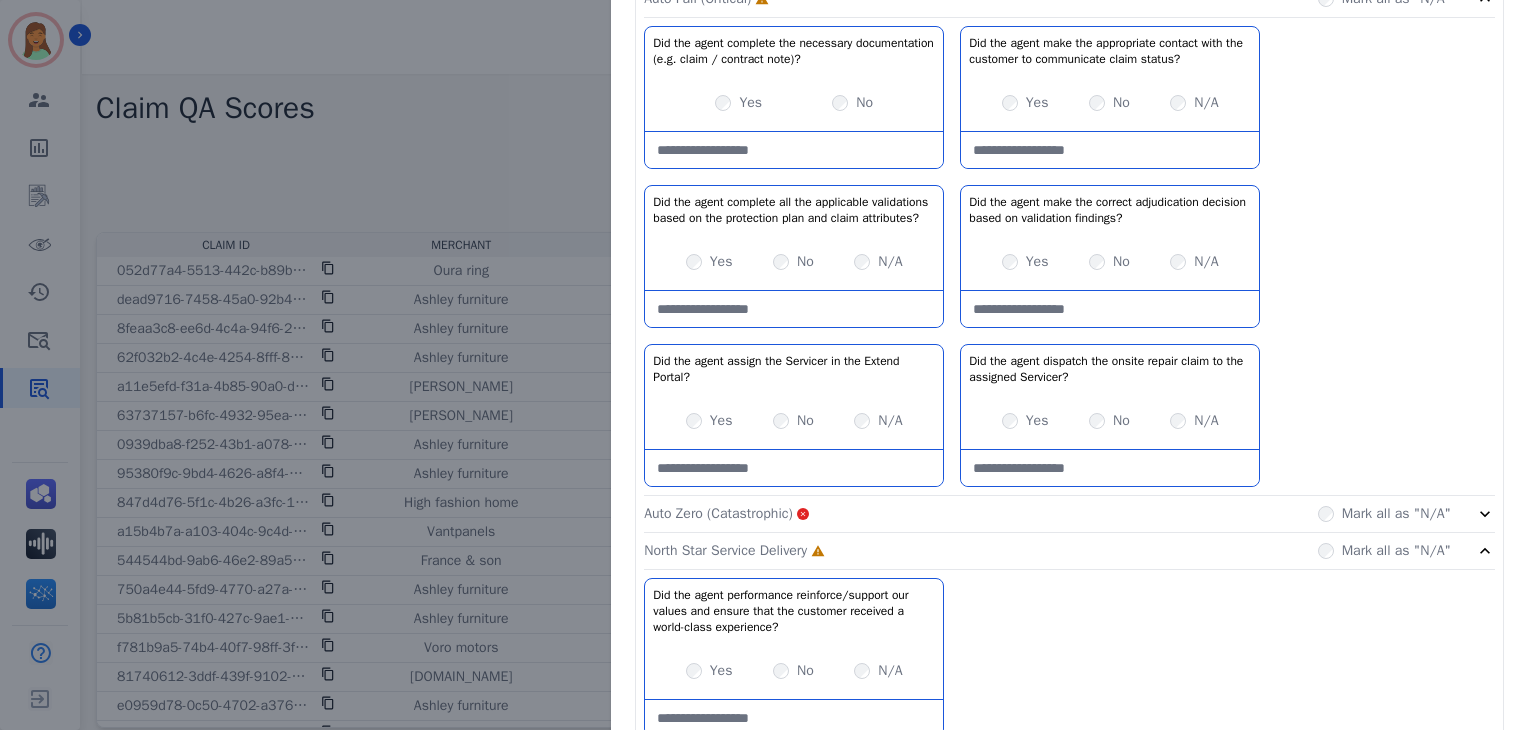 click on "Yes" at bounding box center (1025, 262) 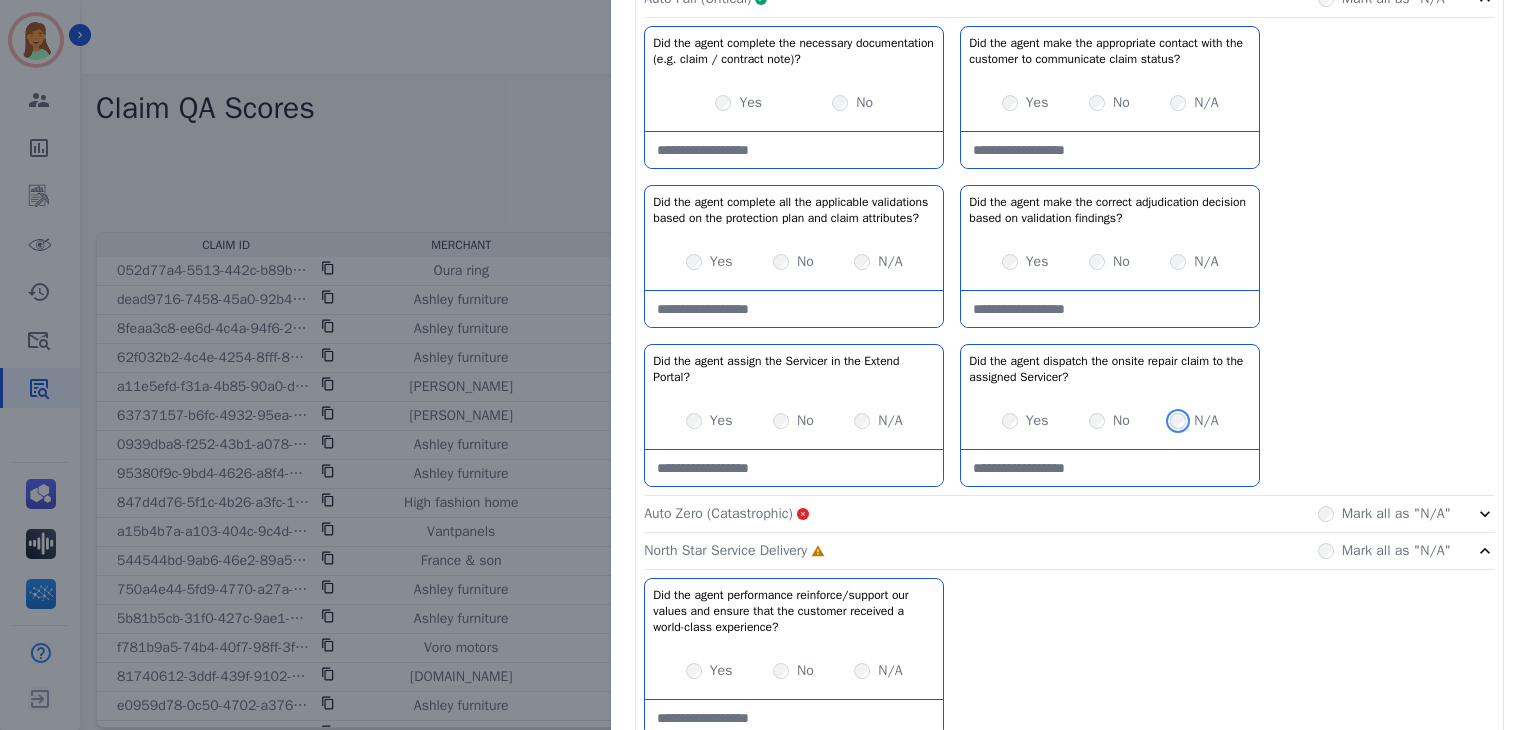 scroll, scrollTop: 636, scrollLeft: 0, axis: vertical 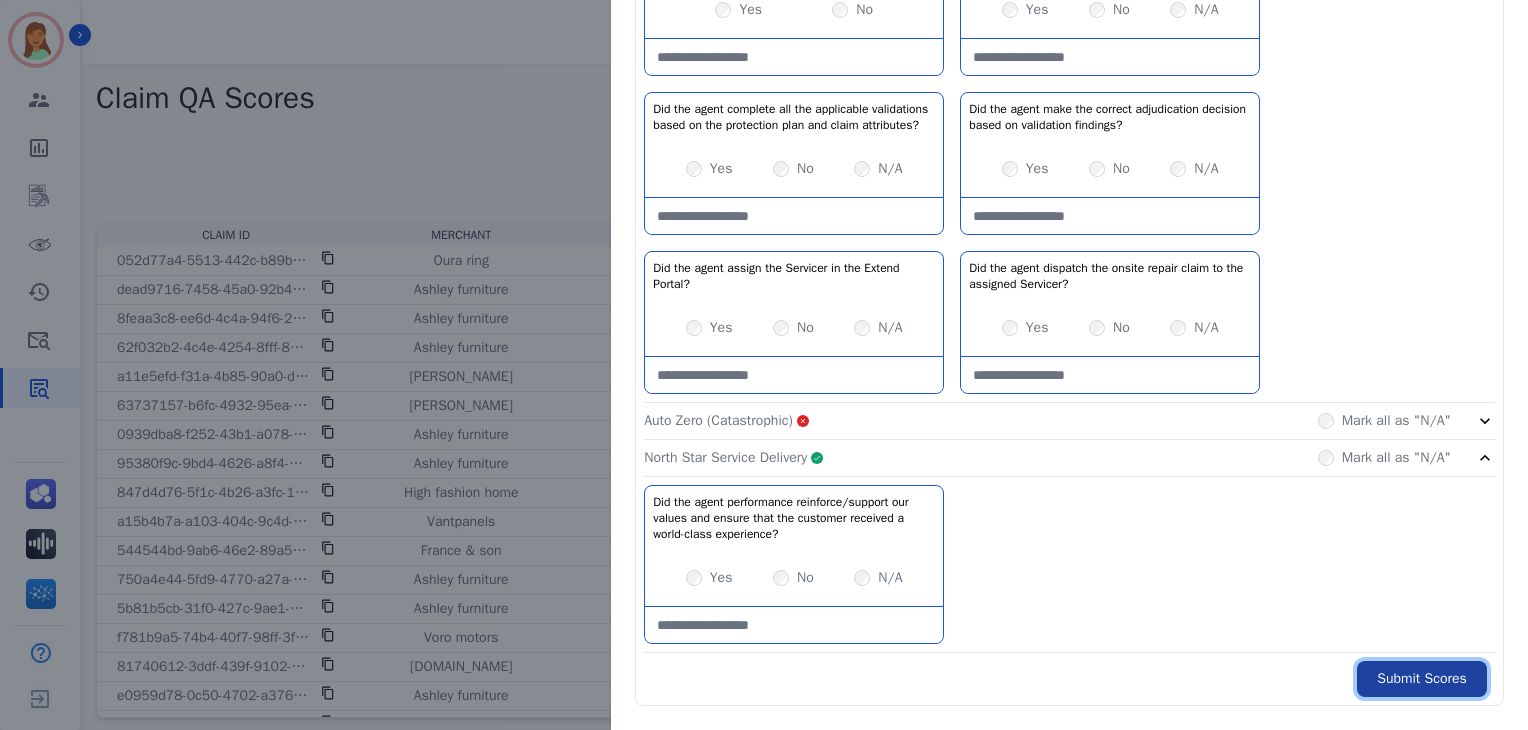 drag, startPoint x: 1442, startPoint y: 683, endPoint x: 924, endPoint y: 109, distance: 773.1753 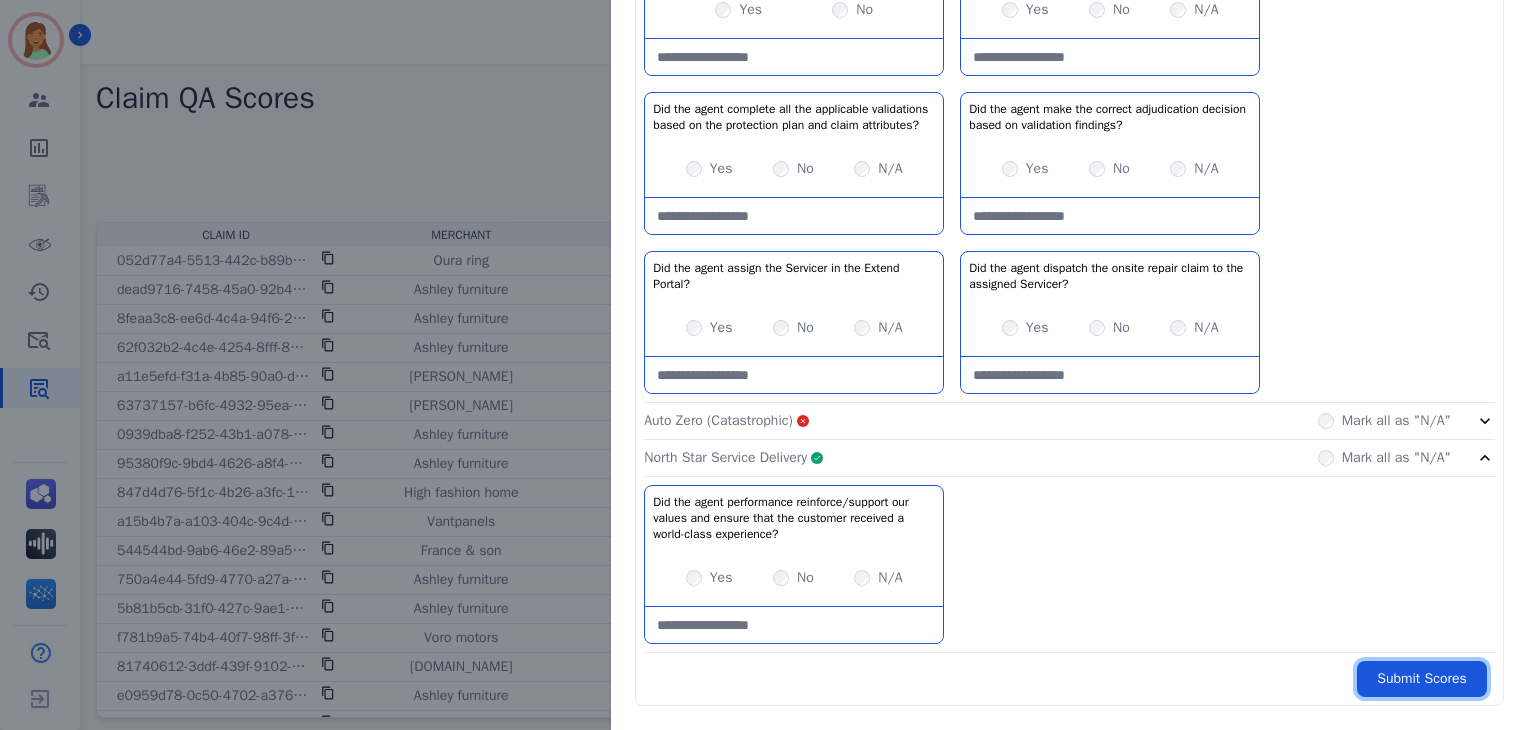 click on "Submit Scores" at bounding box center [1422, 679] 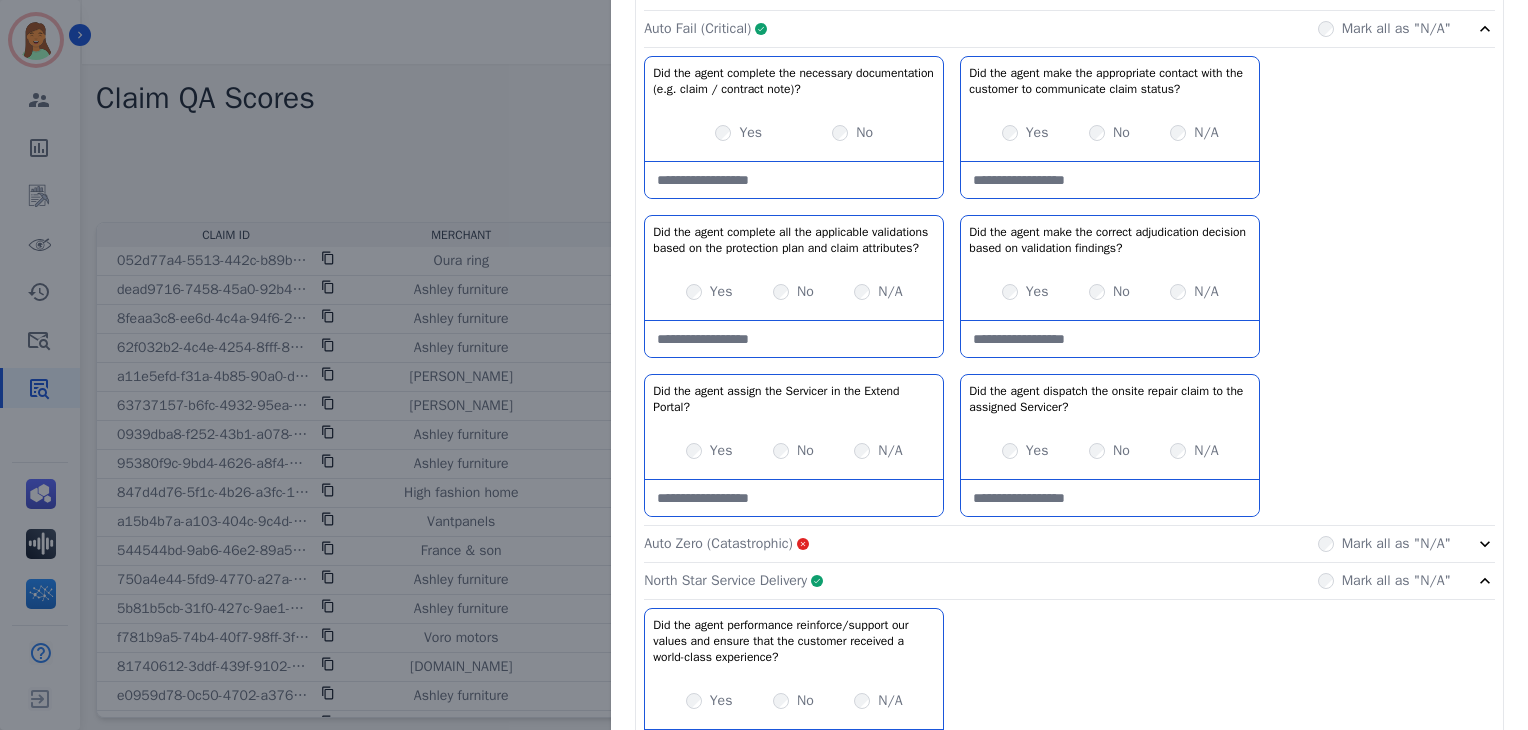 scroll, scrollTop: 370, scrollLeft: 0, axis: vertical 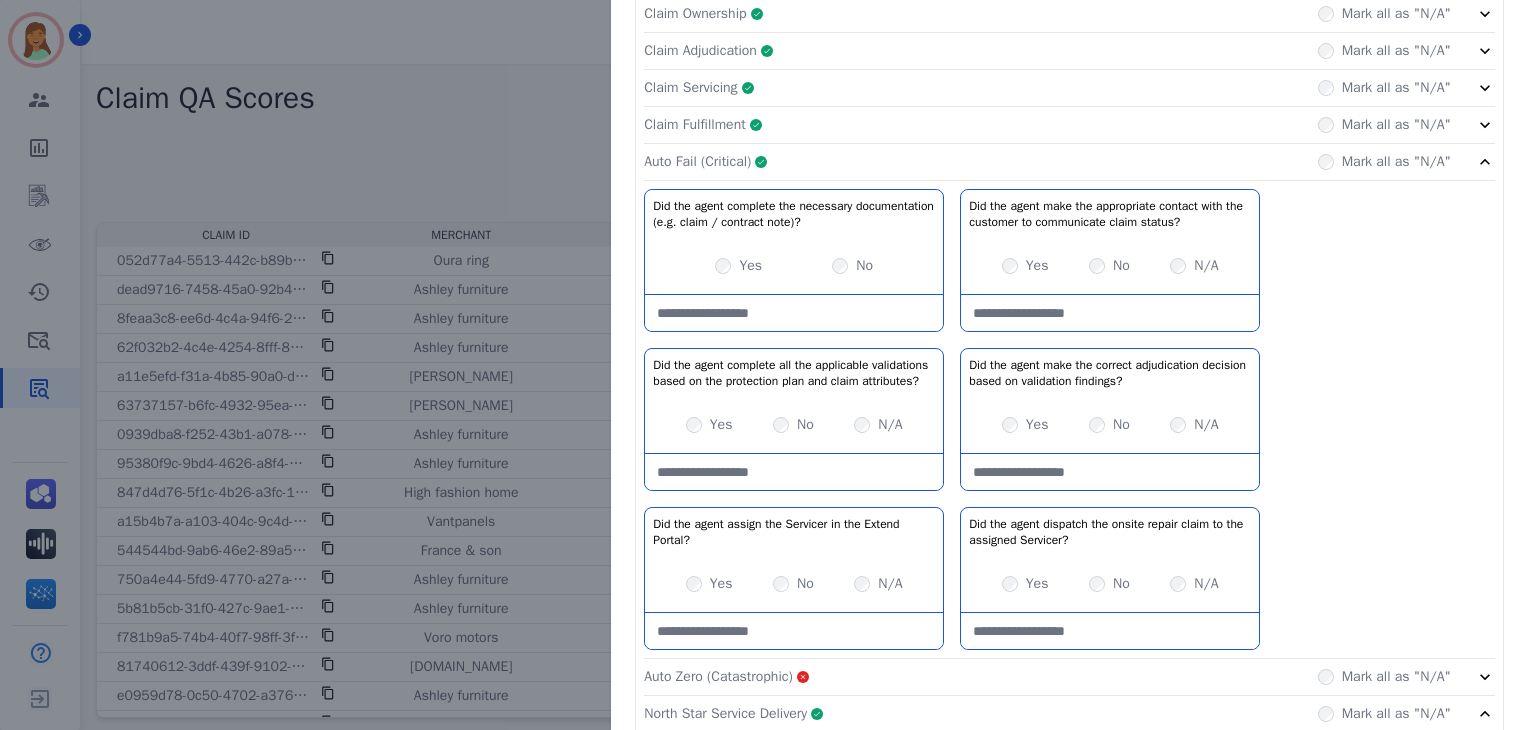 click on "Claim Fulfillment     Complete         Mark all as "N/A"" 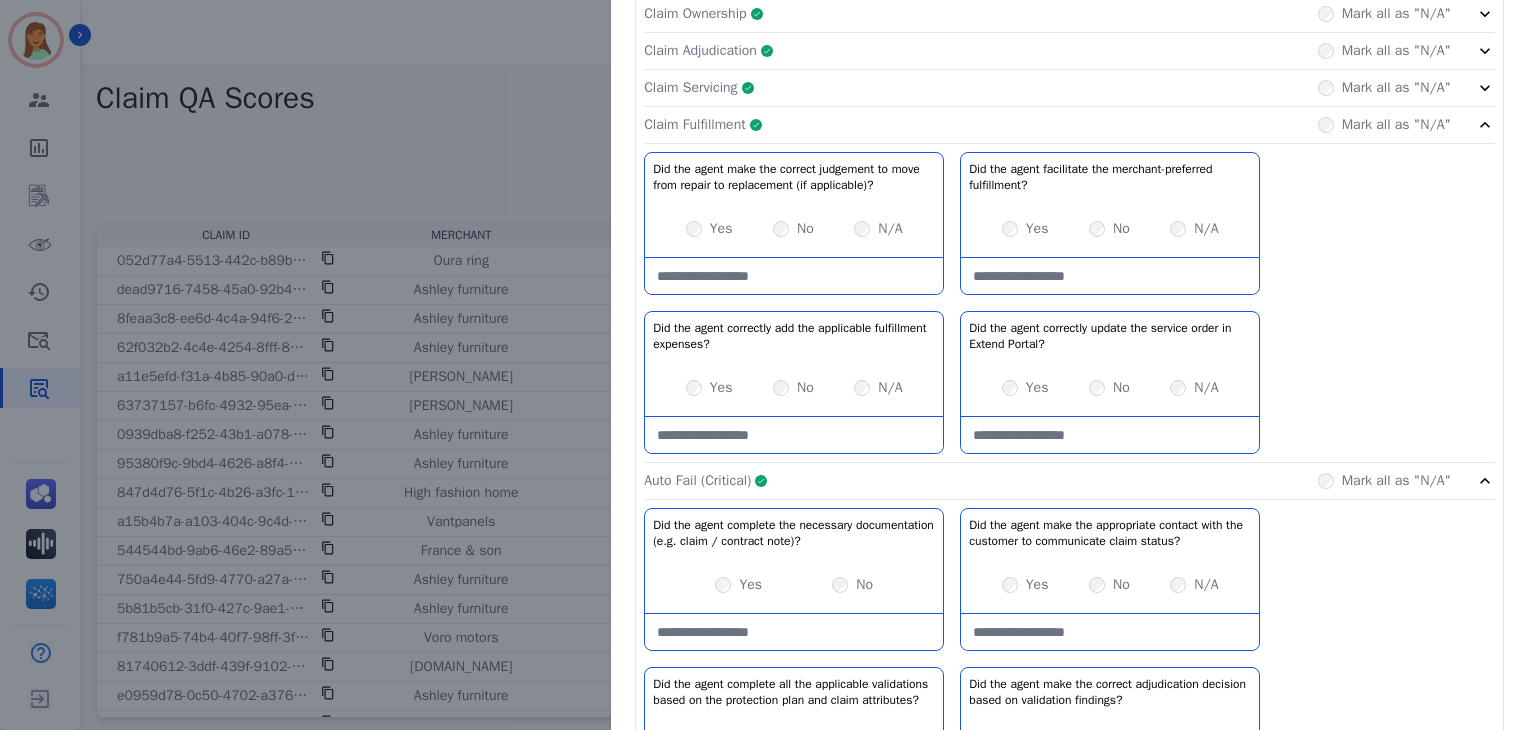 click on "Claim Servicing     Complete         Mark all as "N/A"" 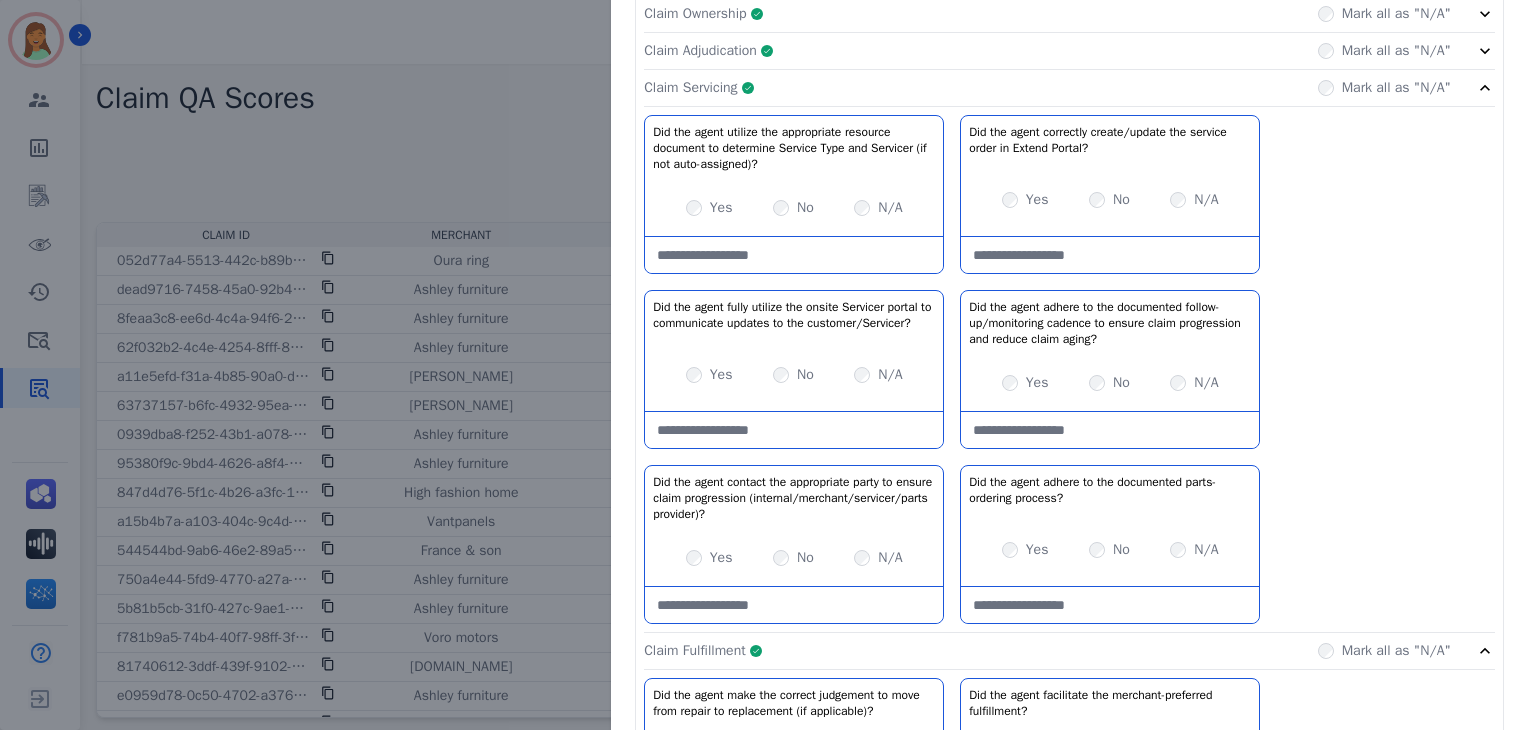 scroll, scrollTop: 236, scrollLeft: 0, axis: vertical 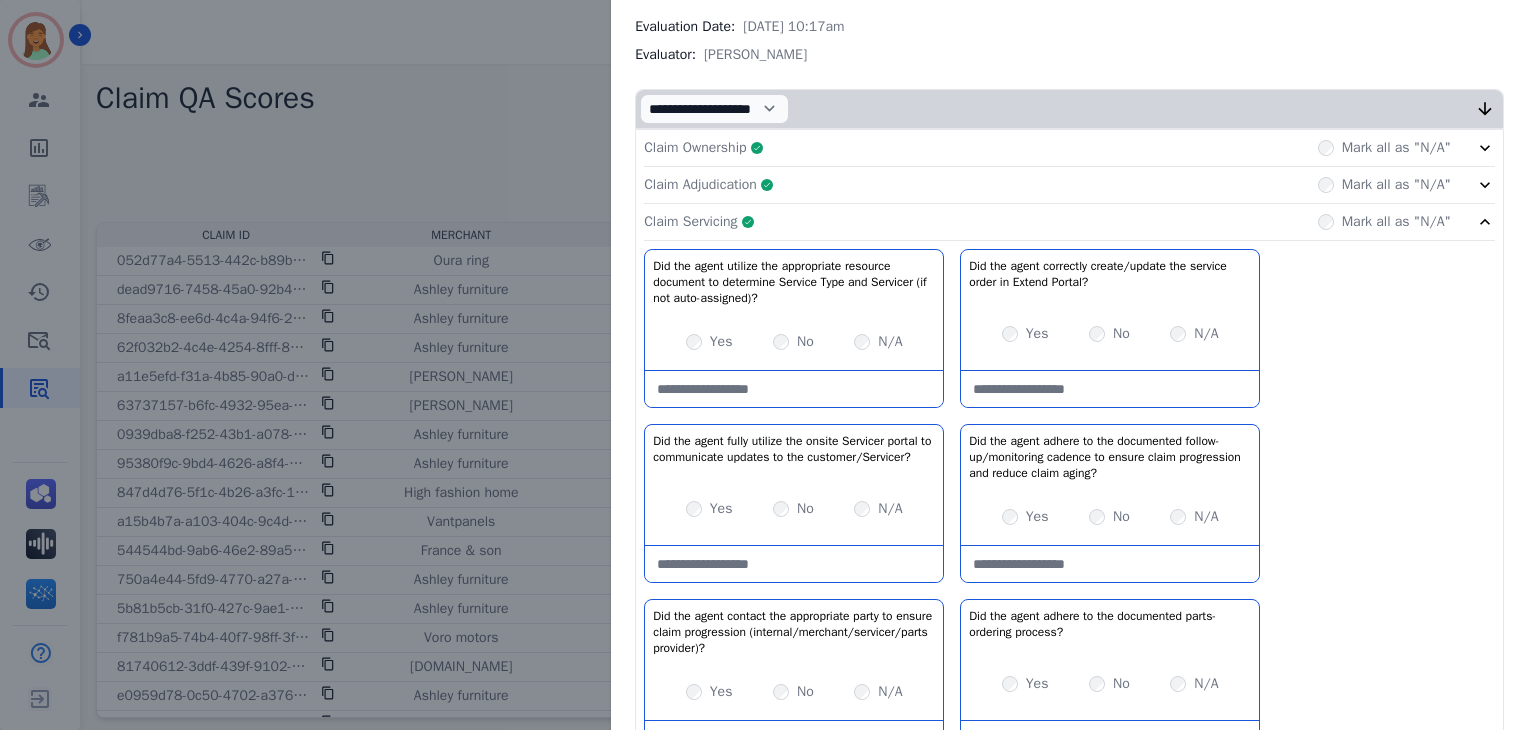 click on "Claim Adjudication     Complete         Mark all as "N/A"" 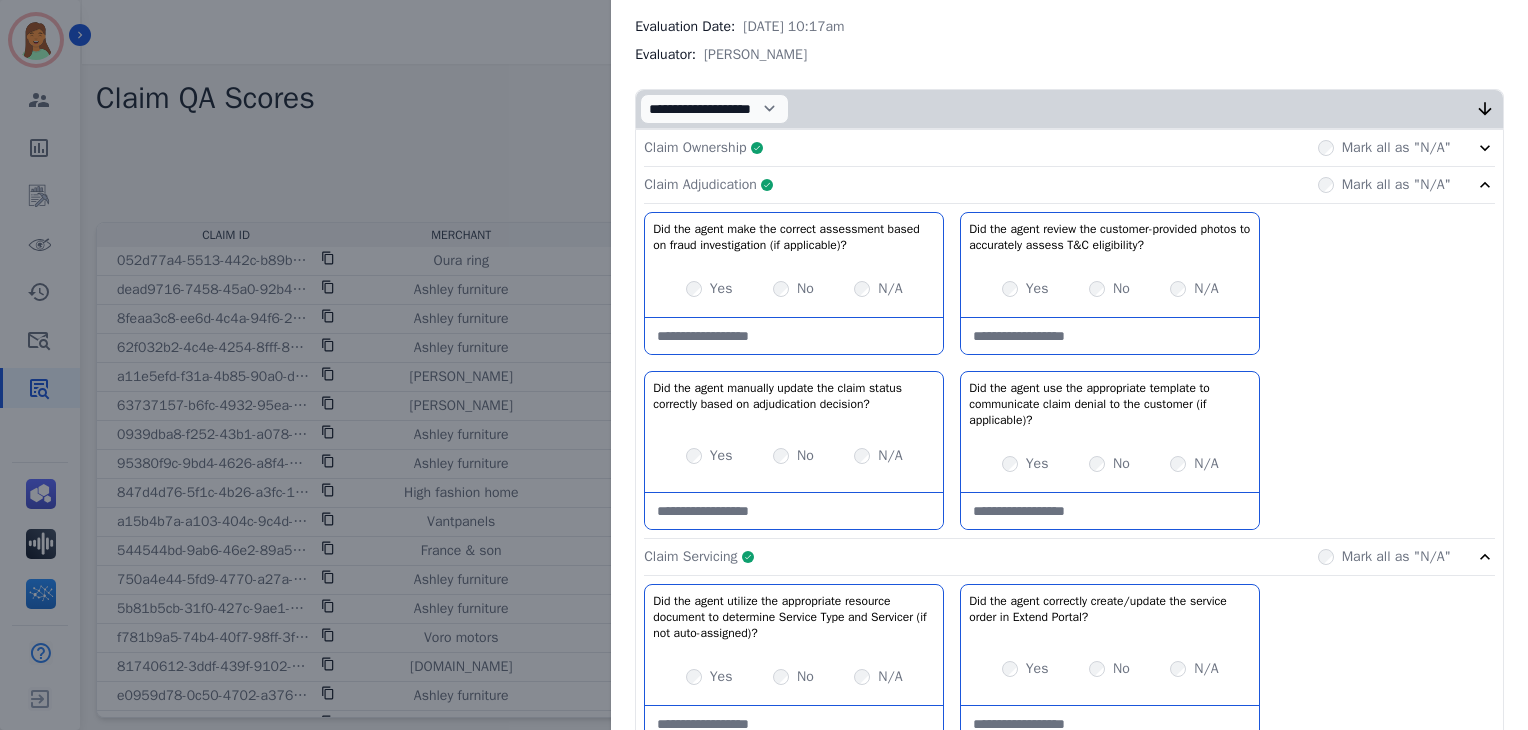 click on "Claim Ownership     Complete         Mark all as "N/A"" at bounding box center (1069, 148) 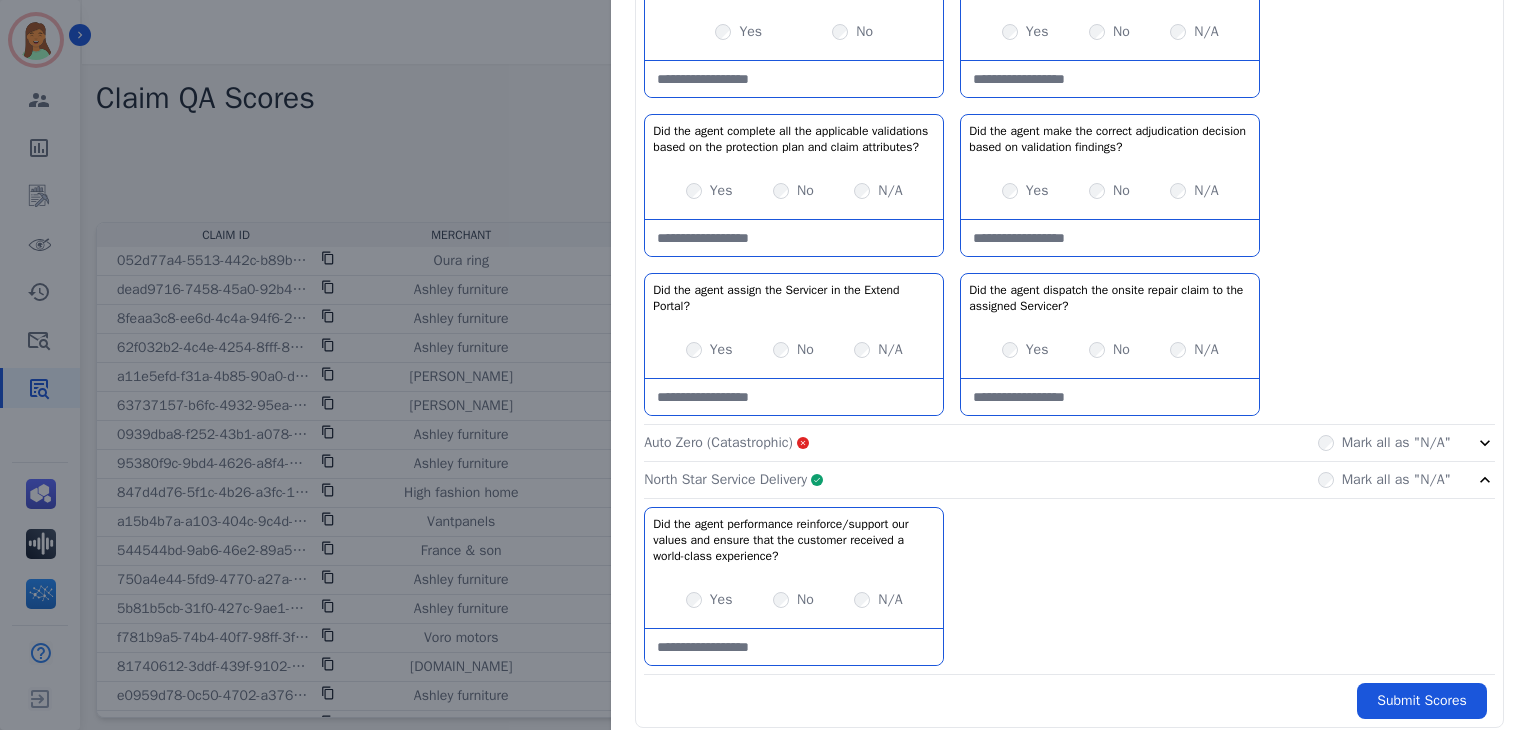 scroll, scrollTop: 2132, scrollLeft: 0, axis: vertical 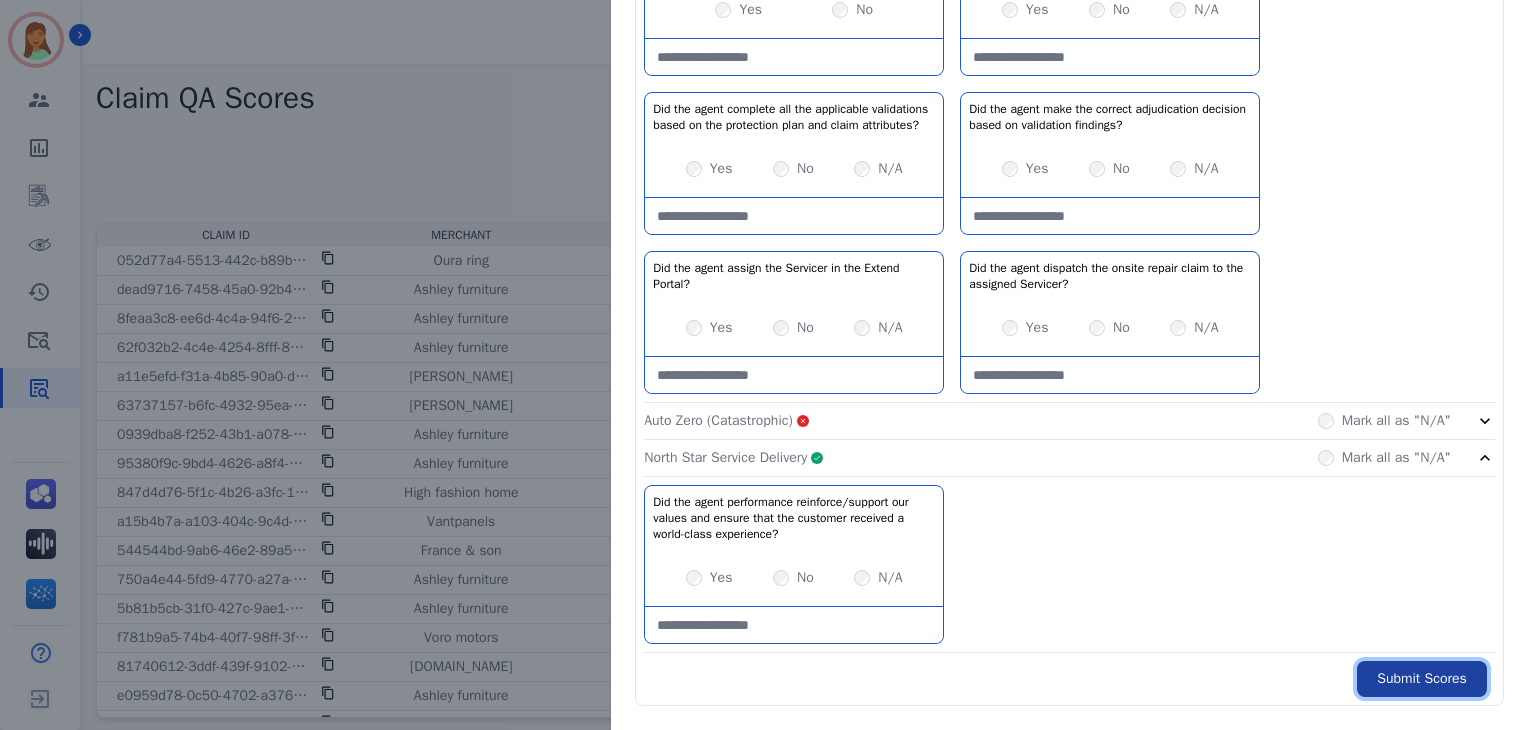 click on "Submit Scores" at bounding box center [1422, 679] 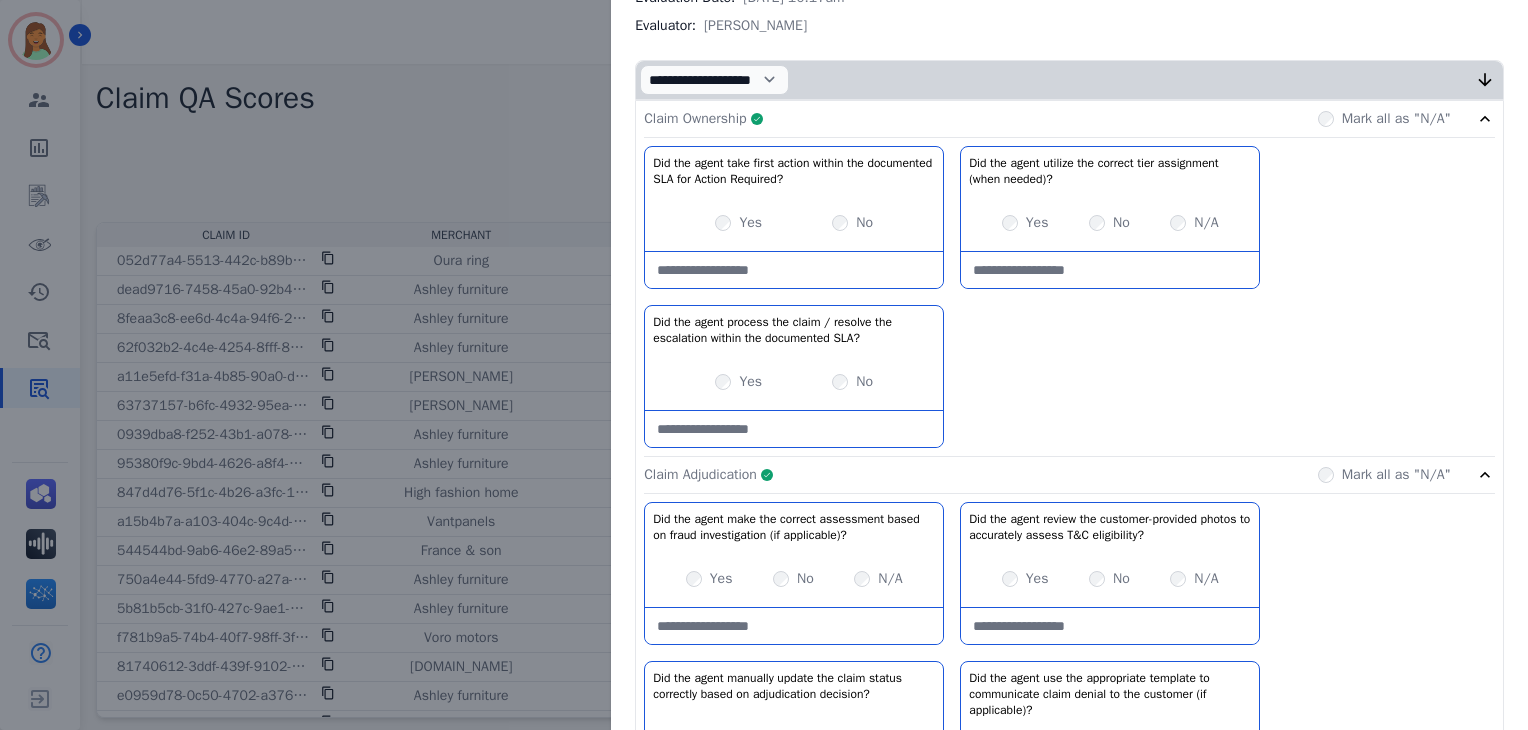 scroll, scrollTop: 0, scrollLeft: 0, axis: both 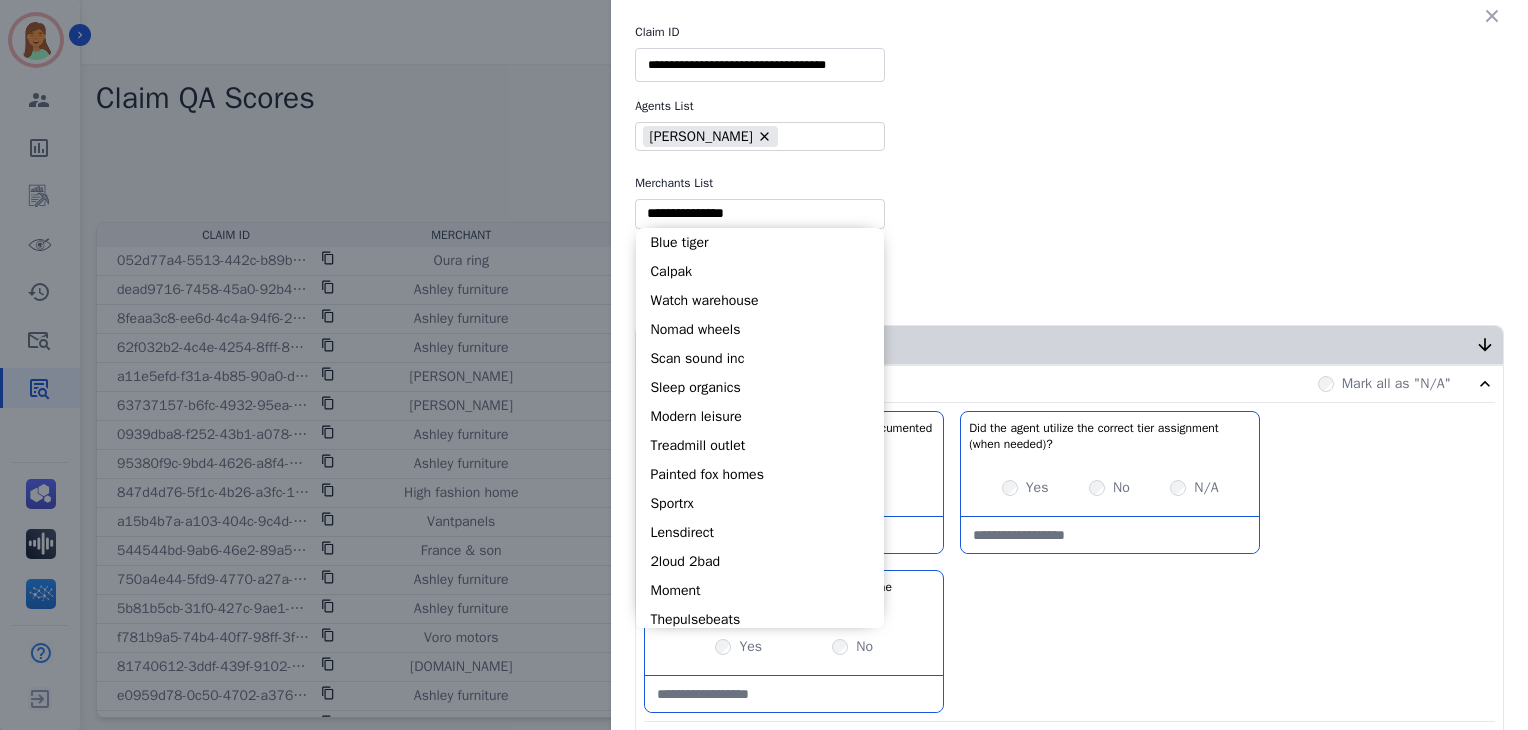 click at bounding box center [760, 213] 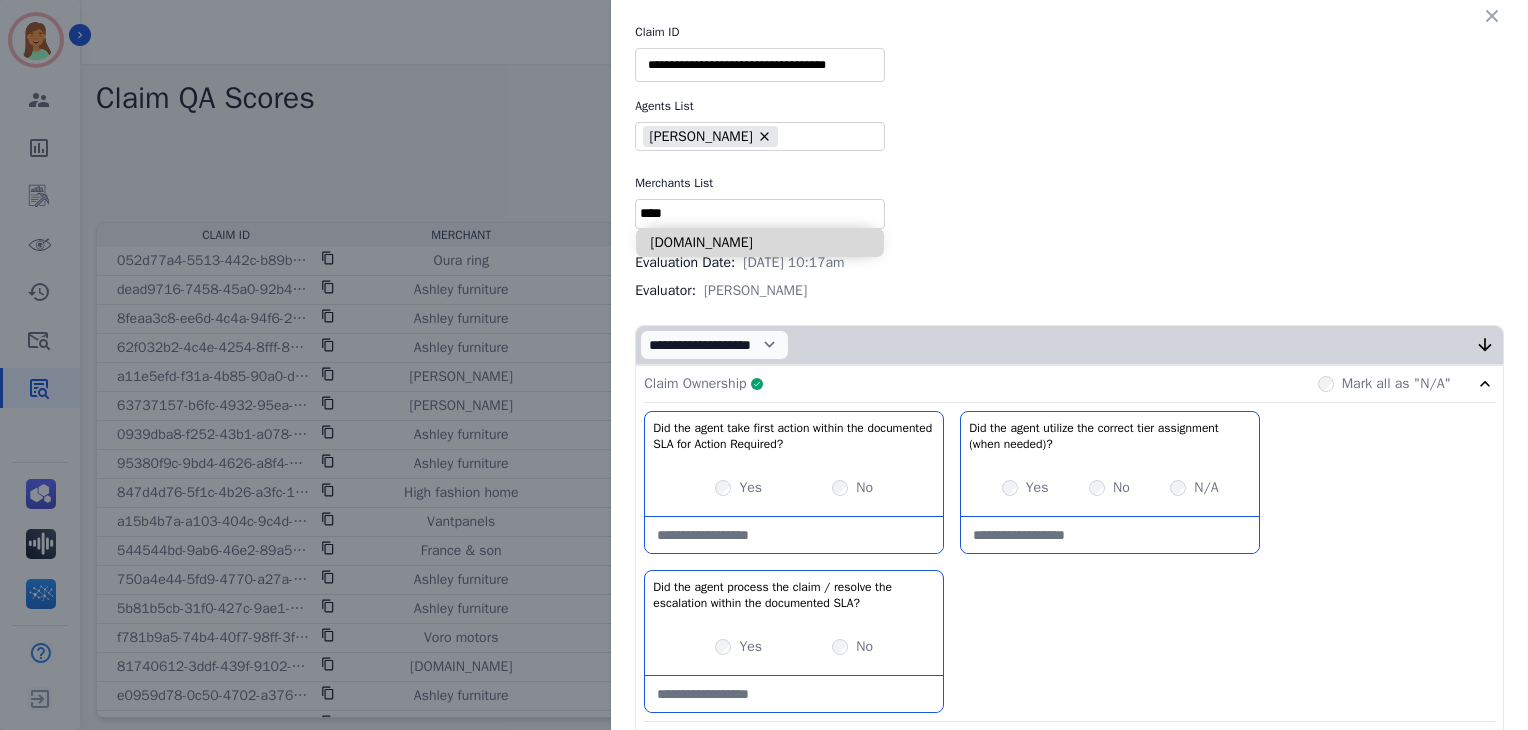 type on "****" 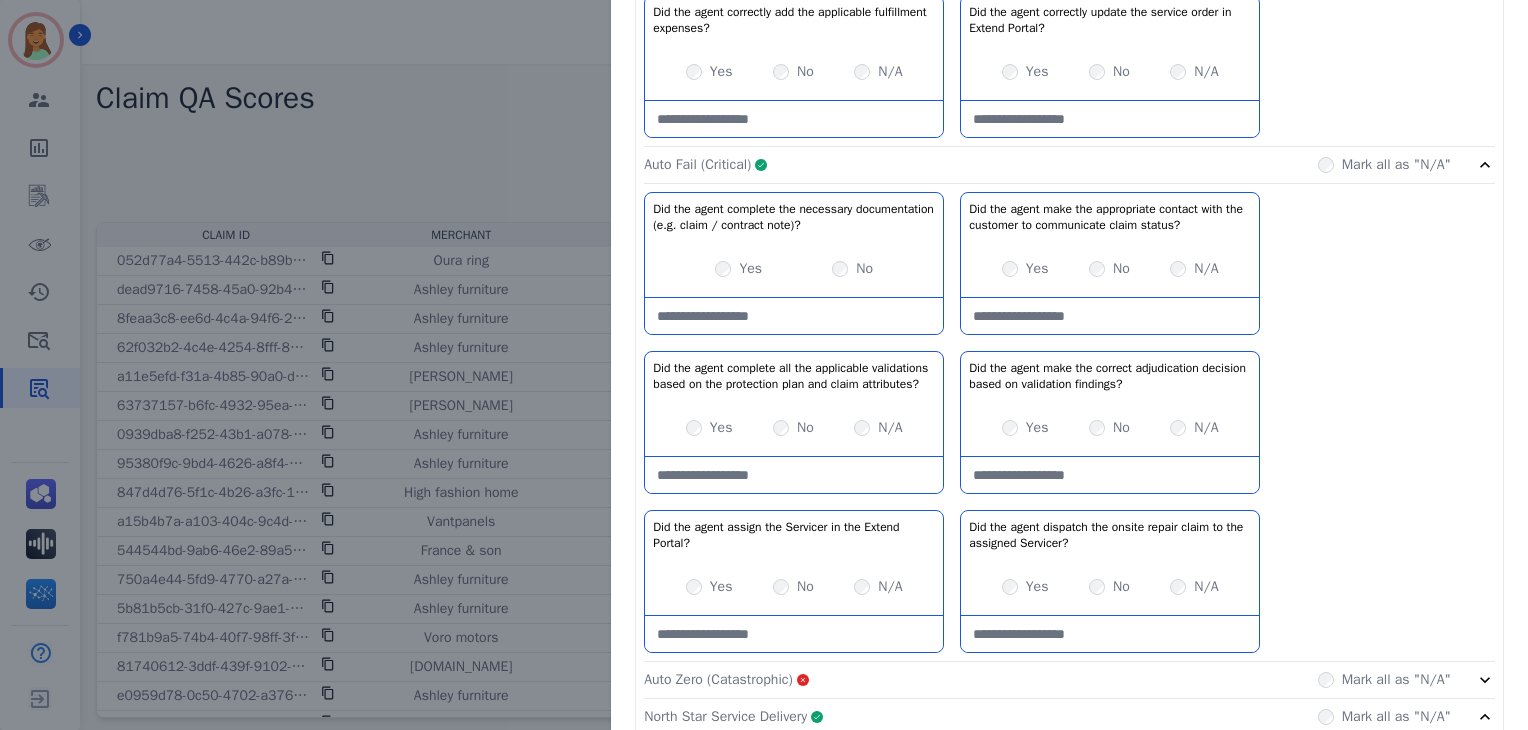scroll, scrollTop: 2132, scrollLeft: 0, axis: vertical 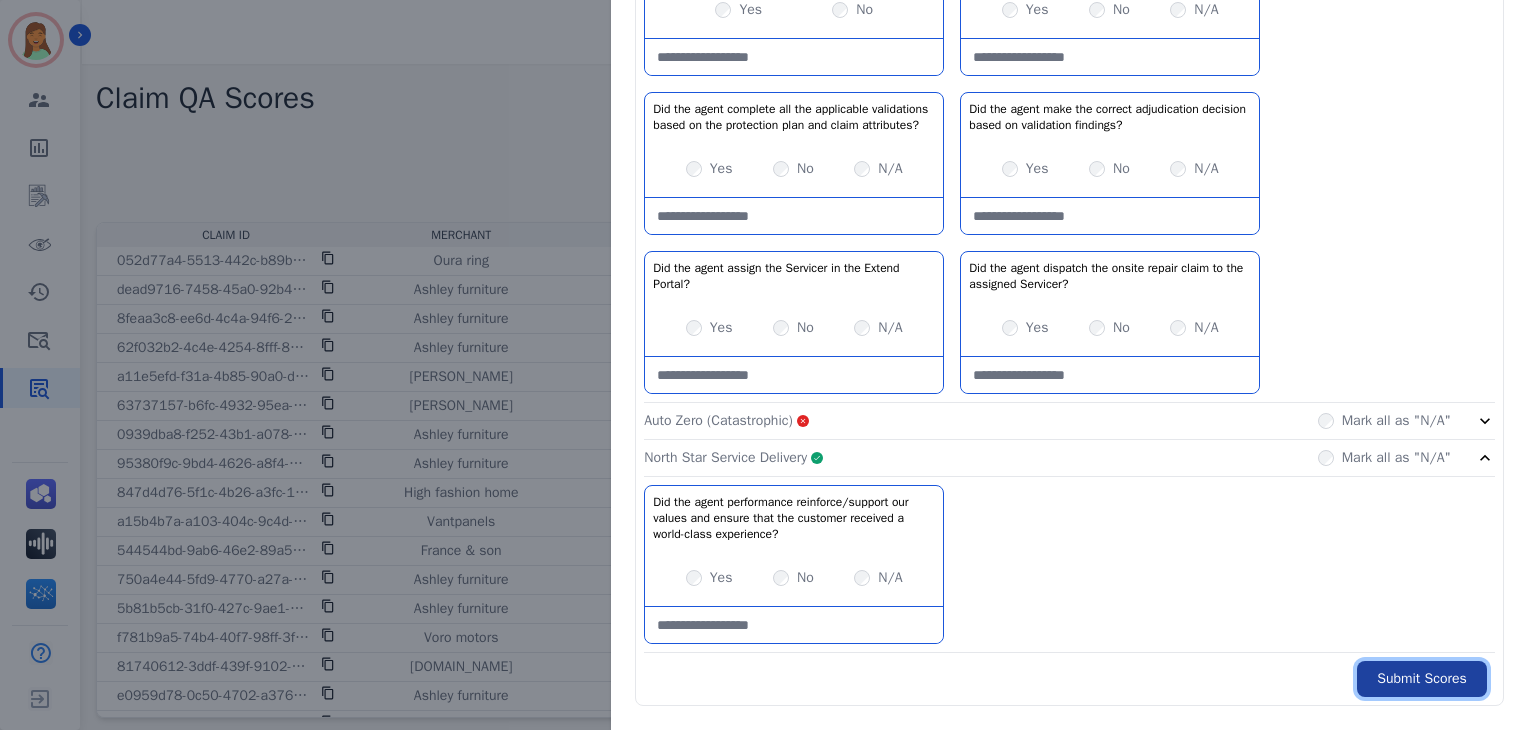click on "Submit Scores" at bounding box center [1422, 679] 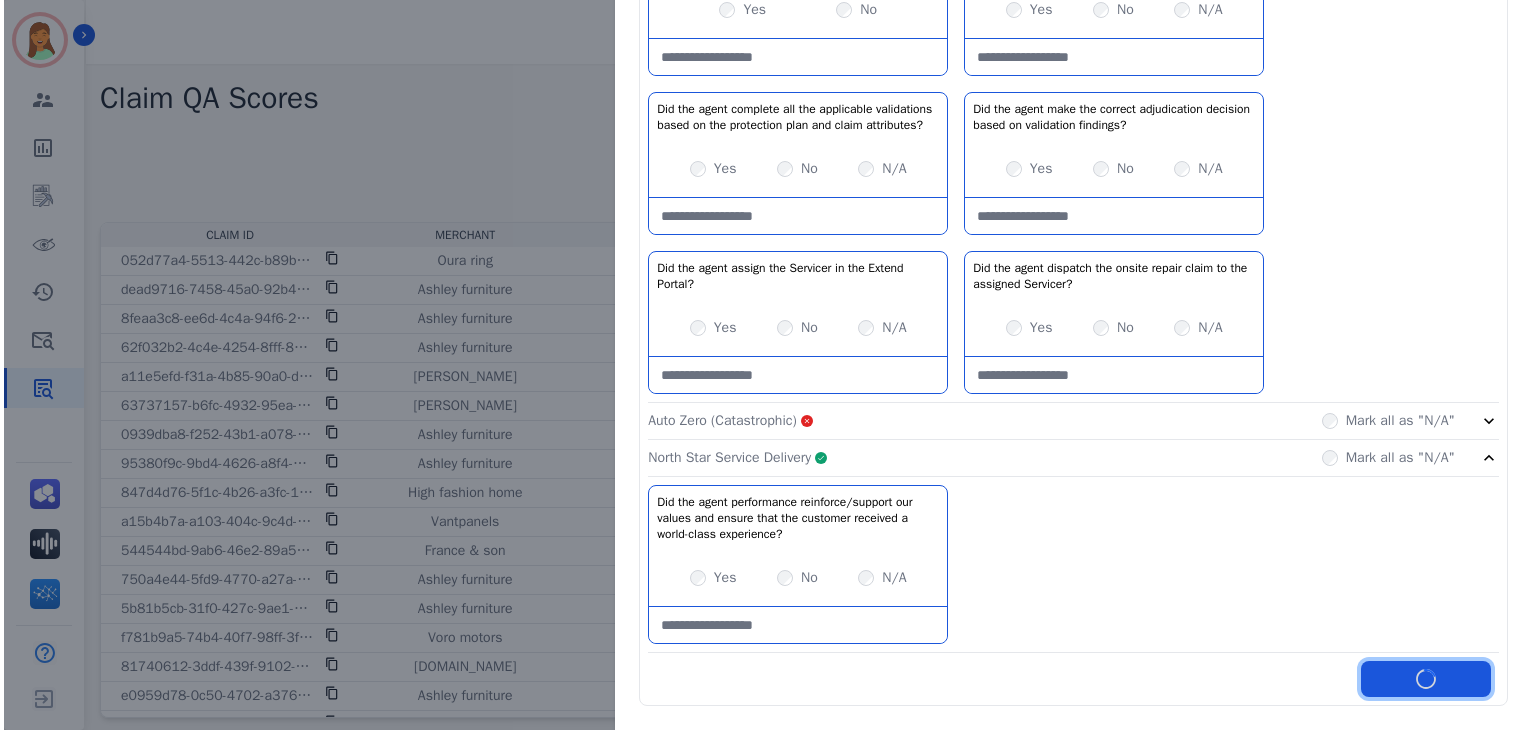 scroll, scrollTop: 0, scrollLeft: 0, axis: both 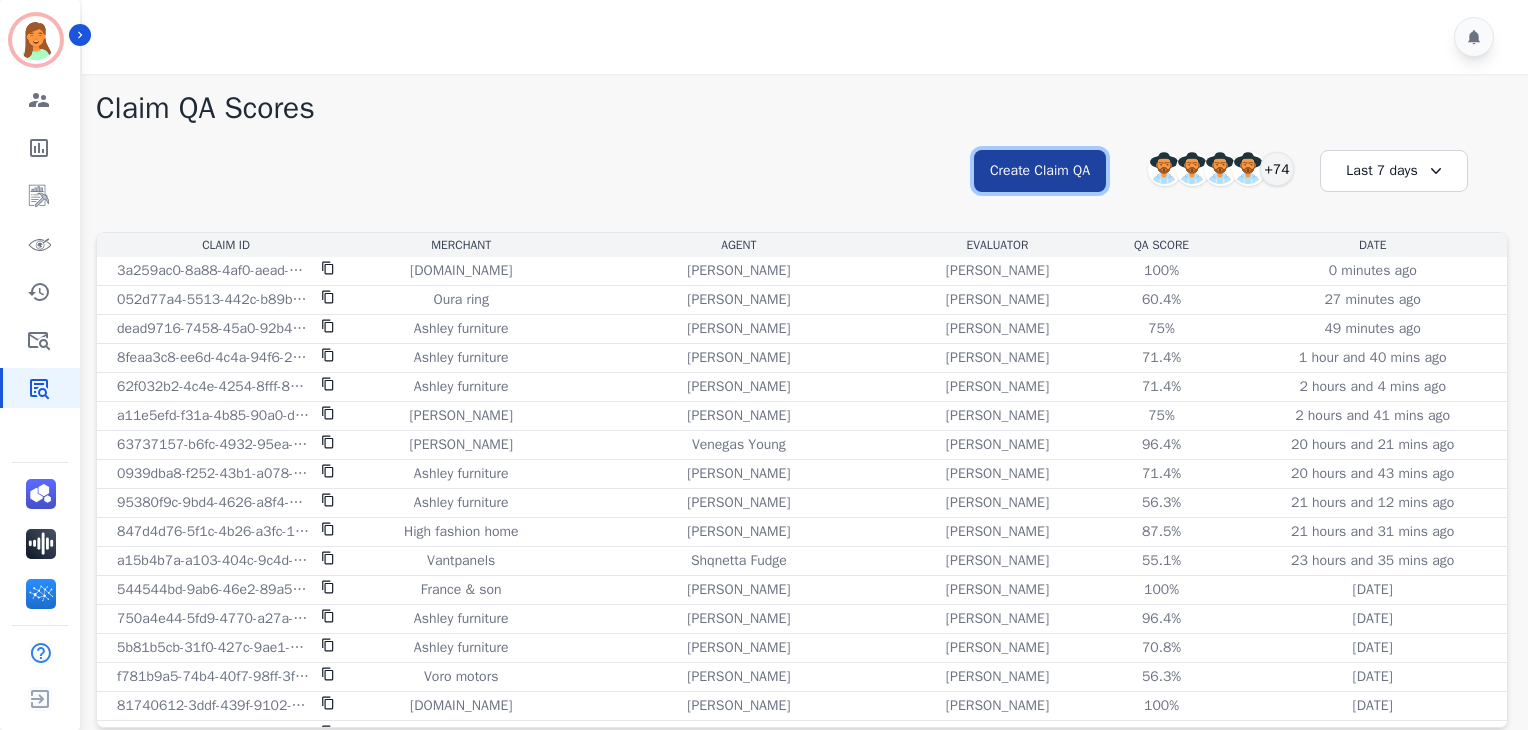 drag, startPoint x: 1063, startPoint y: 159, endPoint x: 1073, endPoint y: 153, distance: 11.661903 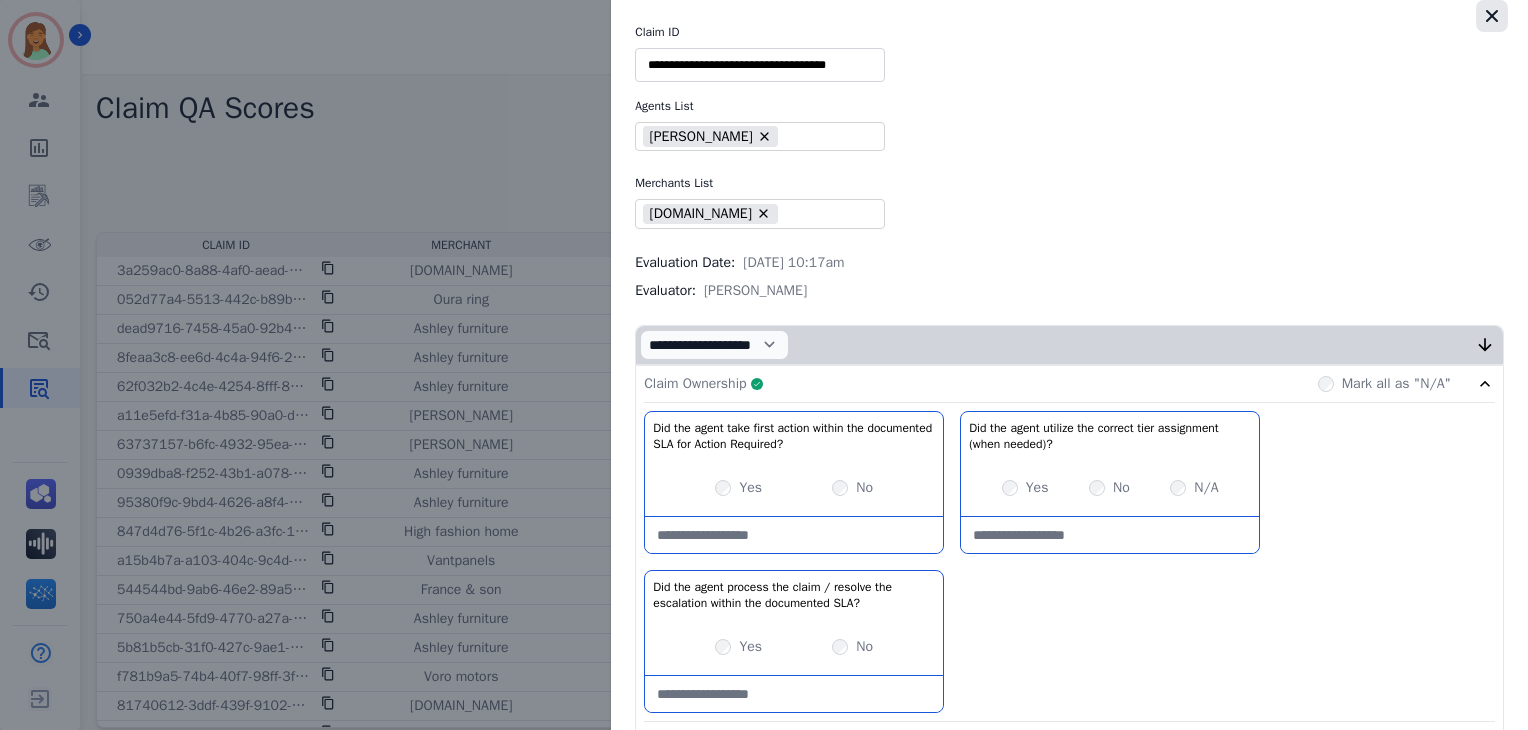 click 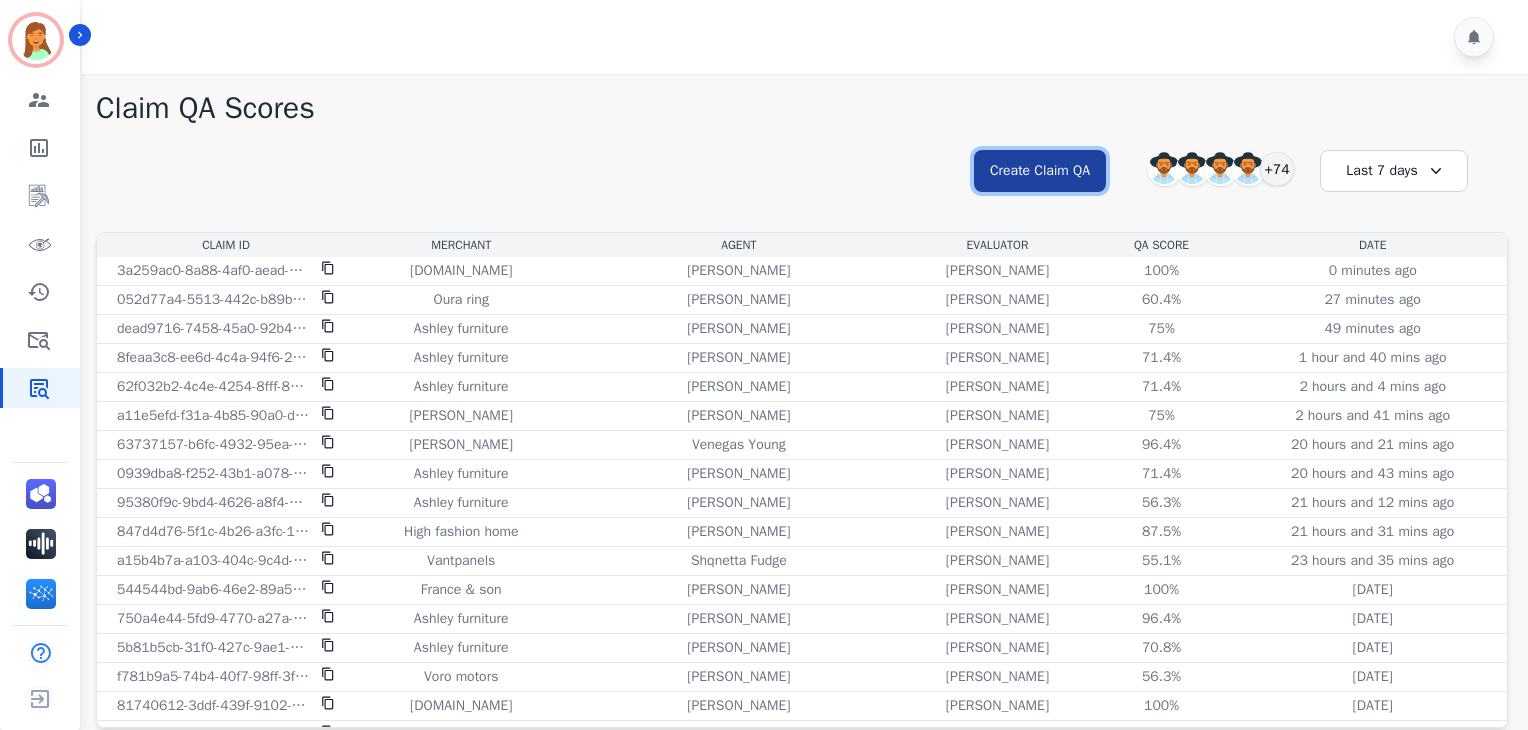 click on "Create Claim QA" at bounding box center (1040, 171) 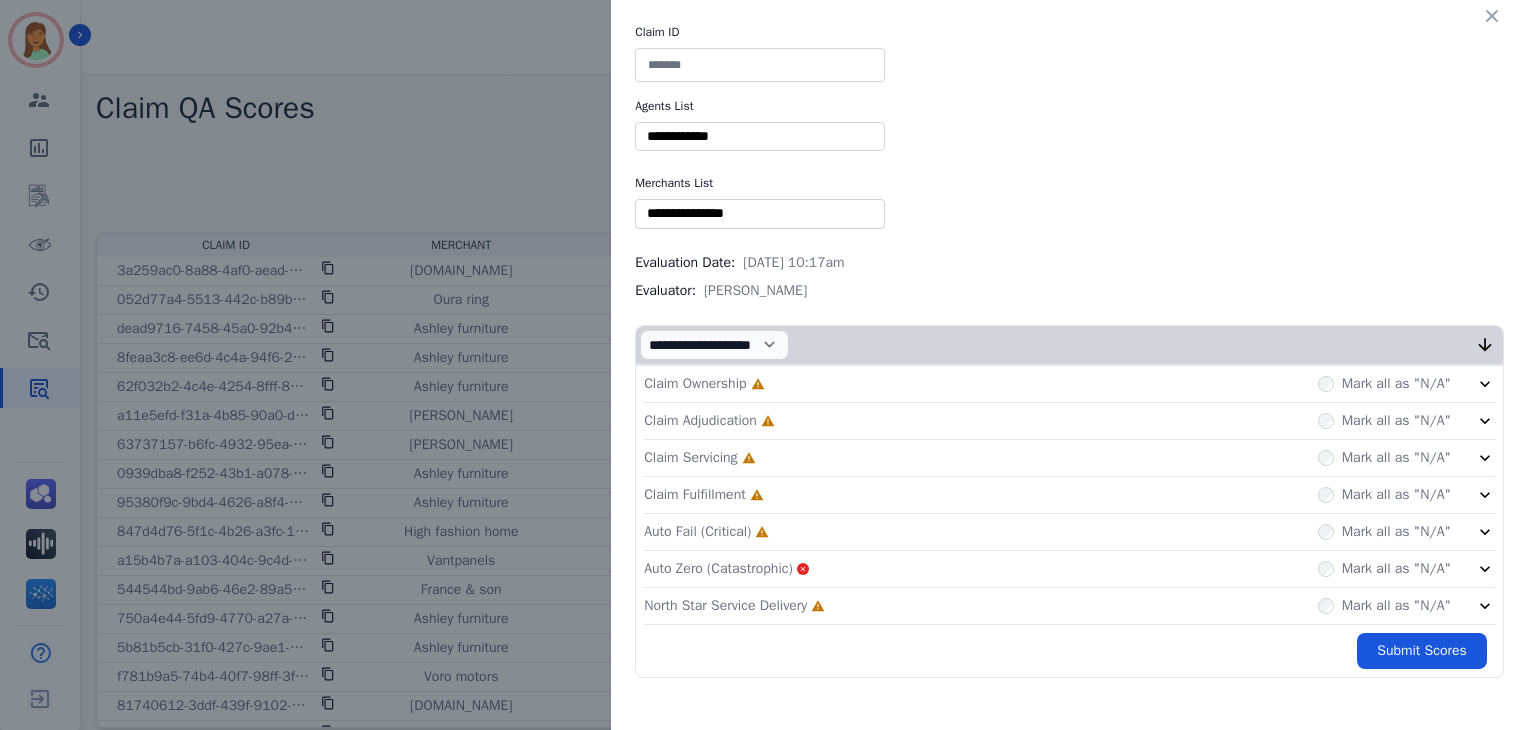 click at bounding box center [760, 65] 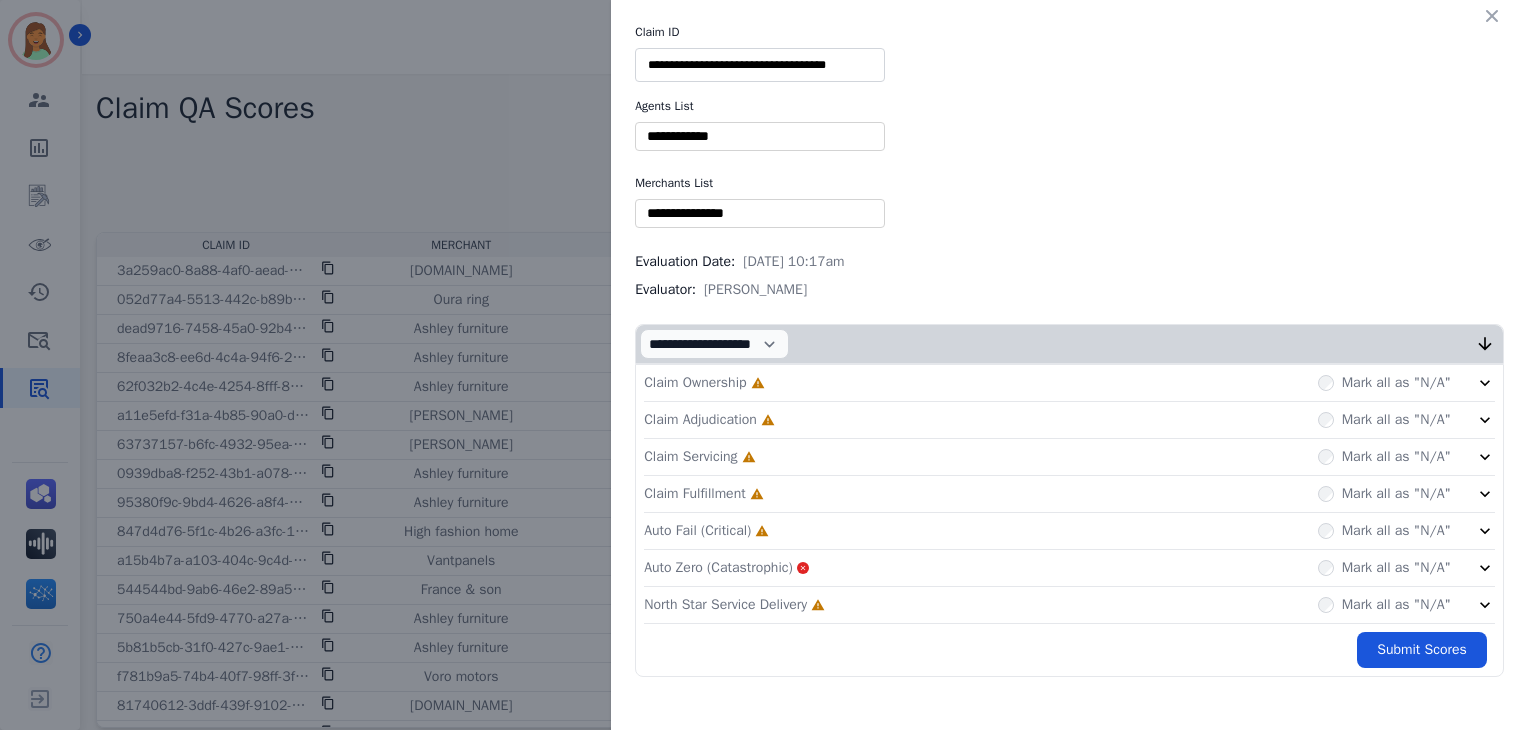 type on "**********" 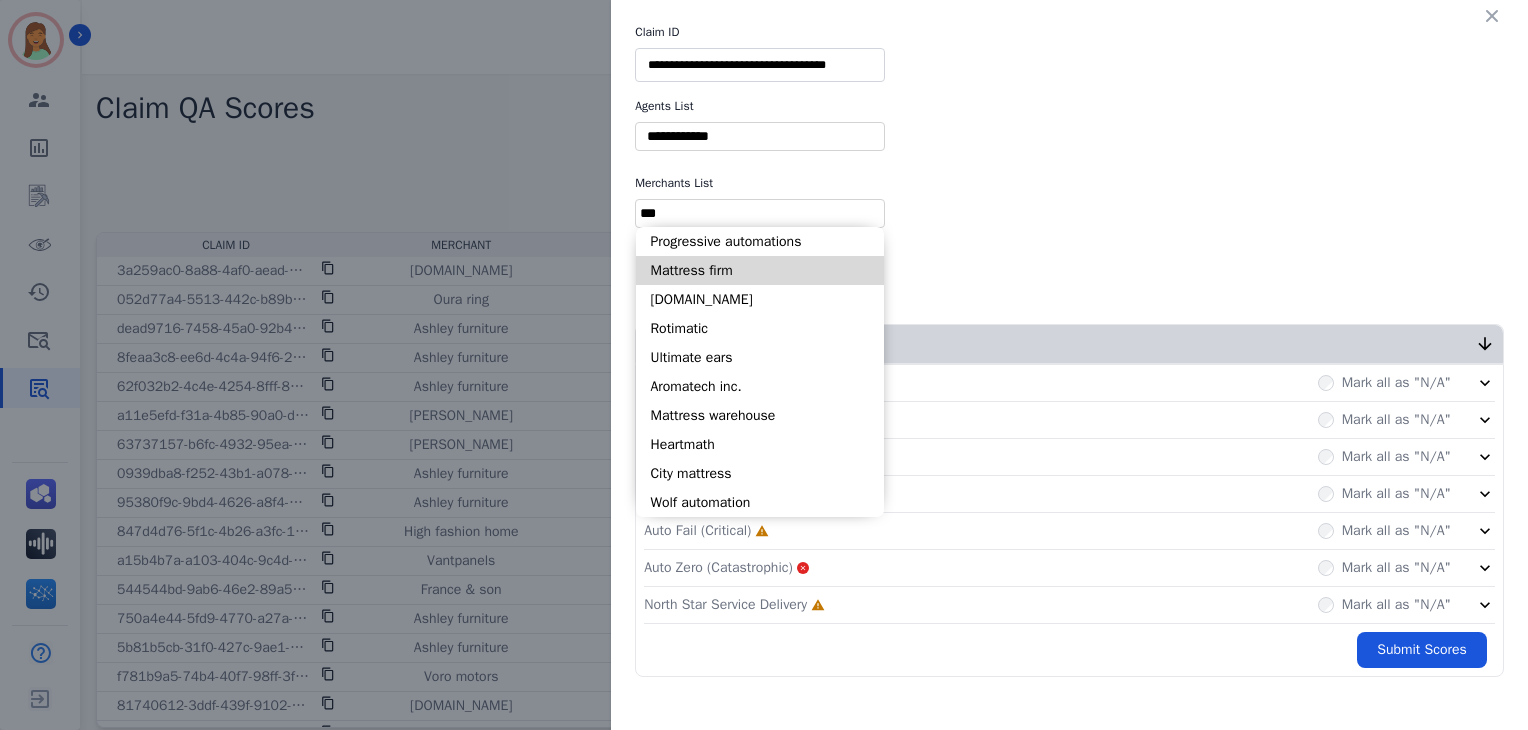 type on "***" 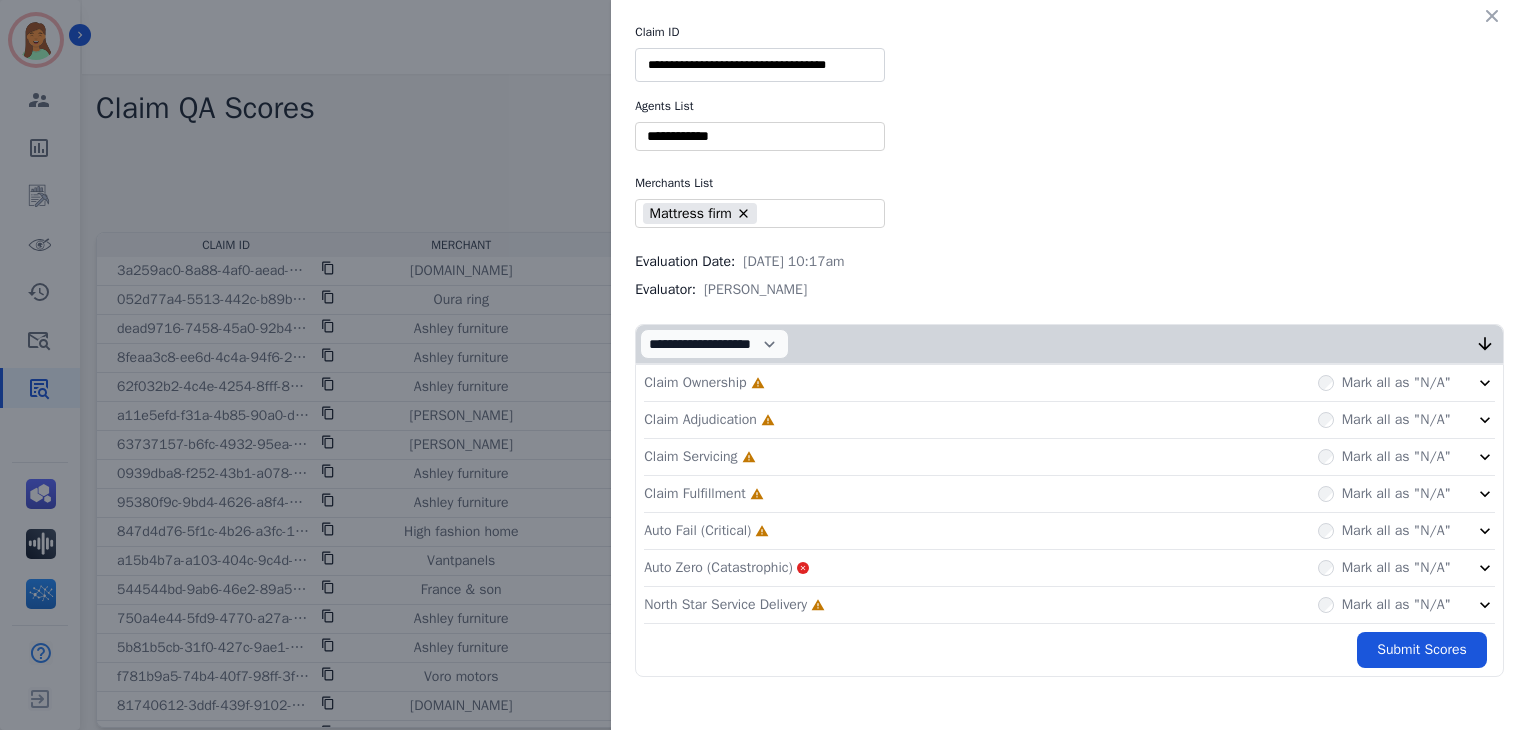 click on "**********" at bounding box center (1069, 350) 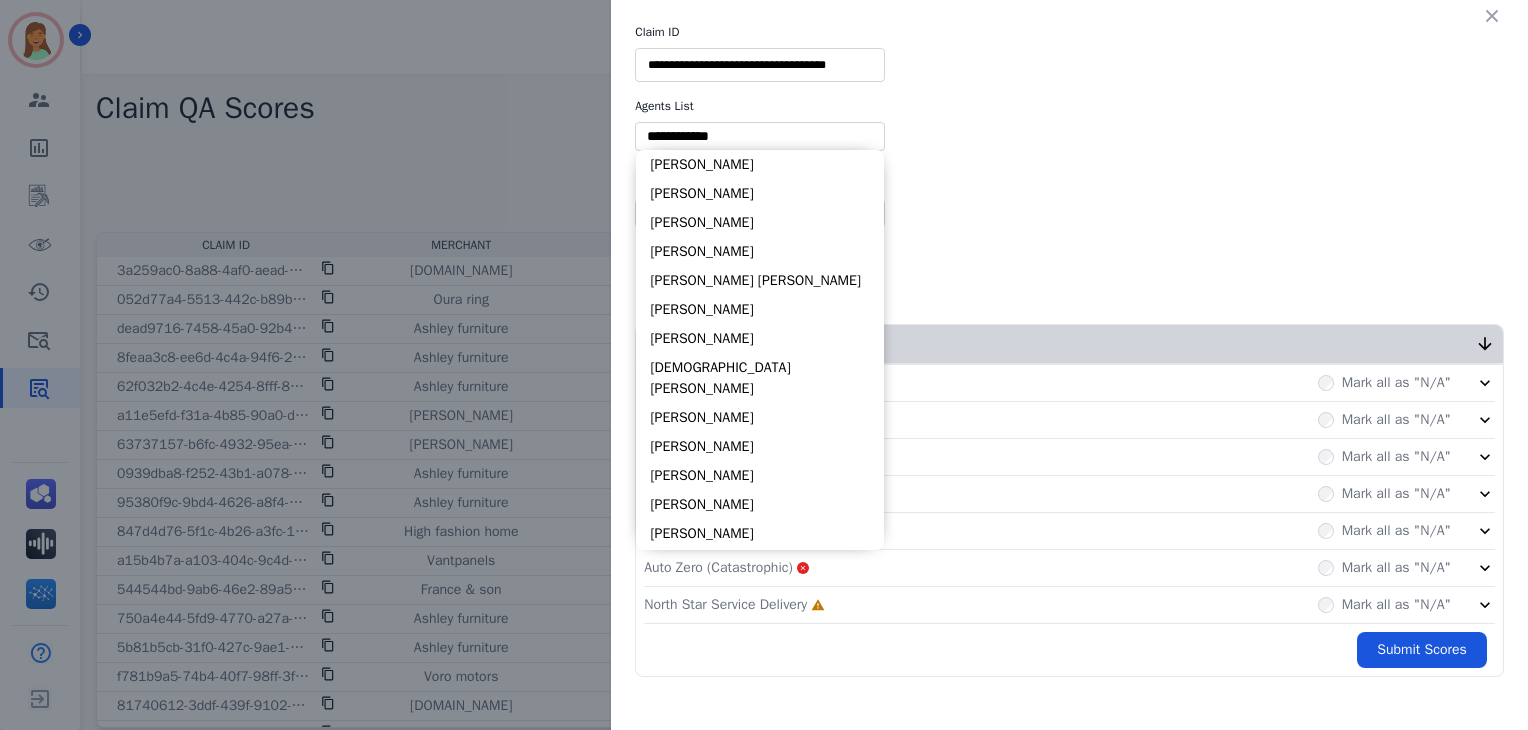 click at bounding box center (760, 136) 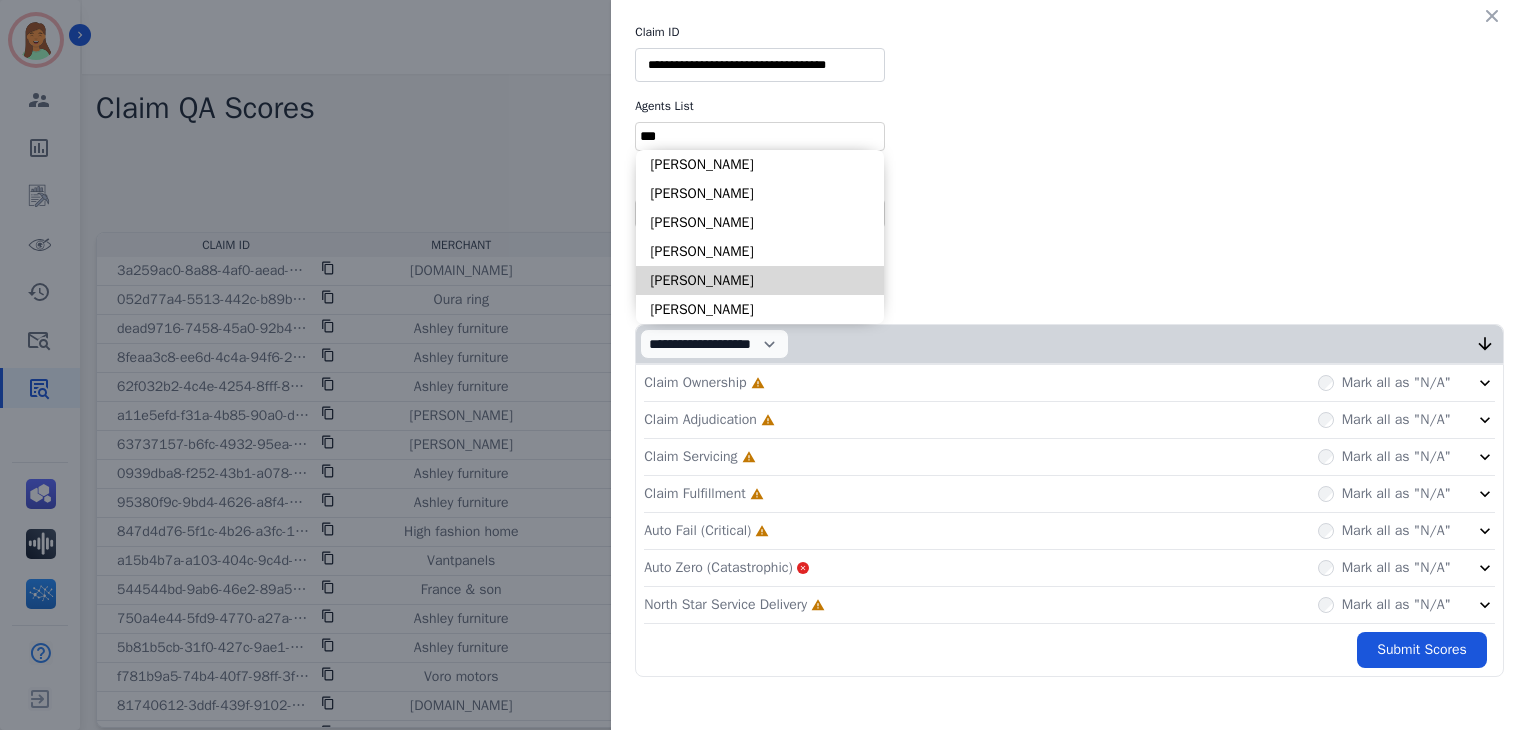 type on "***" 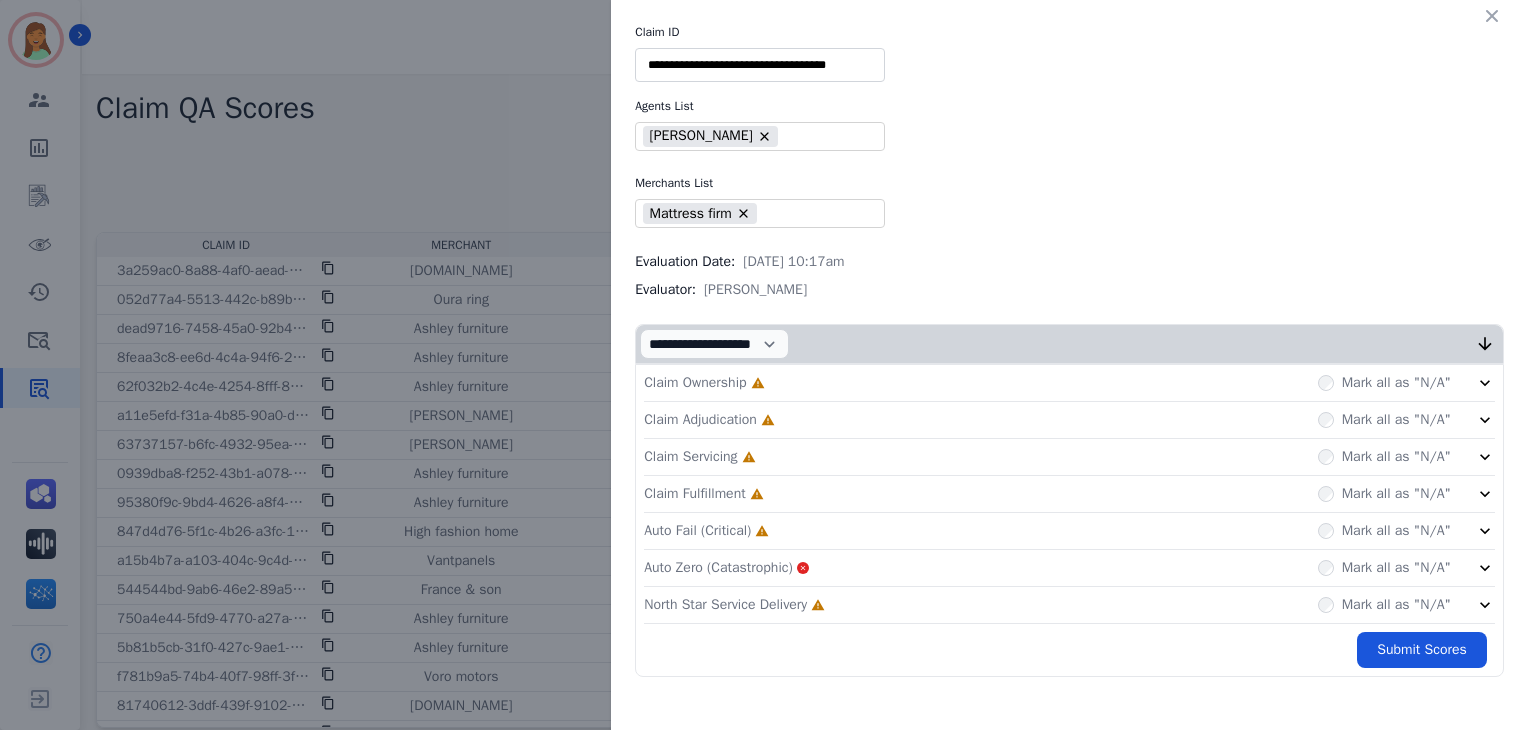 drag, startPoint x: 868, startPoint y: 602, endPoint x: 832, endPoint y: 534, distance: 76.941536 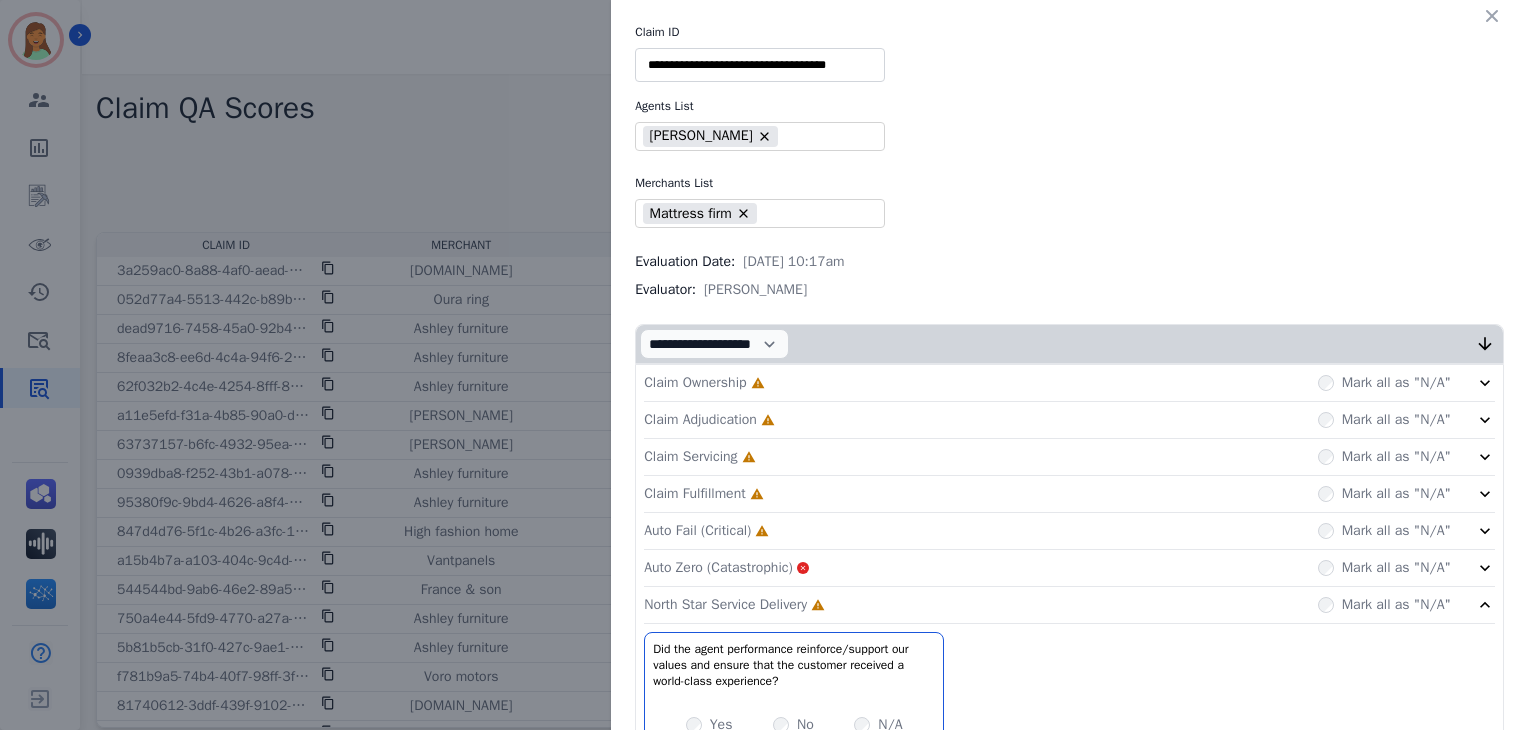 drag, startPoint x: 821, startPoint y: 525, endPoint x: 812, endPoint y: 488, distance: 38.078865 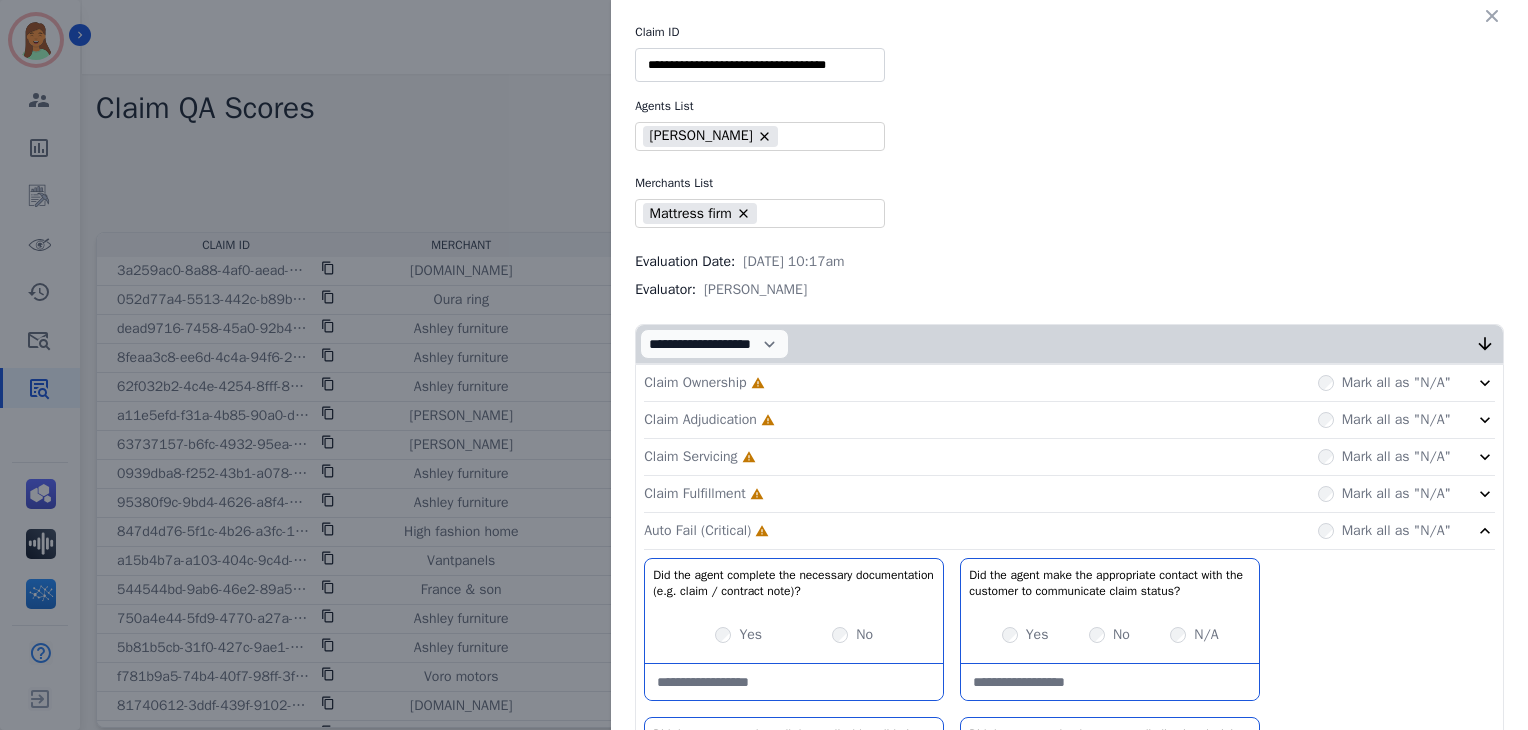 click on "Claim Fulfillment     Incomplete         Mark all as "N/A"" 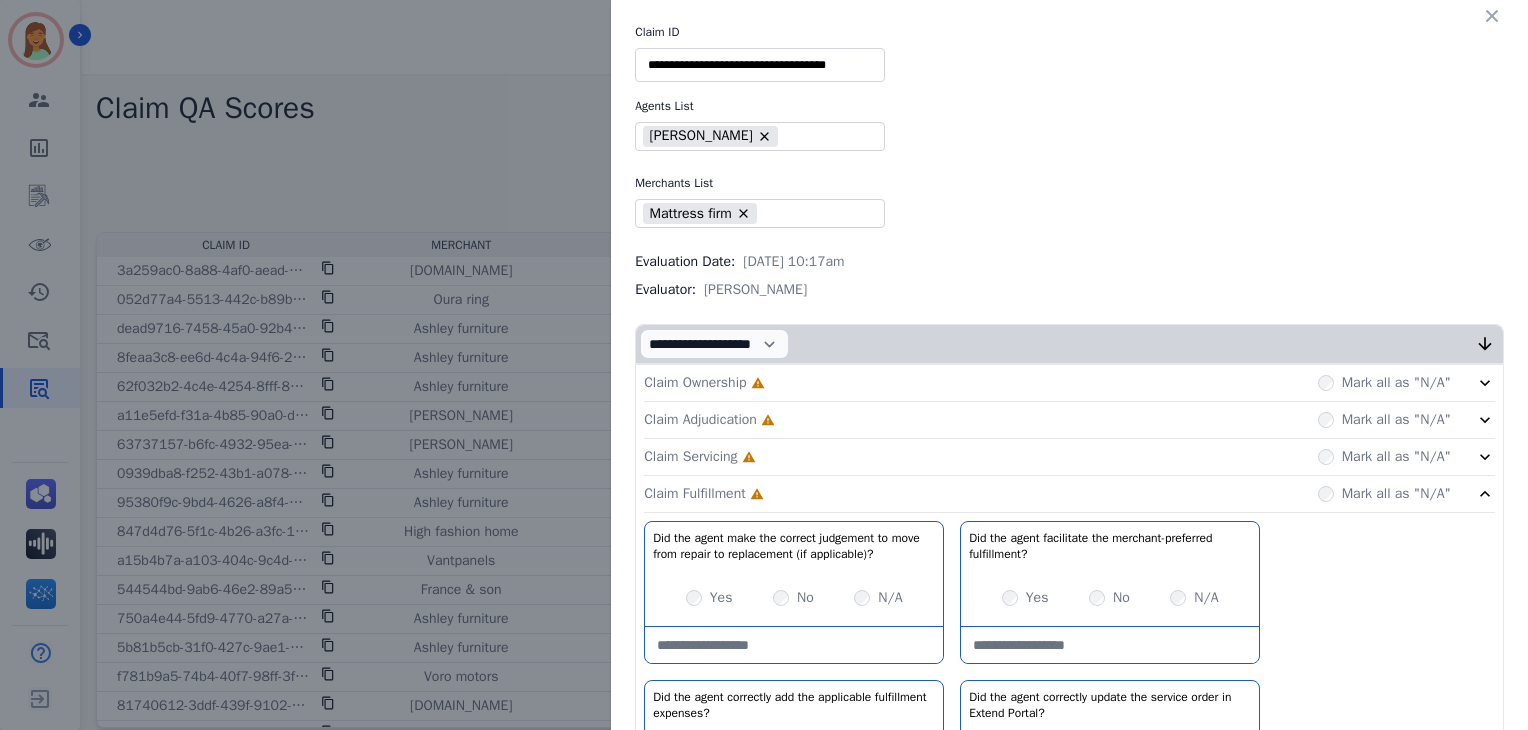 click on "Claim Servicing     Incomplete         Mark all as "N/A"" 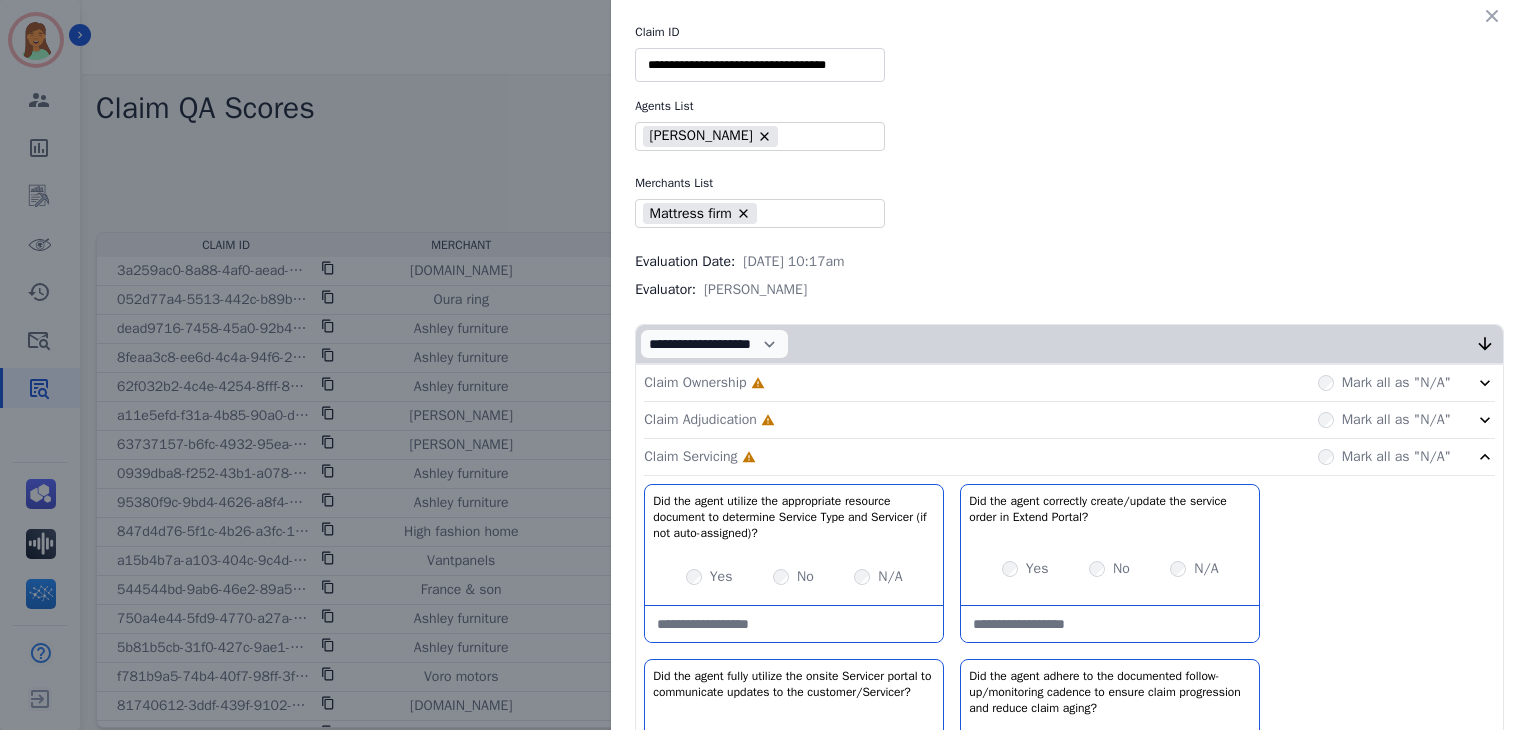 click on "Claim Adjudication     Incomplete         Mark all as "N/A"" 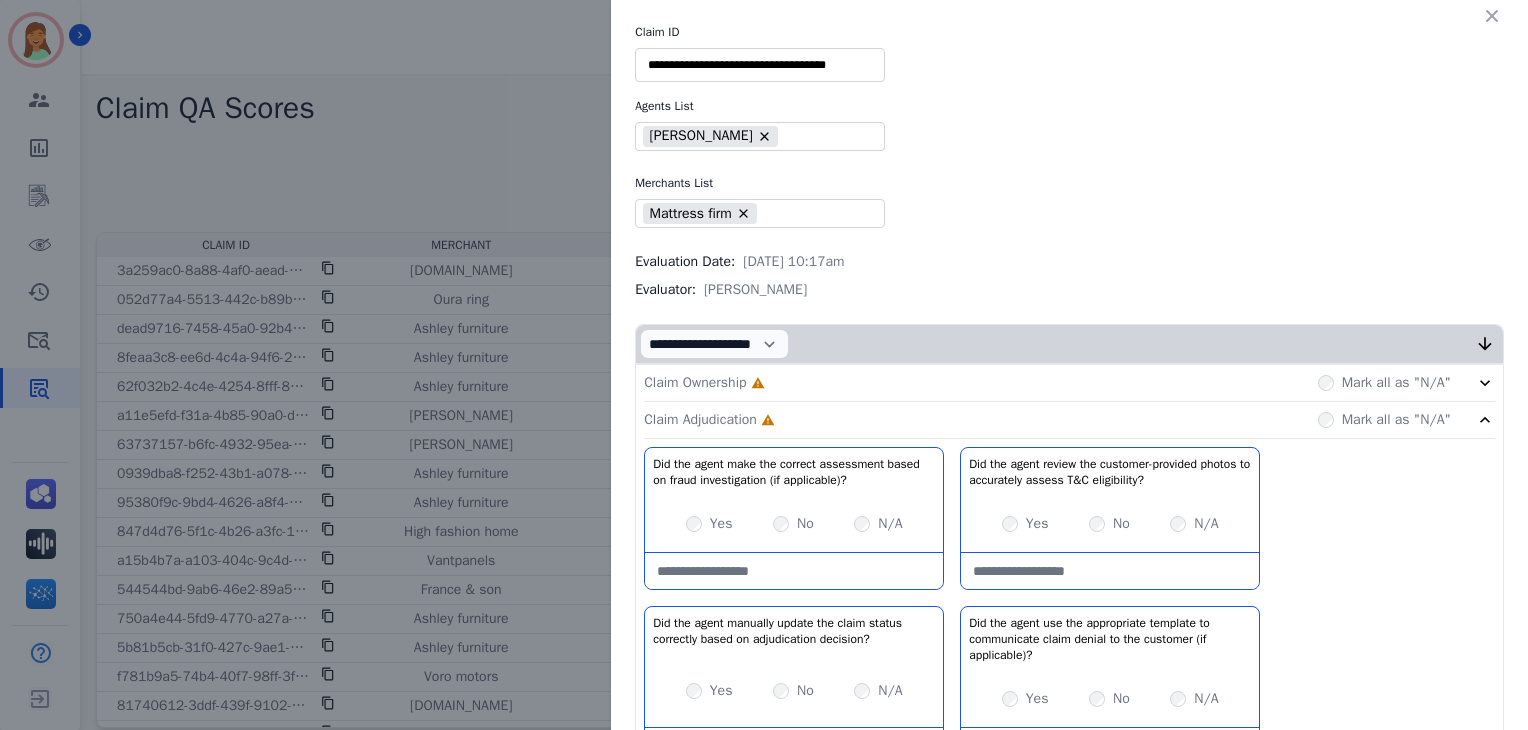 click on "Claim Ownership     Incomplete         Mark all as "N/A"" at bounding box center [1069, 383] 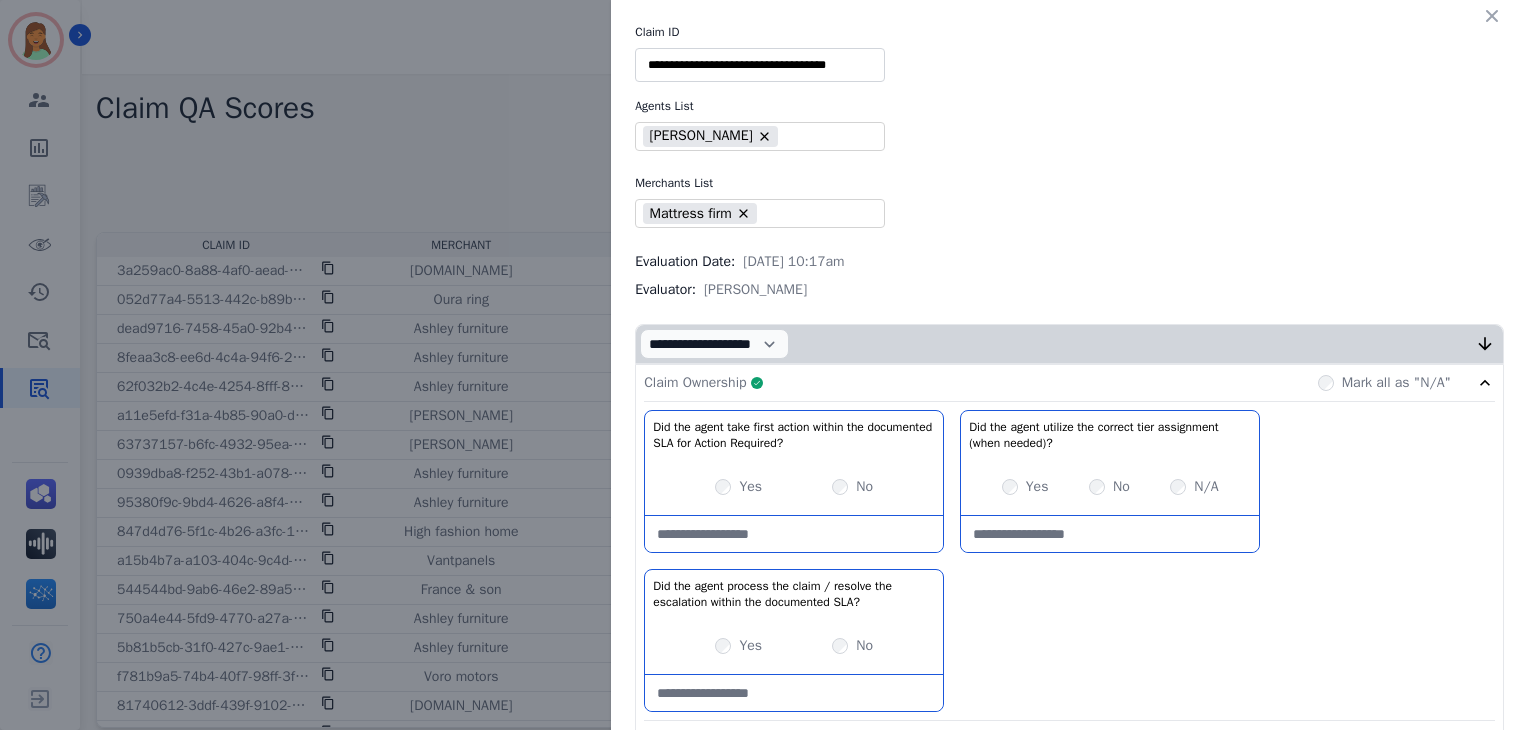 click on "Claim Ownership     Complete         Mark all as "N/A"" at bounding box center (1069, 383) 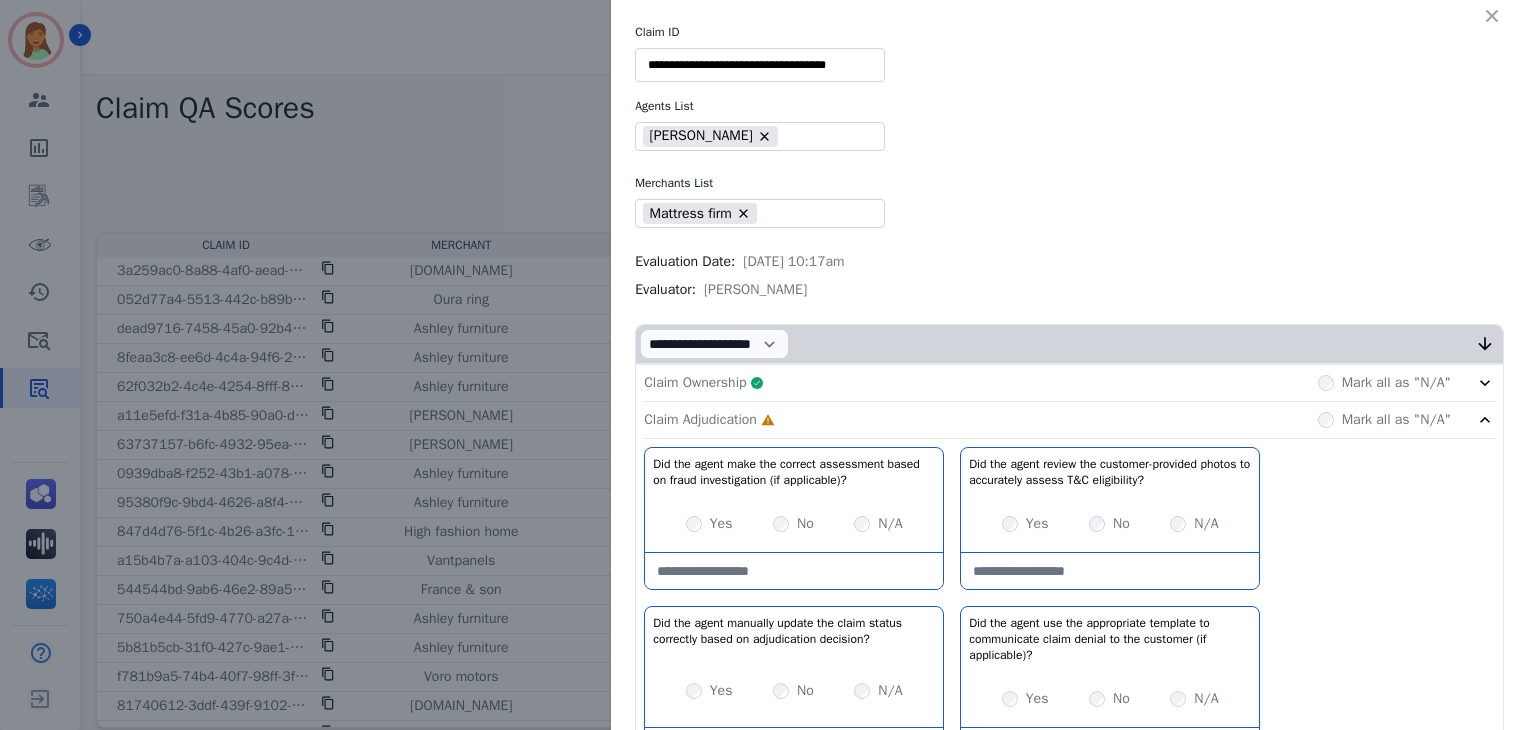 scroll, scrollTop: 133, scrollLeft: 0, axis: vertical 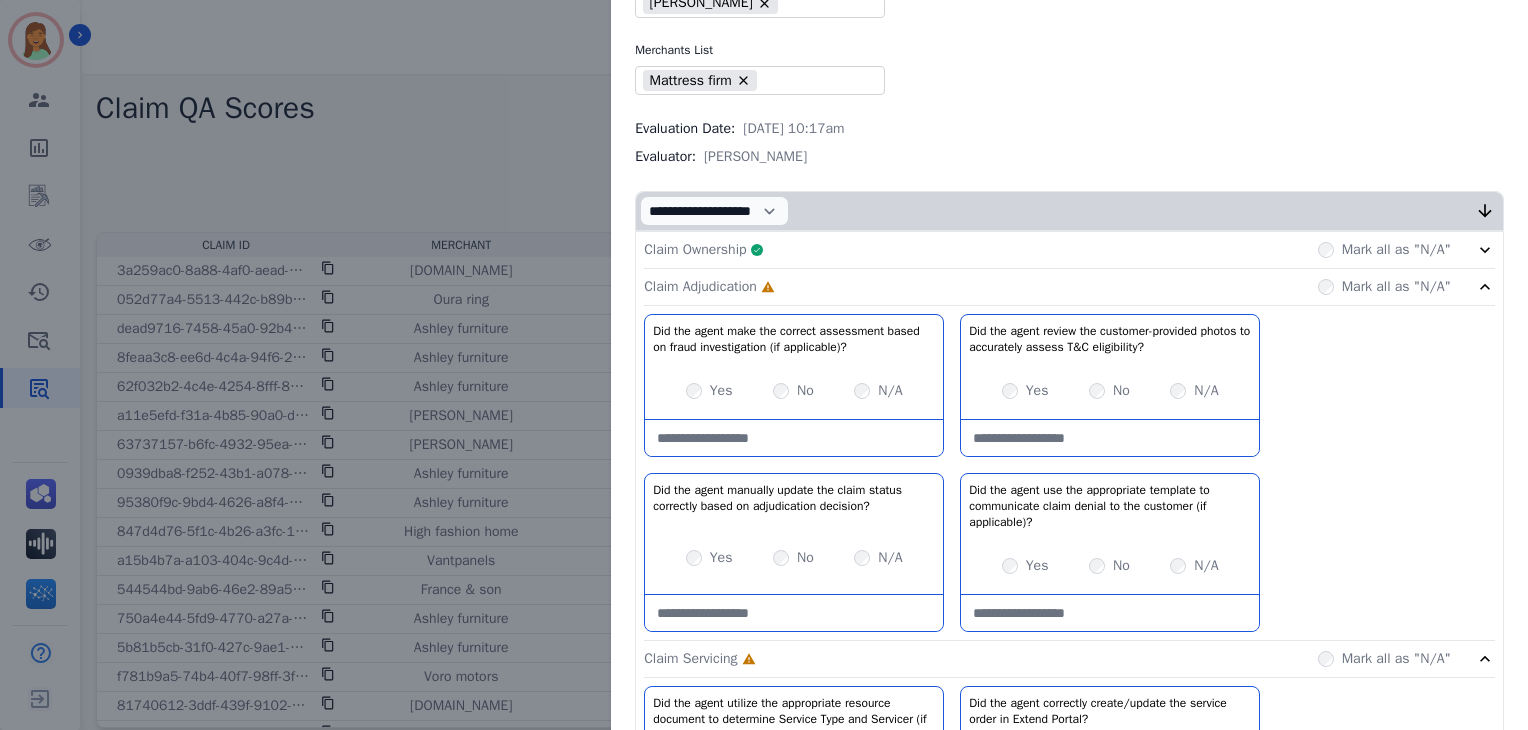 click on "N/A" at bounding box center [878, 391] 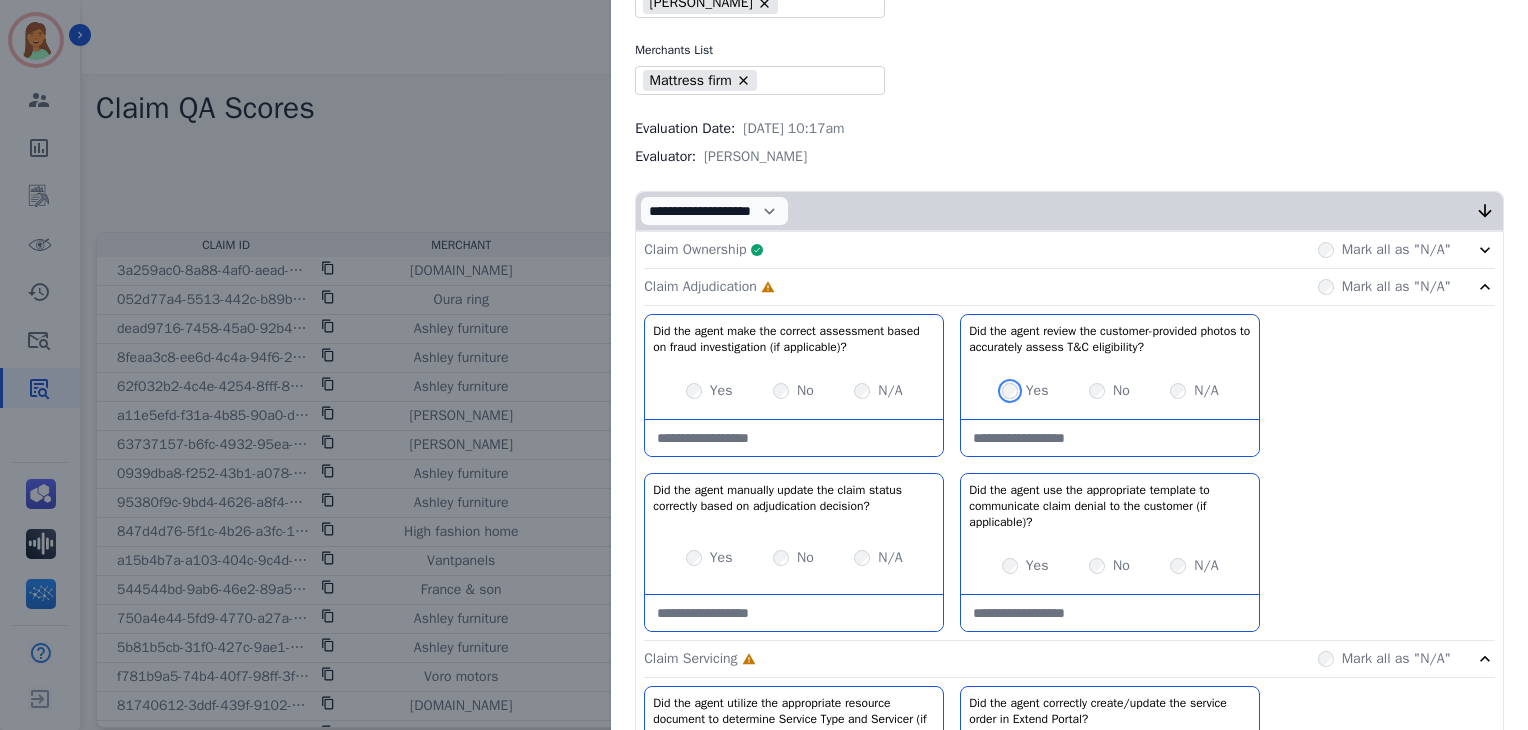 scroll, scrollTop: 400, scrollLeft: 0, axis: vertical 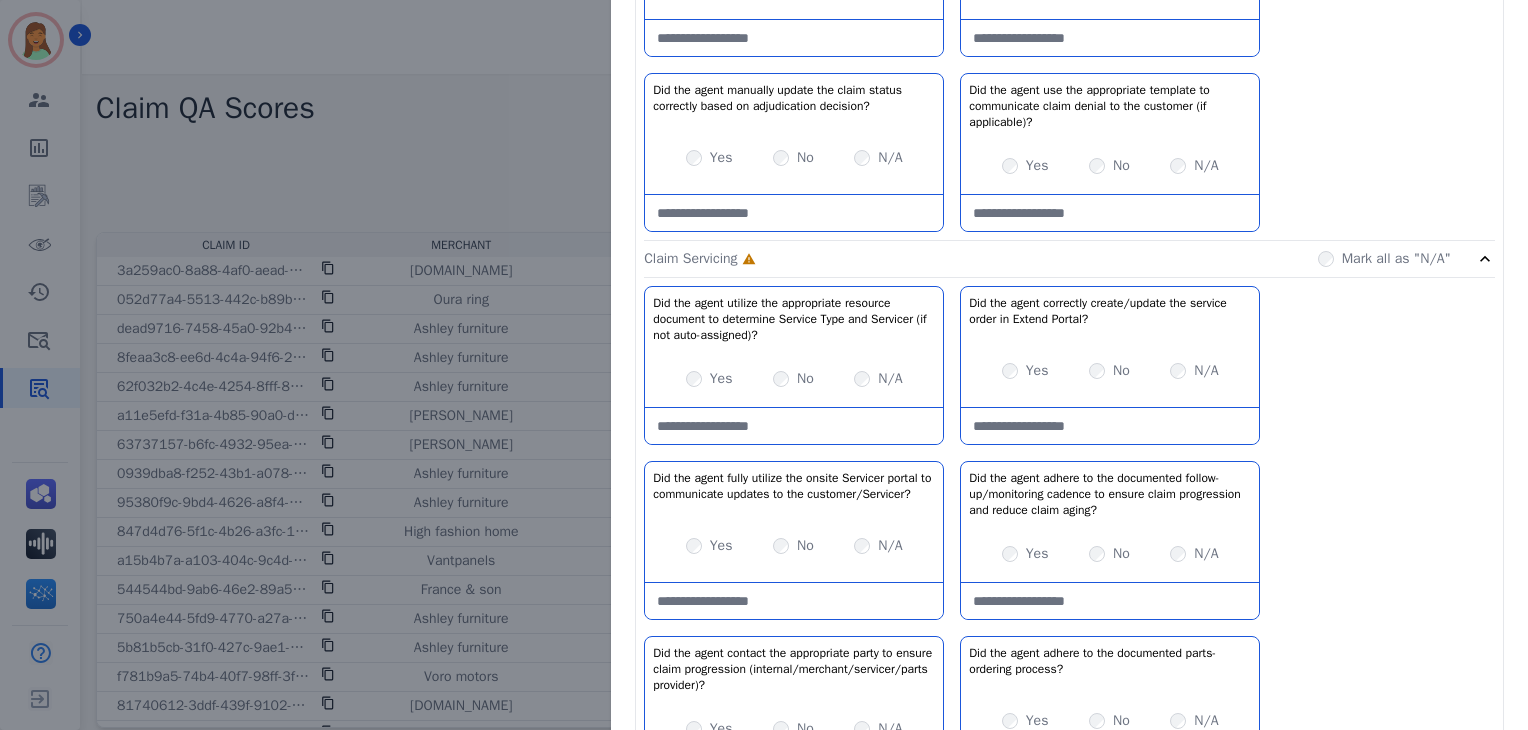 click on "Yes" at bounding box center [709, 379] 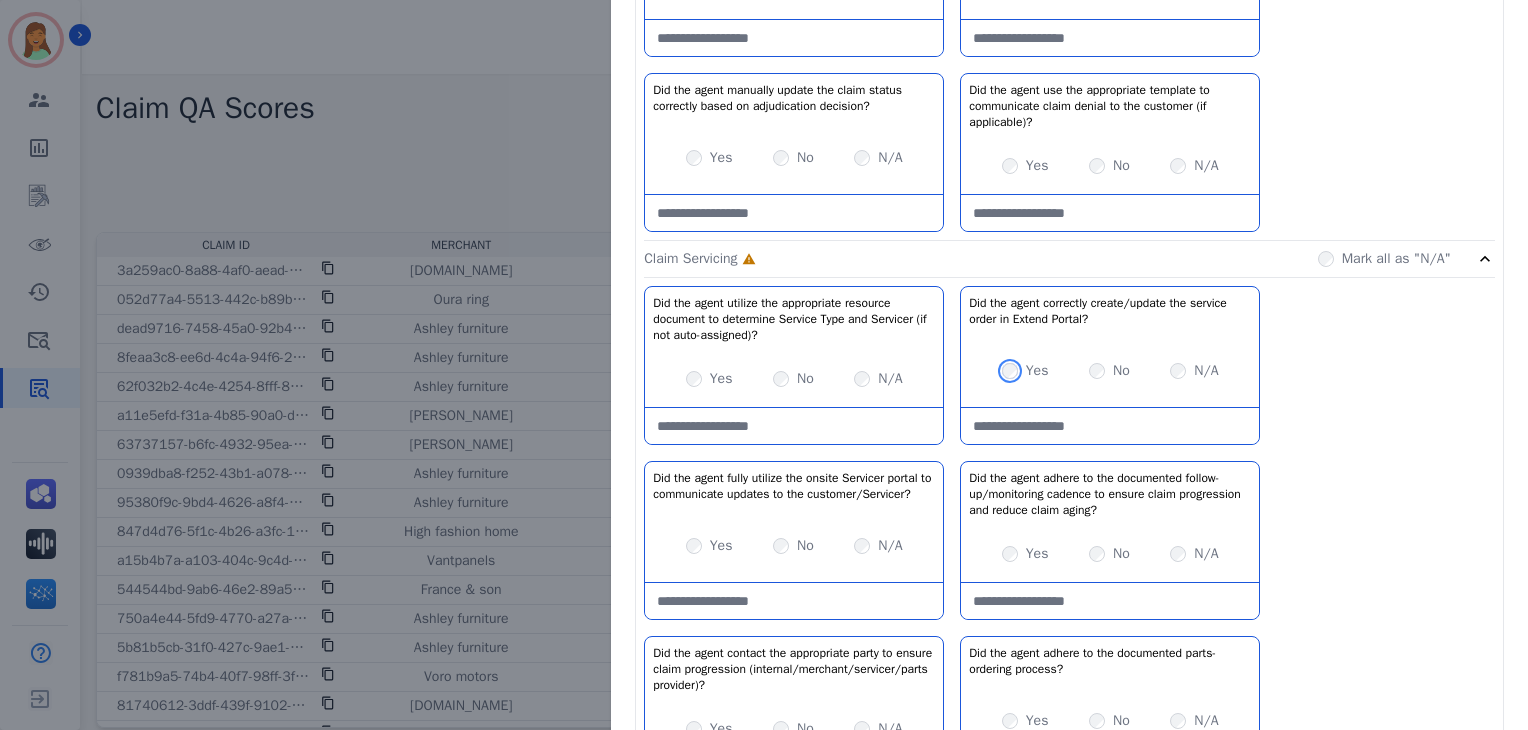 scroll, scrollTop: 666, scrollLeft: 0, axis: vertical 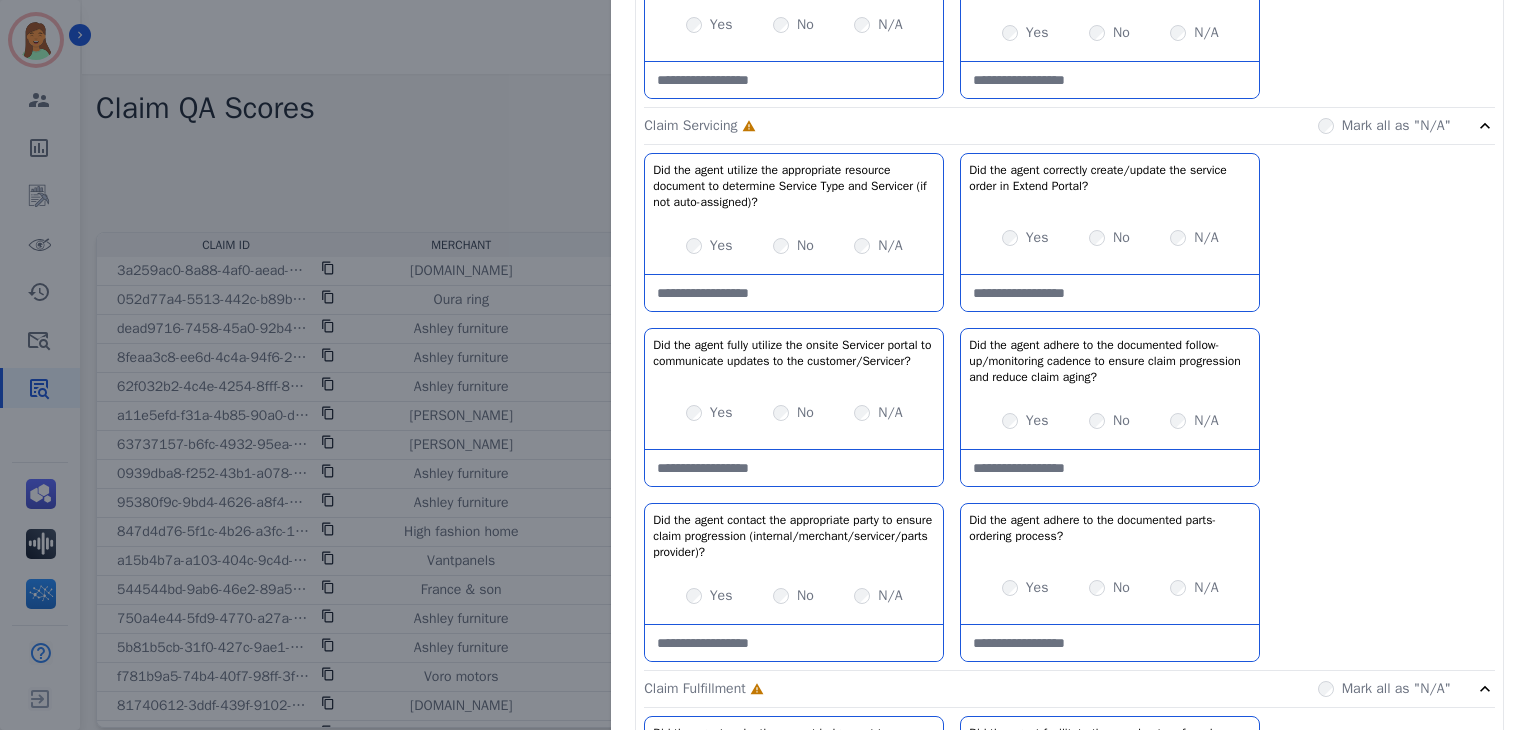 click at bounding box center (794, 468) 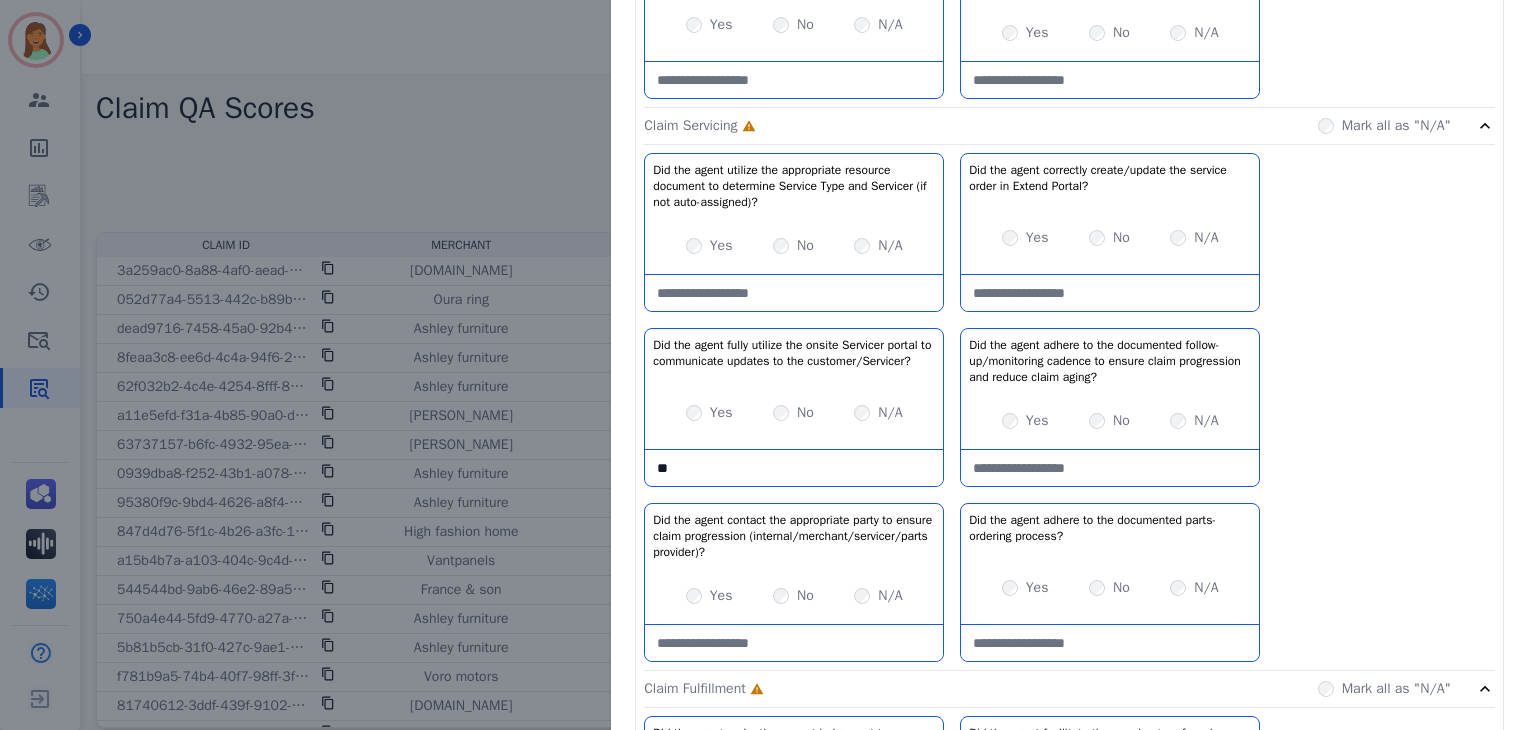 type on "*" 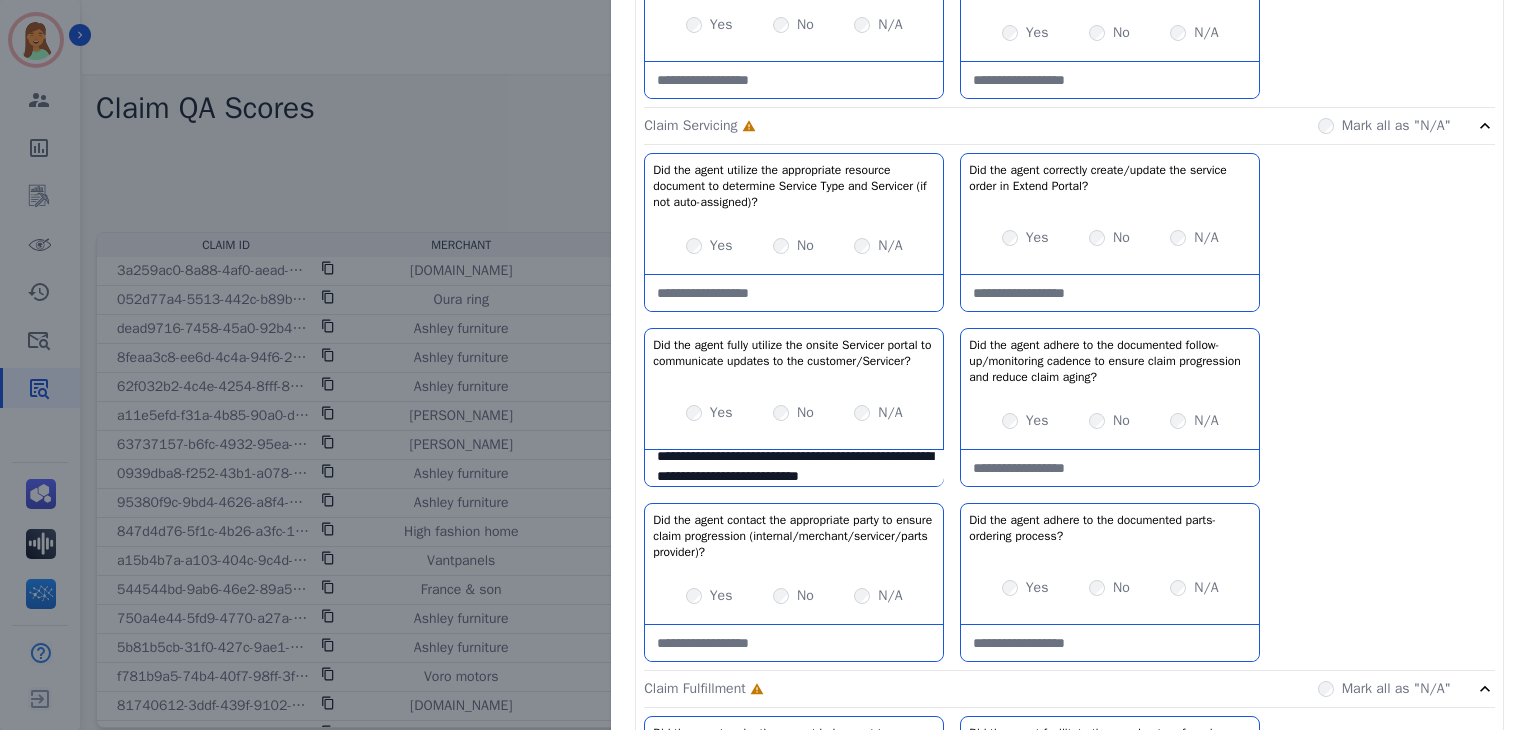 scroll, scrollTop: 32, scrollLeft: 0, axis: vertical 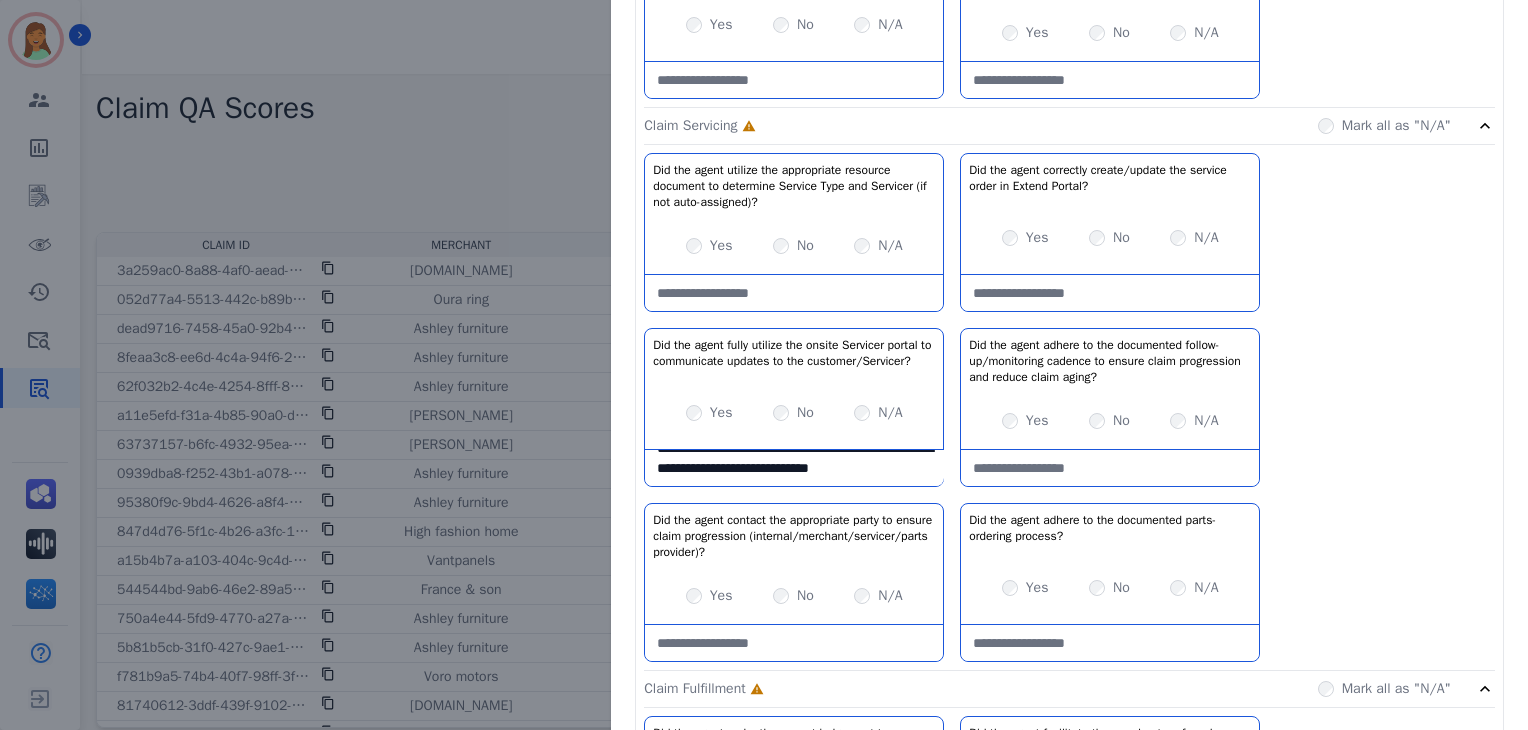 type on "**********" 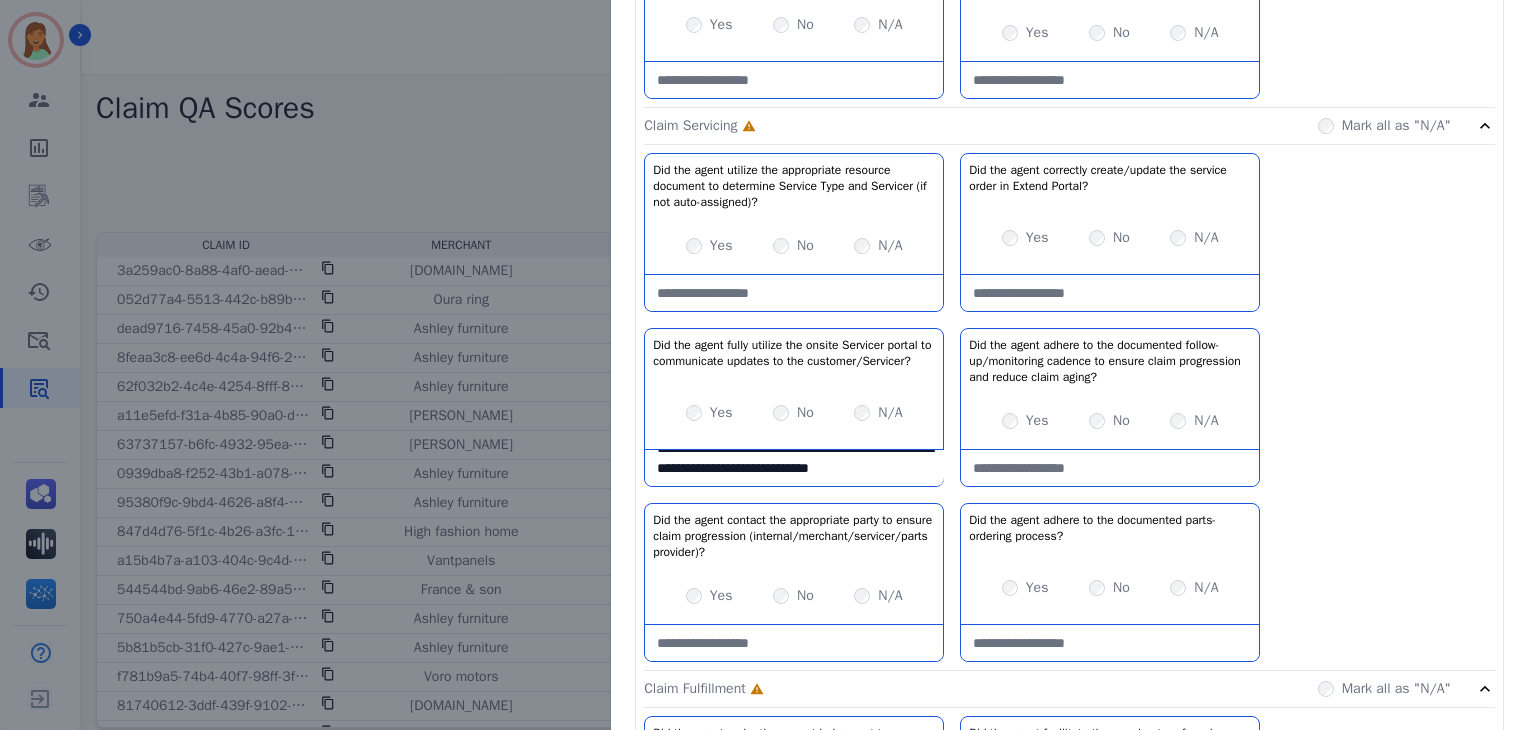 click at bounding box center (1110, 468) 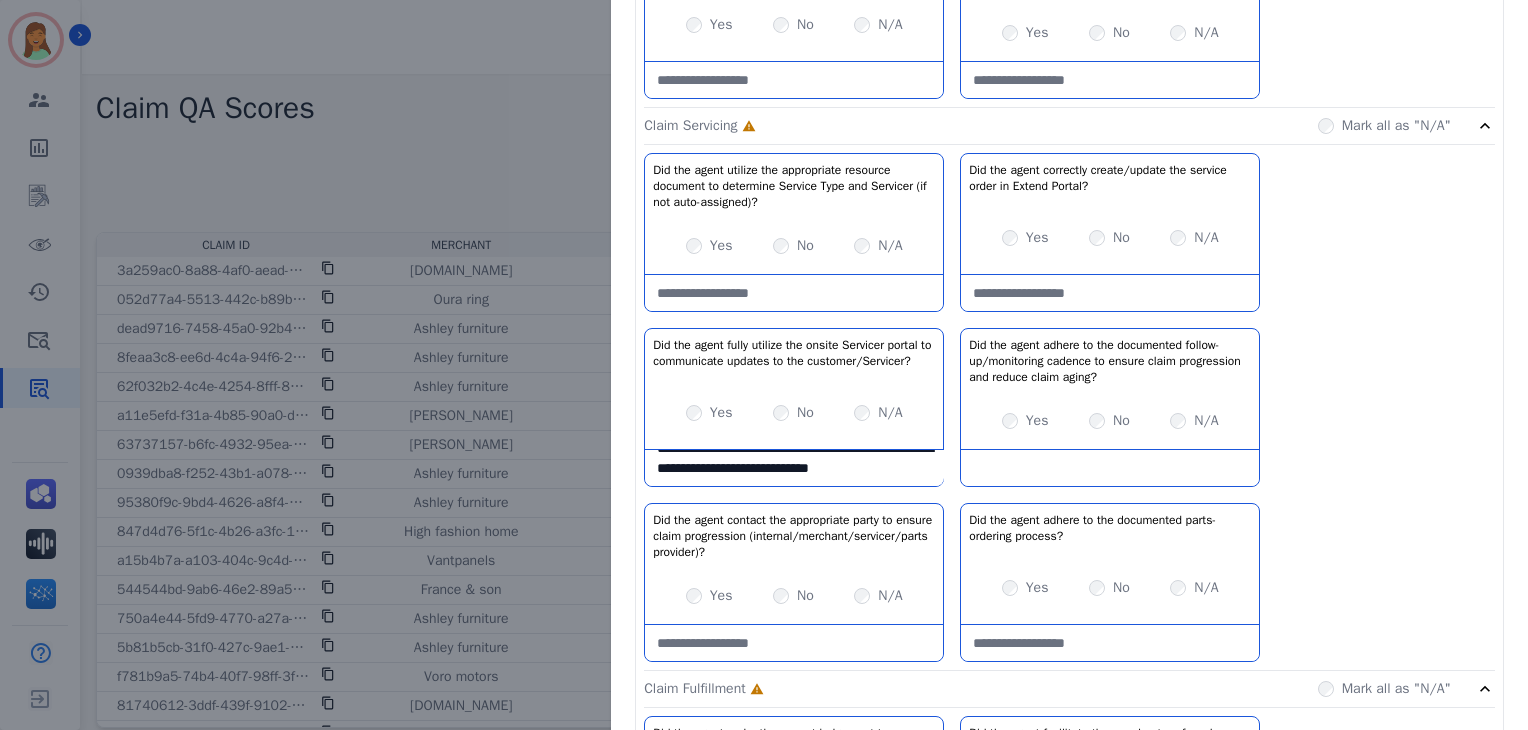 scroll, scrollTop: 12, scrollLeft: 0, axis: vertical 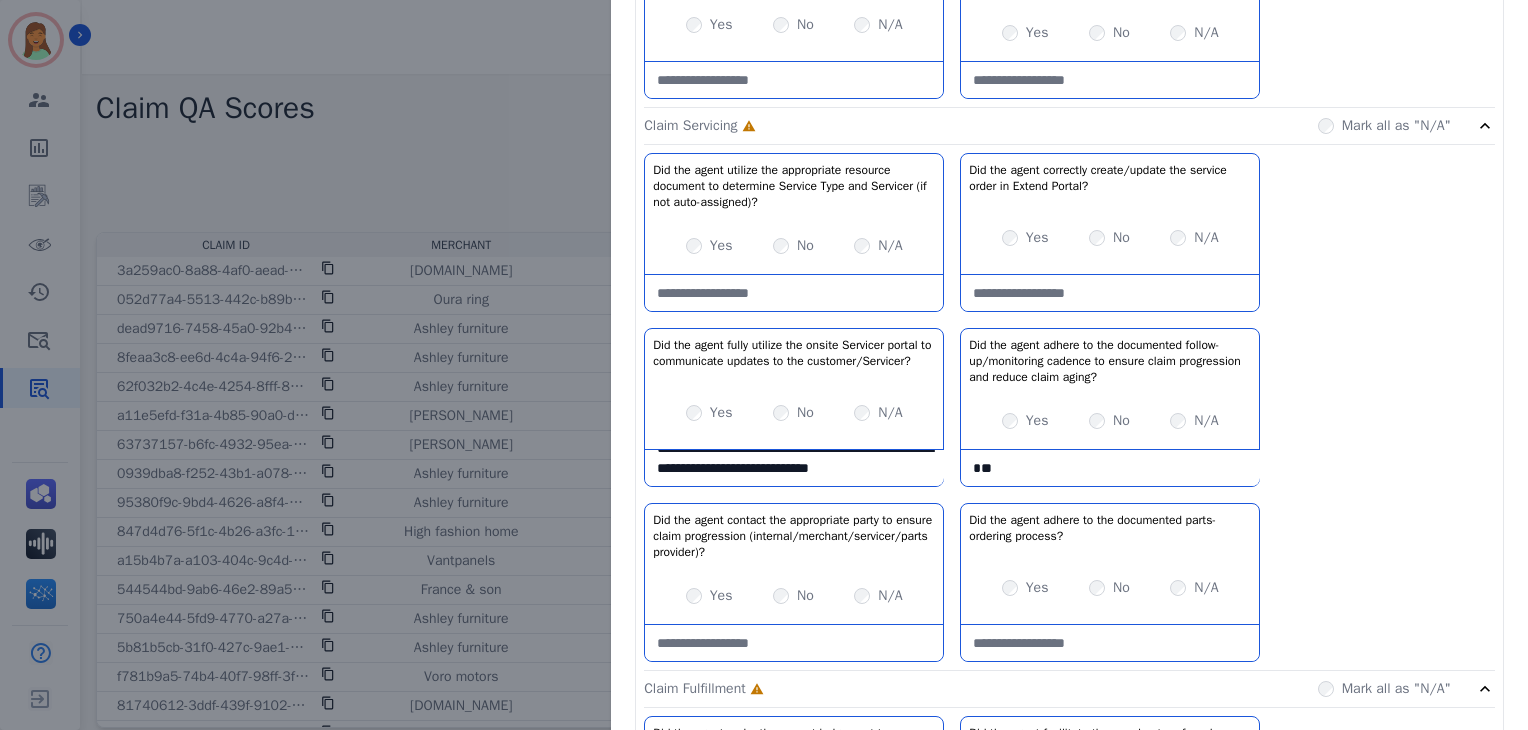 type on "*" 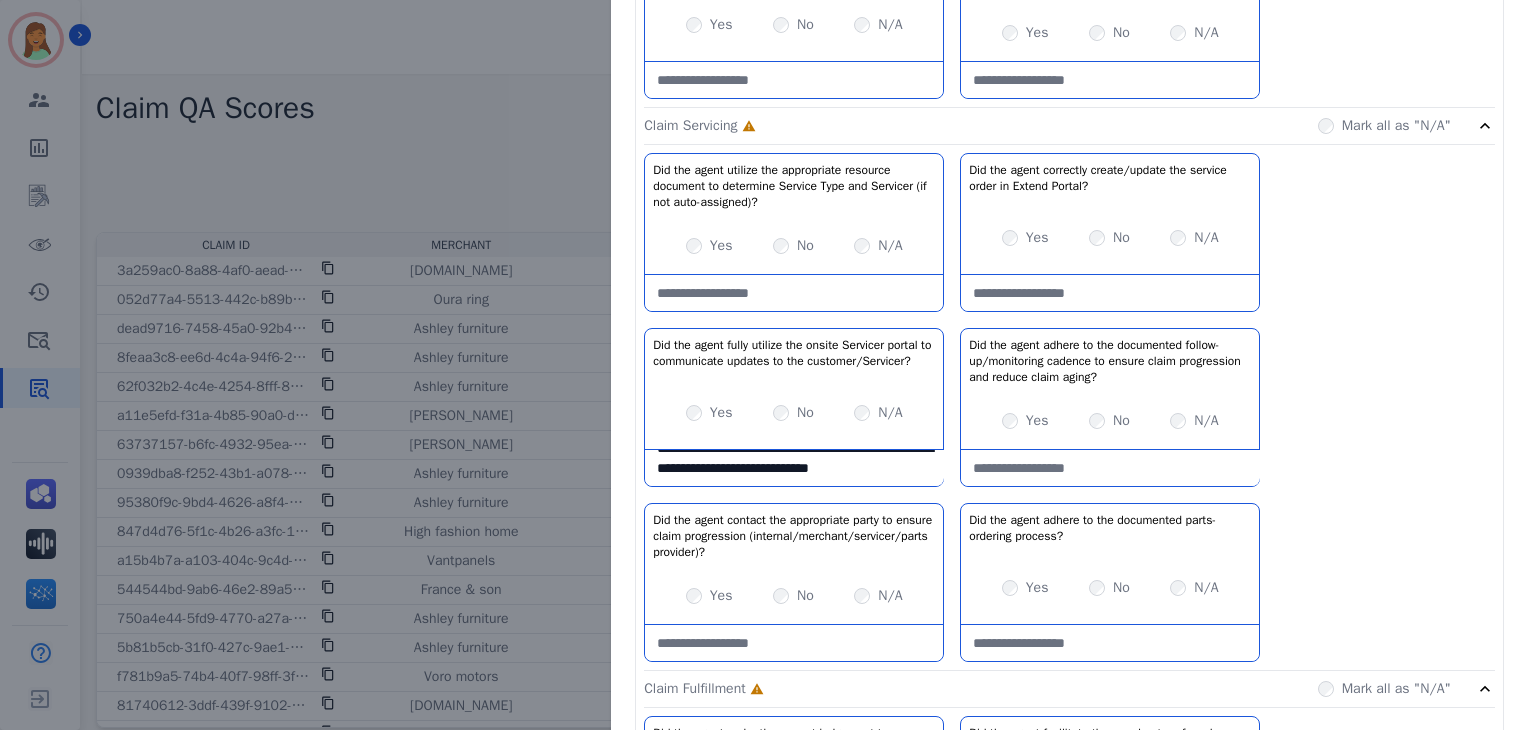 scroll, scrollTop: 0, scrollLeft: 0, axis: both 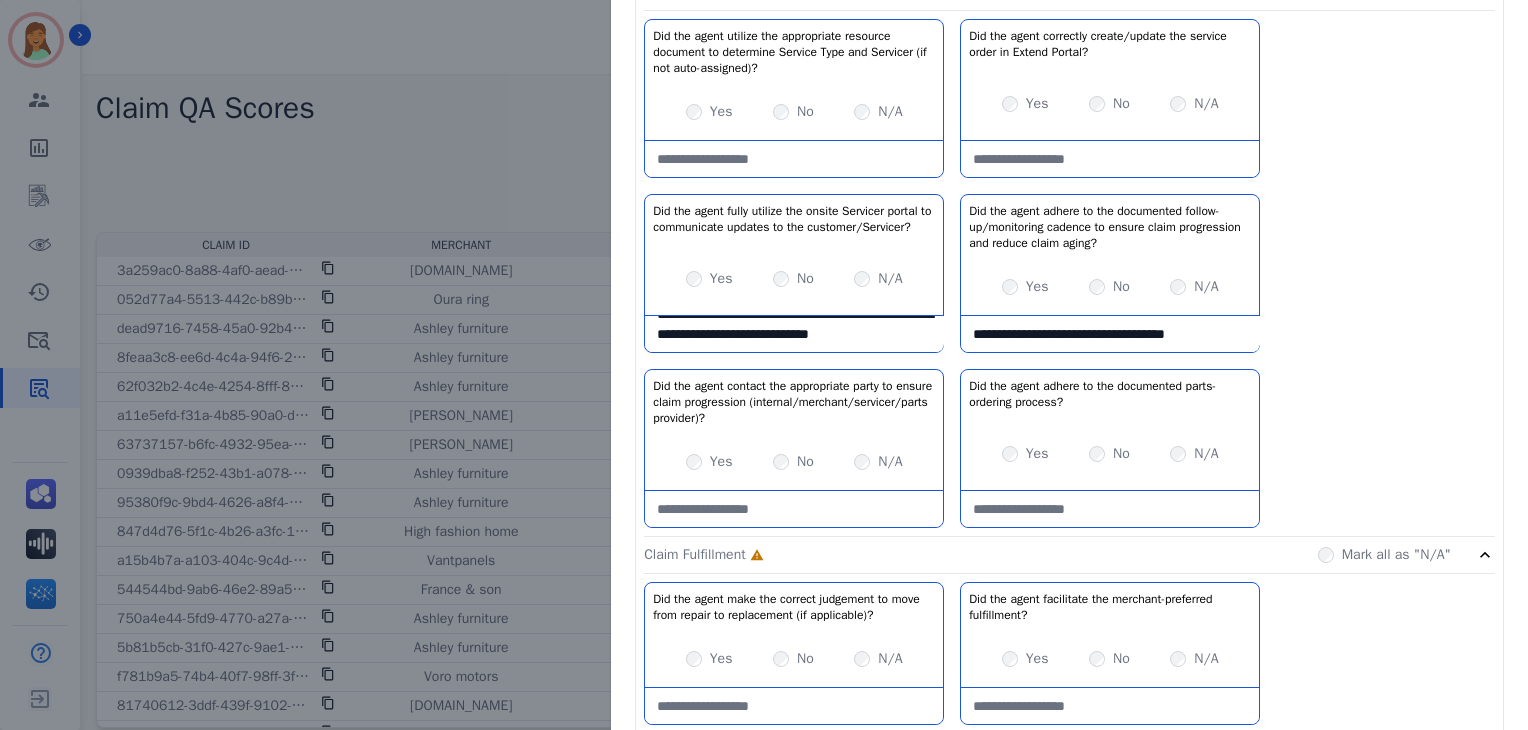 type on "**********" 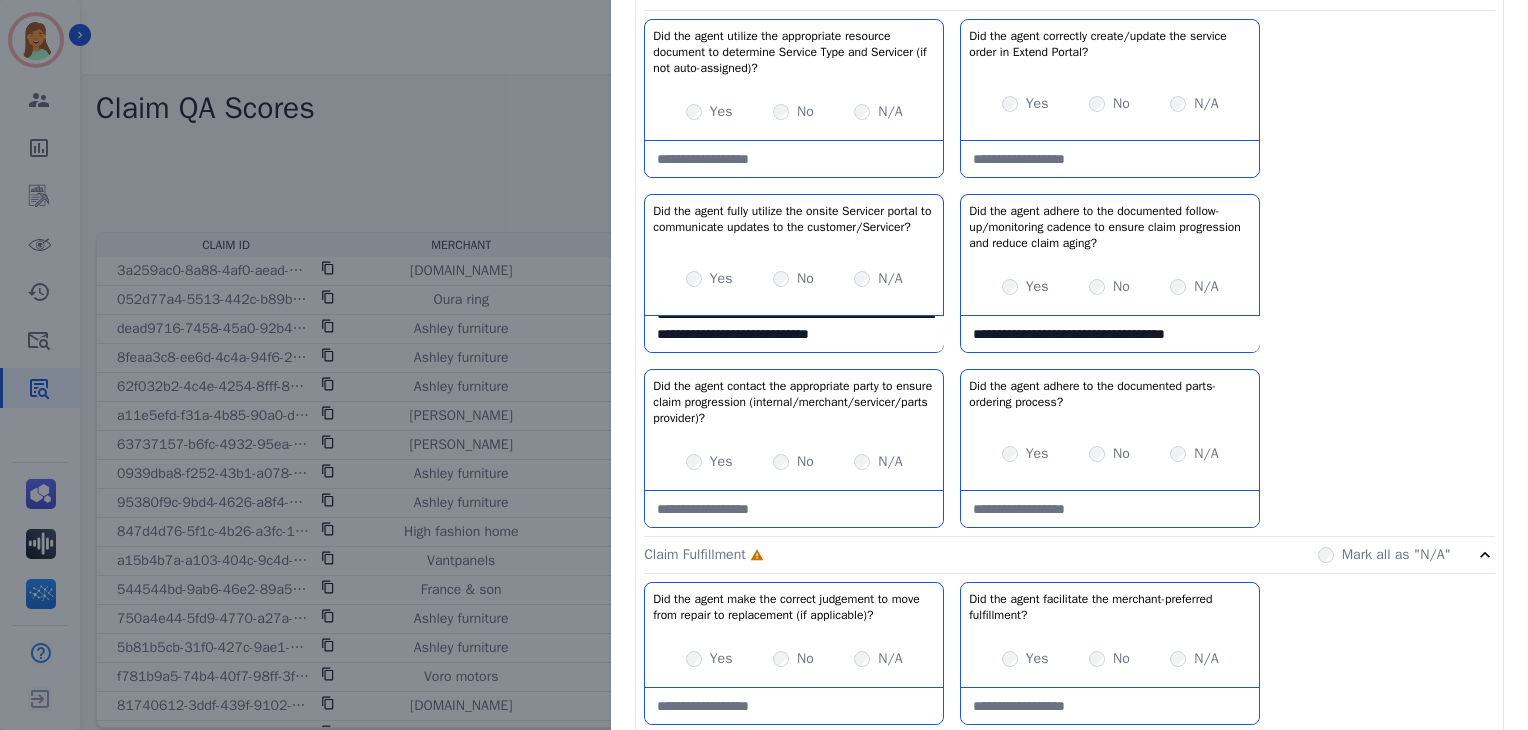 click on "**********" at bounding box center (794, 334) 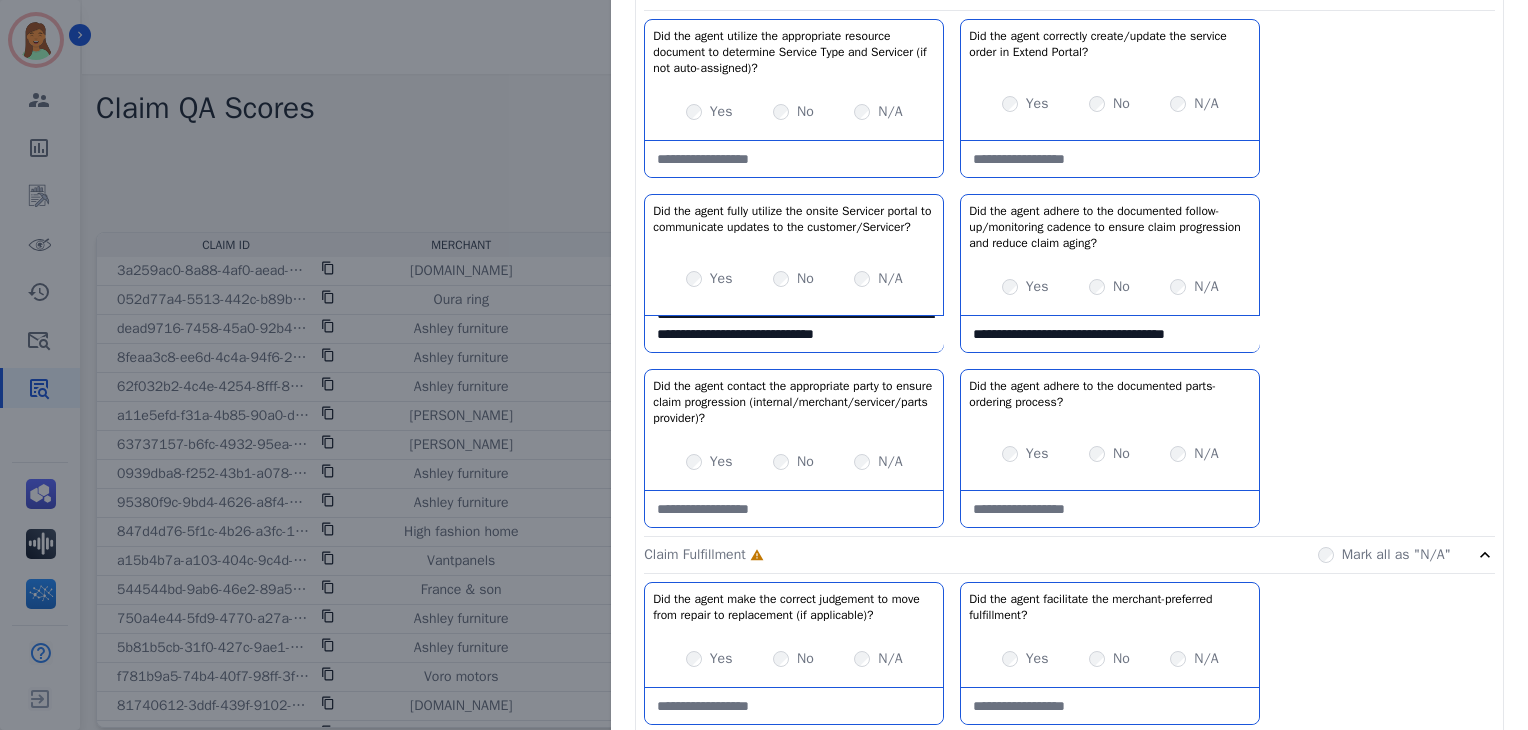 type on "**********" 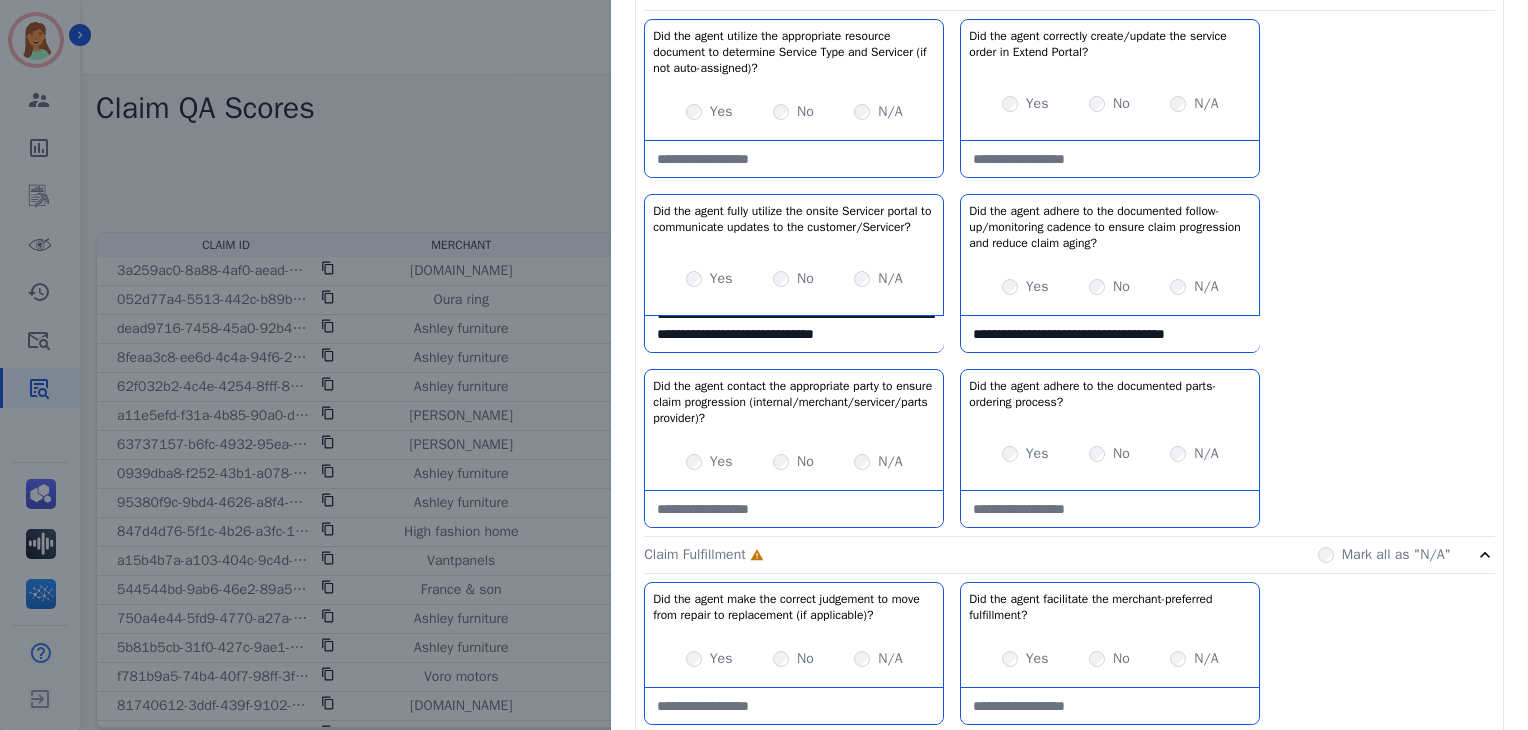 click on "N/A" at bounding box center (1194, 454) 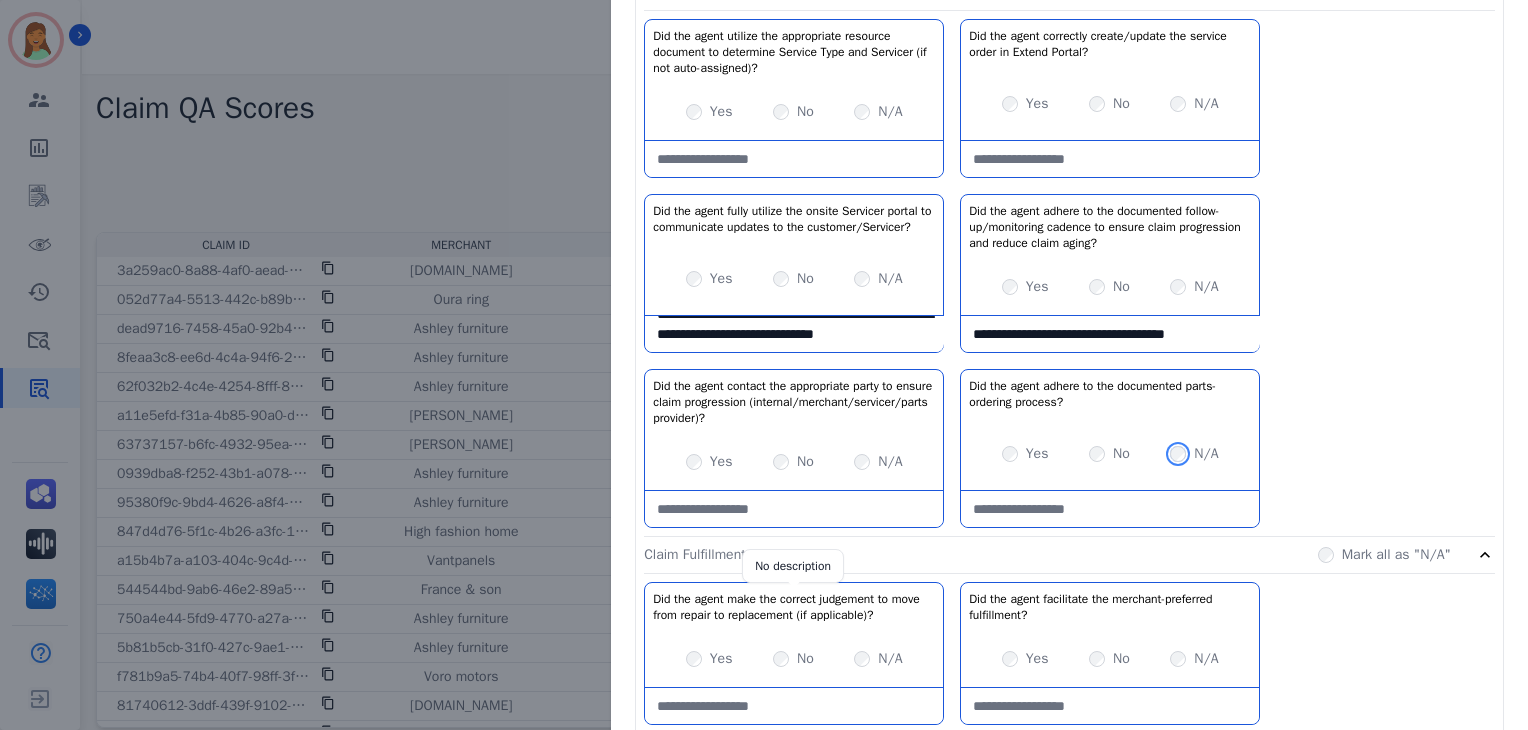scroll, scrollTop: 1066, scrollLeft: 0, axis: vertical 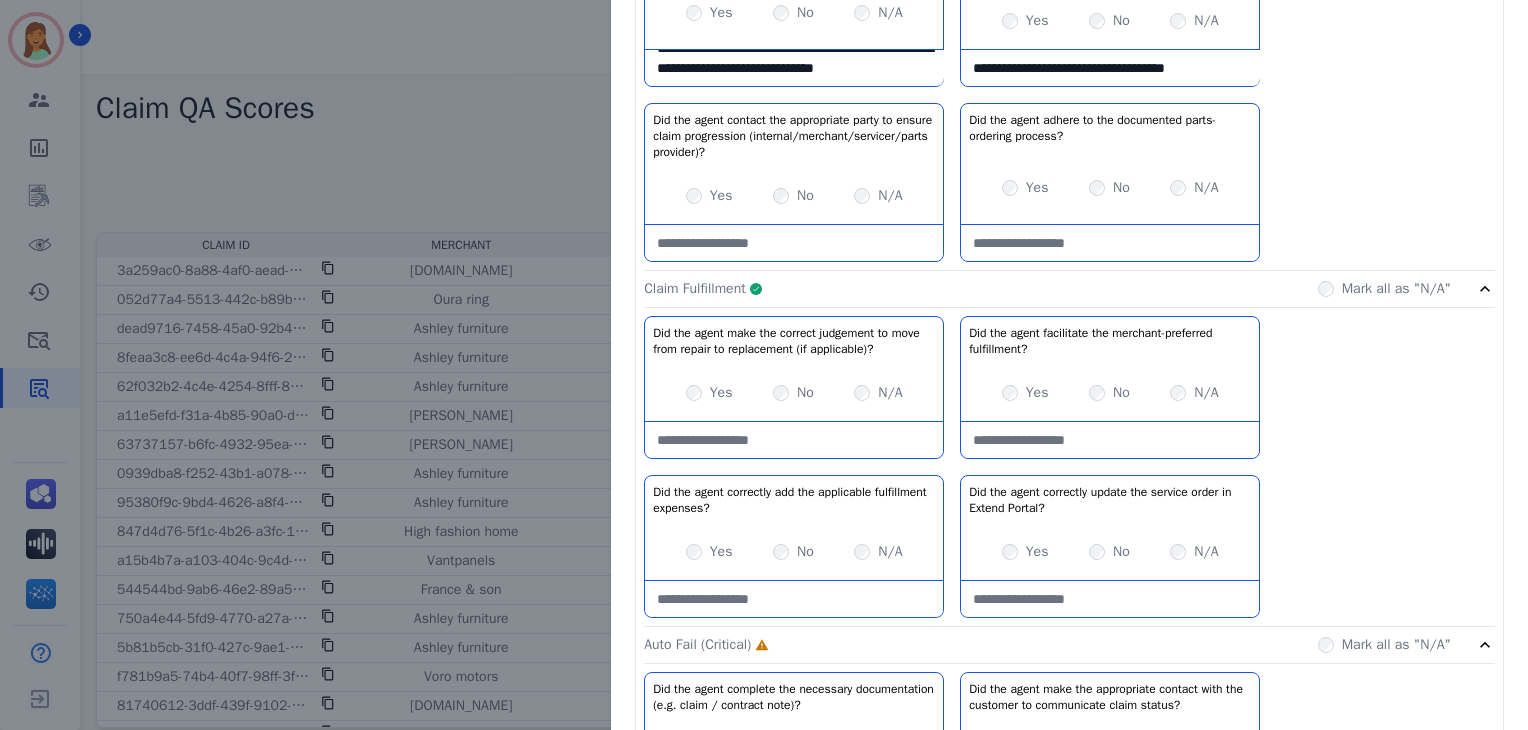 drag, startPoint x: 1212, startPoint y: 285, endPoint x: 1195, endPoint y: 295, distance: 19.723083 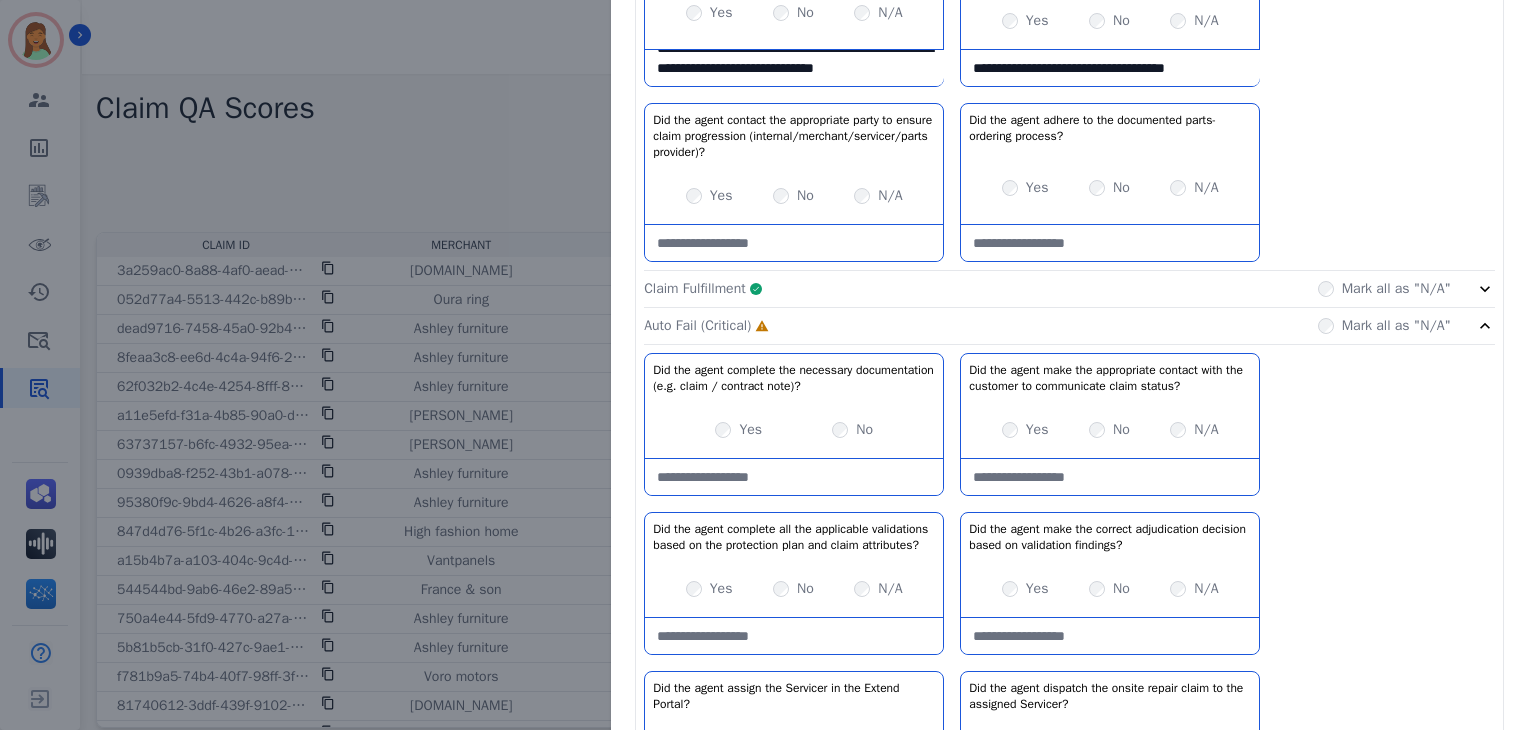 scroll, scrollTop: 1200, scrollLeft: 0, axis: vertical 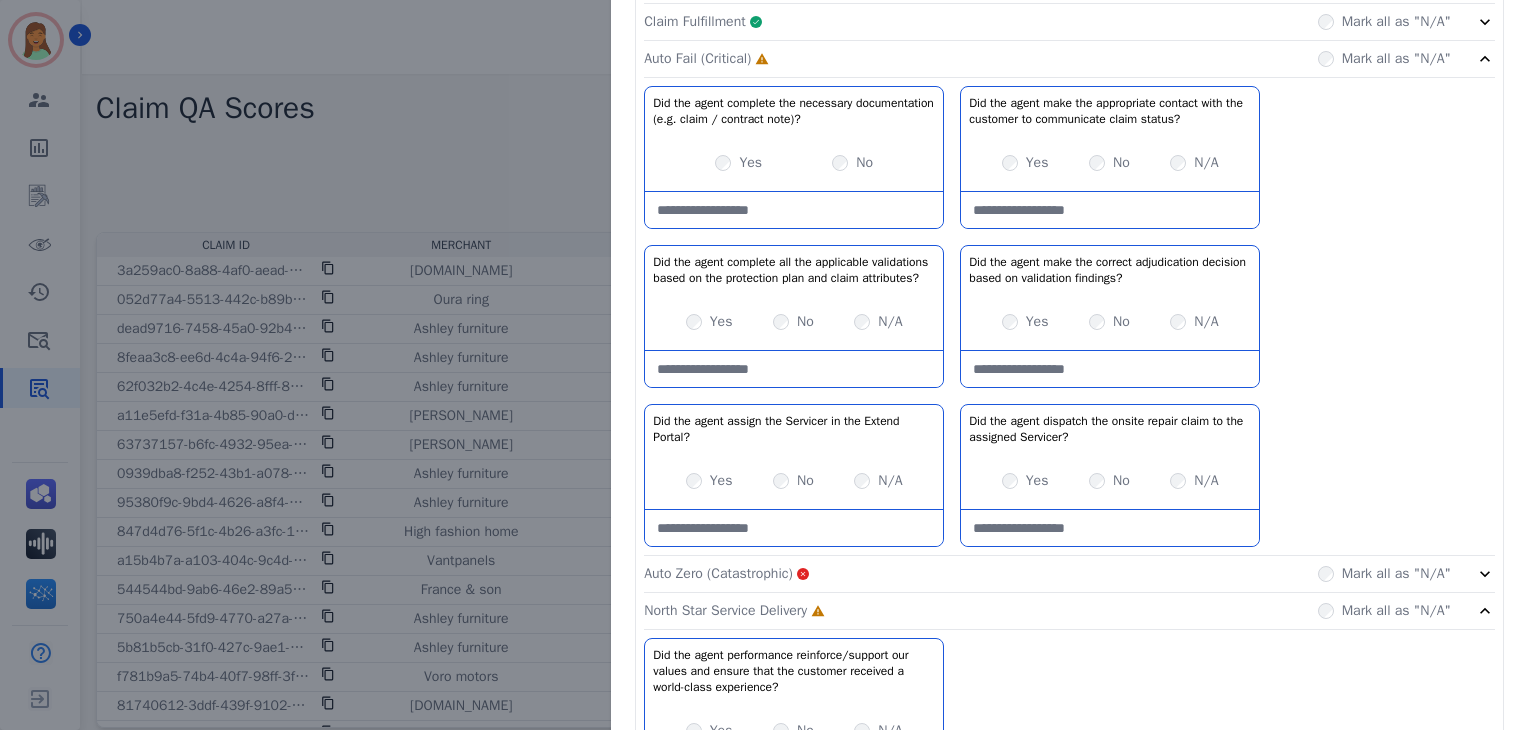 click on "Yes     No     N/A" at bounding box center [794, 481] 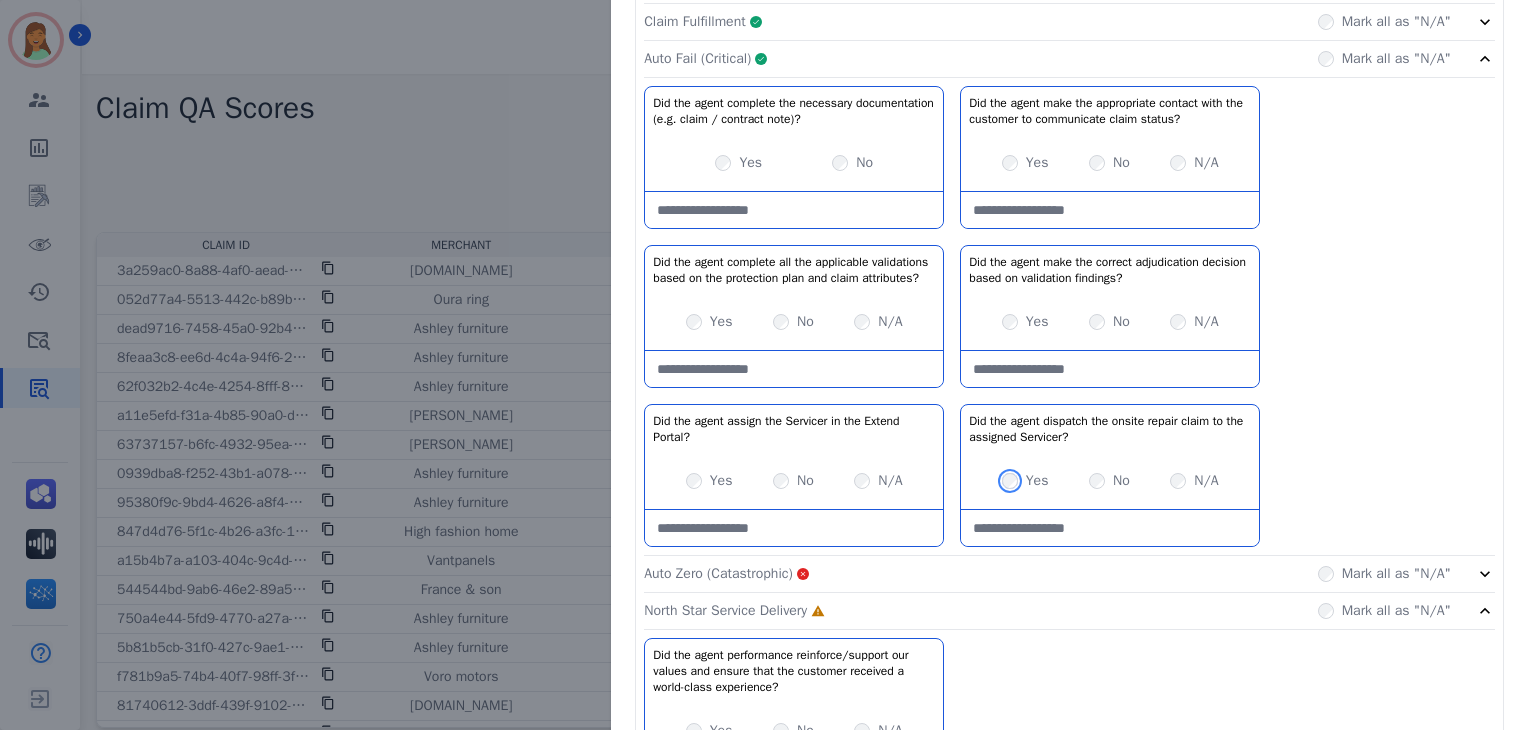 scroll, scrollTop: 1466, scrollLeft: 0, axis: vertical 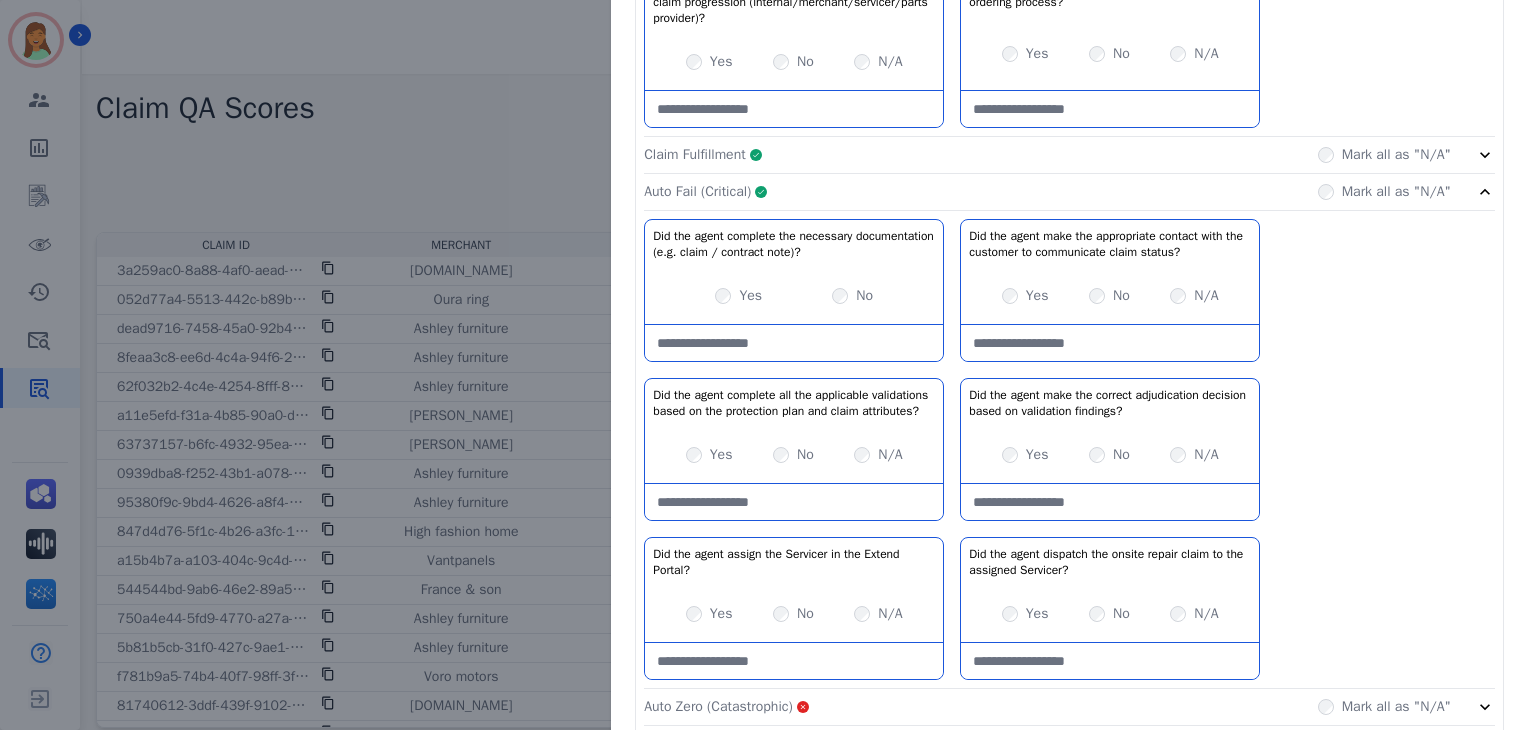 click at bounding box center [1110, 343] 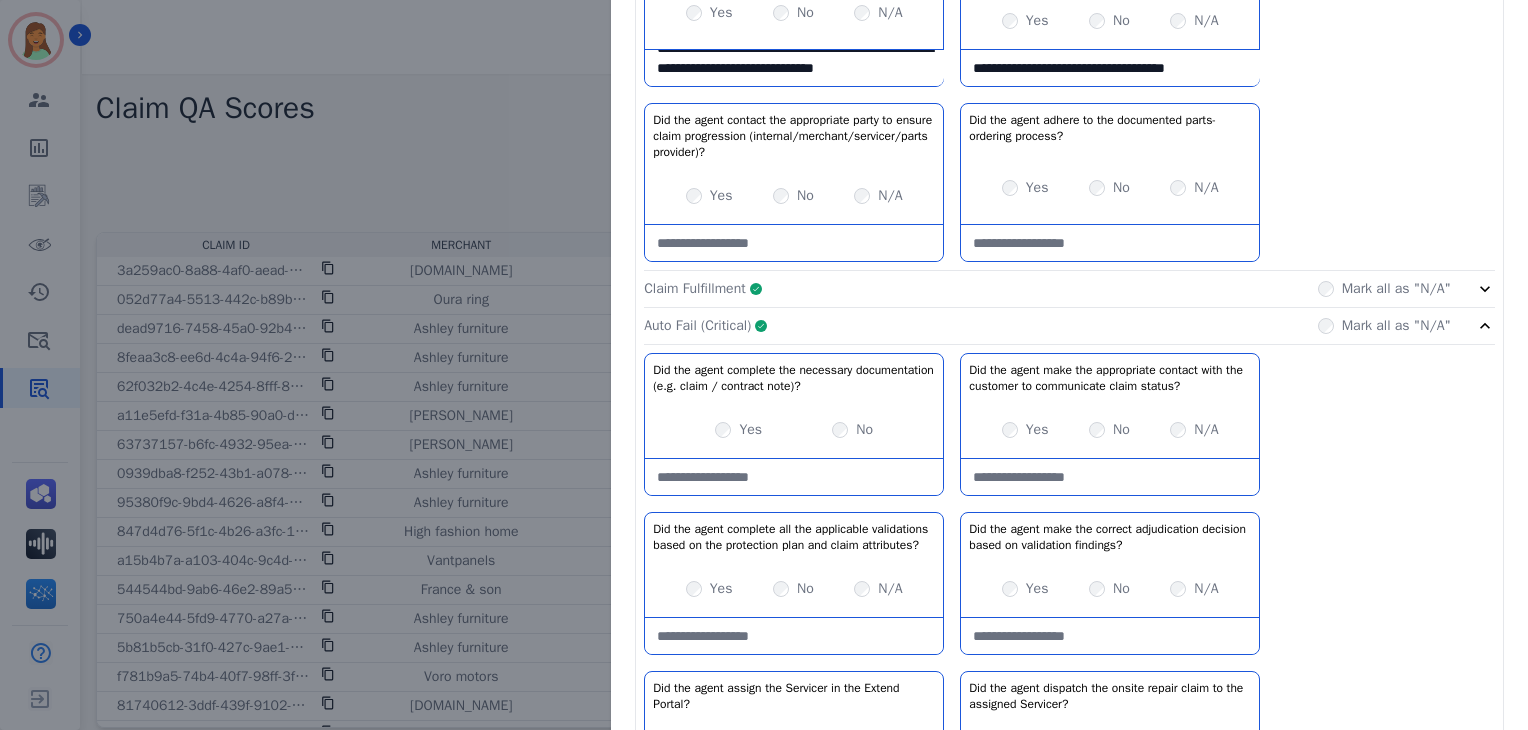 scroll, scrollTop: 933, scrollLeft: 0, axis: vertical 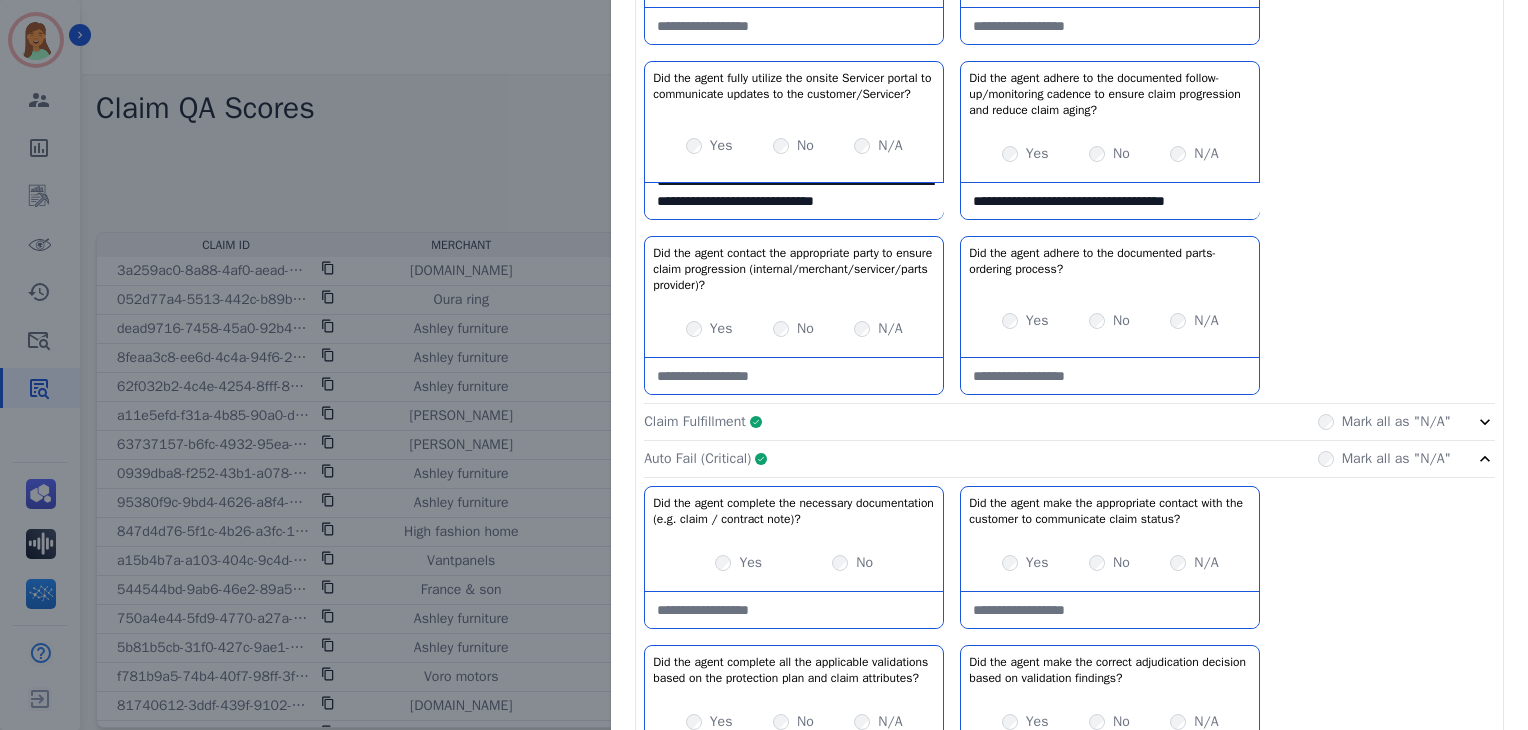 drag, startPoint x: 771, startPoint y: 216, endPoint x: 641, endPoint y: 174, distance: 136.61626 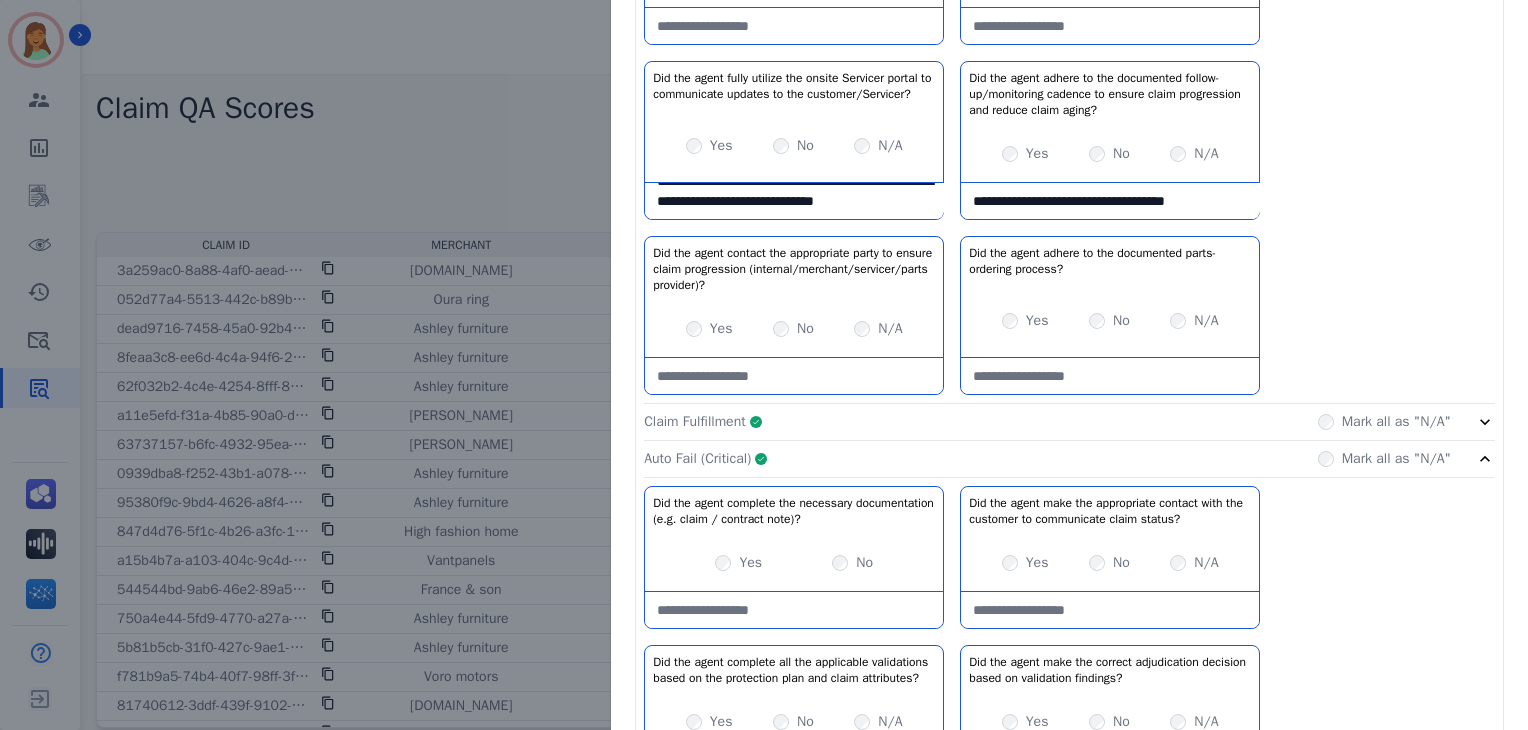 scroll, scrollTop: 0, scrollLeft: 0, axis: both 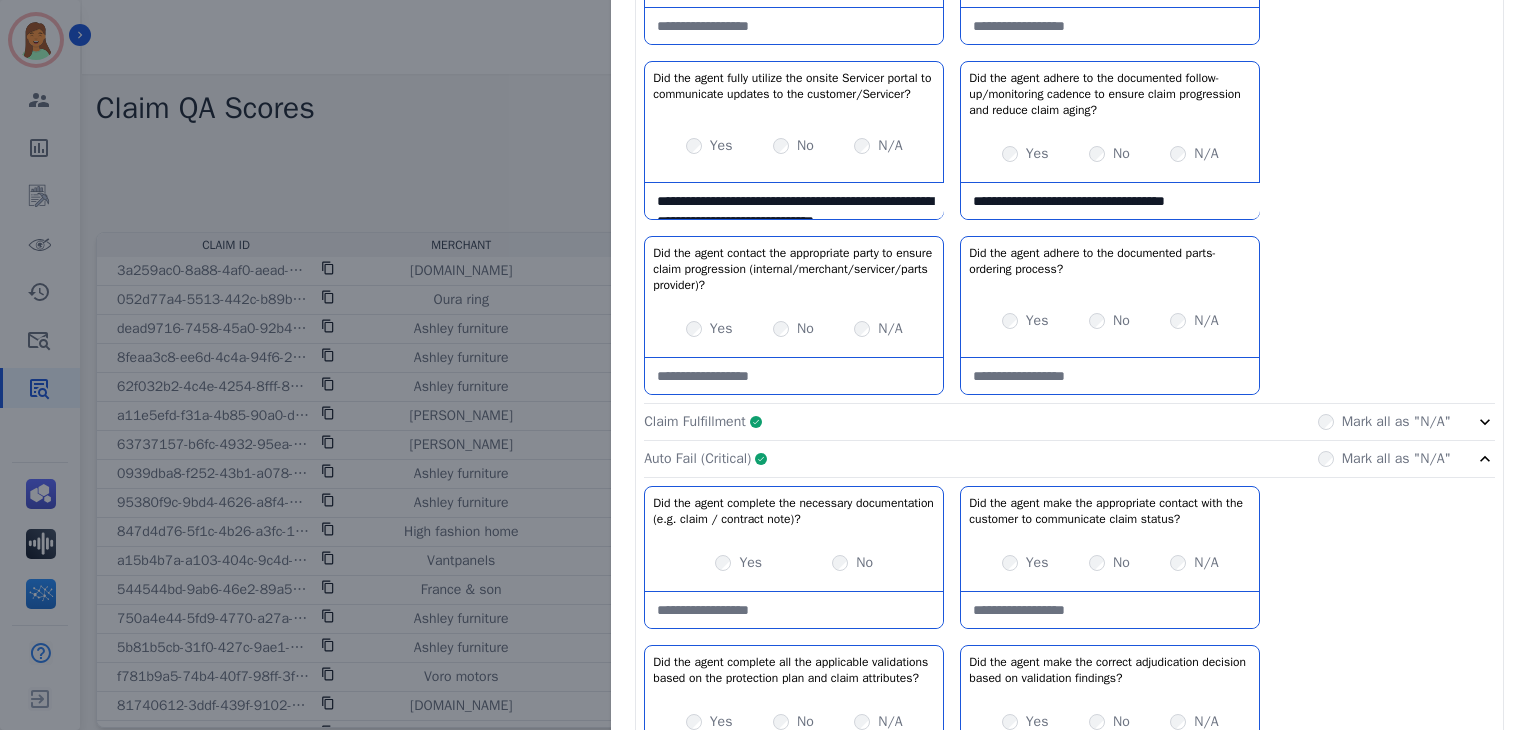 drag, startPoint x: 724, startPoint y: 213, endPoint x: 572, endPoint y: 151, distance: 164.15846 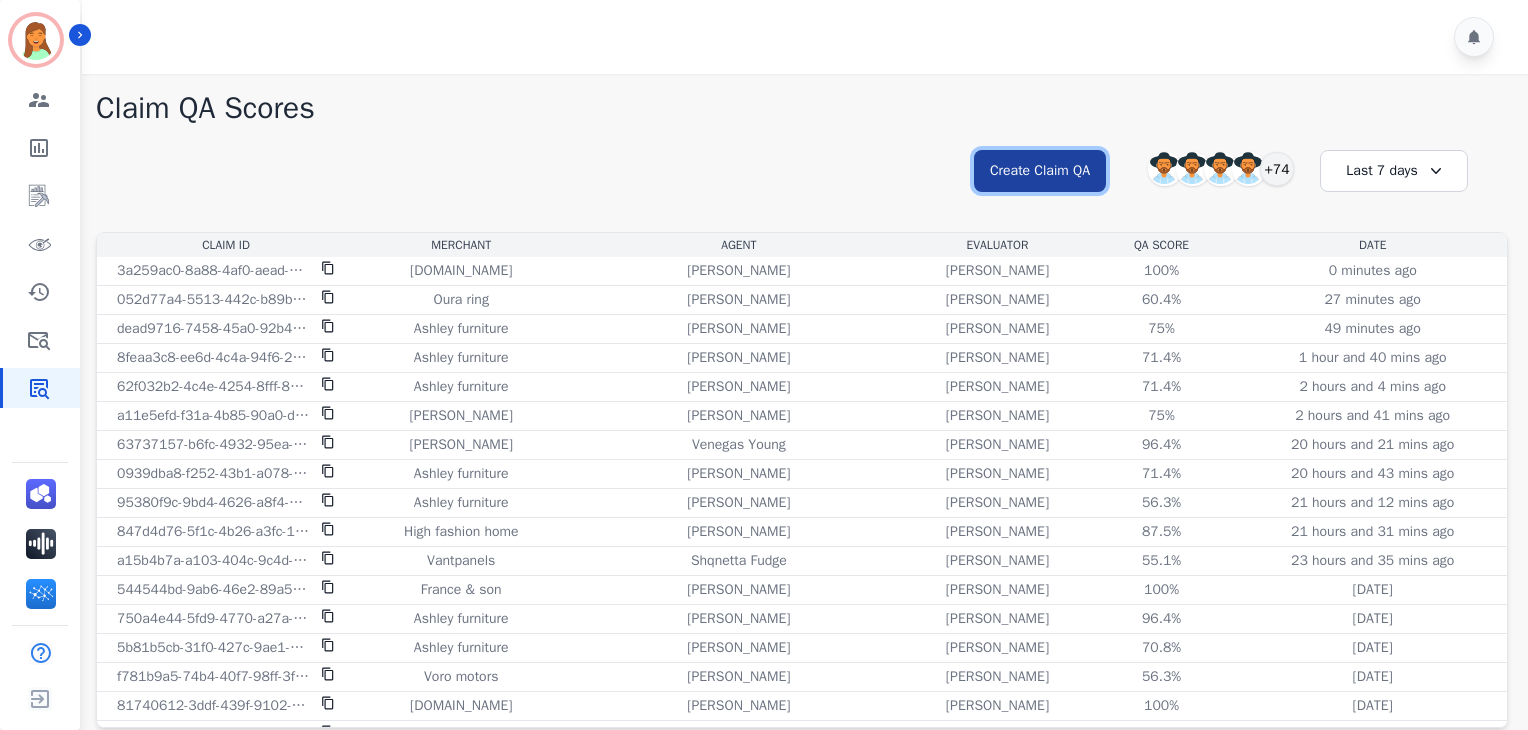 click on "Create Claim QA" at bounding box center [1040, 171] 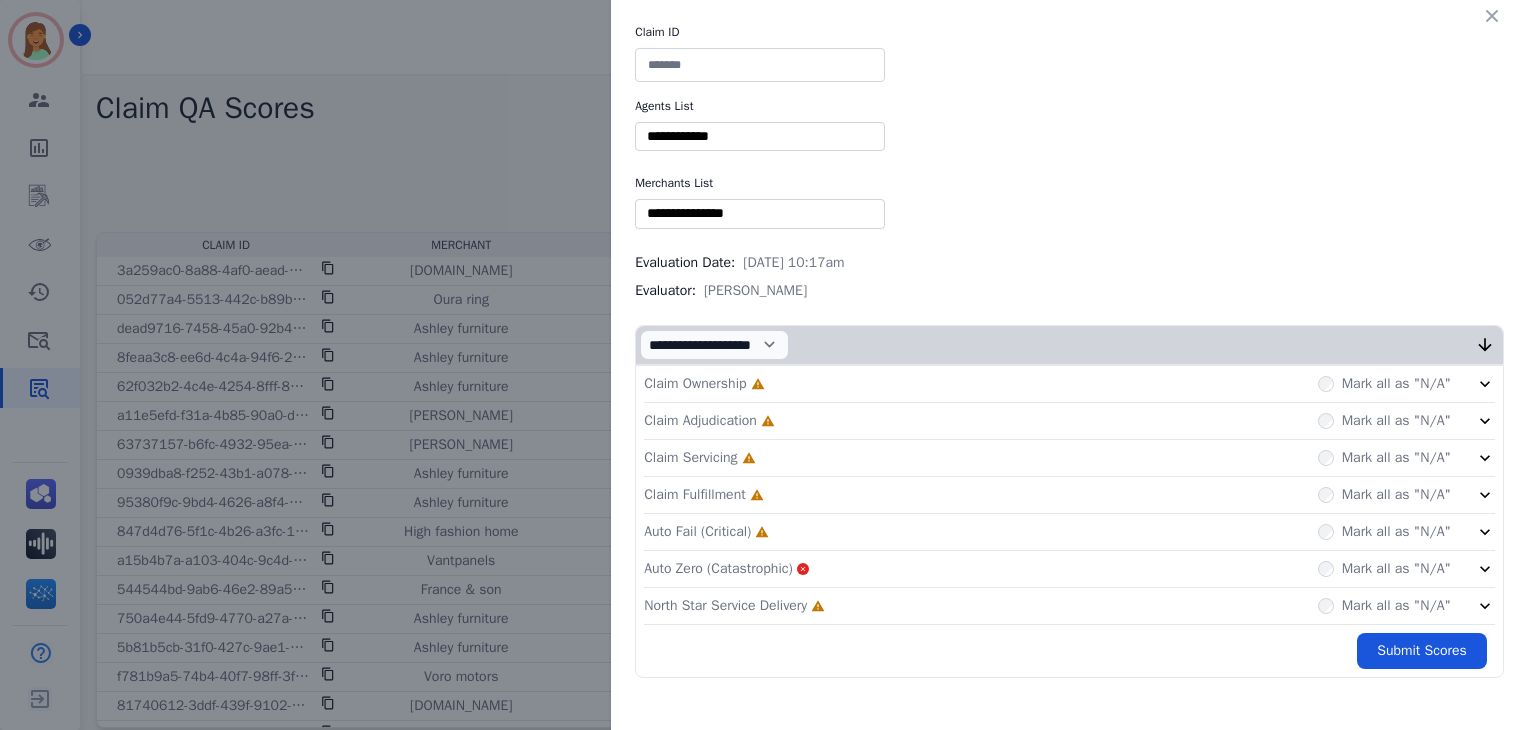 click on "North Star Service Delivery     Incomplete         Mark all as "N/A"" 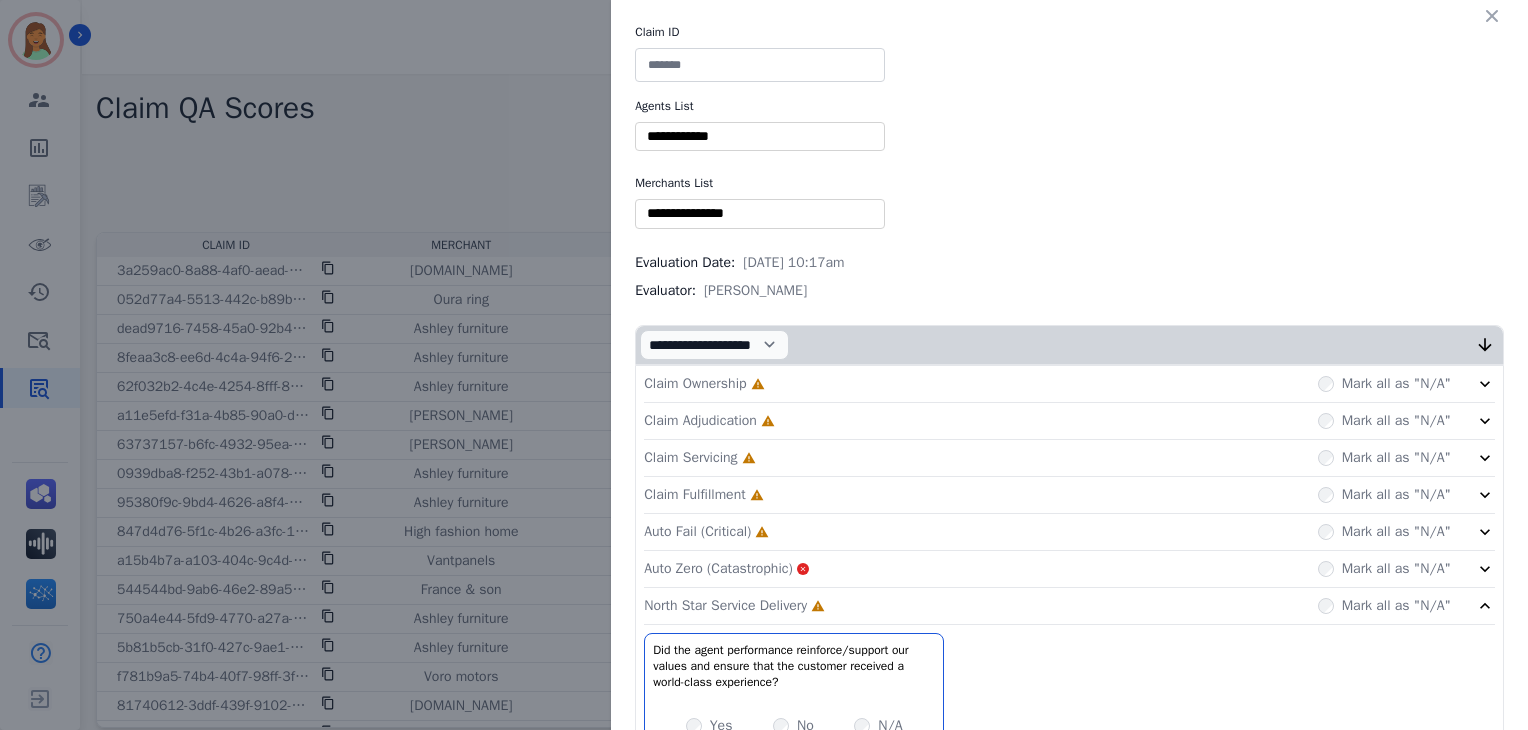 click on "Auto Fail (Critical)     Incomplete         Mark all as "N/A"" 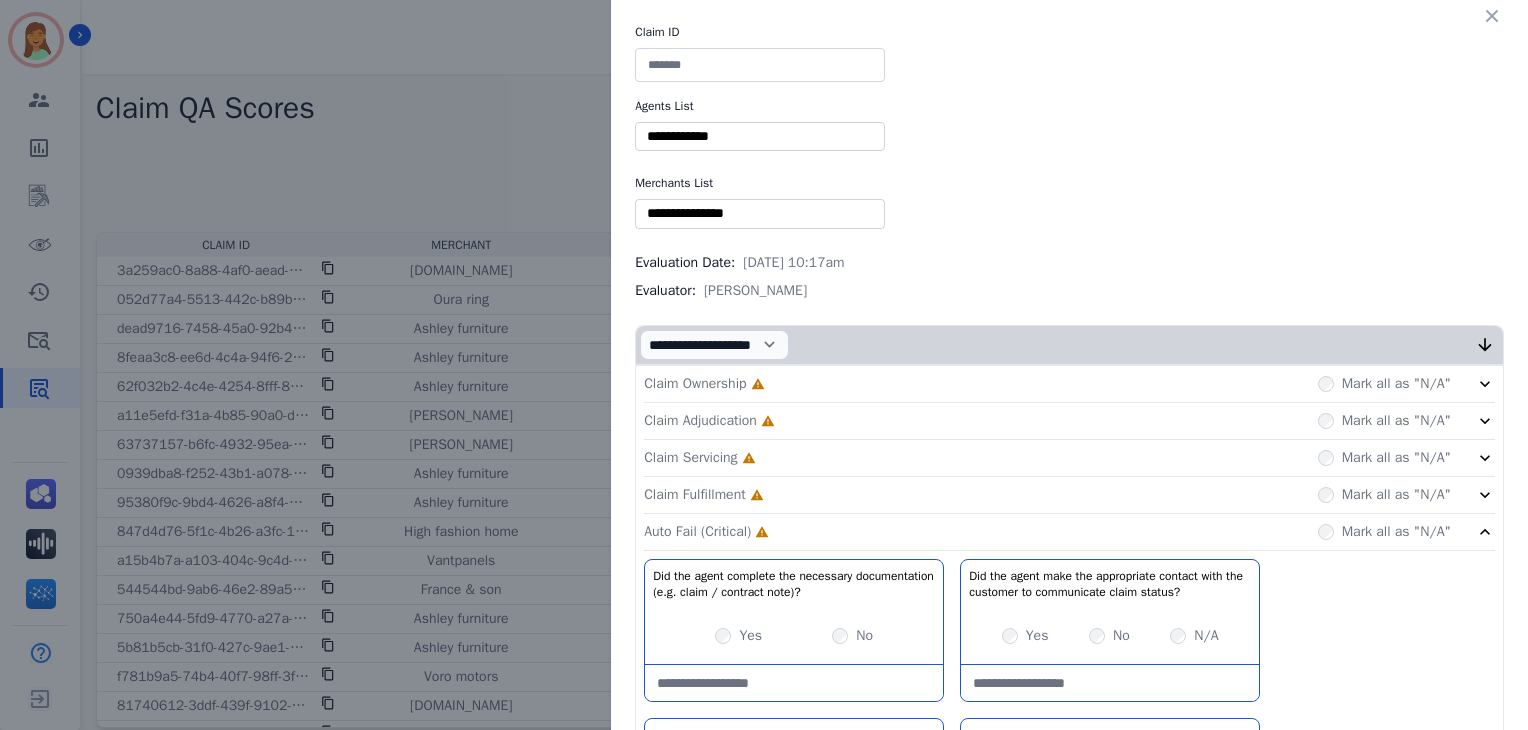 click on "Claim Fulfillment     Incomplete         Mark all as "N/A"" 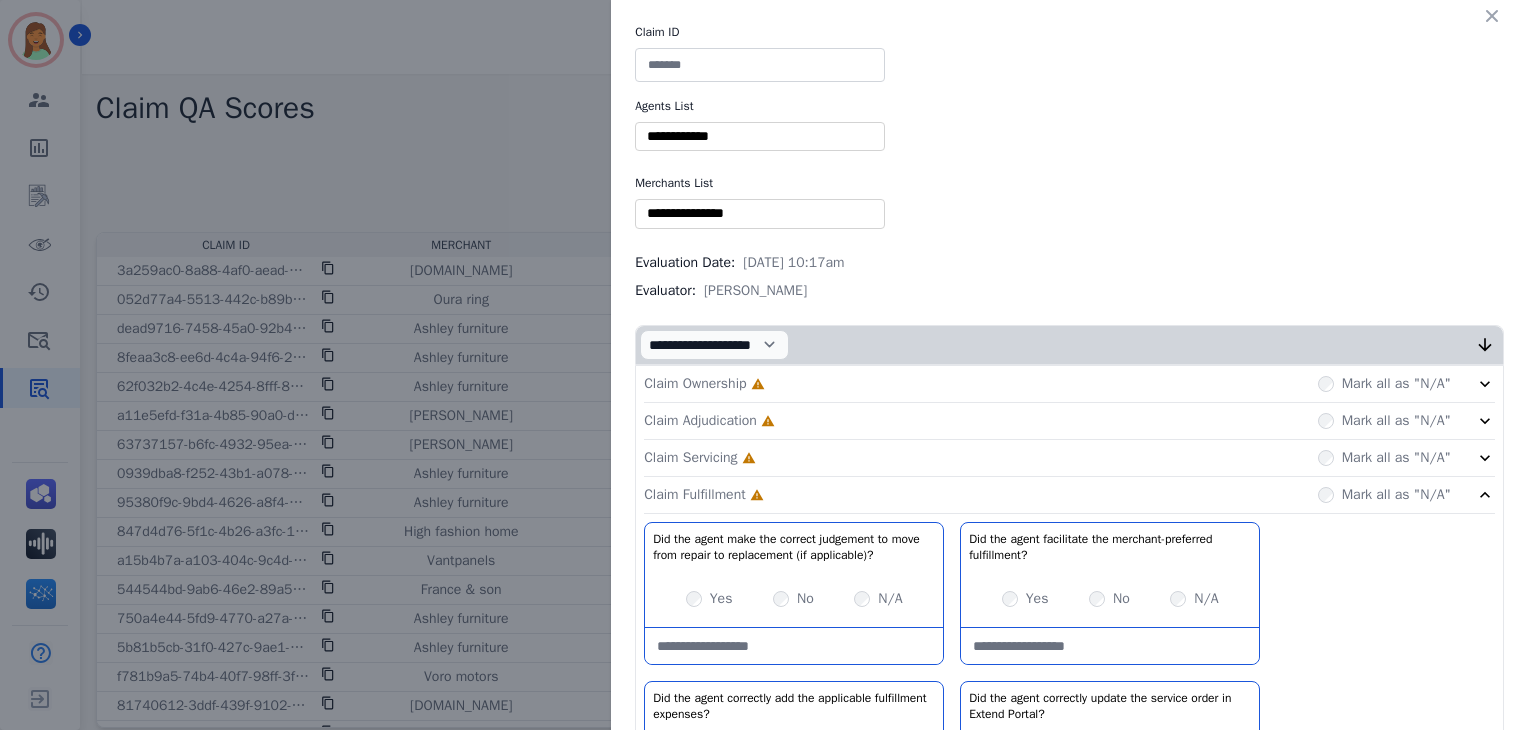 click on "Claim Servicing     Incomplete         Mark all as "N/A"" 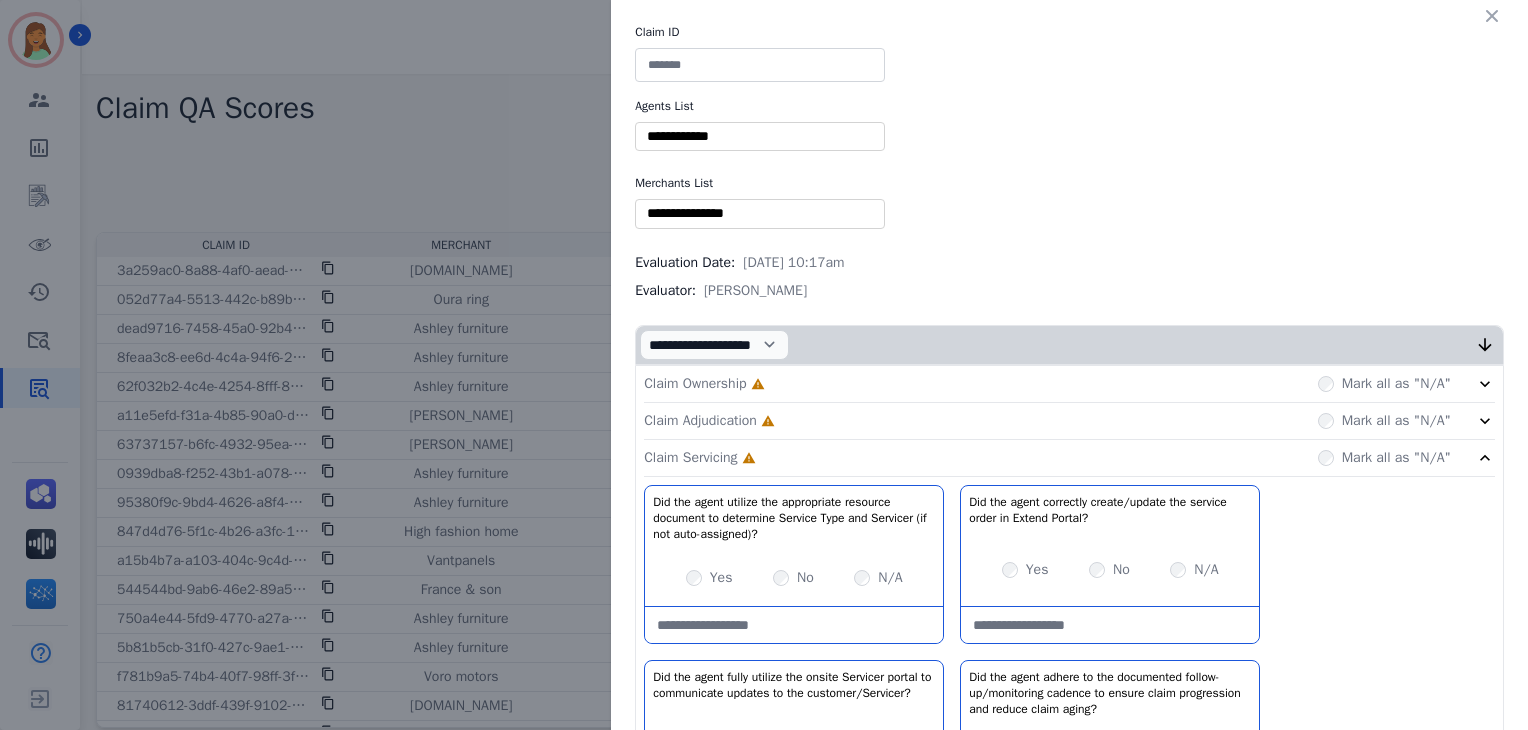 click on "Claim Adjudication     Incomplete         Mark all as "N/A"" 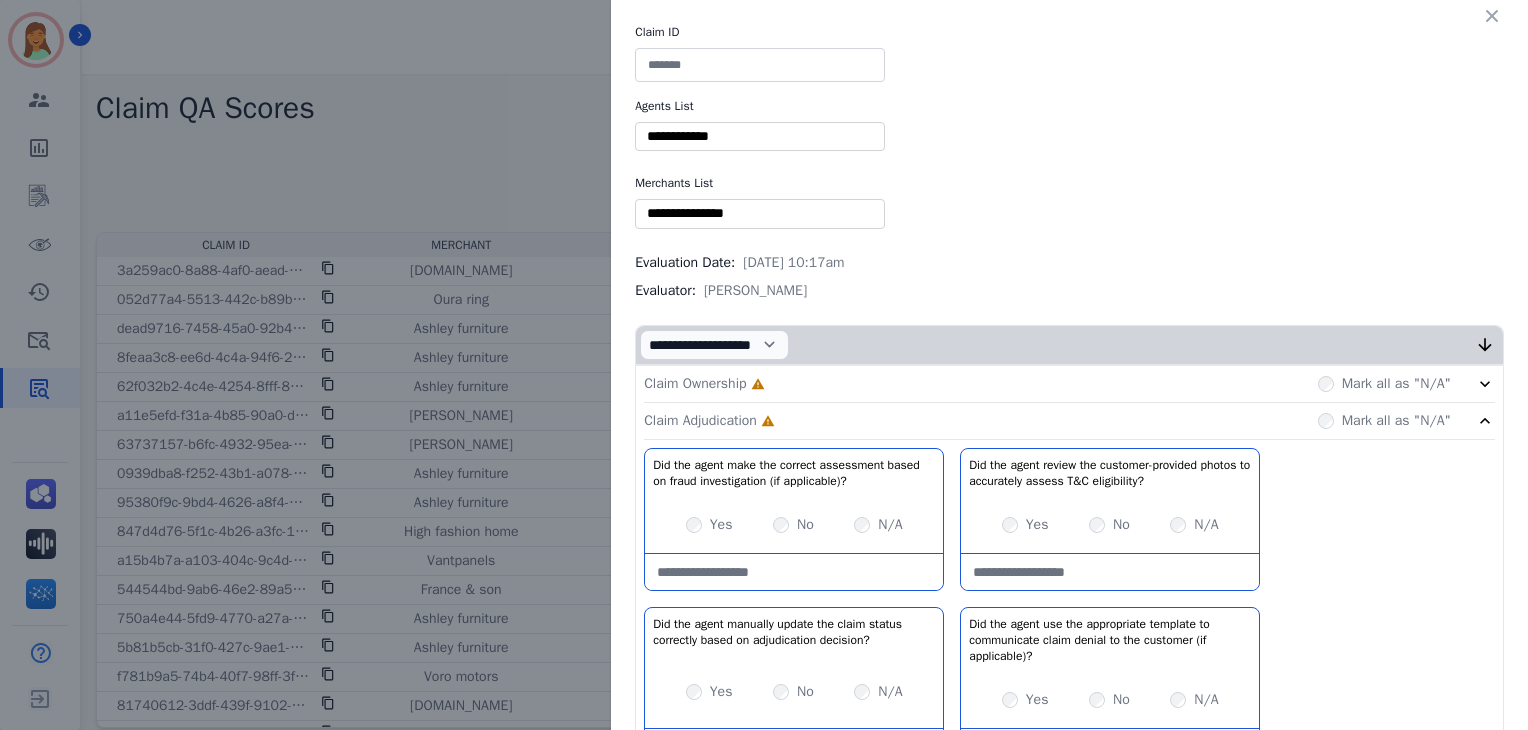 click on "Claim Ownership     Incomplete         Mark all as "N/A"" at bounding box center (1069, 384) 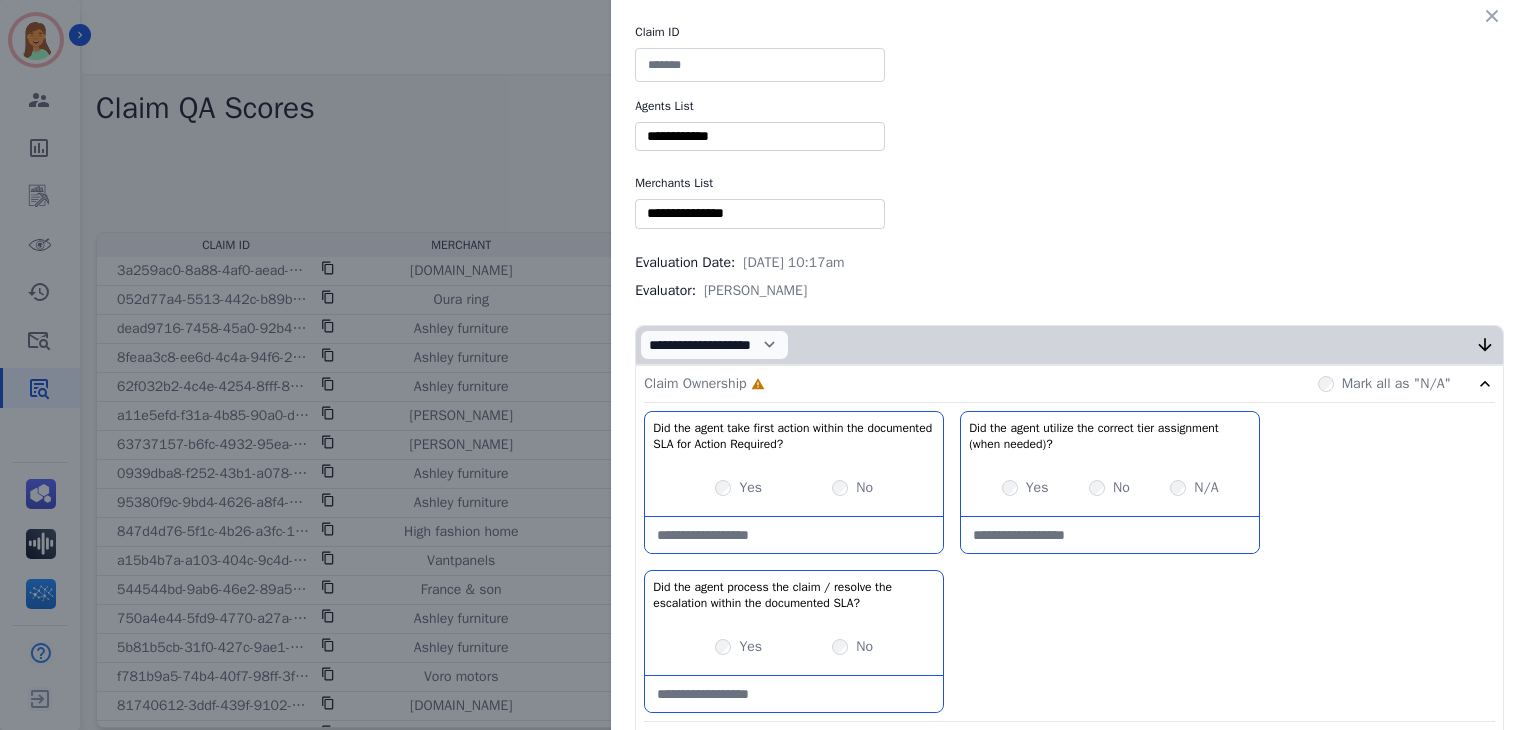 scroll, scrollTop: 400, scrollLeft: 0, axis: vertical 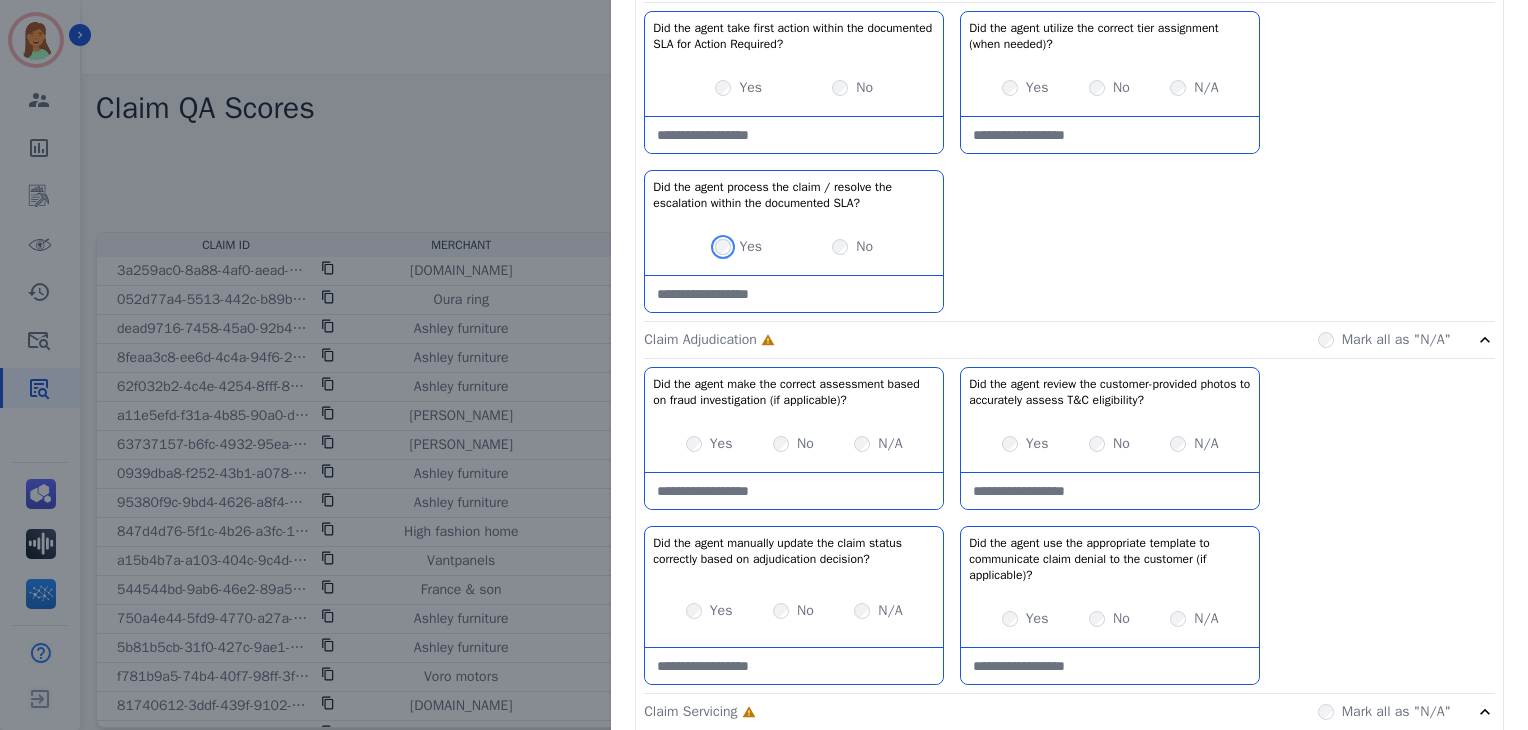 click on "Yes" at bounding box center (738, 247) 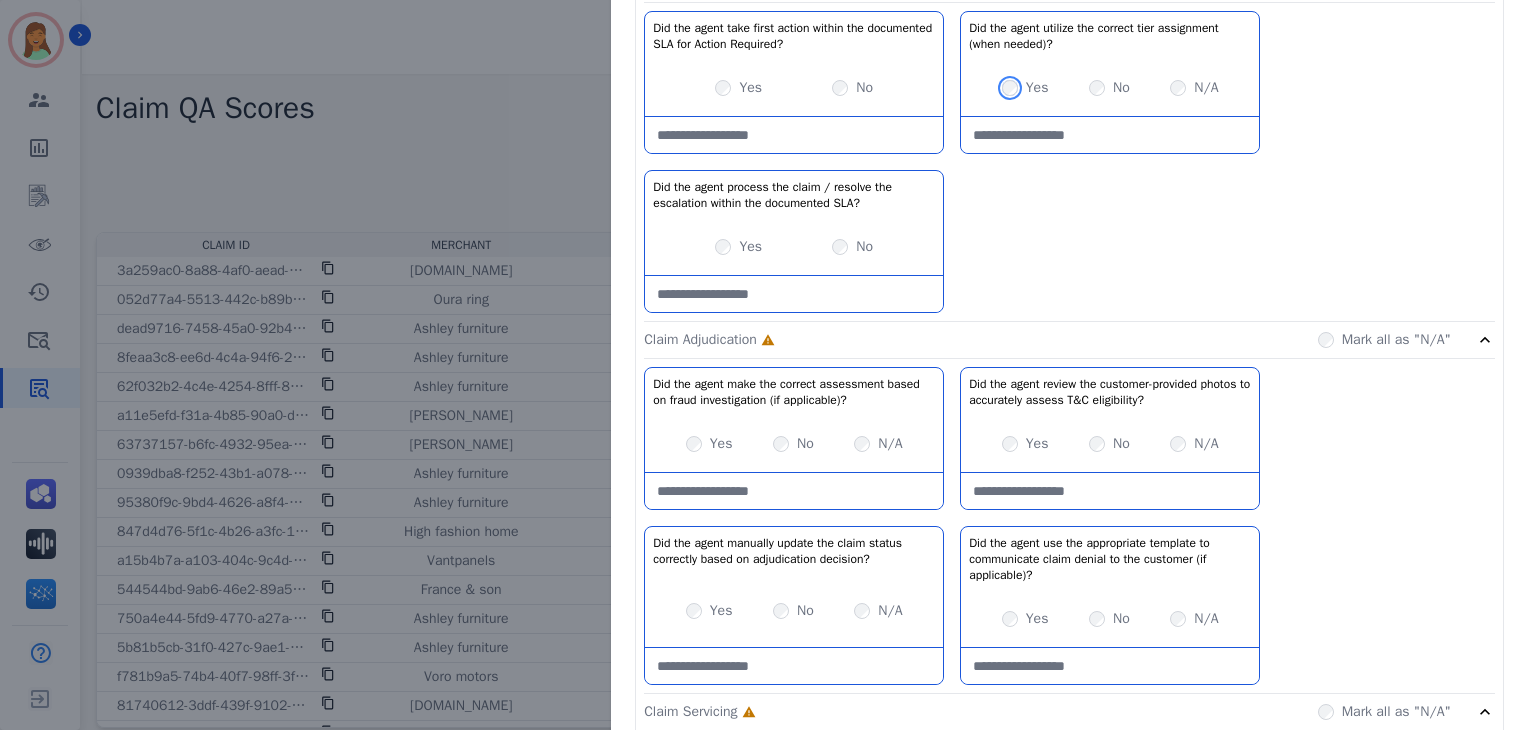 scroll, scrollTop: 133, scrollLeft: 0, axis: vertical 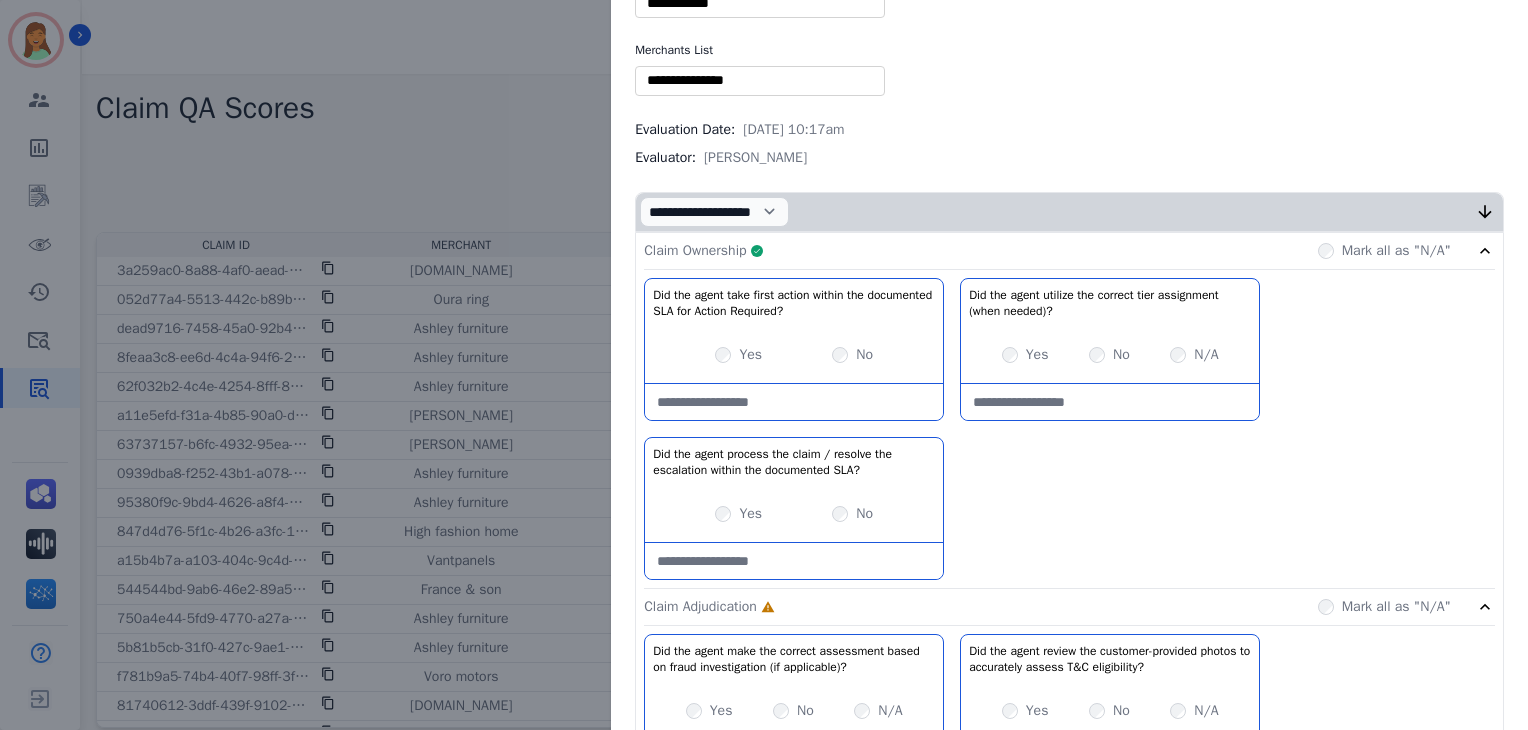 click on "Claim ID     Agents List   **             [PERSON_NAME]   [PERSON_NAME]   [PERSON_NAME]   [PERSON_NAME]   [PERSON_NAME] [PERSON_NAME] [PERSON_NAME]   [PERSON_NAME]   [PERSON_NAME]   [PERSON_NAME]   [PERSON_NAME]   [PERSON_NAME]   [PERSON_NAME]   [PERSON_NAME]   [PERSON_NAME]   [PERSON_NAME]   [PERSON_NAME]   [PERSON_NAME]   [PERSON_NAME]   [PERSON_NAME]   [PERSON_NAME] [PERSON_NAME] [PERSON_NAME] Bois   [PERSON_NAME]   [PERSON_NAME] [PERSON_NAME]   [PERSON_NAME]   [PERSON_NAME]   [PERSON_NAME]   [PERSON_NAME]   [PERSON_NAME]   [PERSON_NAME]   [PERSON_NAME]   [PERSON_NAME]   [PERSON_NAME]   [PERSON_NAME]   [PERSON_NAME]   [PERSON_NAME]   [PERSON_NAME]   [MEDICAL_DATA][PERSON_NAME]   [PERSON_NAME]   [PERSON_NAME]   [PERSON_NAME]   [PERSON_NAME] [PERSON_NAME] [PERSON_NAME]   [PERSON_NAME]   [PERSON_NAME]   [PERSON_NAME]   [PERSON_NAME]   [PERSON_NAME]   [PERSON_NAME]   [PERSON_NAME]   Retevea Kale   [PERSON_NAME]" at bounding box center [1069, 1294] 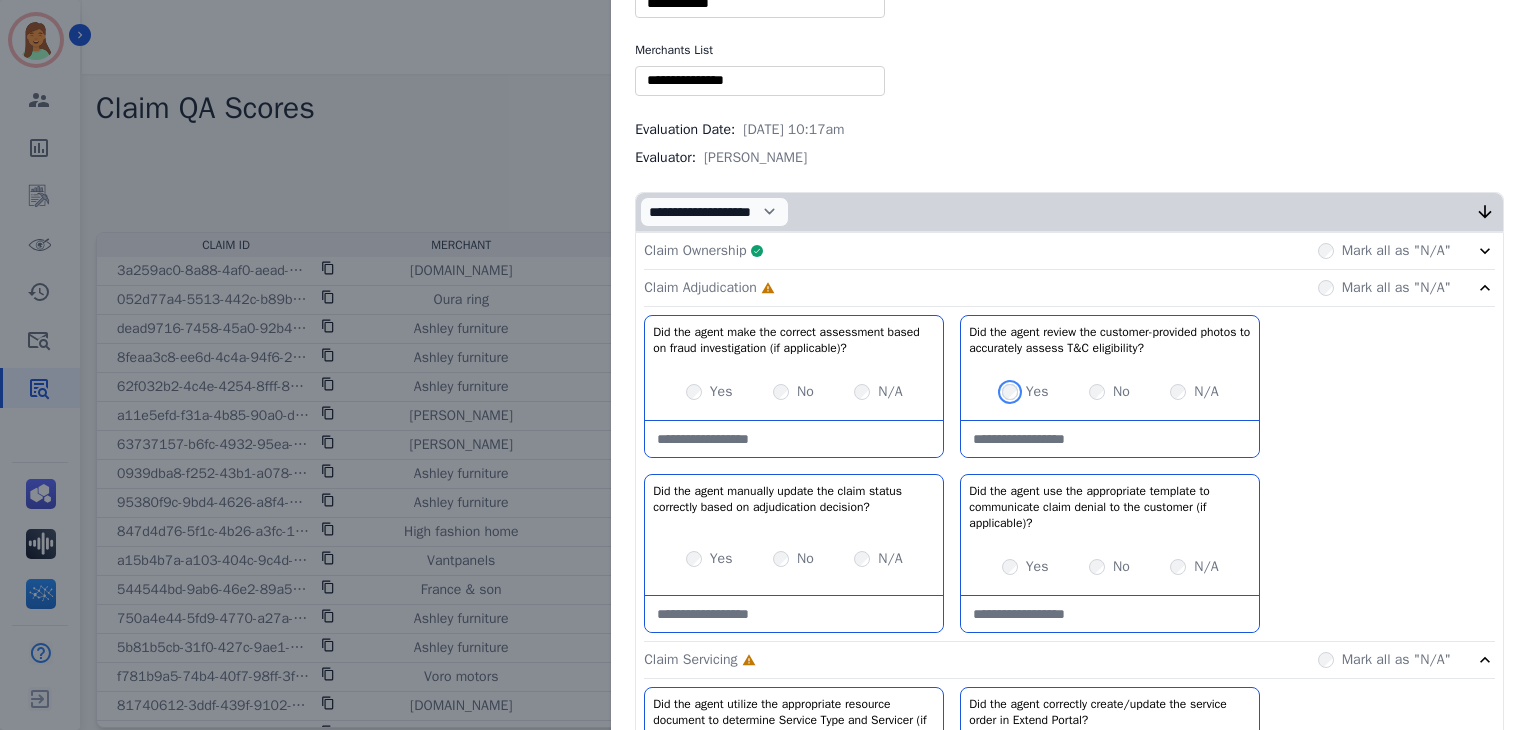 scroll, scrollTop: 266, scrollLeft: 0, axis: vertical 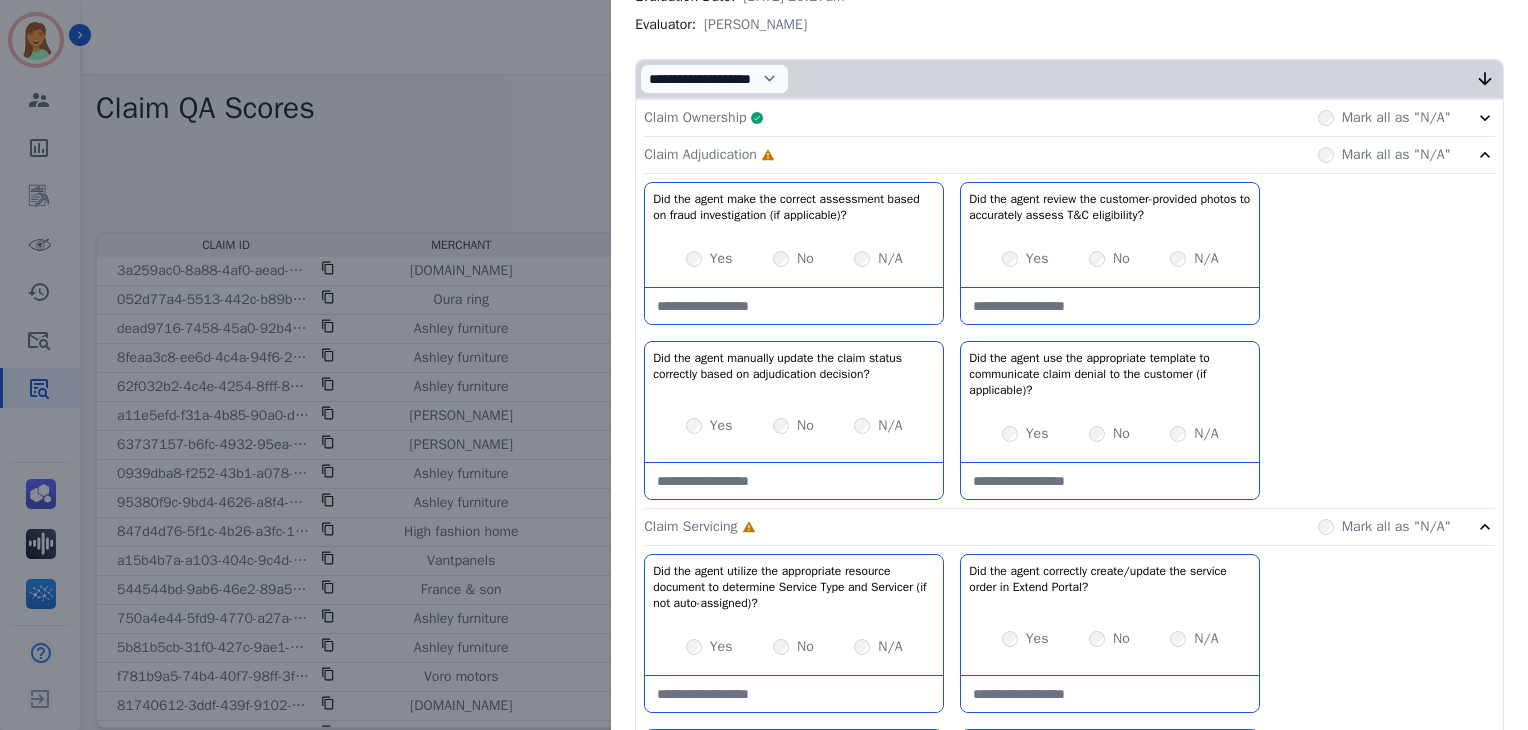 click on "N/A" at bounding box center (1194, 434) 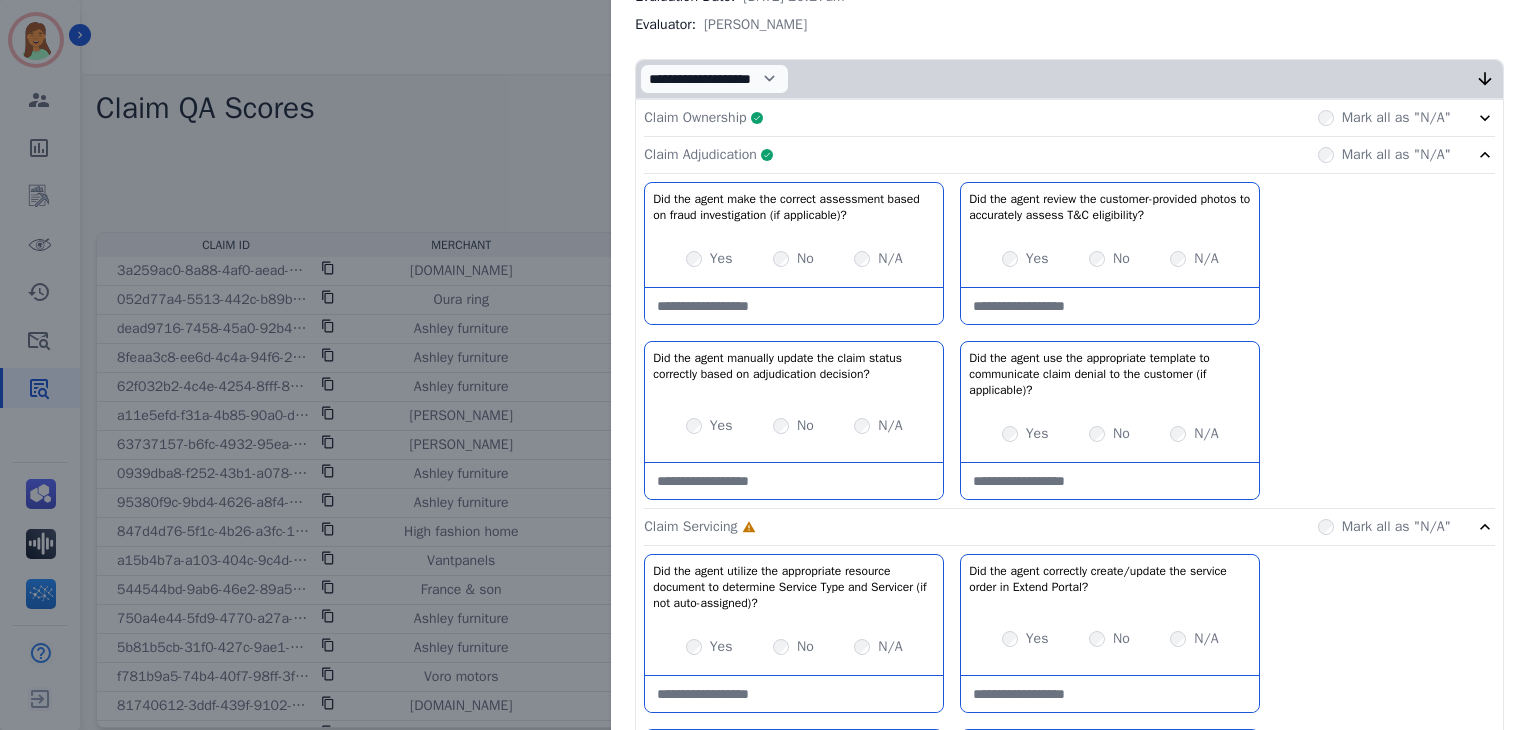 click on "Claim Adjudication     Complete         Mark all as "N/A"" 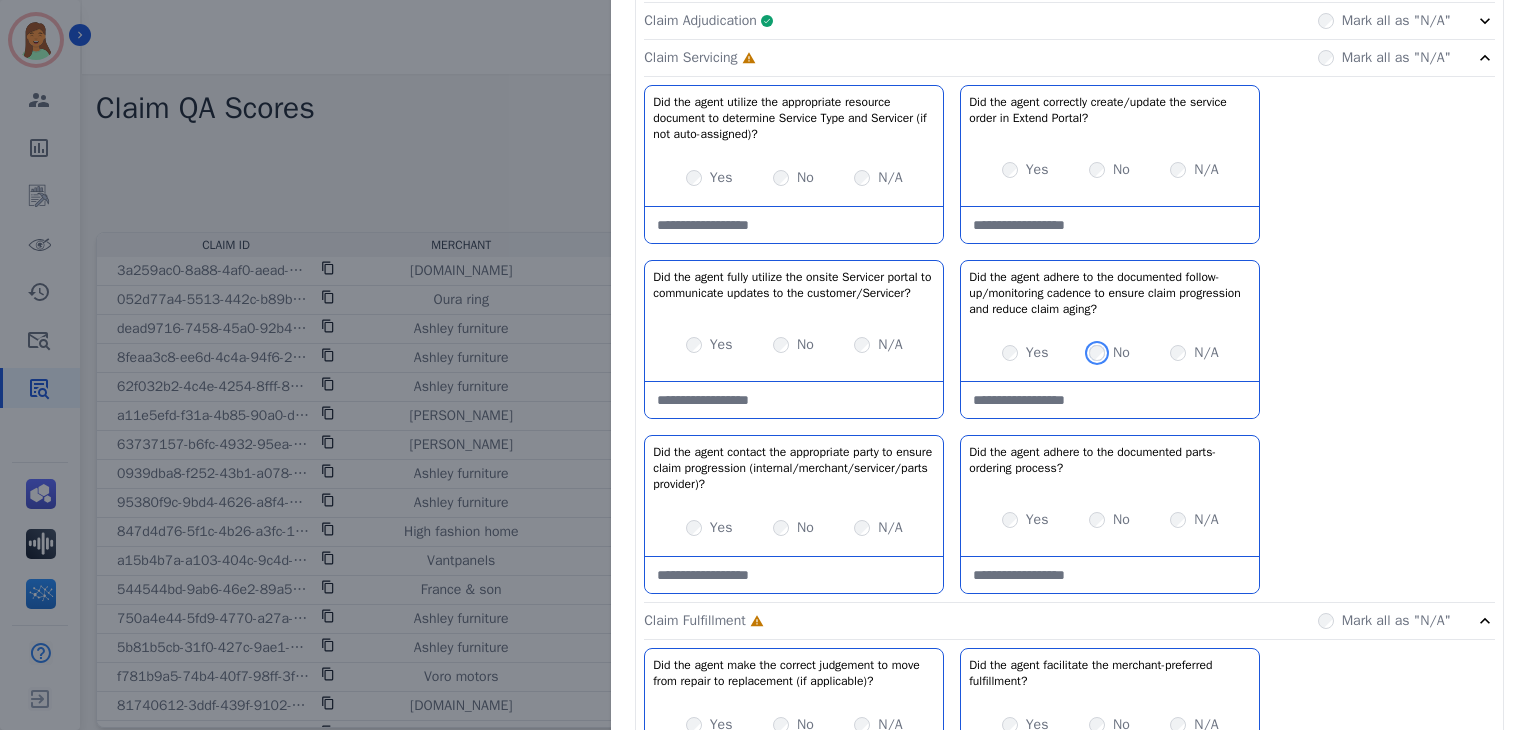 scroll, scrollTop: 533, scrollLeft: 0, axis: vertical 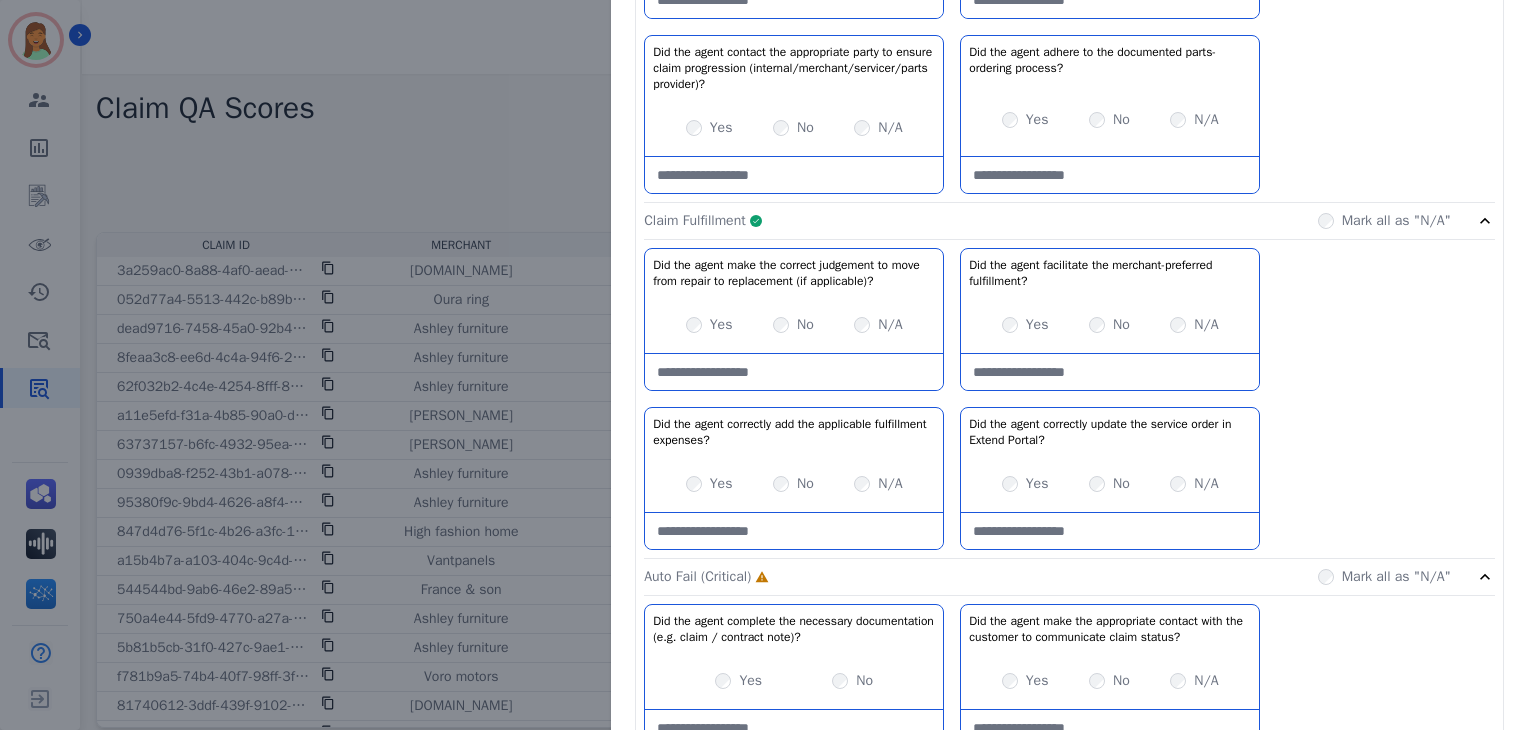 click on "Claim Fulfillment     Complete         Mark all as "N/A"" 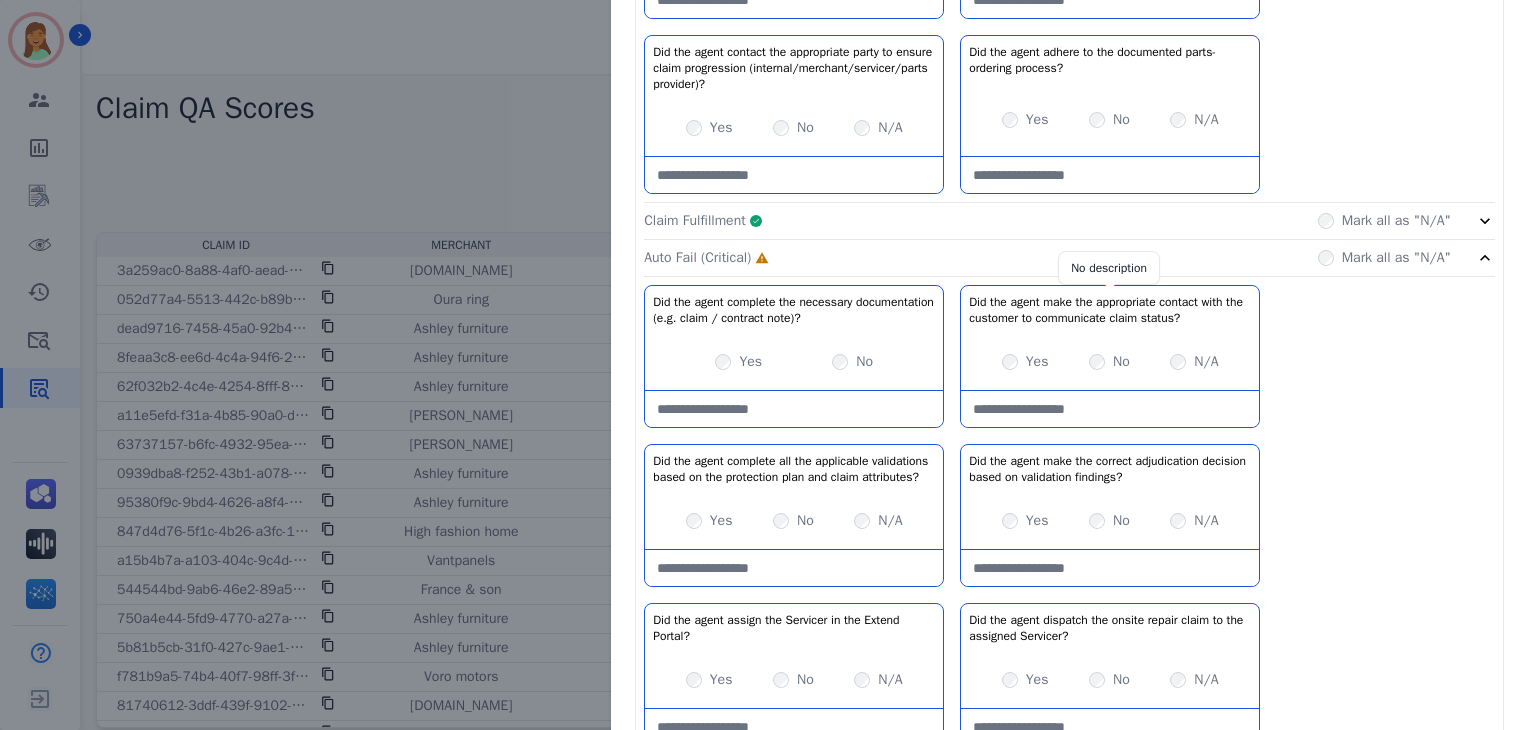 scroll, scrollTop: 933, scrollLeft: 0, axis: vertical 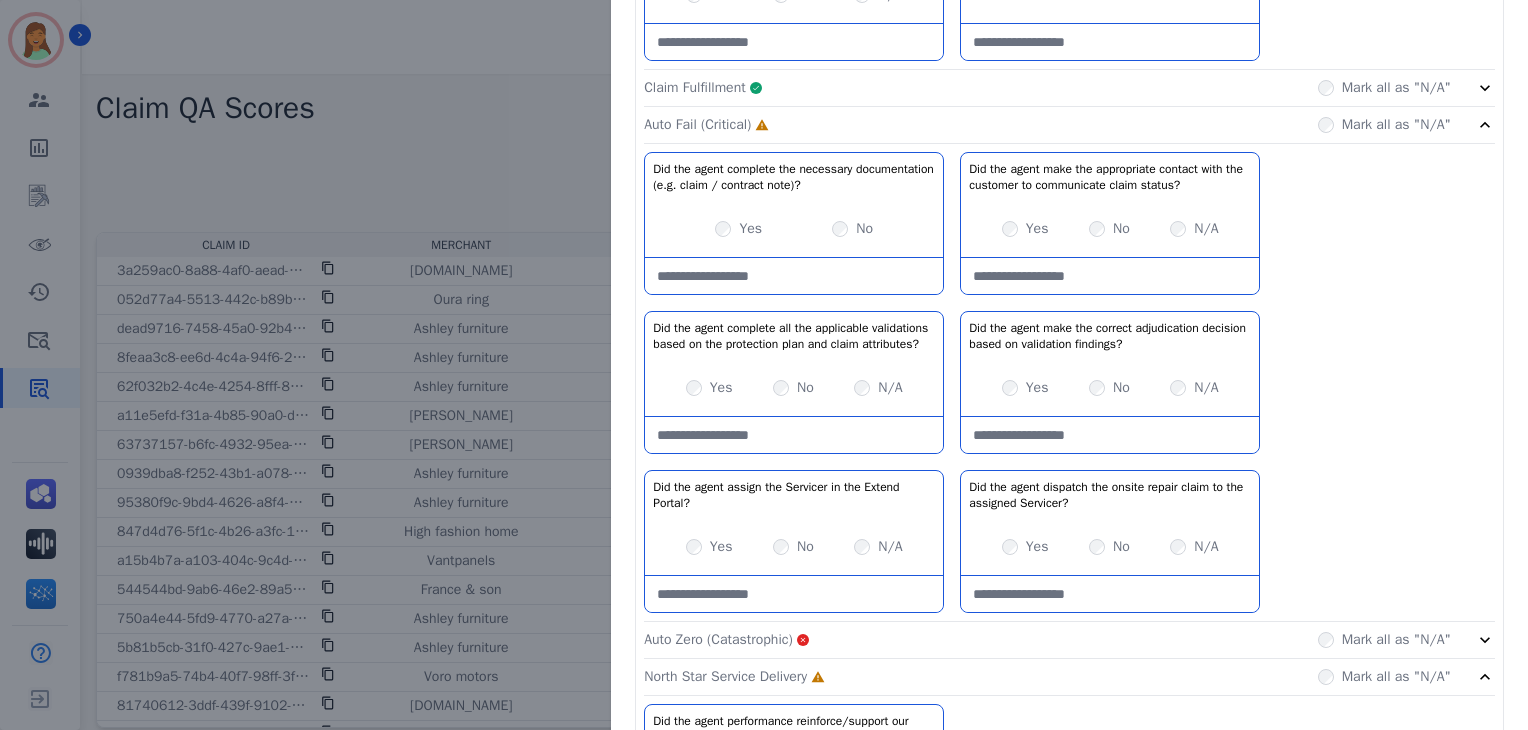 click on "Yes" at bounding box center (709, 547) 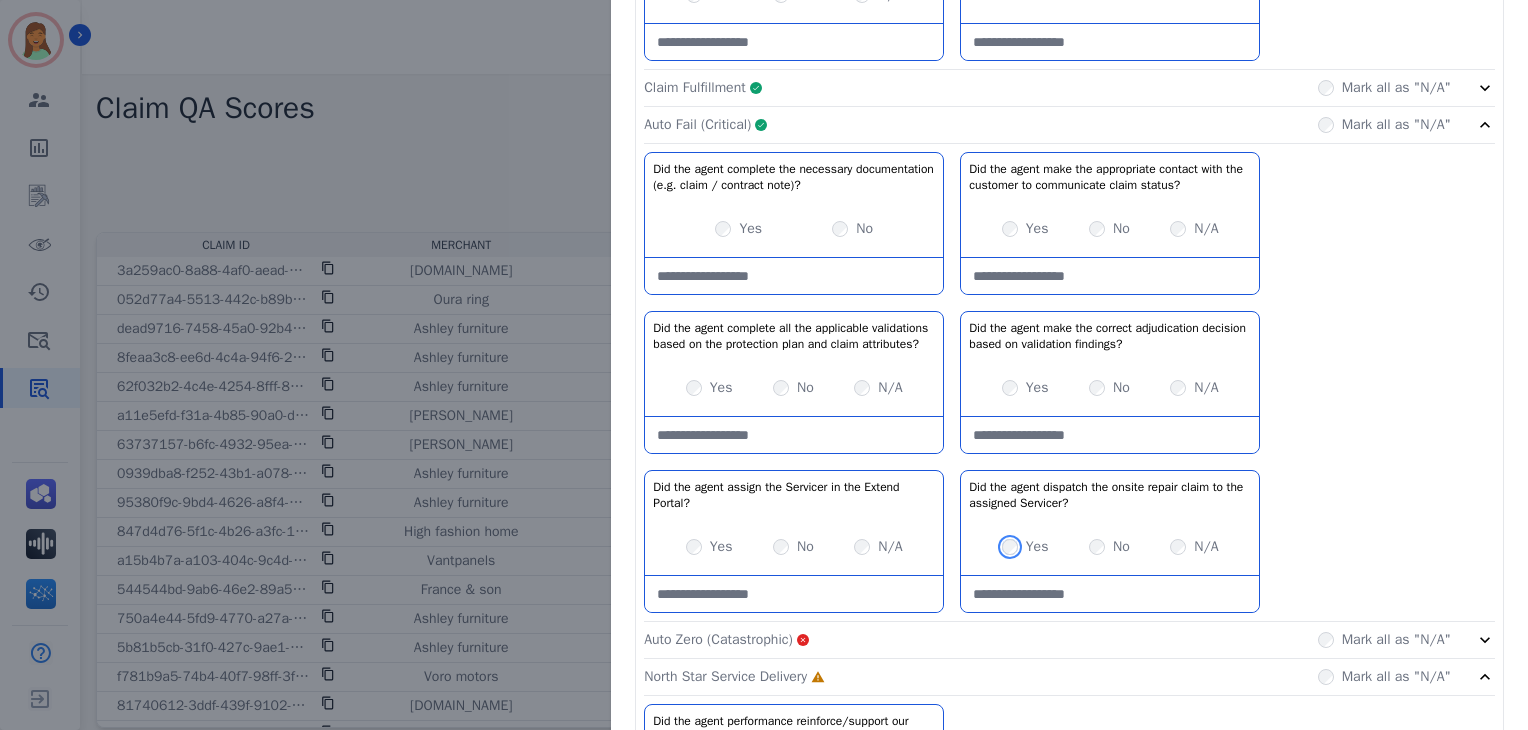 scroll, scrollTop: 1161, scrollLeft: 0, axis: vertical 